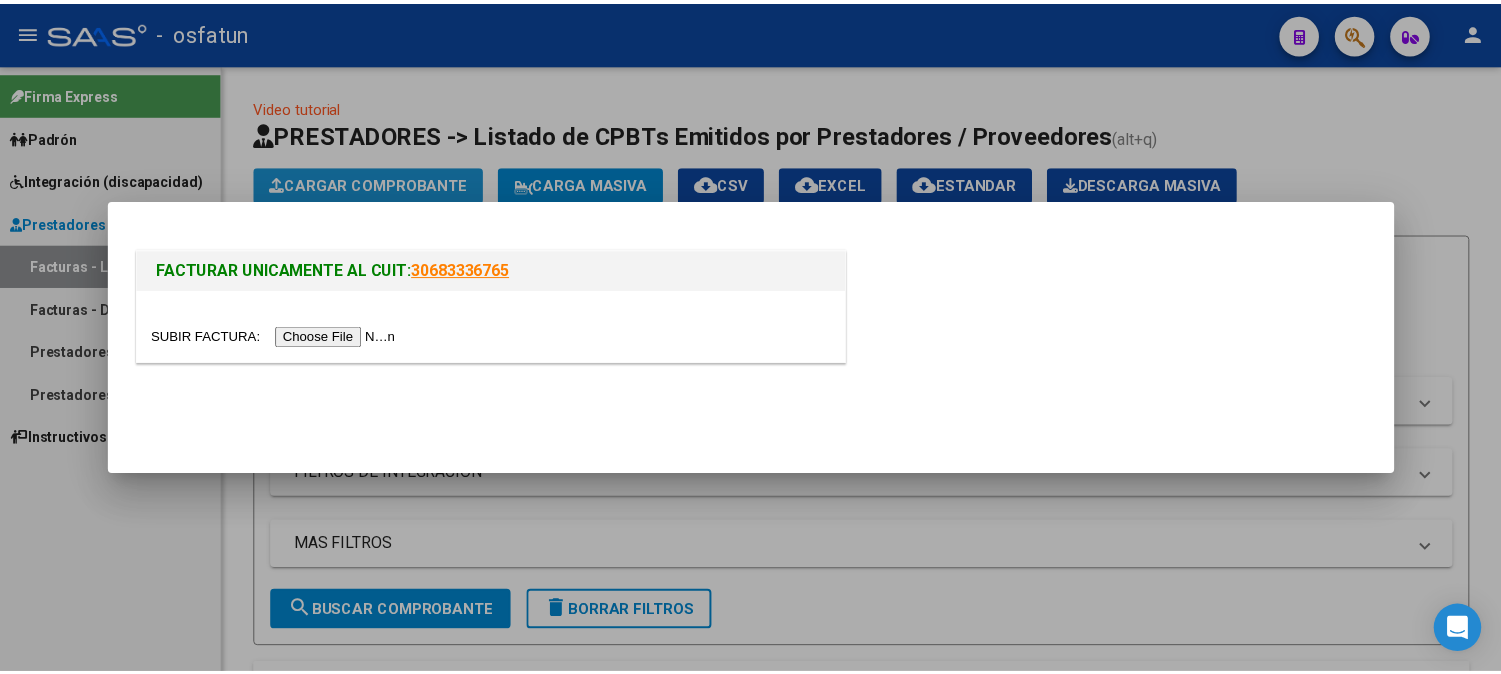 scroll, scrollTop: 0, scrollLeft: 0, axis: both 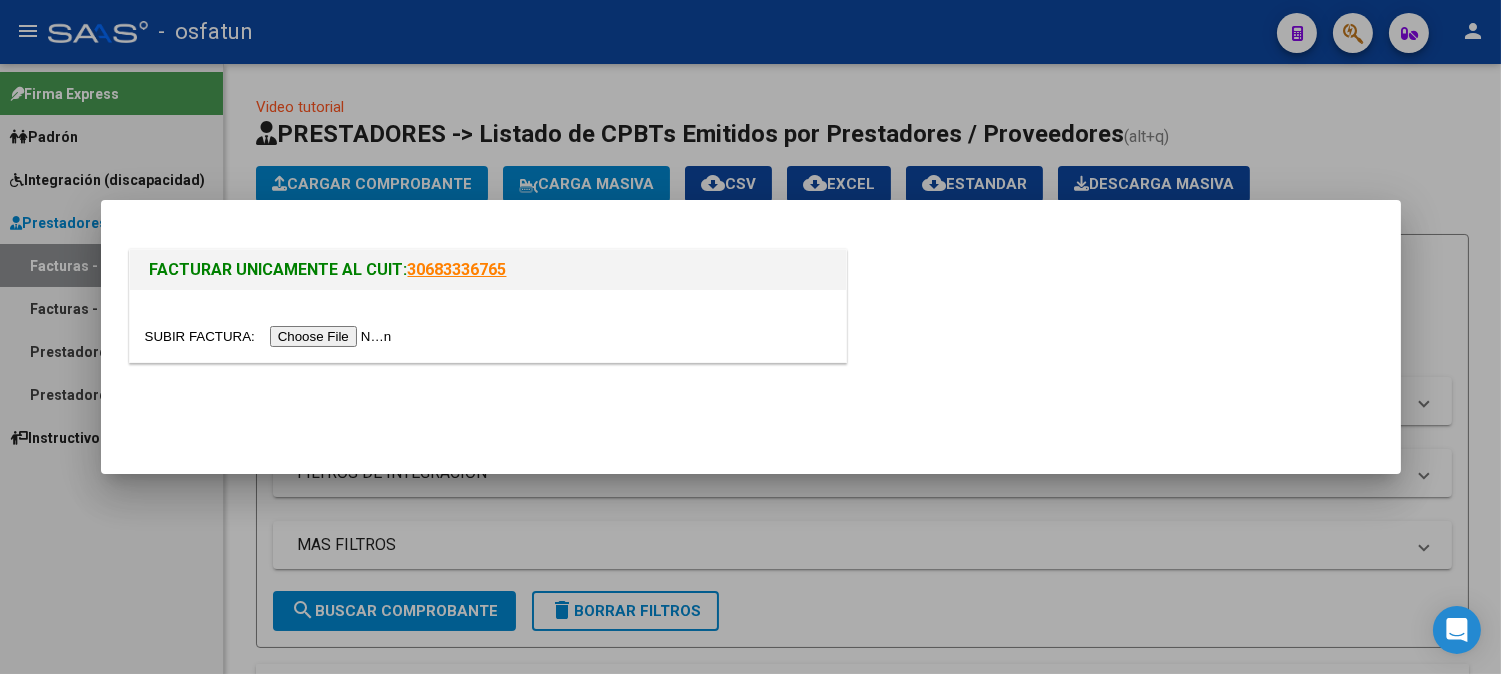 click at bounding box center [488, 326] 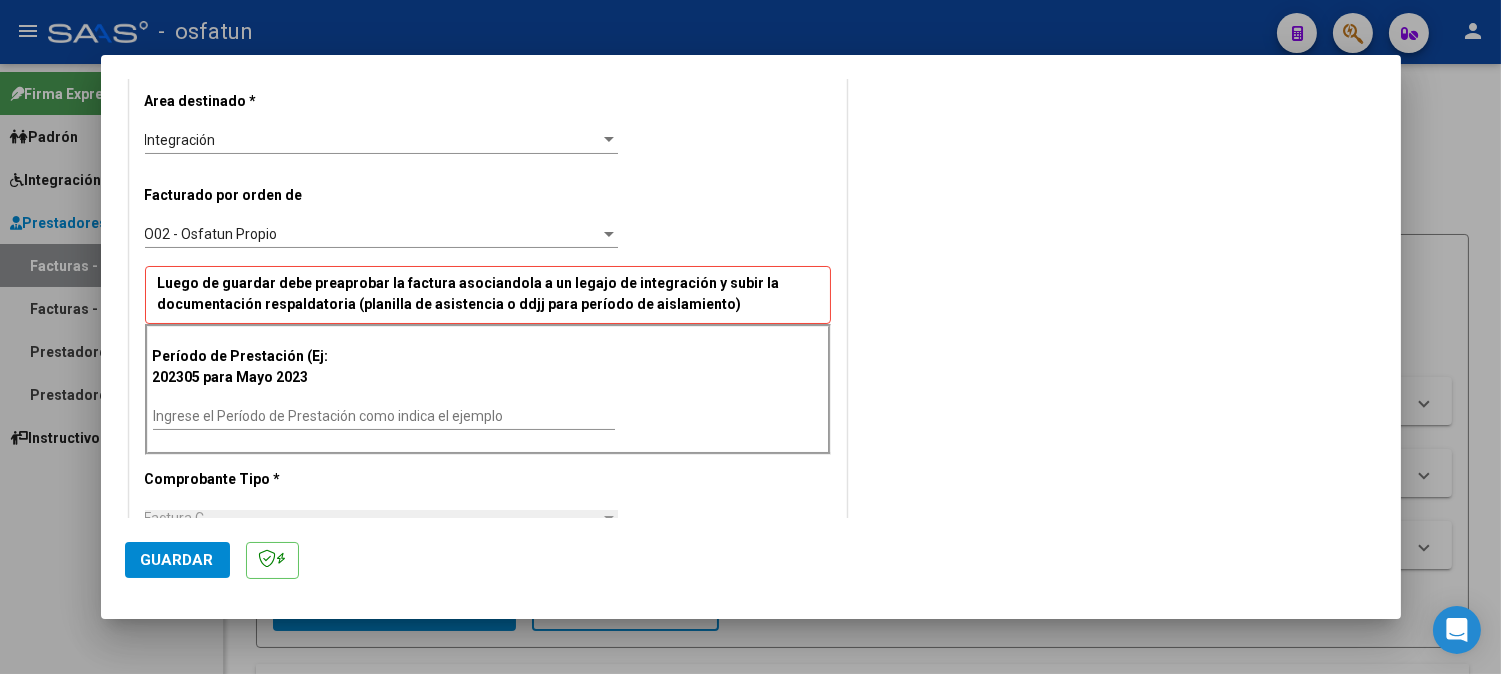 scroll, scrollTop: 444, scrollLeft: 0, axis: vertical 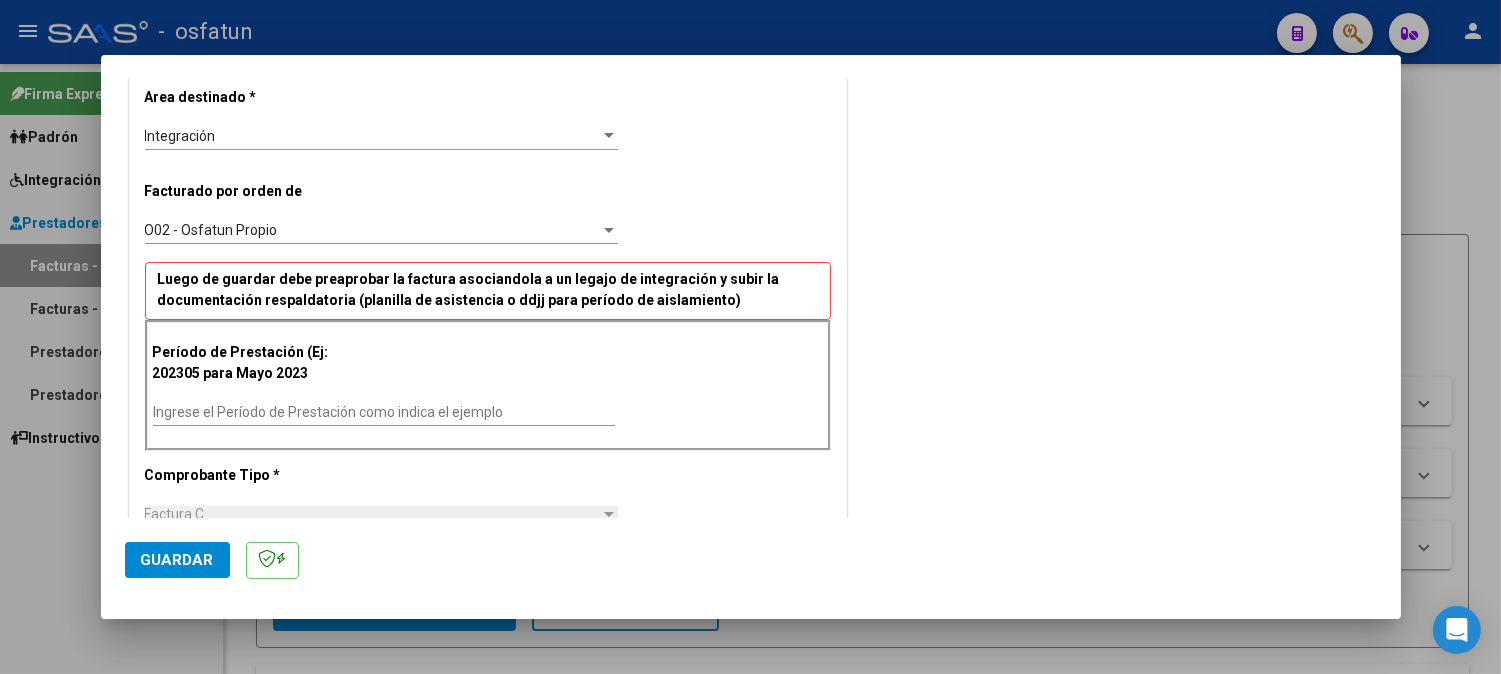 click on "Ingrese el Período de Prestación como indica el ejemplo" at bounding box center (384, 412) 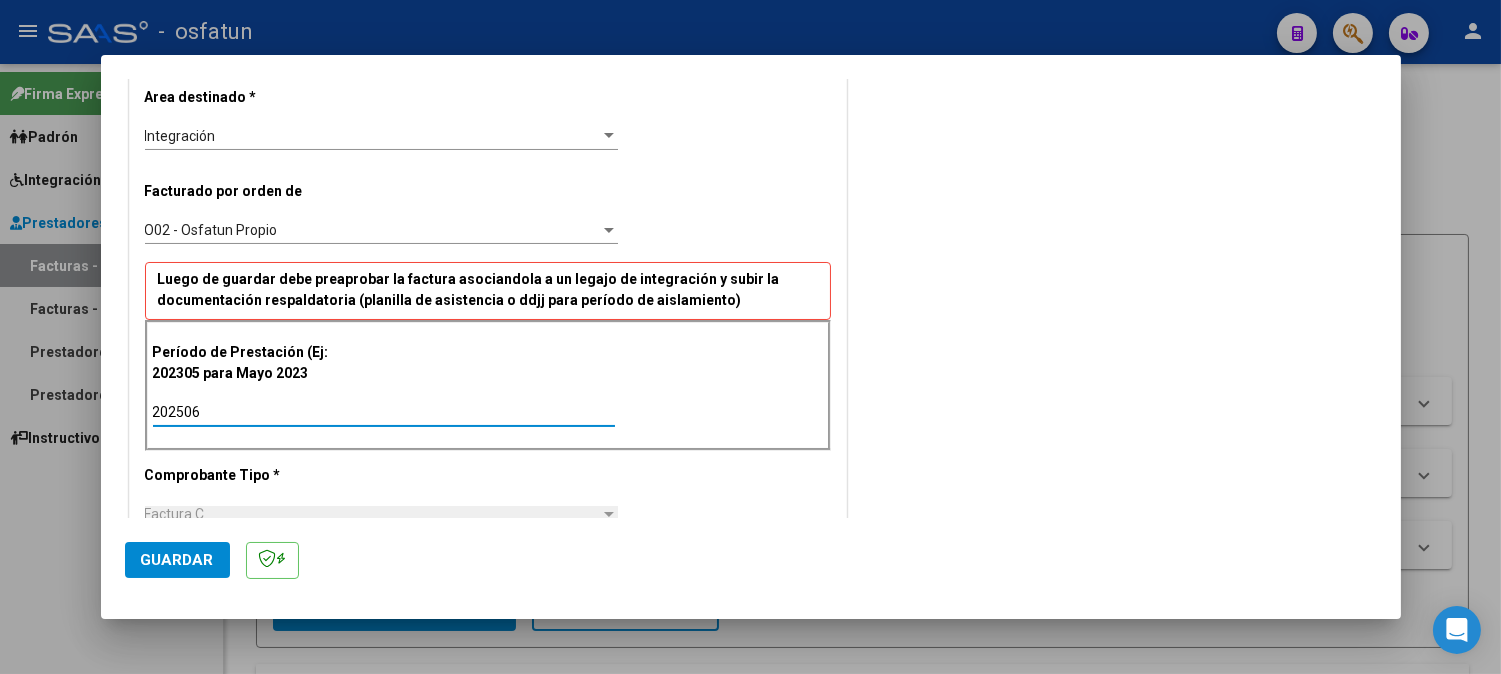 type on "202506" 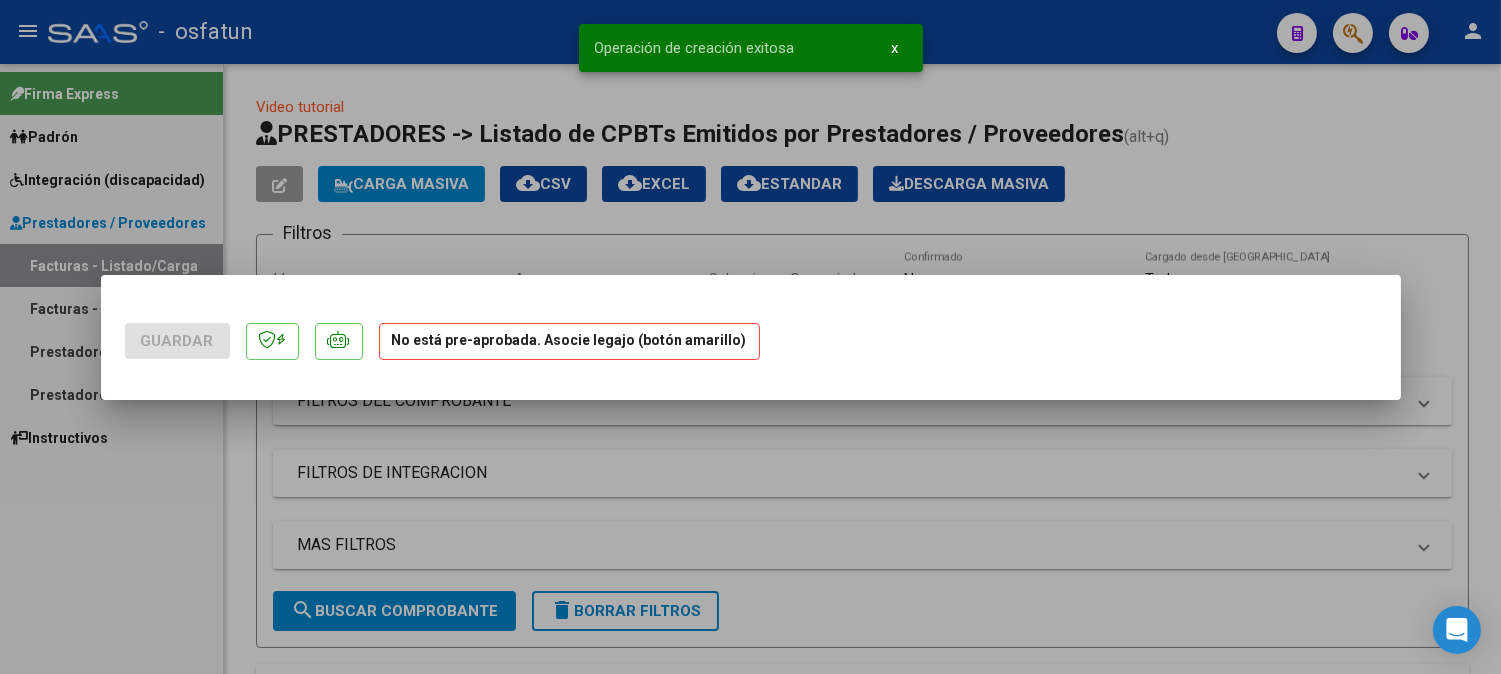 scroll, scrollTop: 0, scrollLeft: 0, axis: both 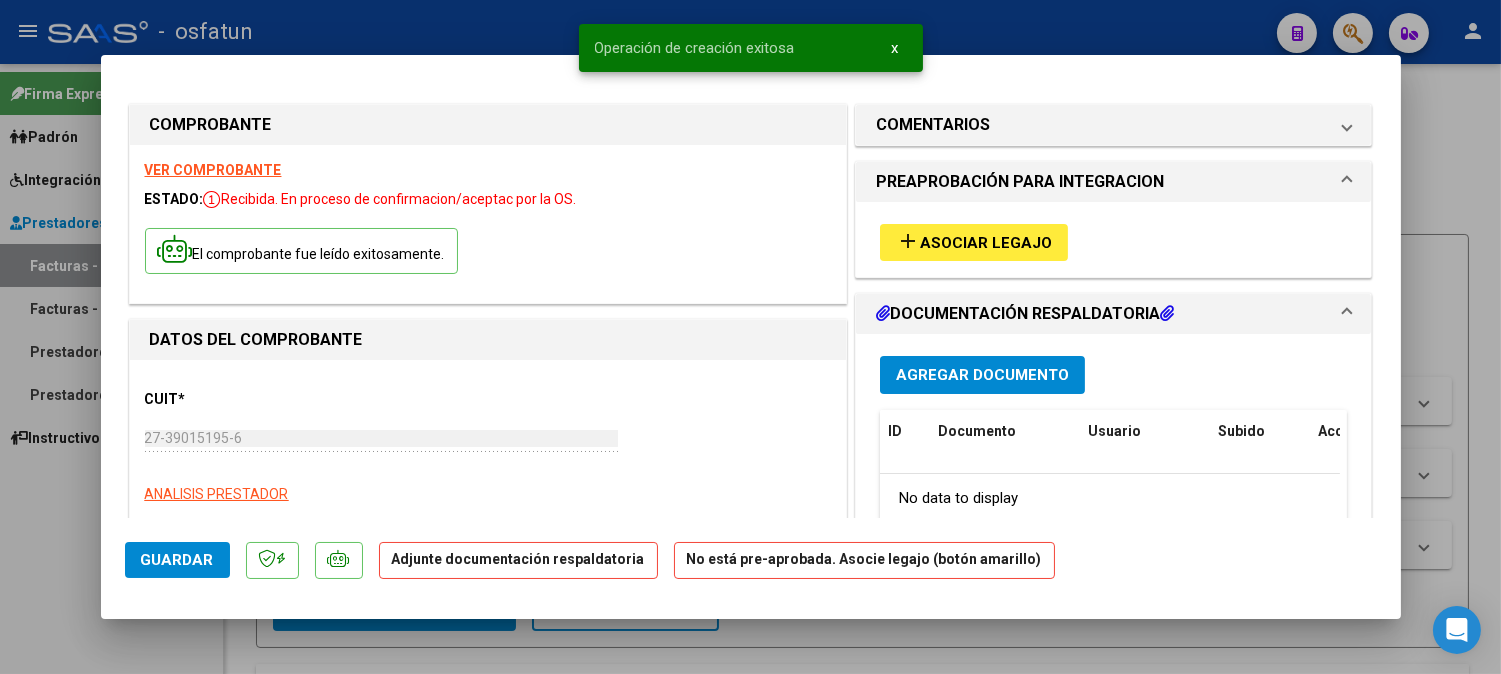click on "add Asociar Legajo" at bounding box center (974, 242) 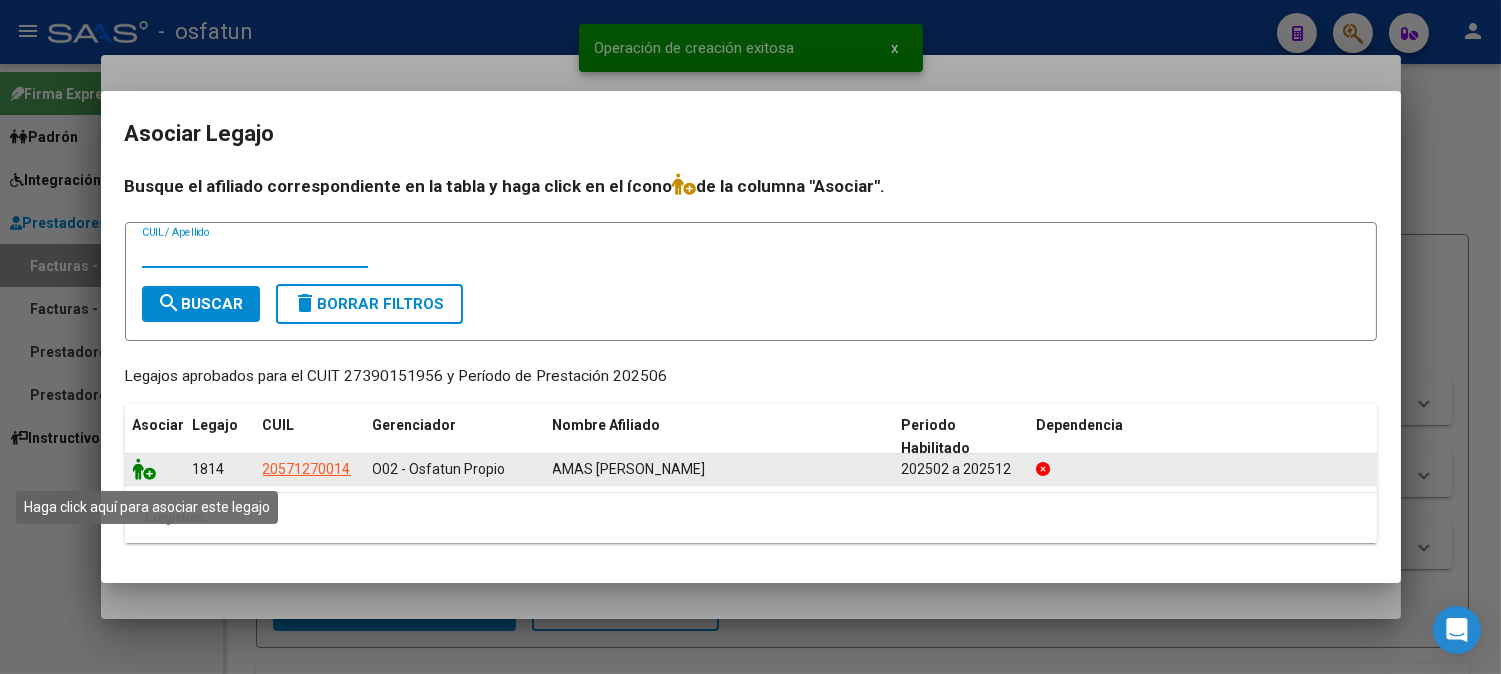 click 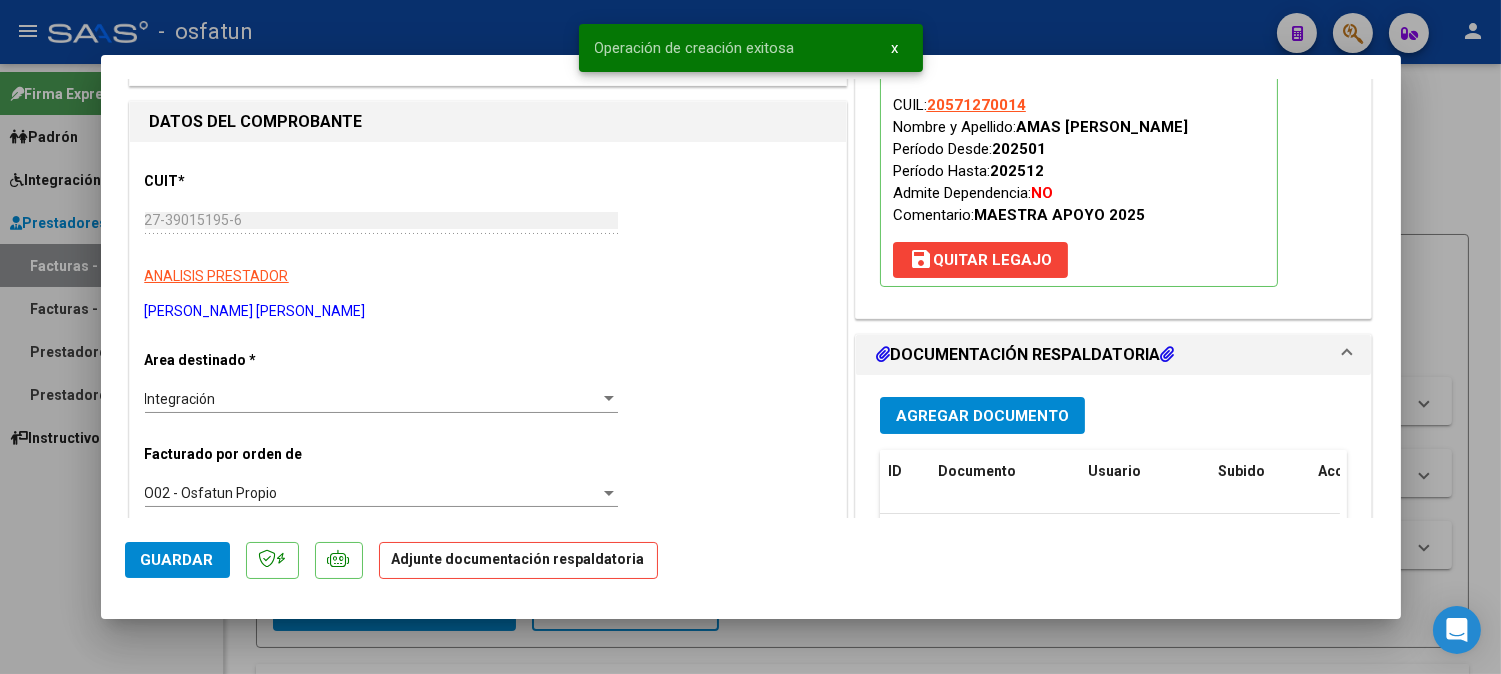 scroll, scrollTop: 222, scrollLeft: 0, axis: vertical 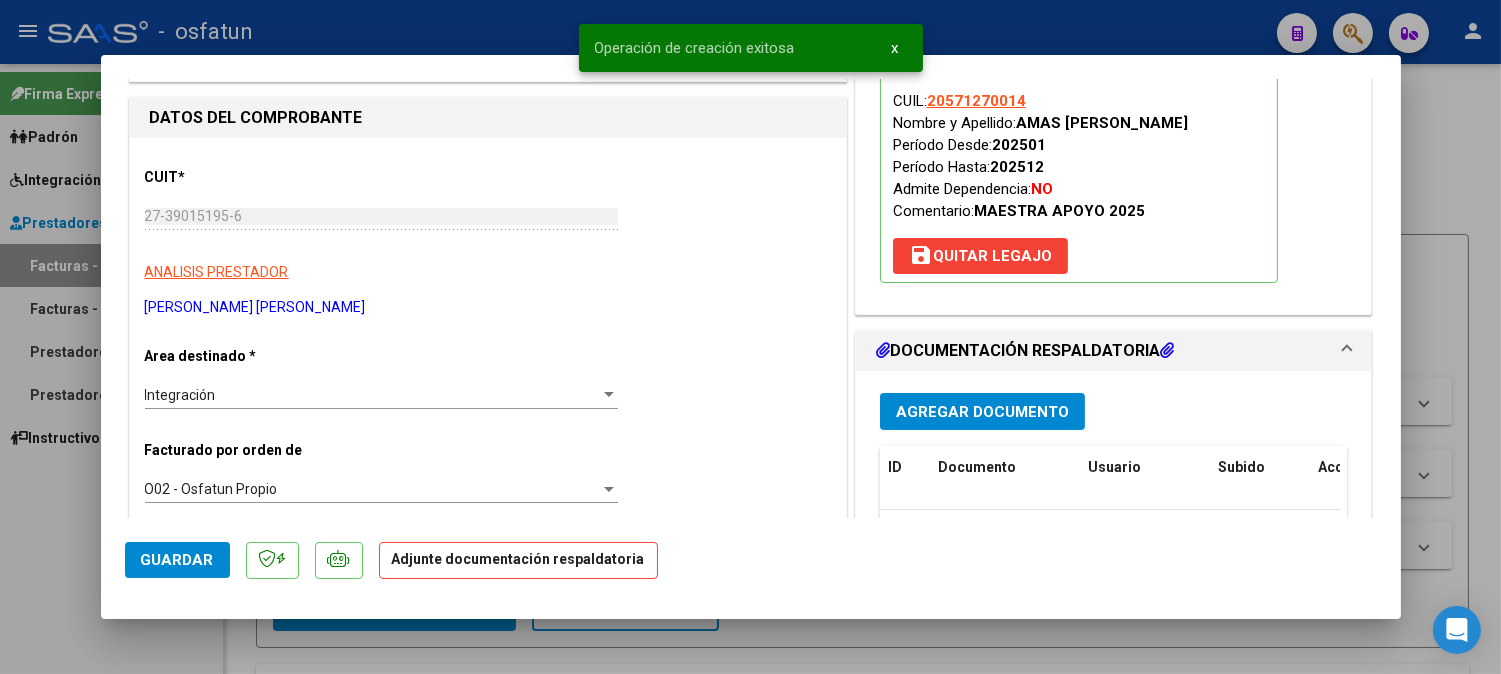 click on "Agregar Documento" at bounding box center [982, 412] 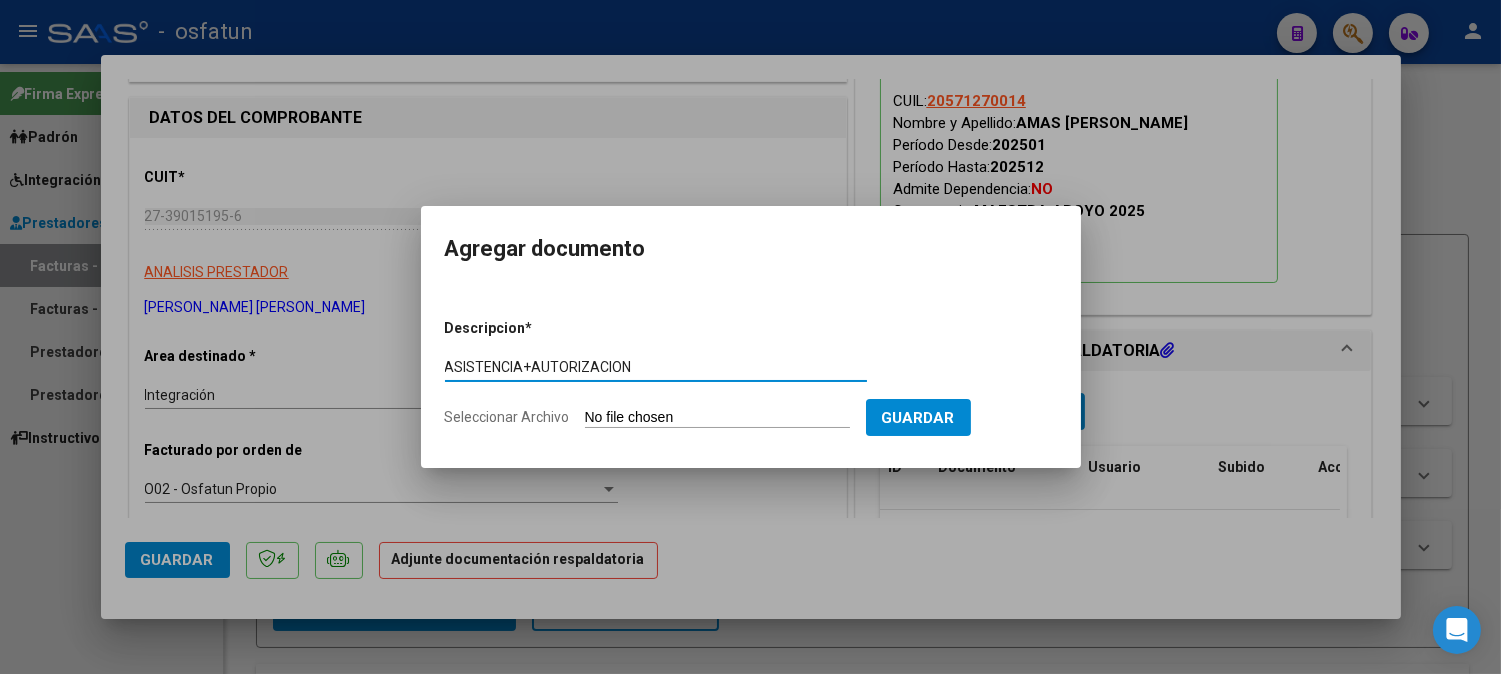 type on "ASISTENCIA+AUTORIZACION" 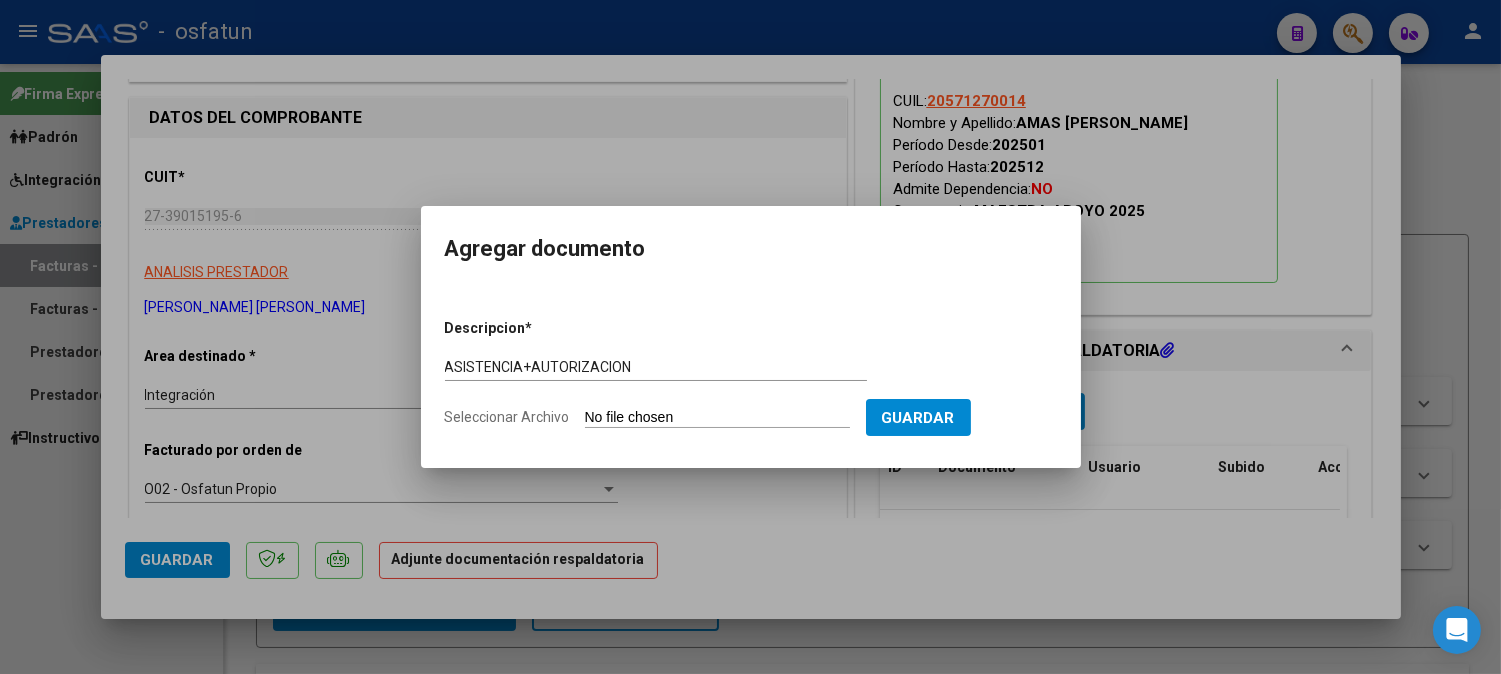 type on "C:\fakepath\ASIST+AUT MAESTRA.pdf" 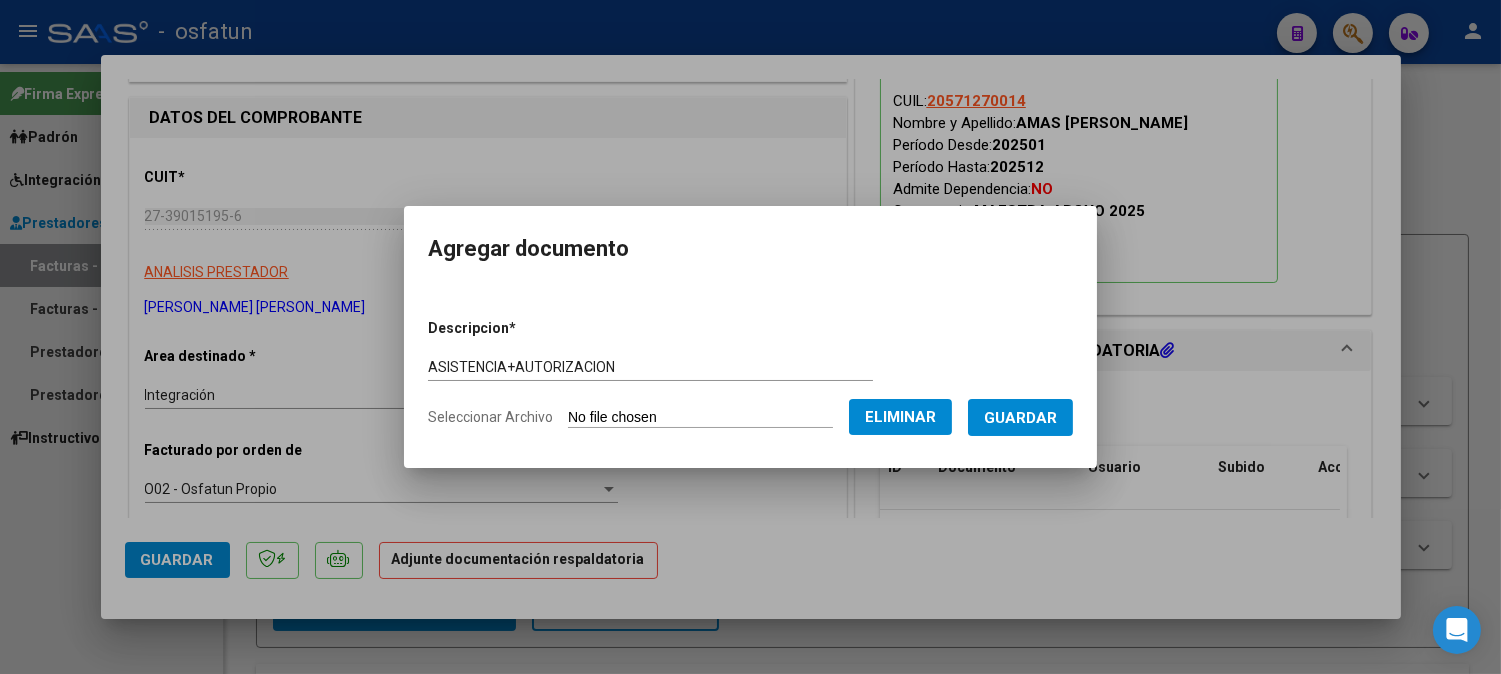 click on "Guardar" at bounding box center (1020, 418) 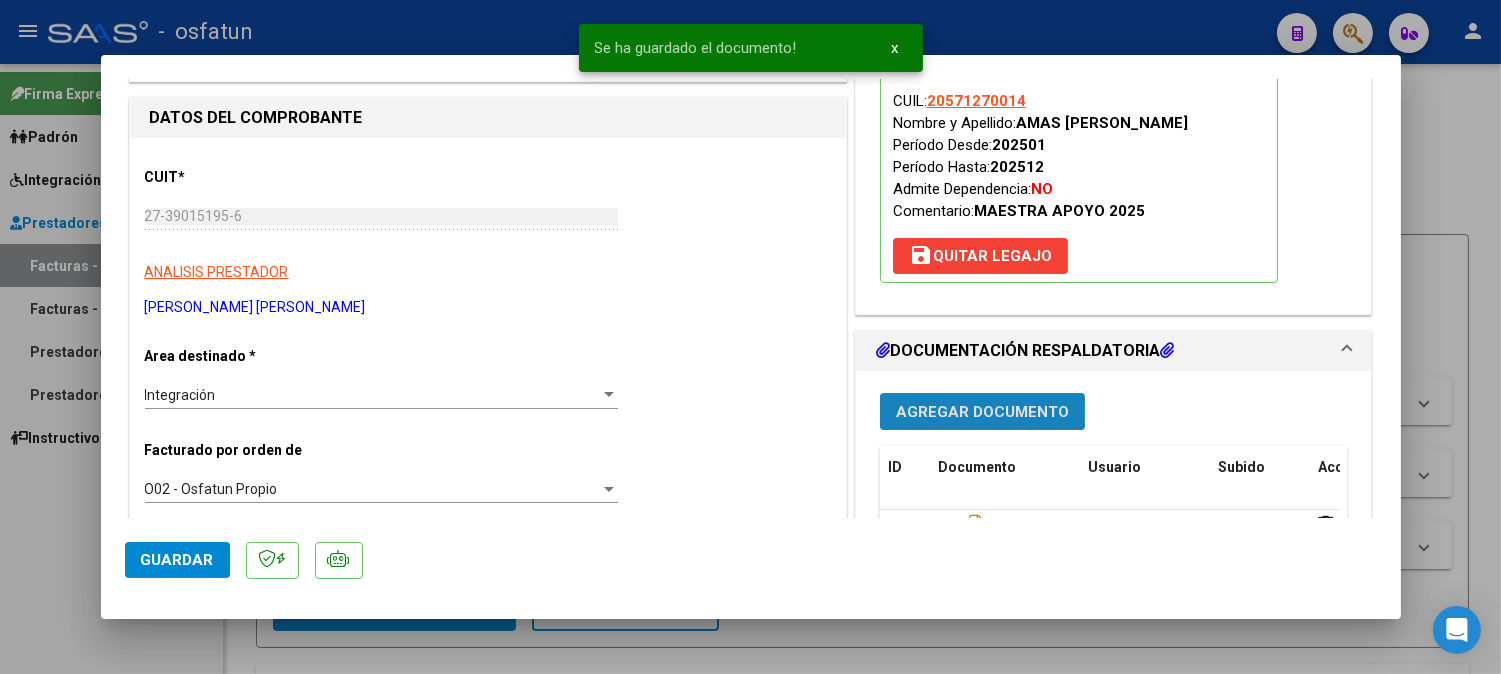 click on "Agregar Documento" at bounding box center (982, 411) 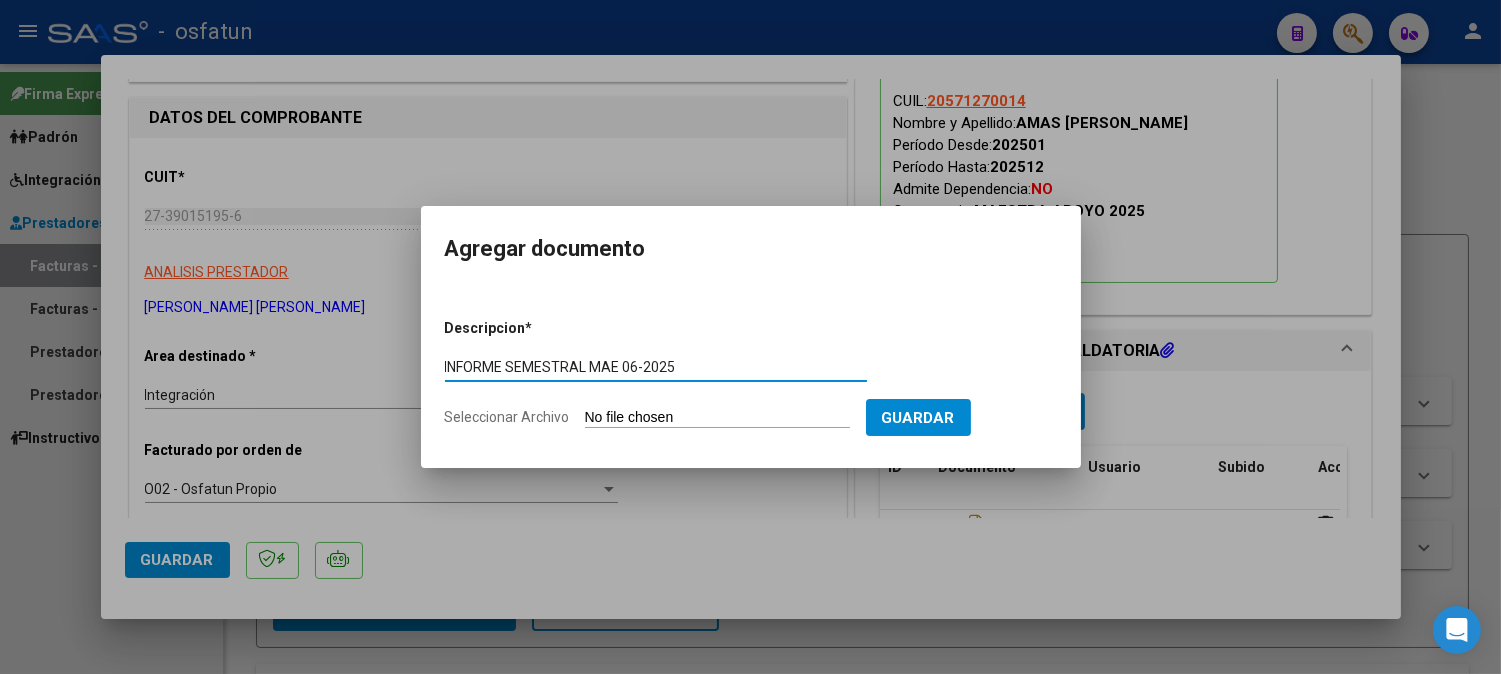 type on "INFORME SEMESTRAL MAE 06-2025" 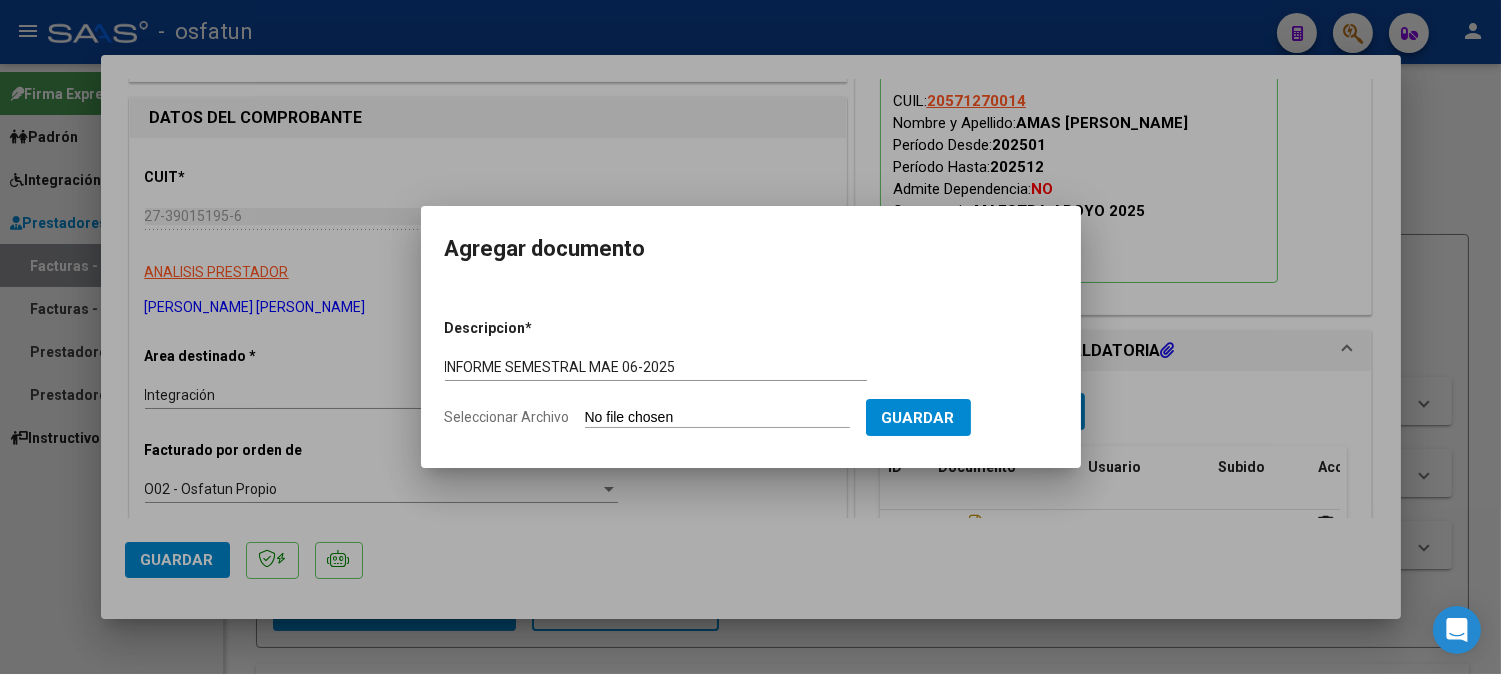 type on "C:\fakepath\INFORME SEMESTRAL MAESTRA 06-2025.docx" 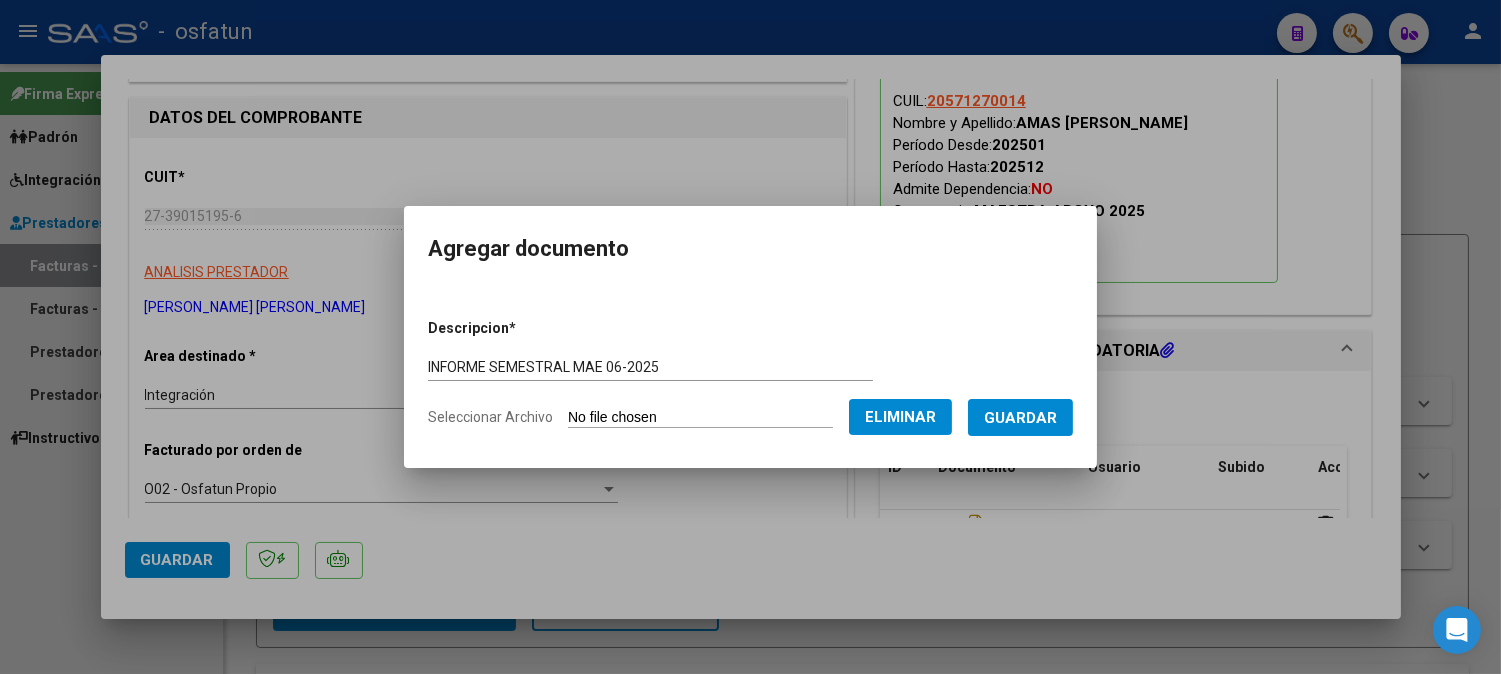 click on "Guardar" at bounding box center (1020, 417) 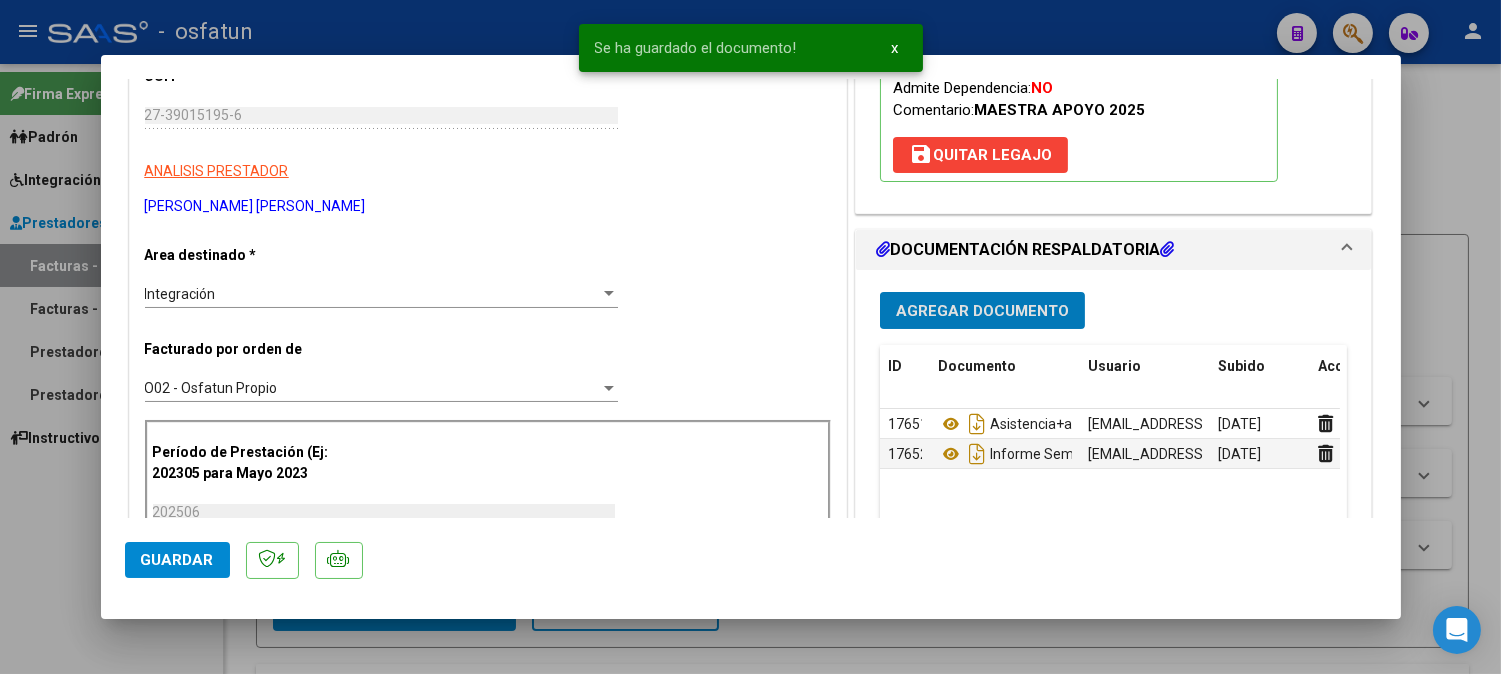 scroll, scrollTop: 444, scrollLeft: 0, axis: vertical 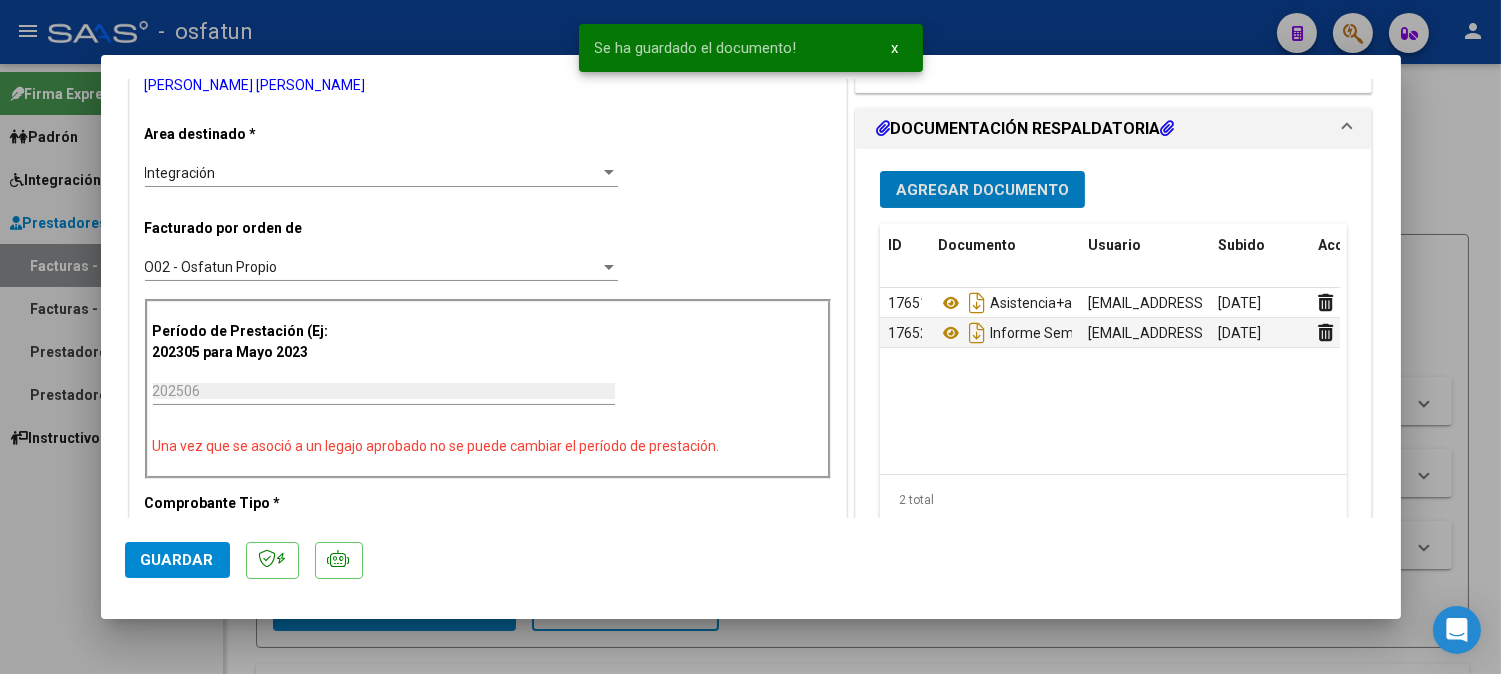 click on "Guardar" 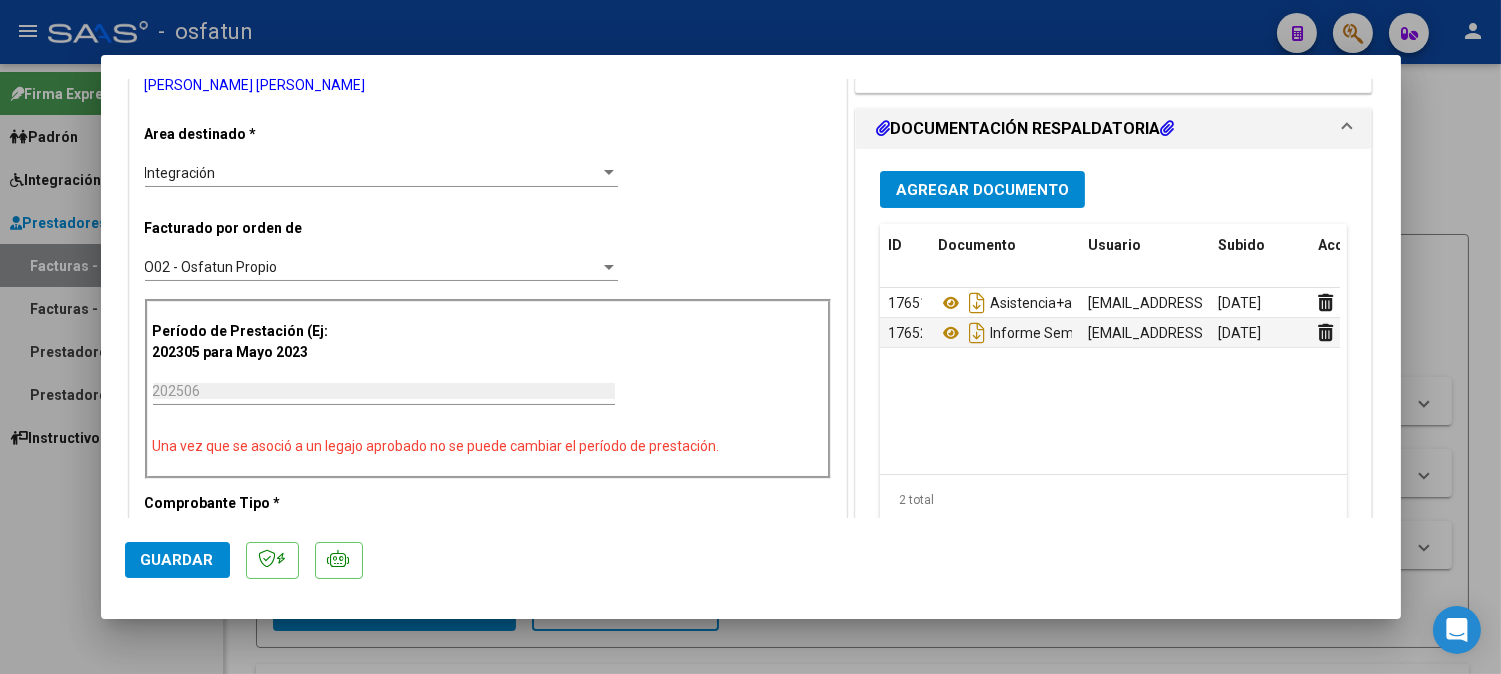 click on "Guardar" 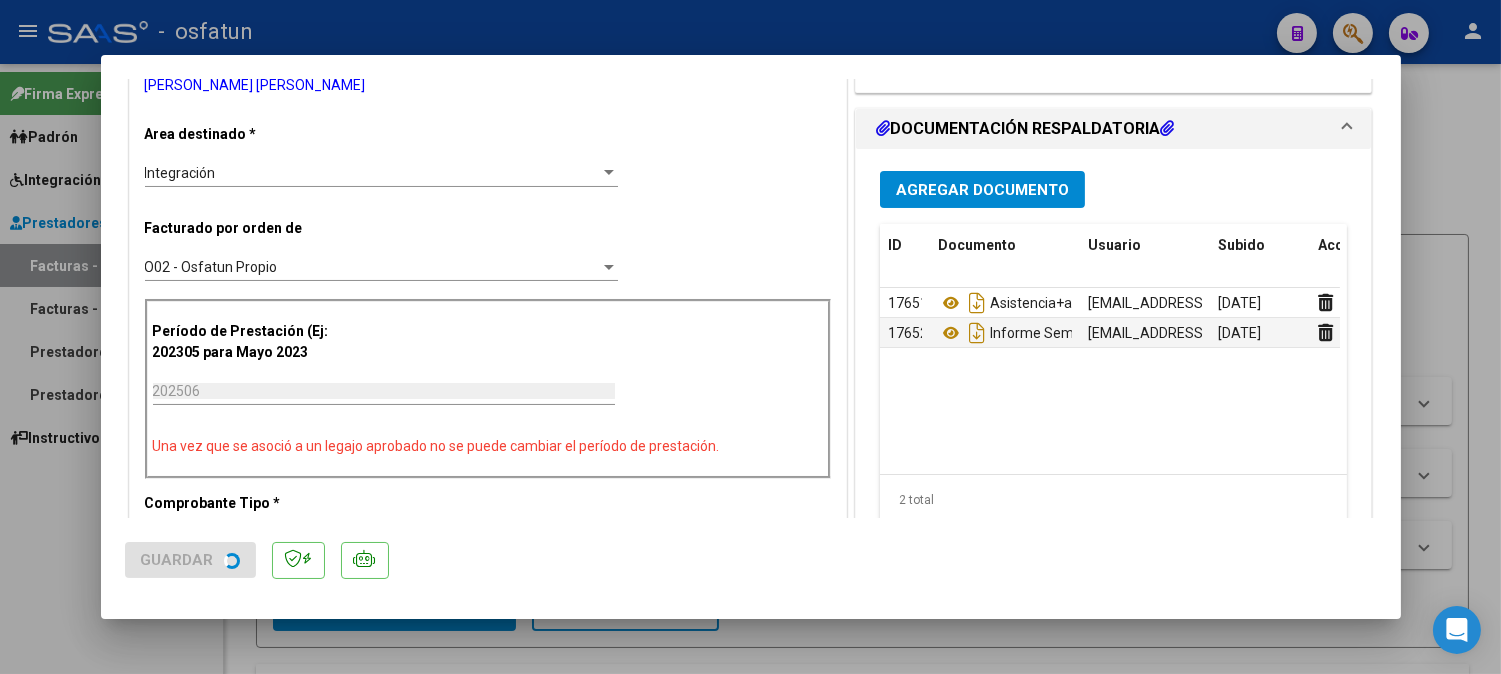 click at bounding box center (750, 337) 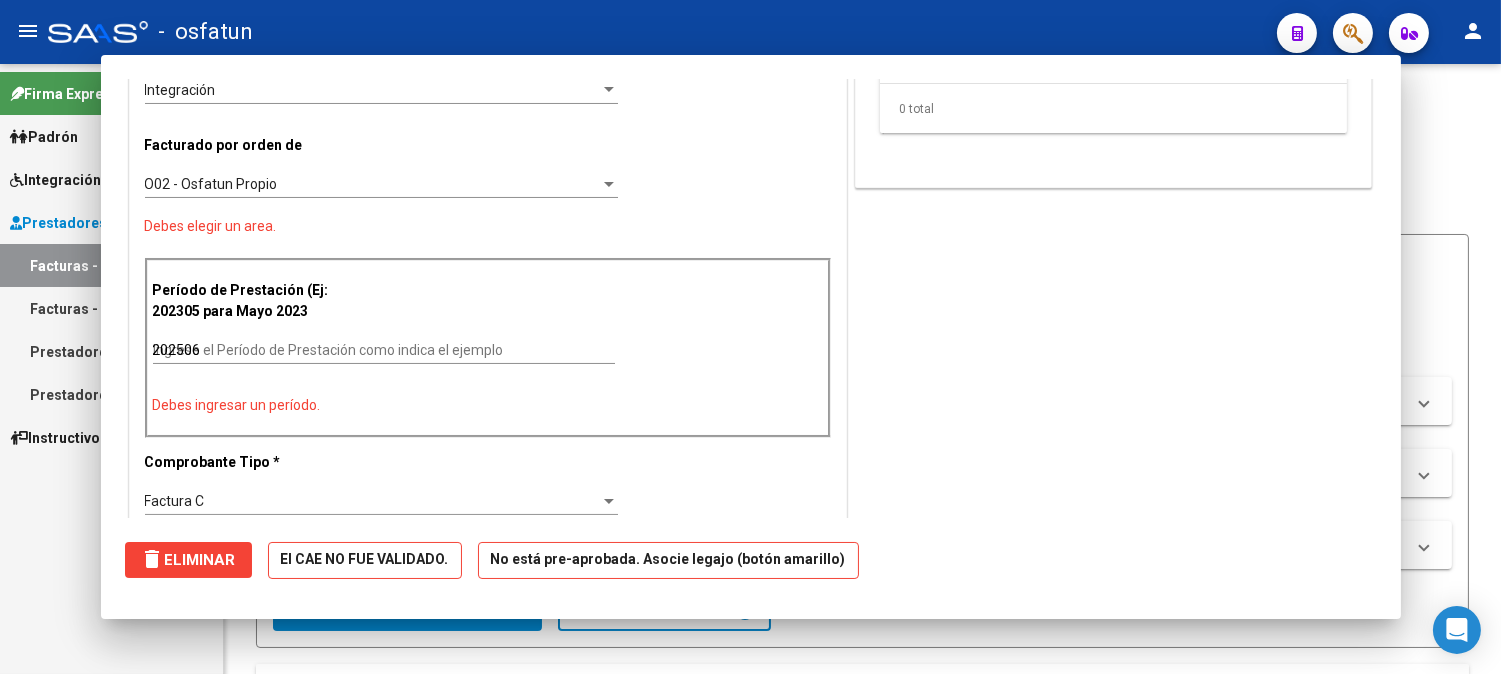 type 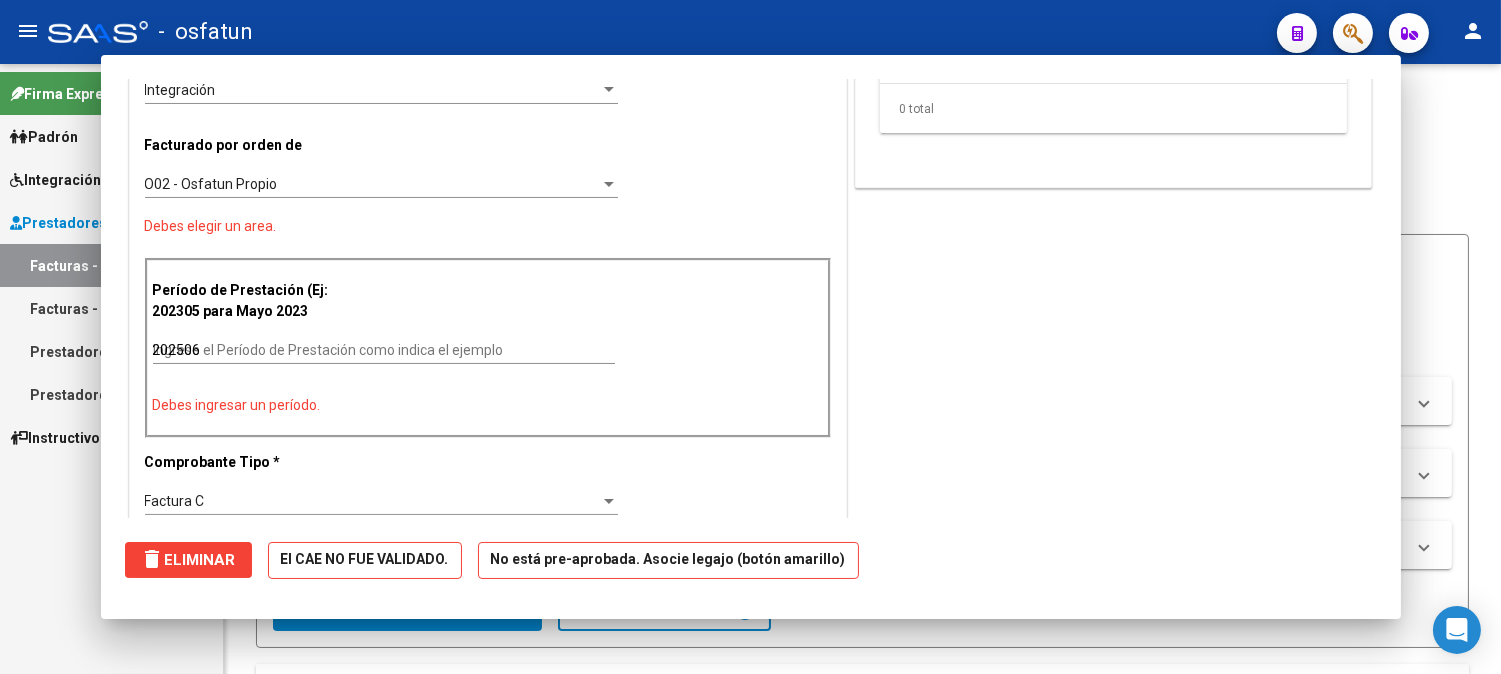 type 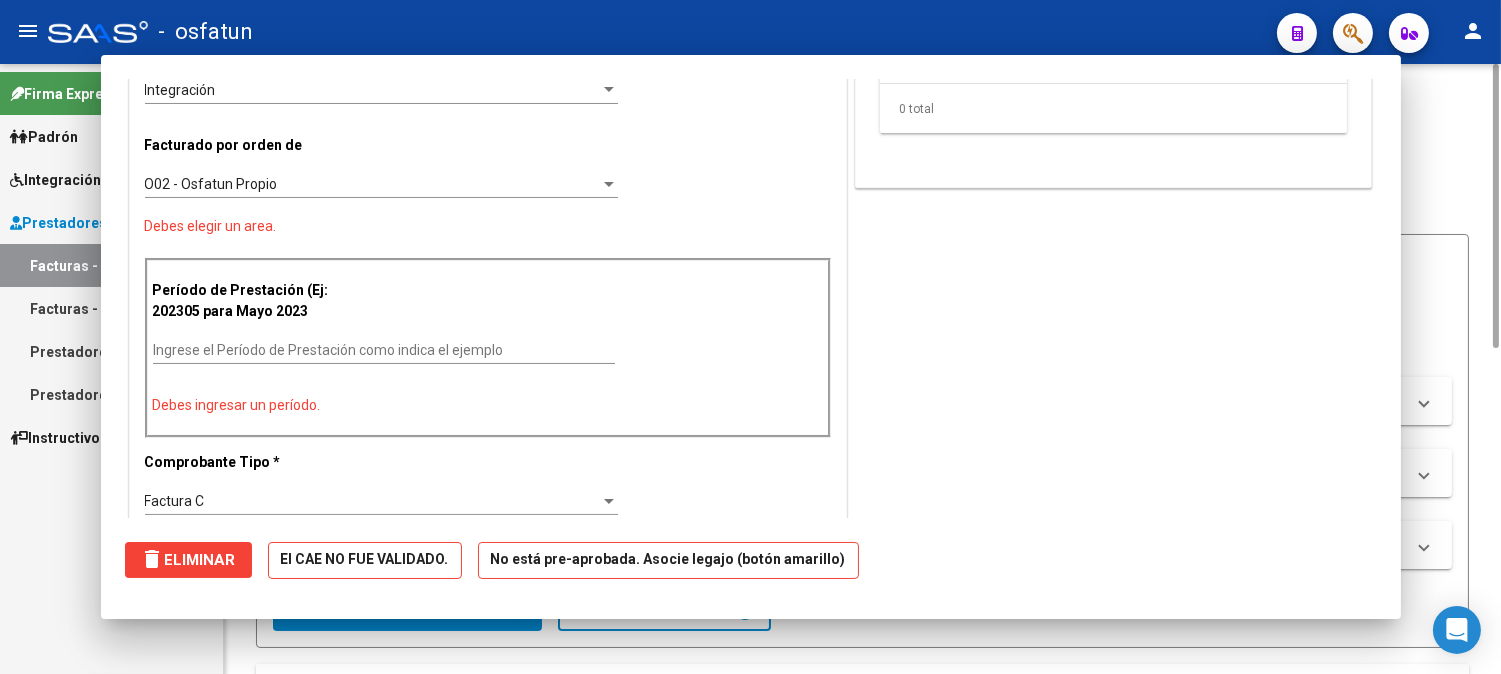 scroll, scrollTop: 0, scrollLeft: 0, axis: both 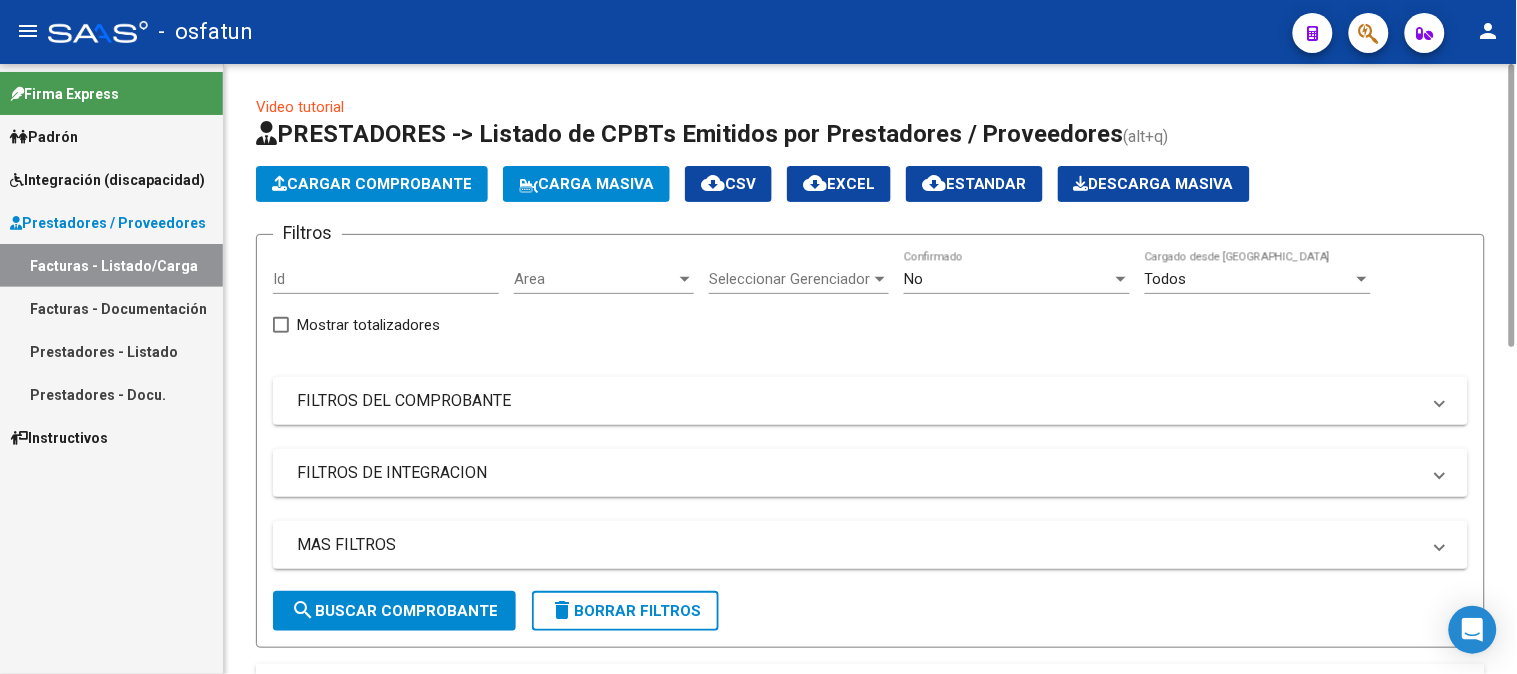 click on "Cargar Comprobante" 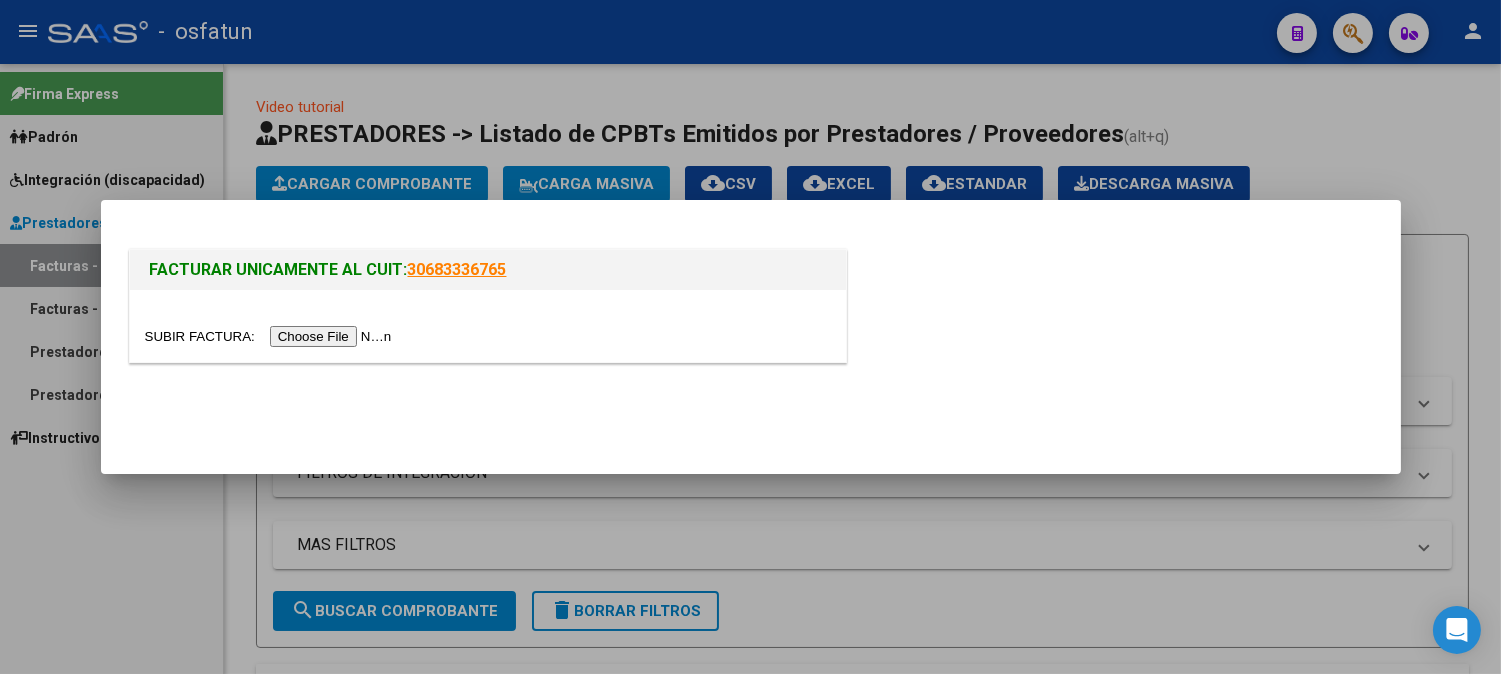 click at bounding box center [271, 336] 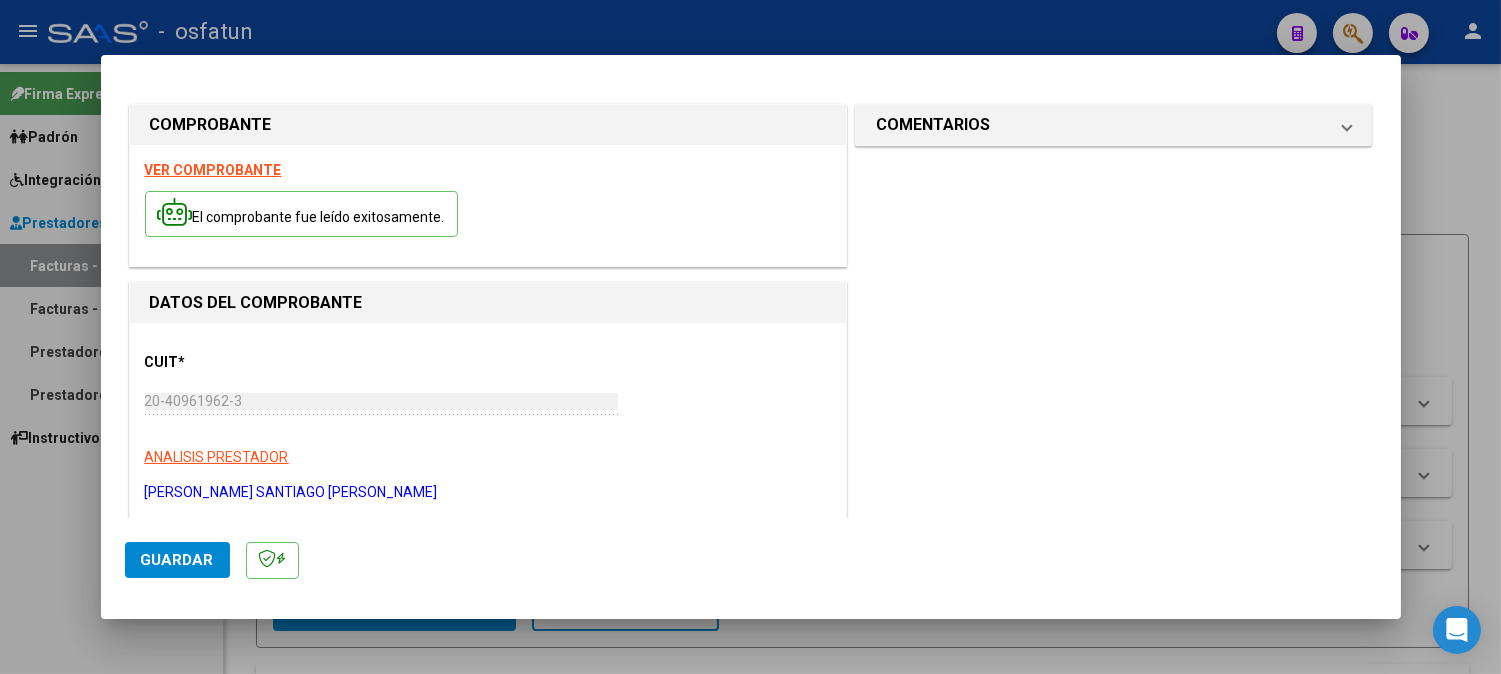 scroll, scrollTop: 111, scrollLeft: 0, axis: vertical 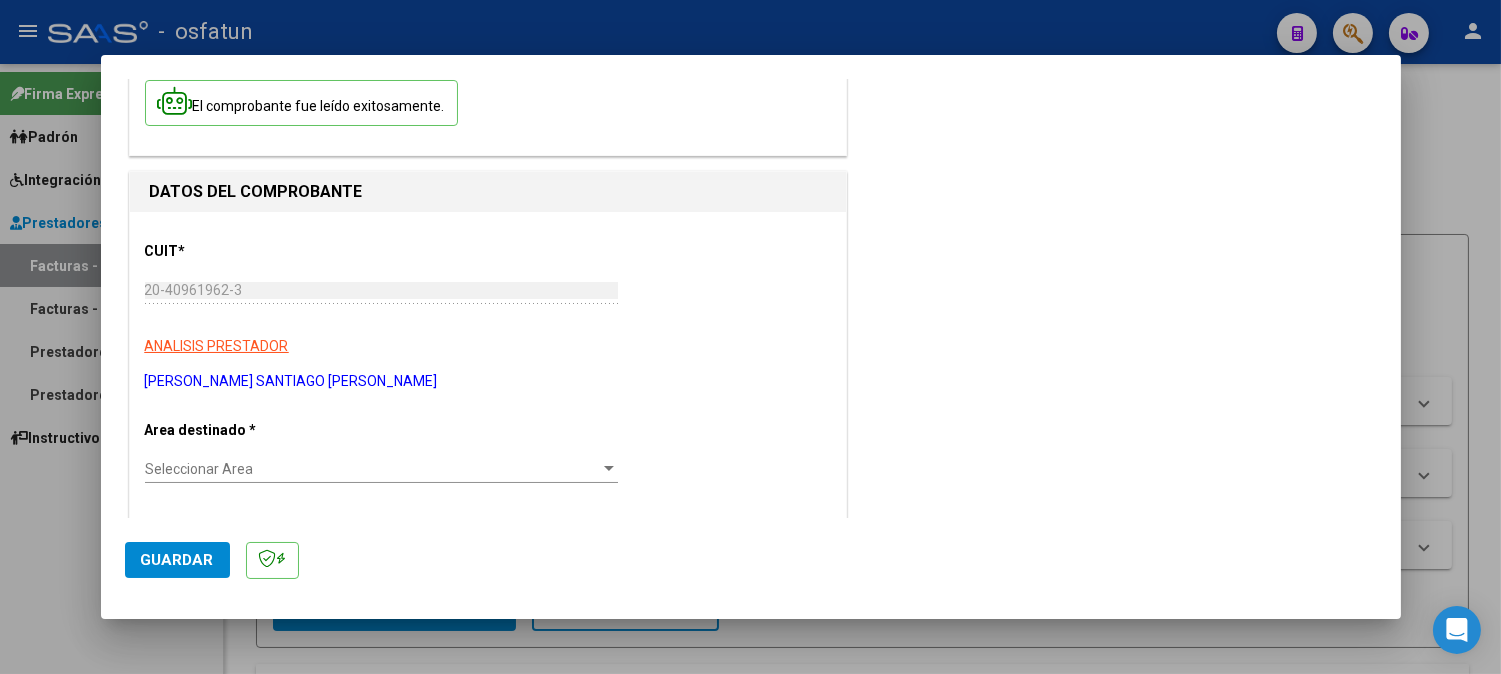 click on "Seleccionar Area" at bounding box center (372, 469) 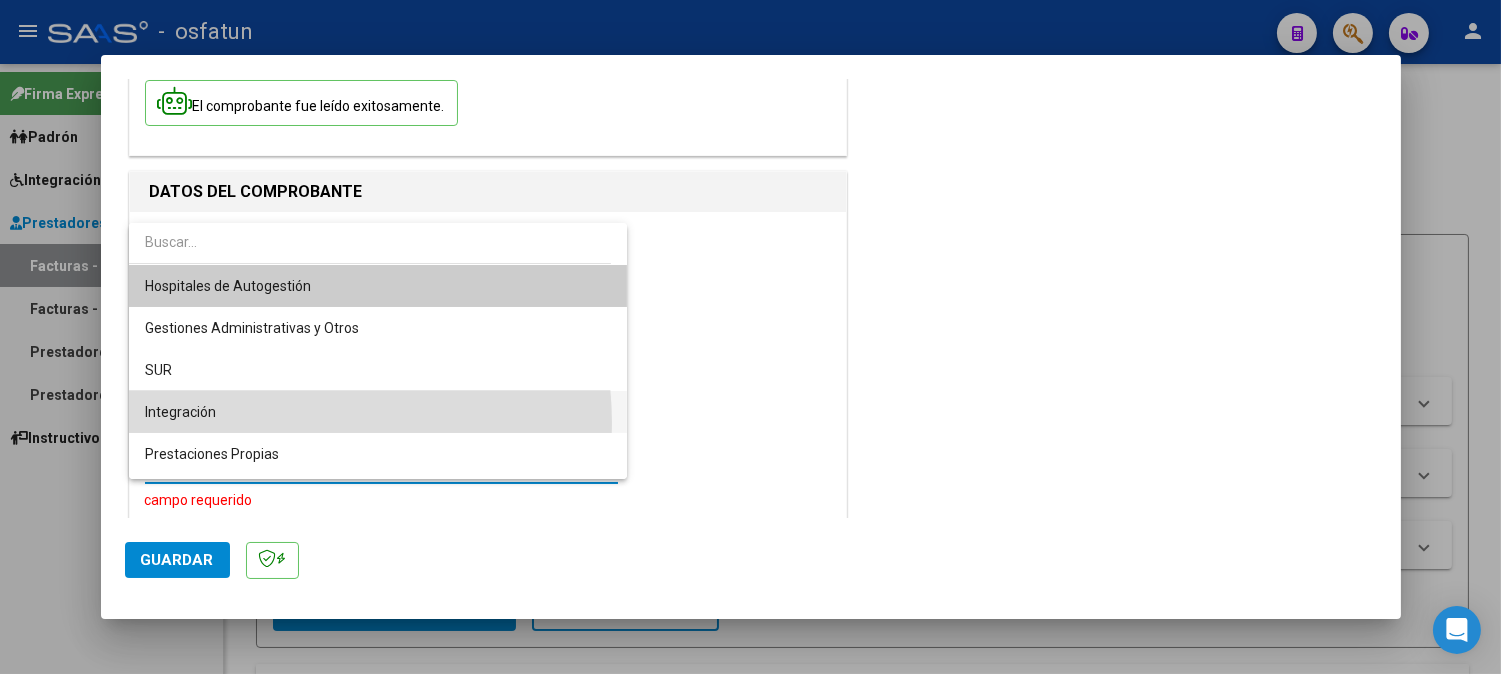 click on "Integración" at bounding box center [378, 412] 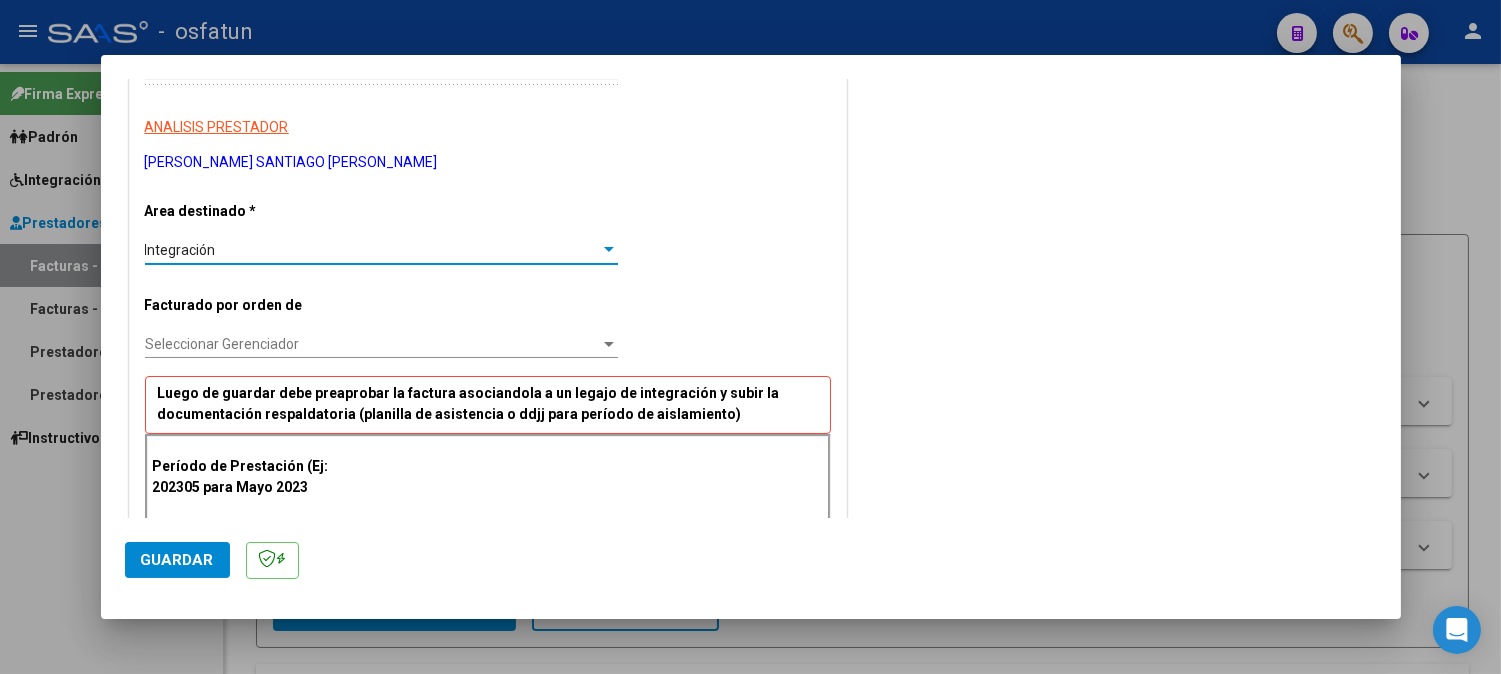 scroll, scrollTop: 333, scrollLeft: 0, axis: vertical 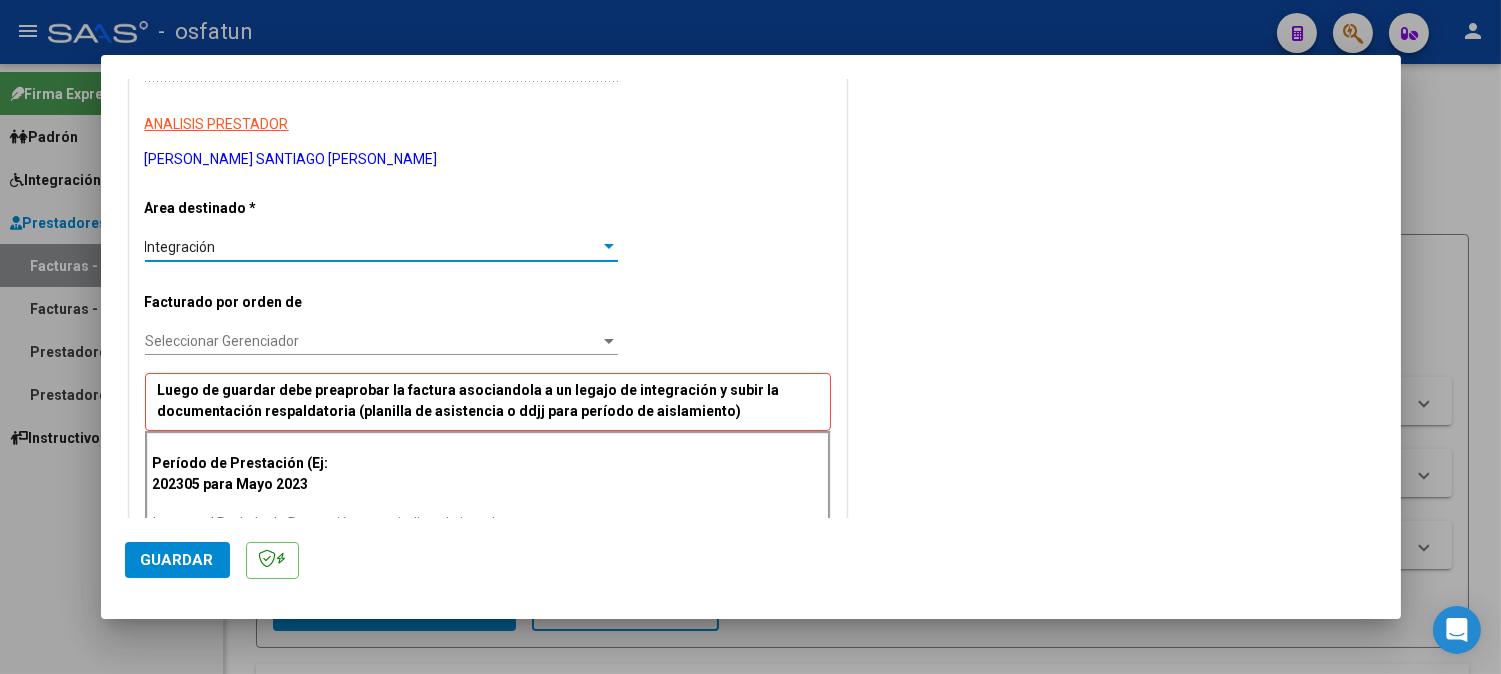 click on "Seleccionar Gerenciador" at bounding box center (372, 341) 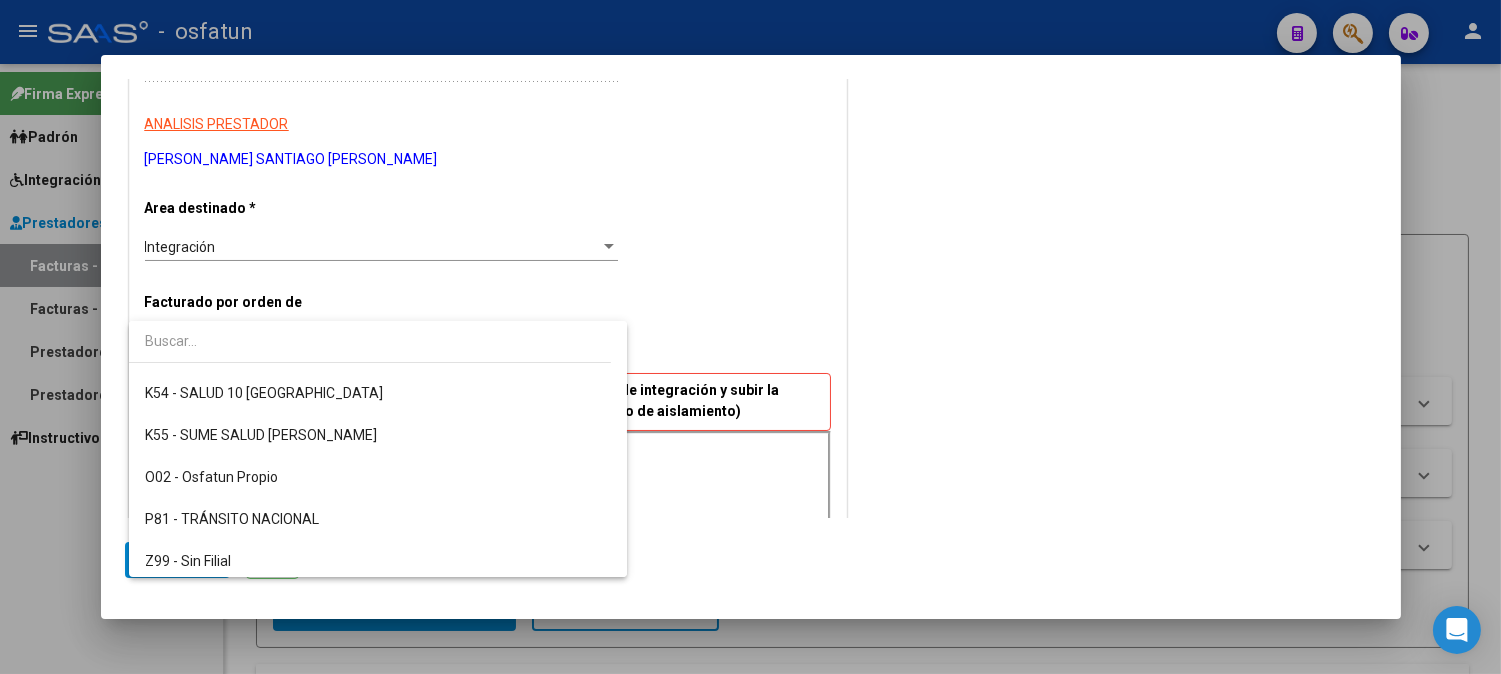 scroll, scrollTop: 920, scrollLeft: 0, axis: vertical 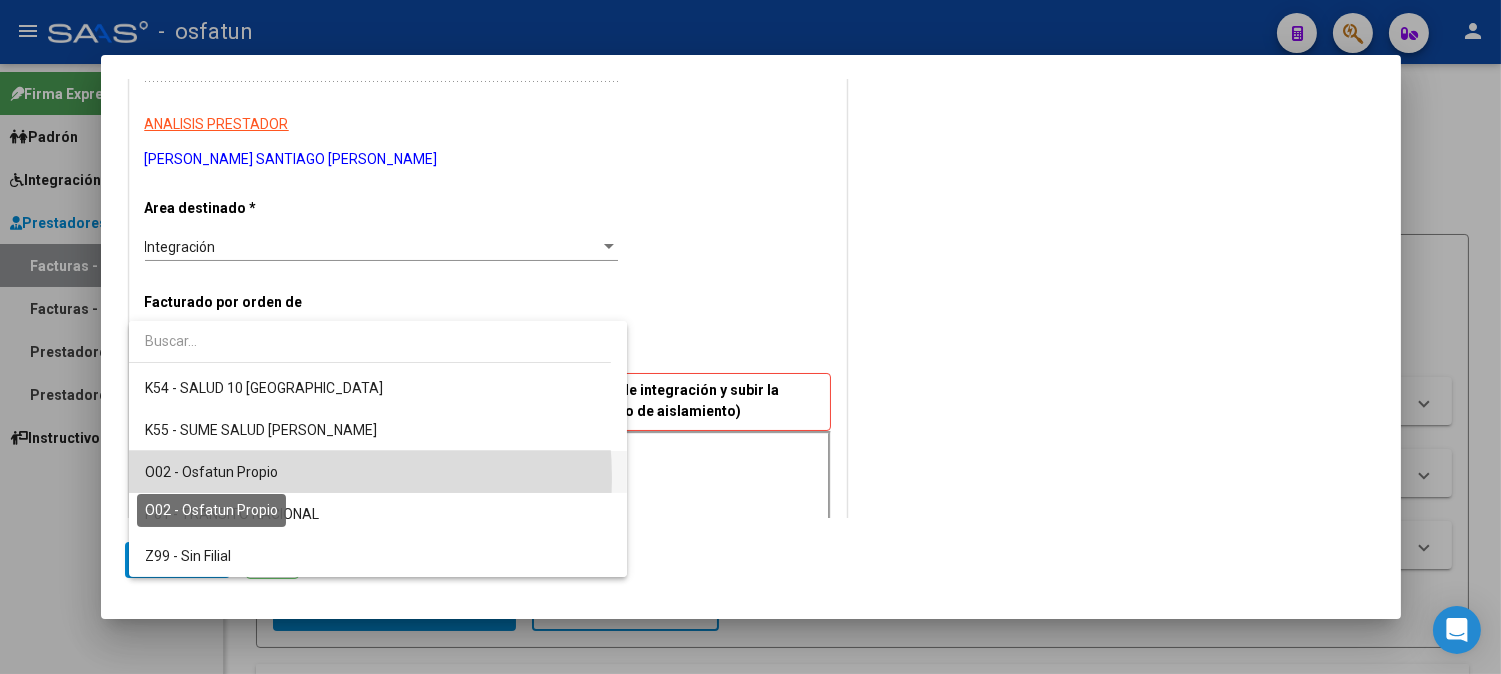 click on "O02 - Osfatun Propio" at bounding box center [211, 472] 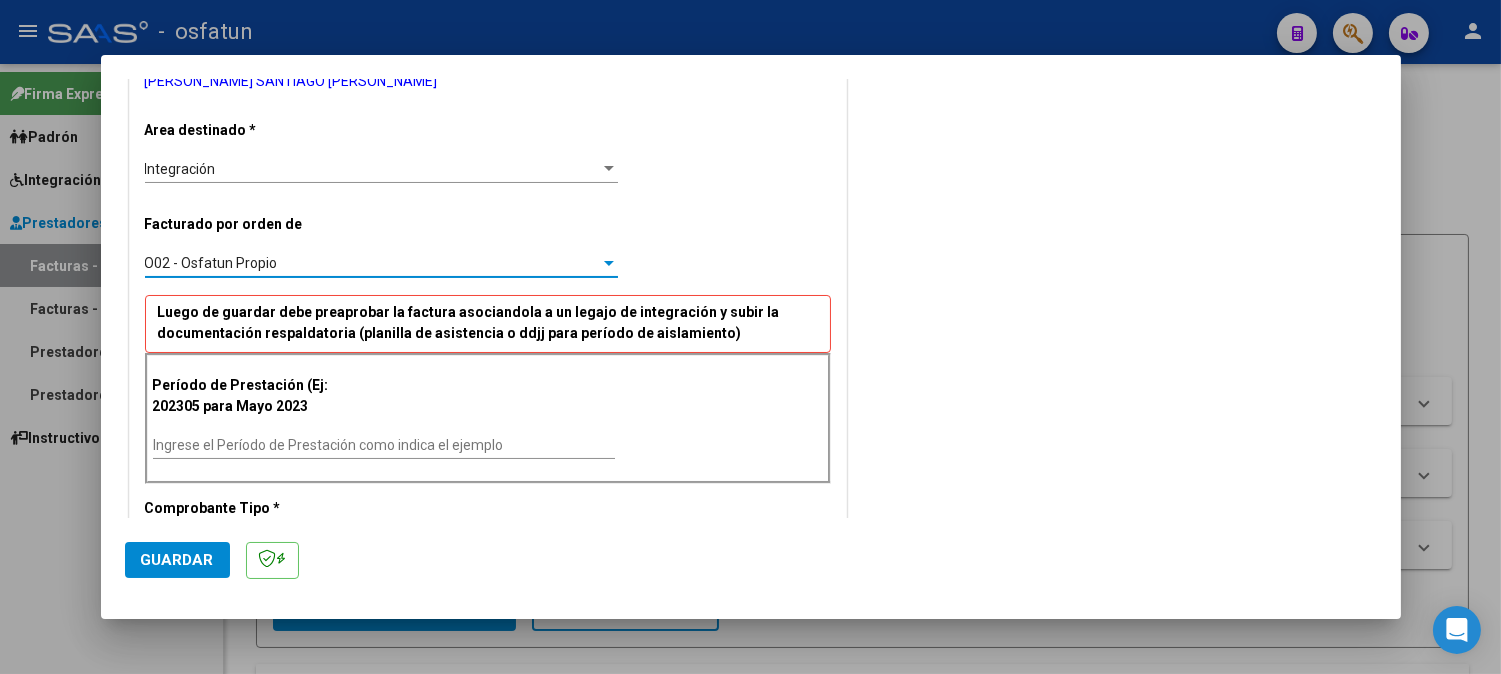 scroll, scrollTop: 444, scrollLeft: 0, axis: vertical 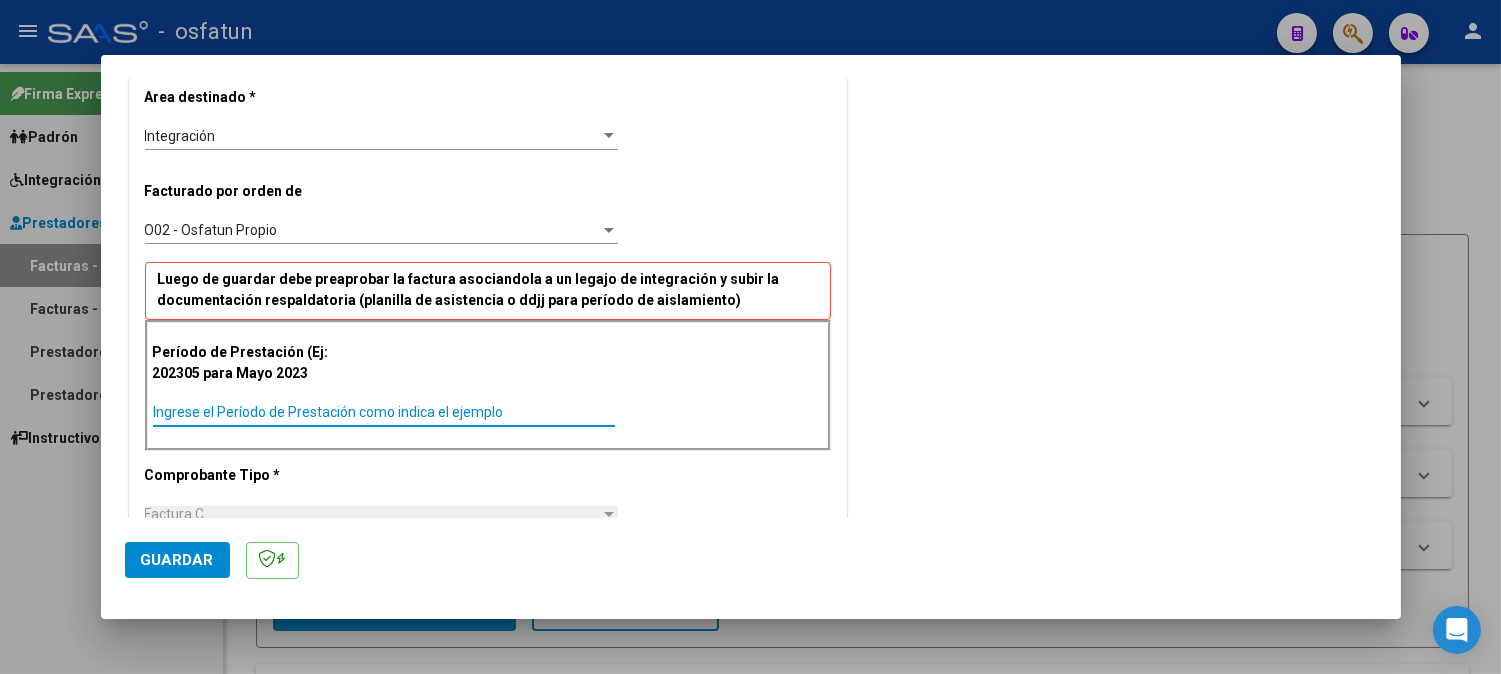 click on "Ingrese el Período de Prestación como indica el ejemplo" at bounding box center [384, 412] 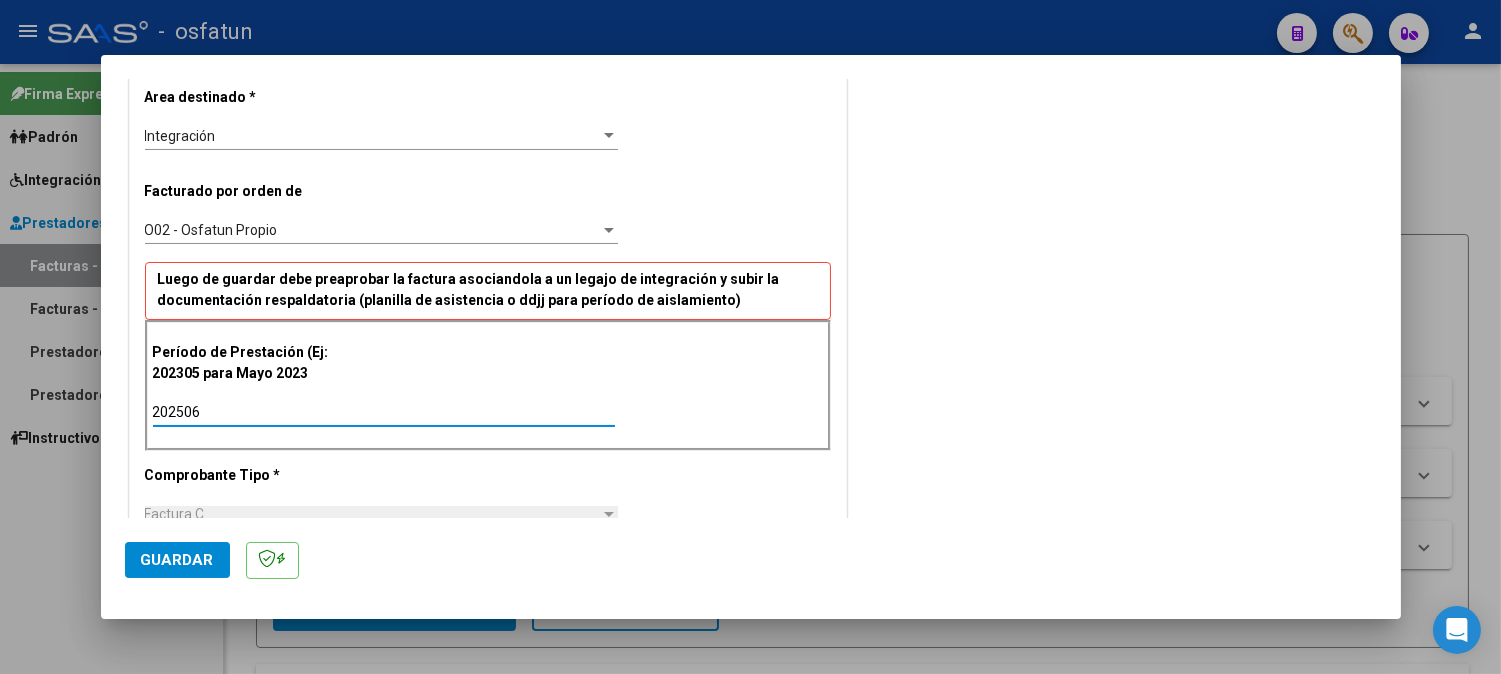 type on "202506" 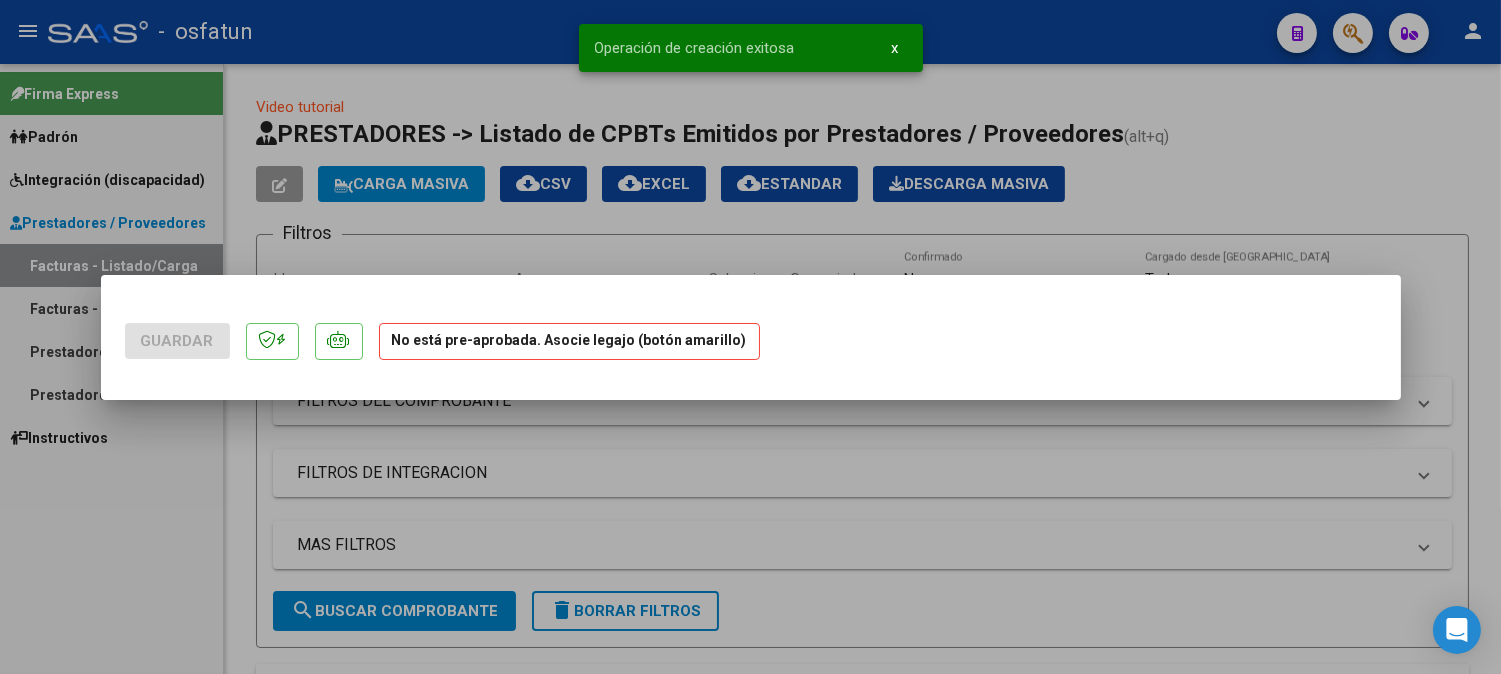 scroll, scrollTop: 0, scrollLeft: 0, axis: both 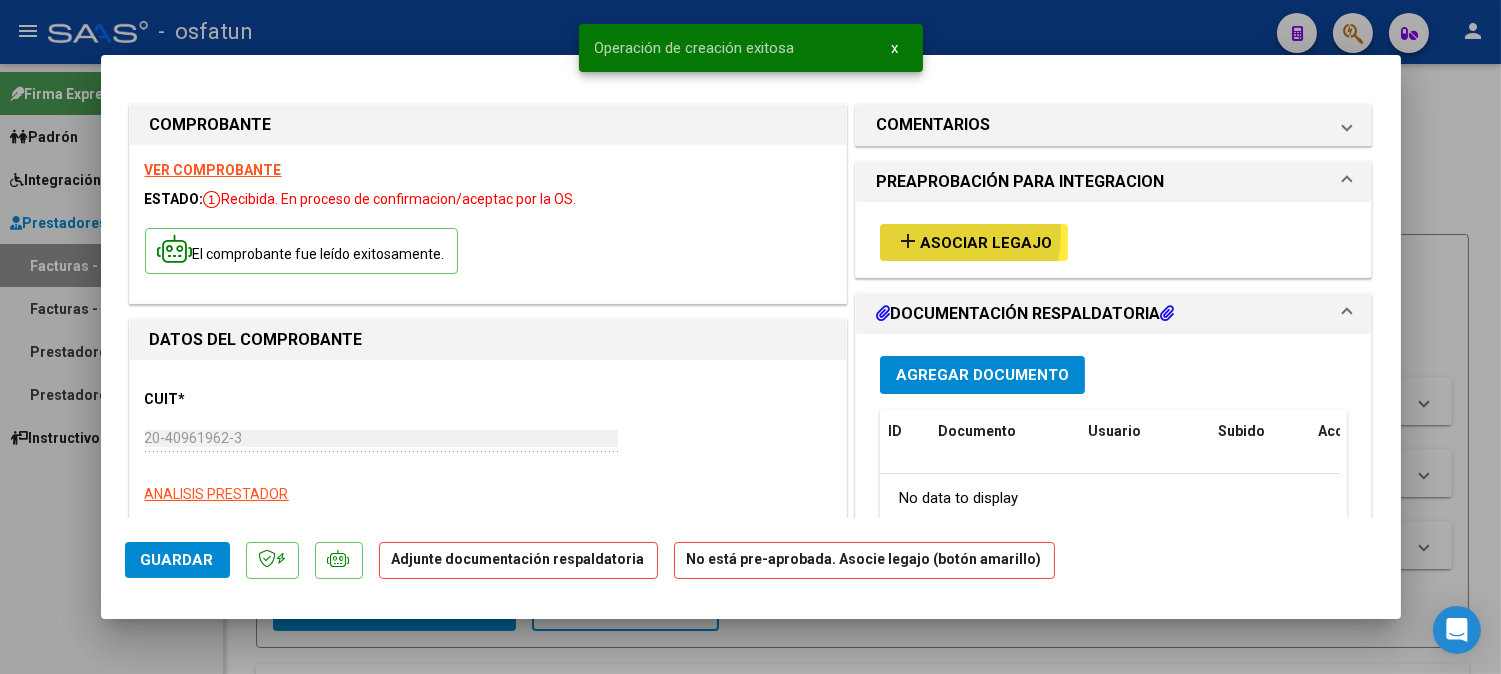 click on "add Asociar Legajo" at bounding box center (974, 242) 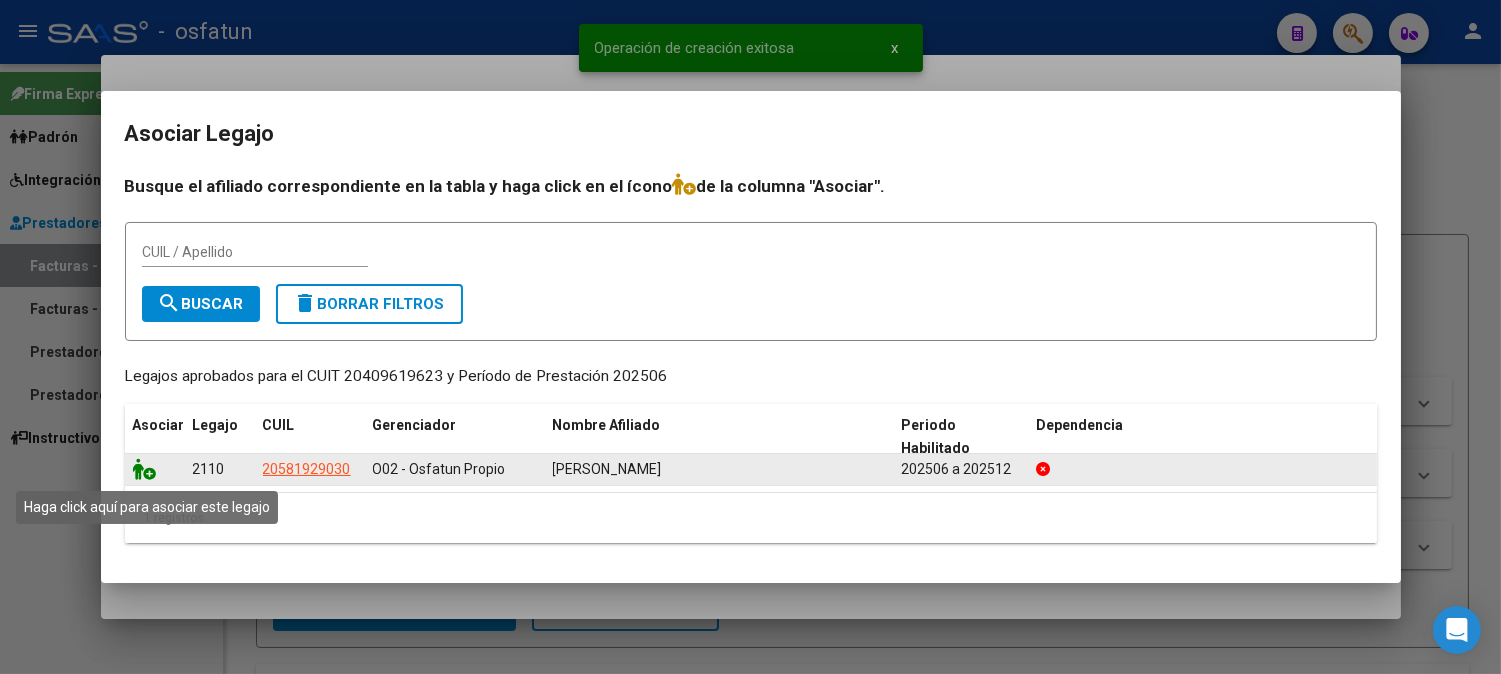 click 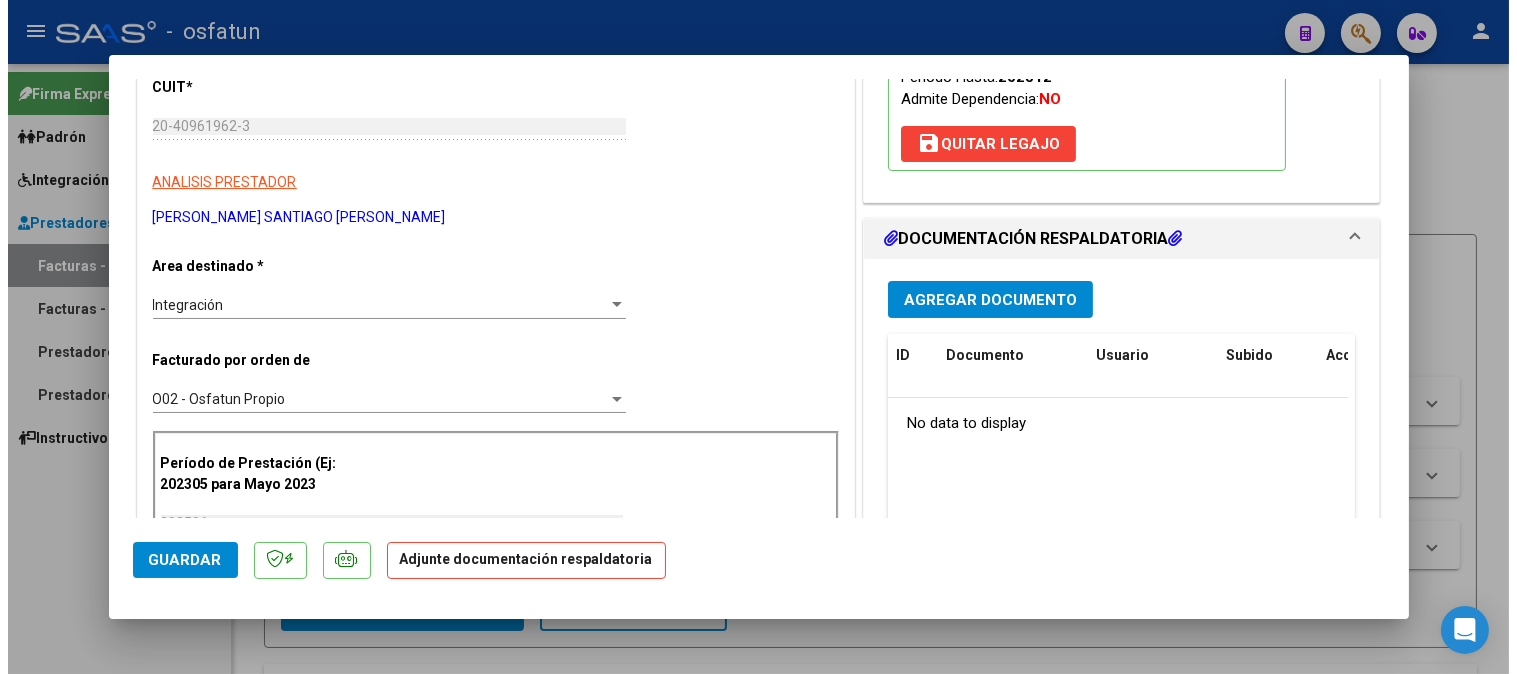 scroll, scrollTop: 333, scrollLeft: 0, axis: vertical 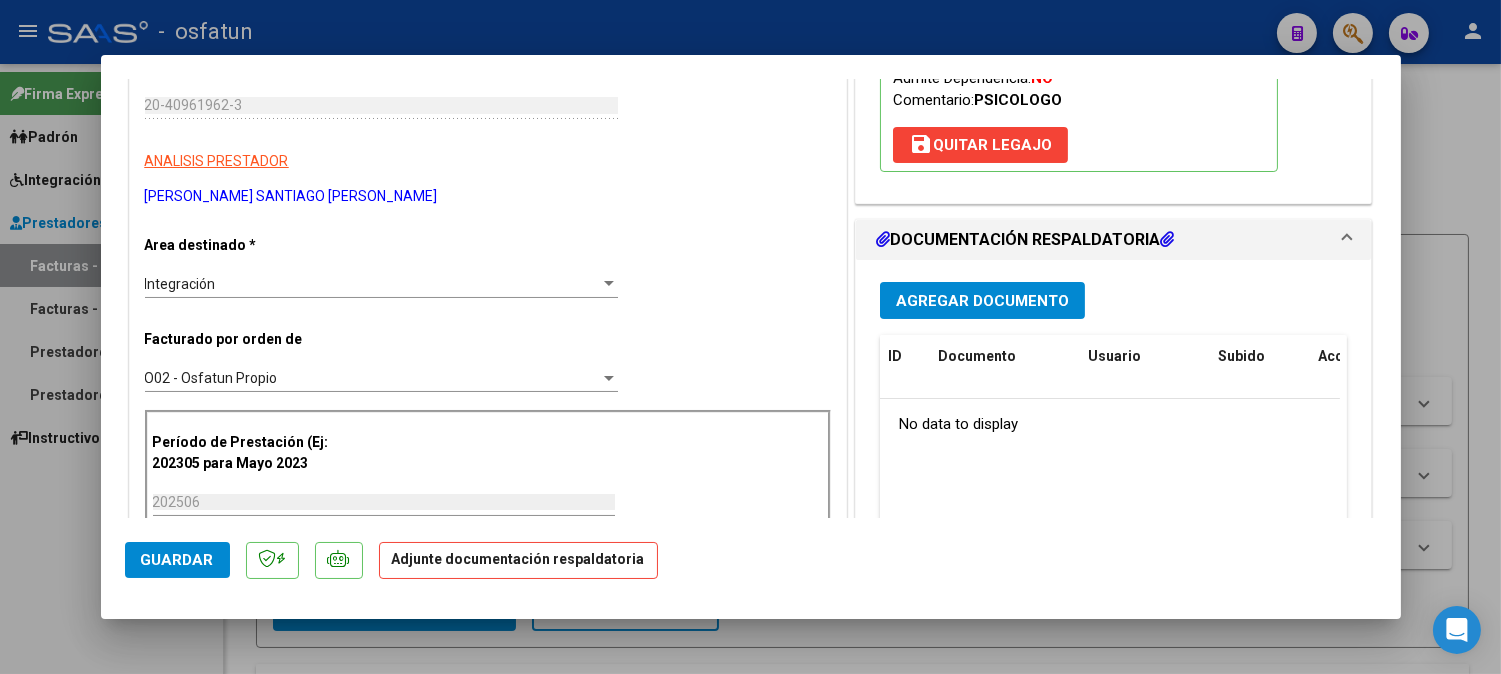 click on "Agregar Documento ID Documento Usuario Subido Acción No data to display  0 total   1" at bounding box center [1114, 466] 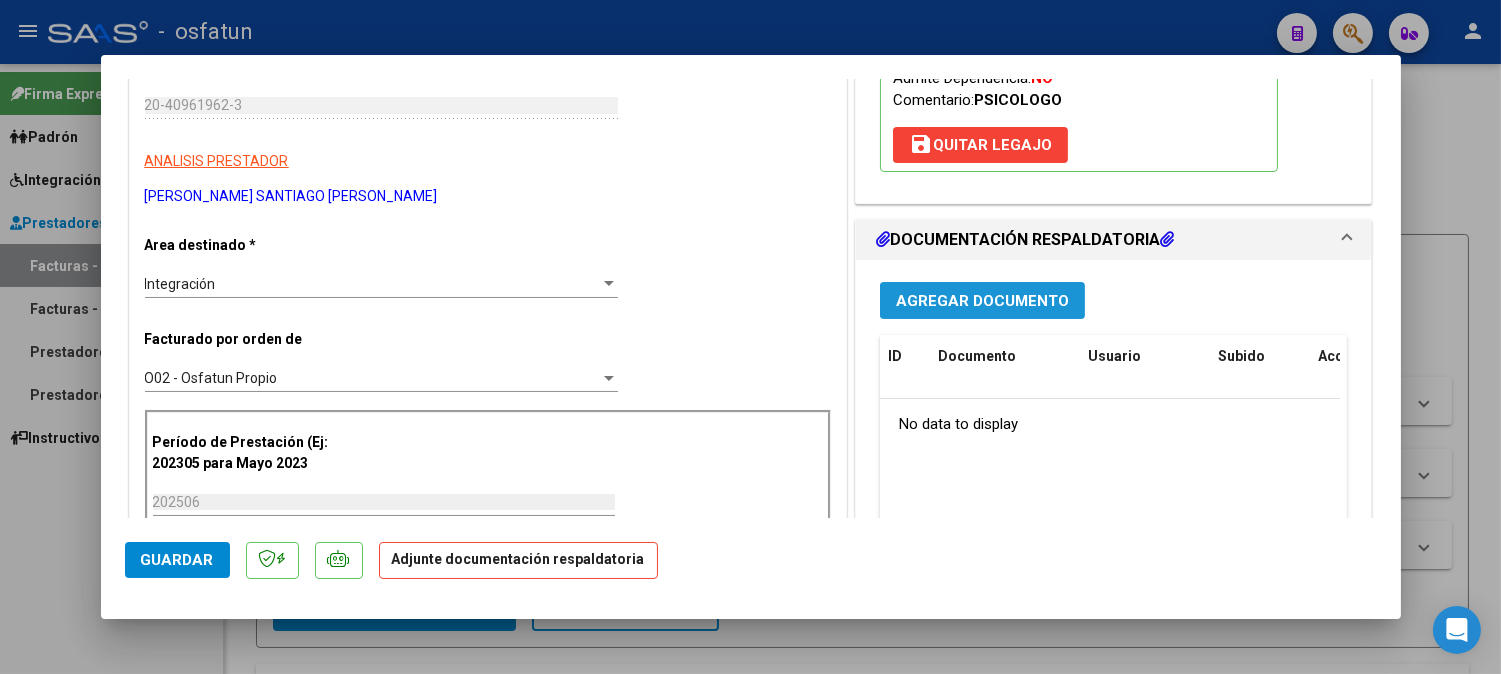 click on "Agregar Documento" at bounding box center [982, 300] 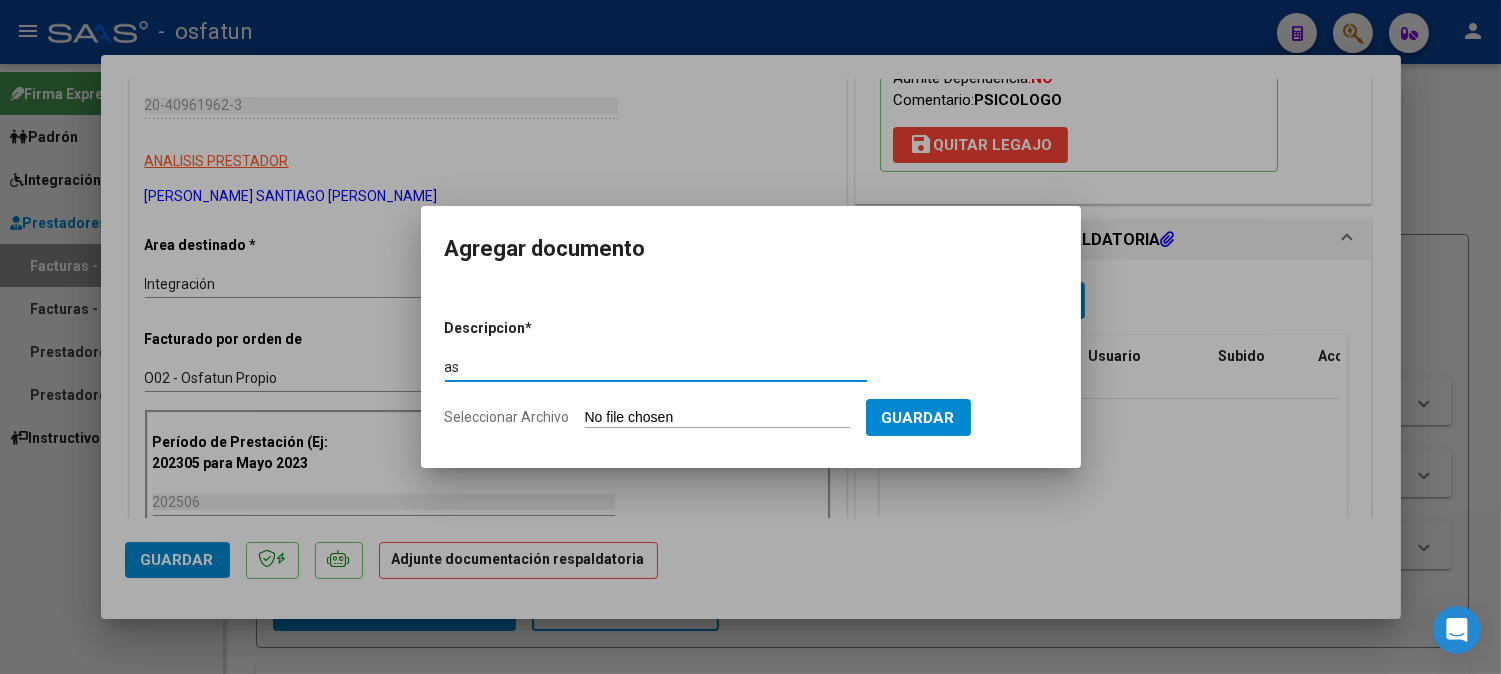 type on "a" 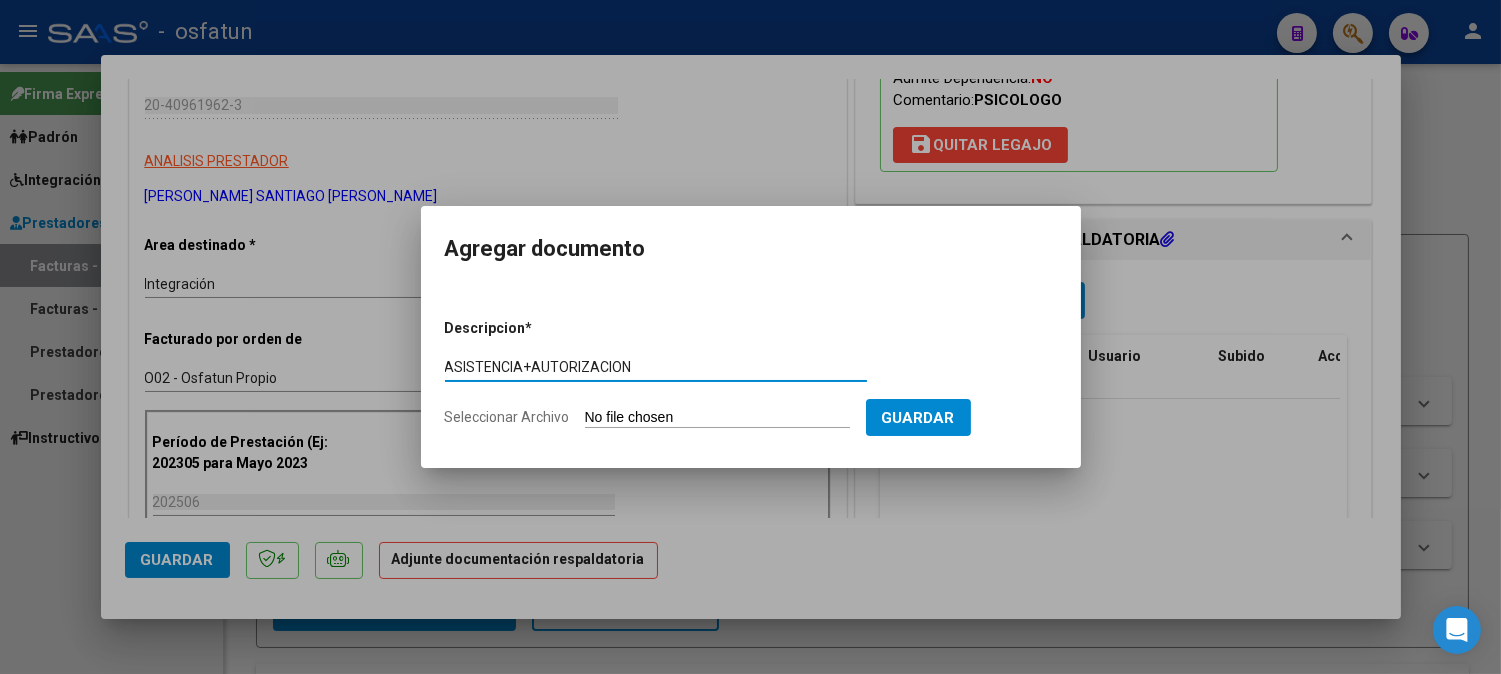 type on "ASISTENCIA+AUTORIZACION" 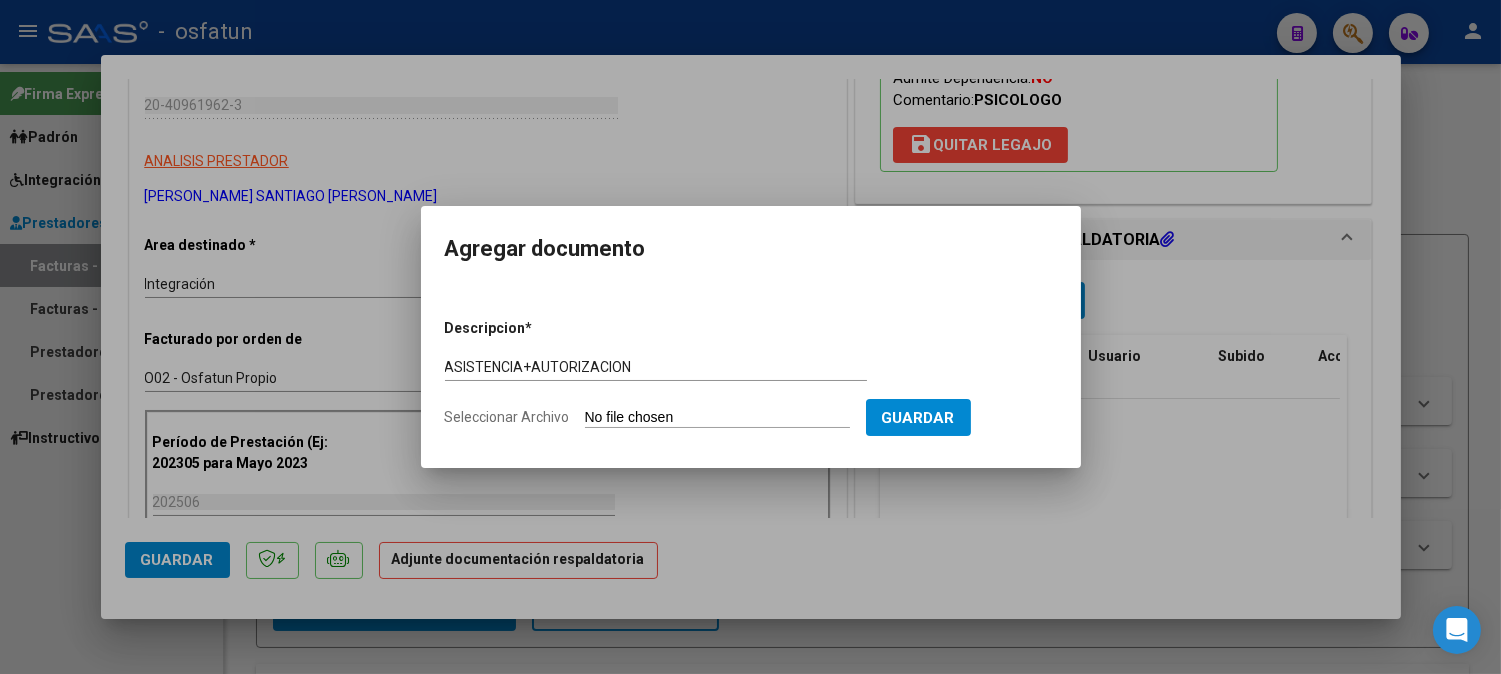 click on "Seleccionar Archivo" at bounding box center [717, 418] 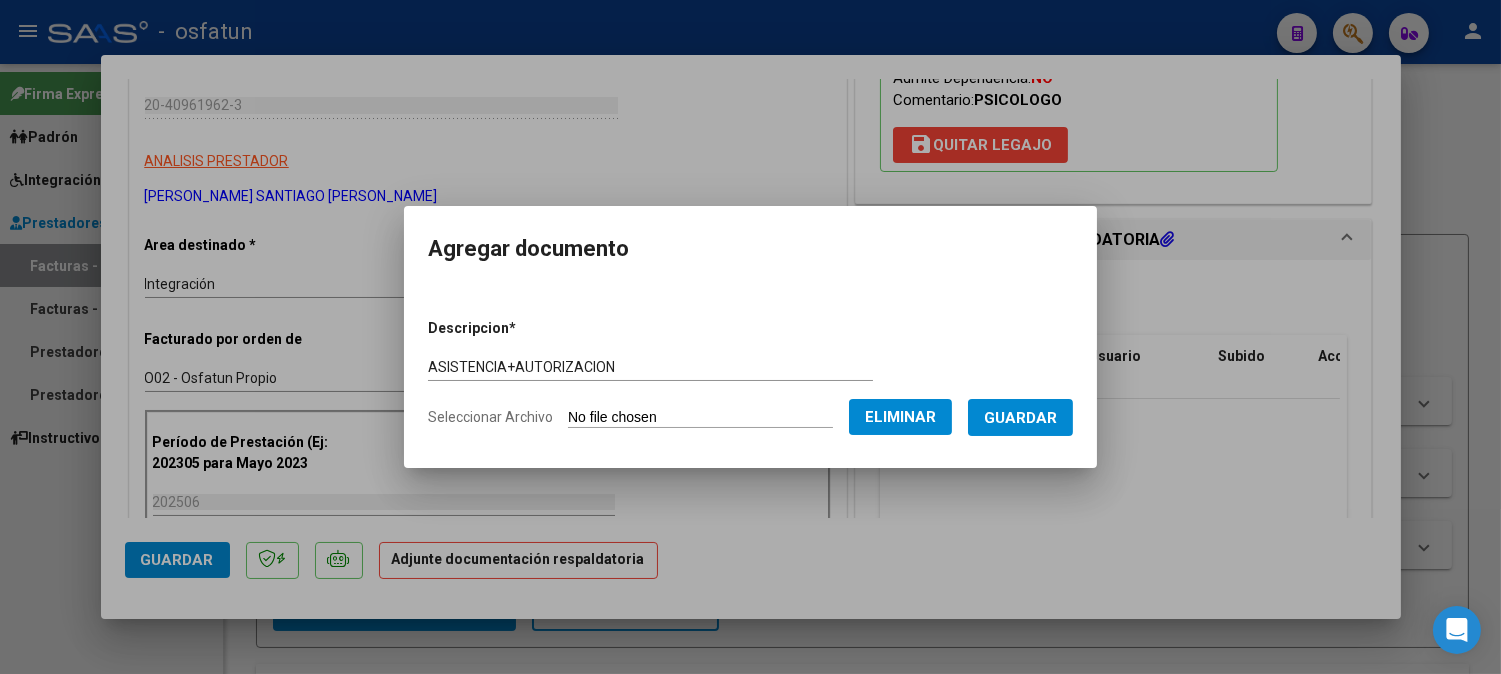 click on "Guardar" at bounding box center [1020, 418] 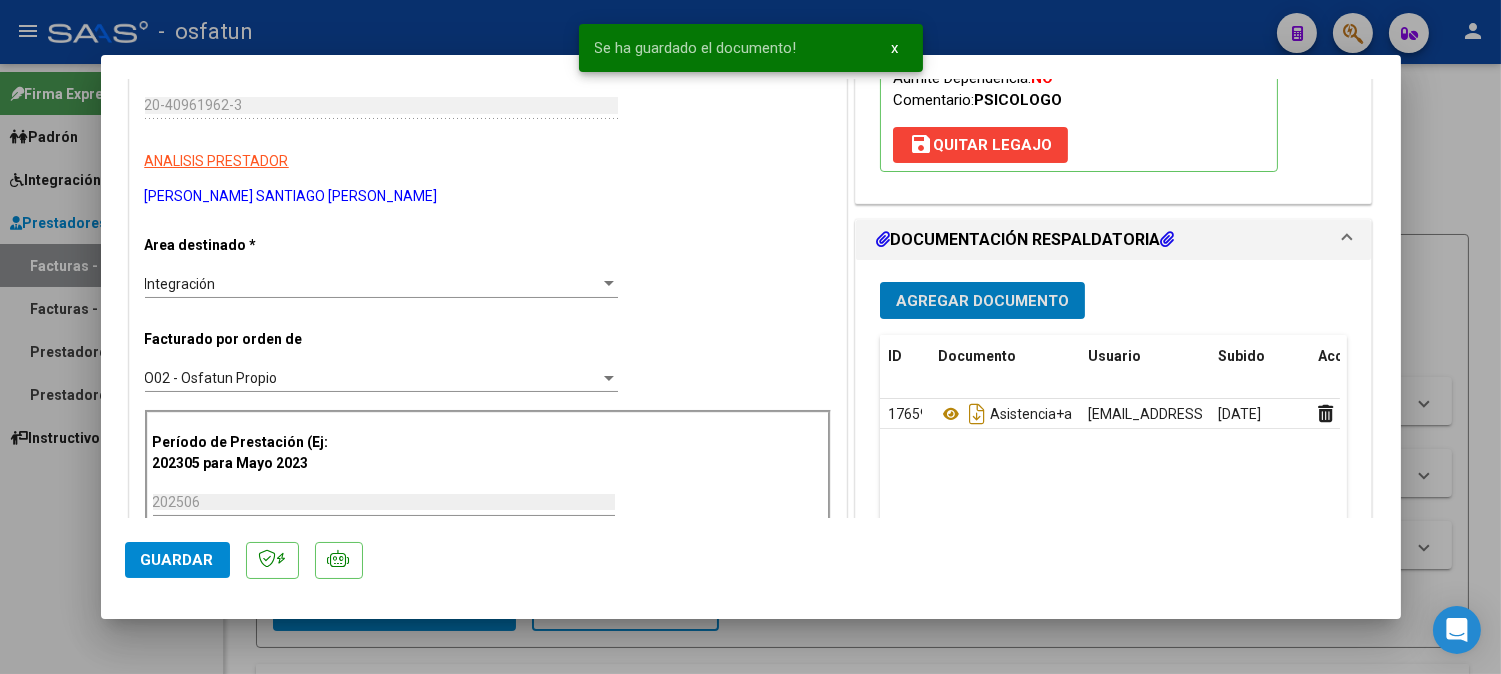 click on "Guardar" 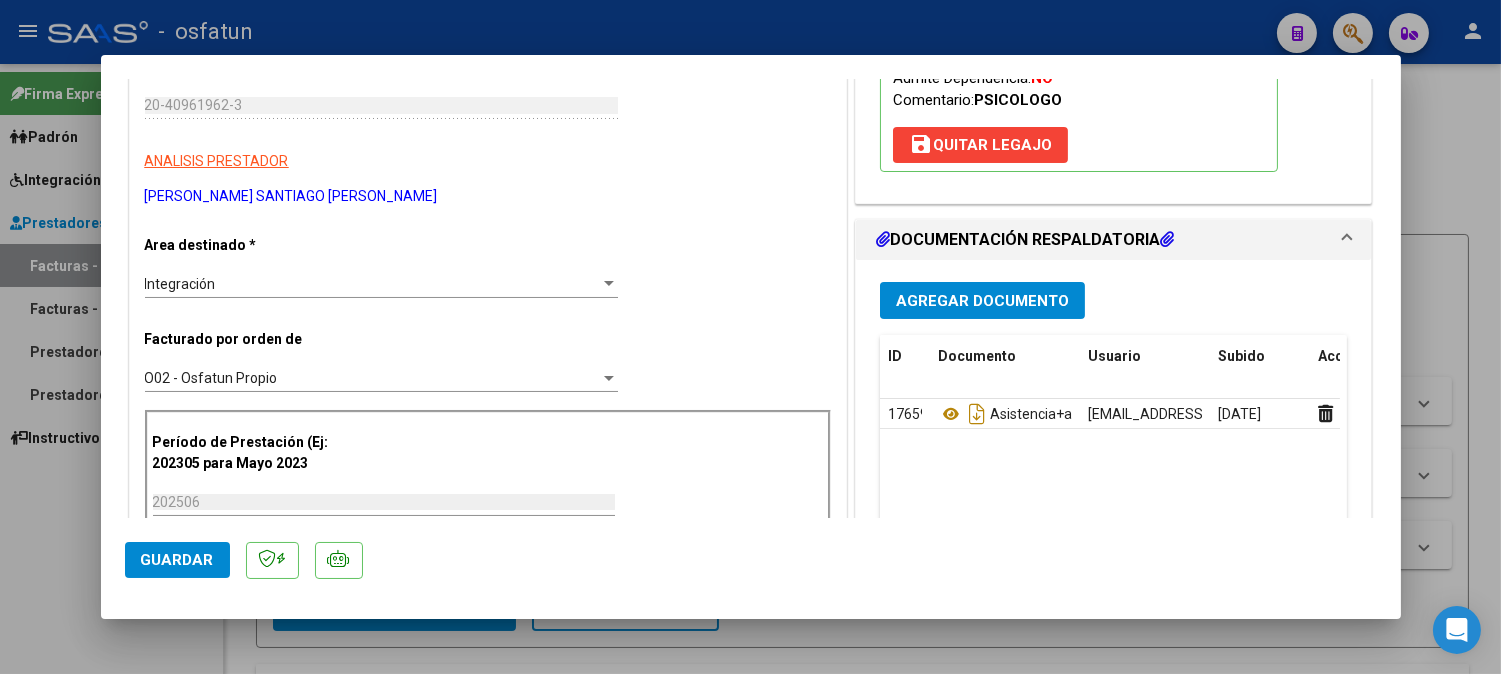 click at bounding box center [750, 337] 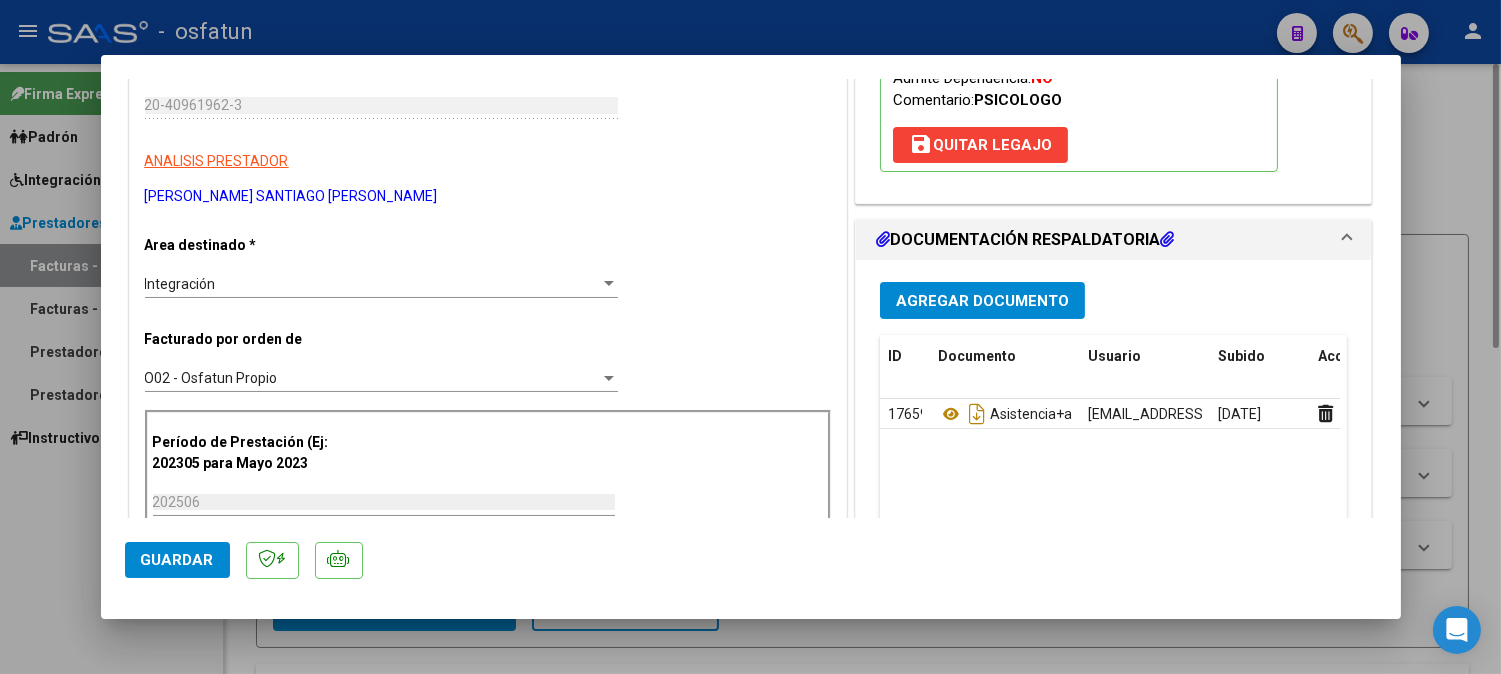 type 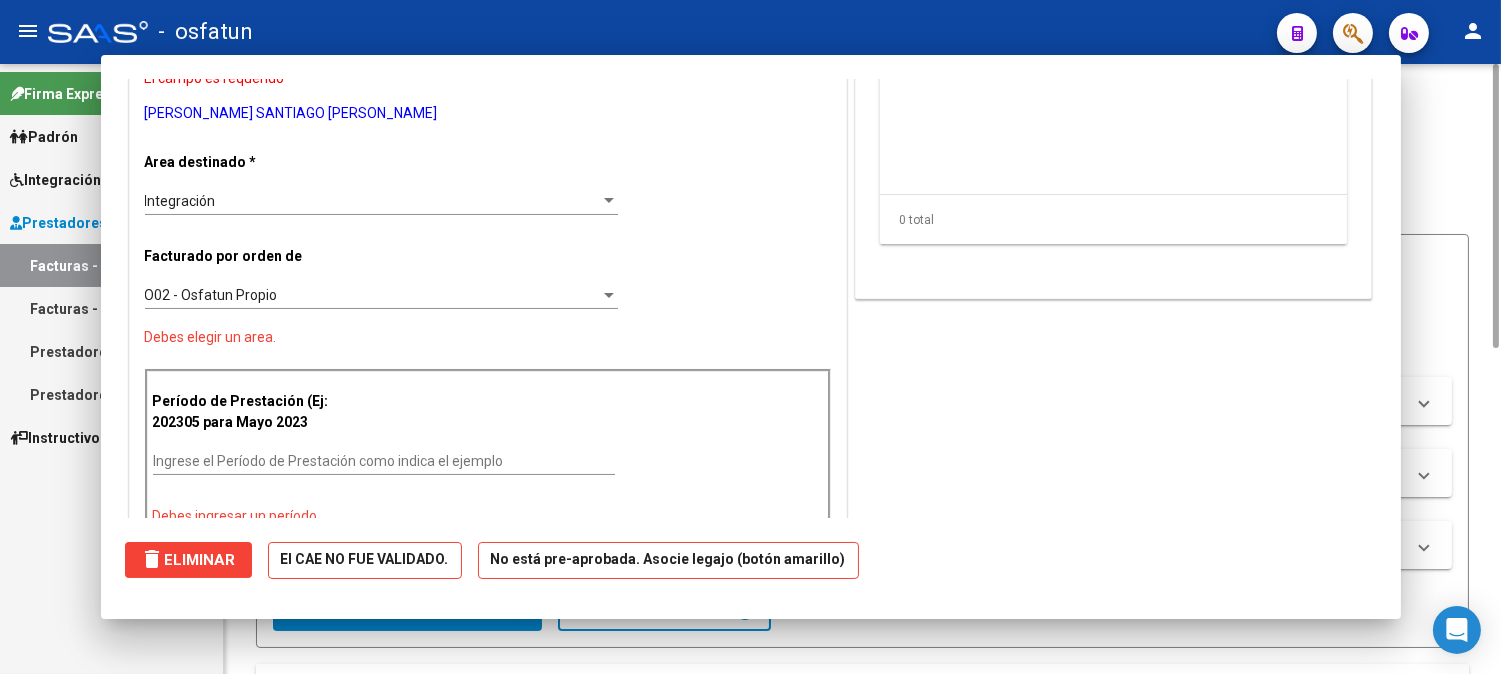 scroll, scrollTop: 0, scrollLeft: 0, axis: both 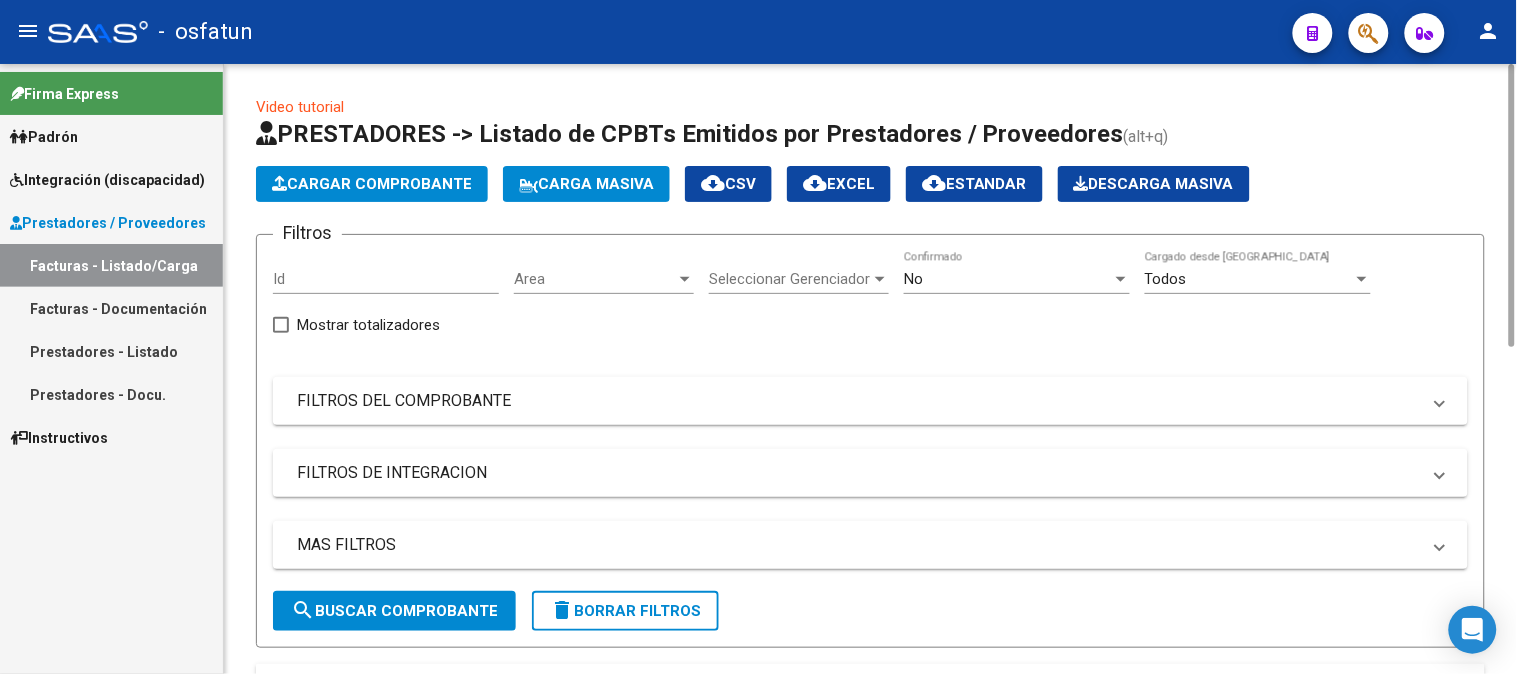 click on "Cargar Comprobante" 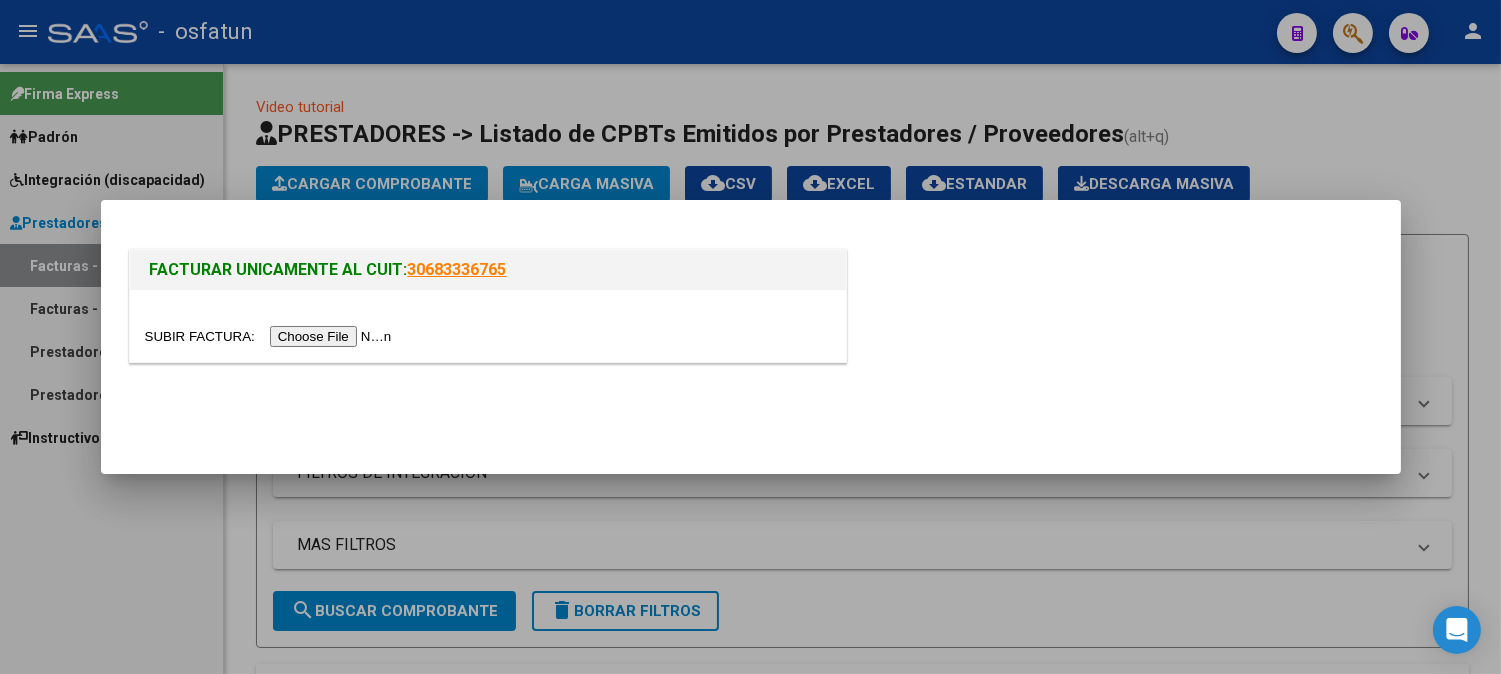 click at bounding box center (271, 336) 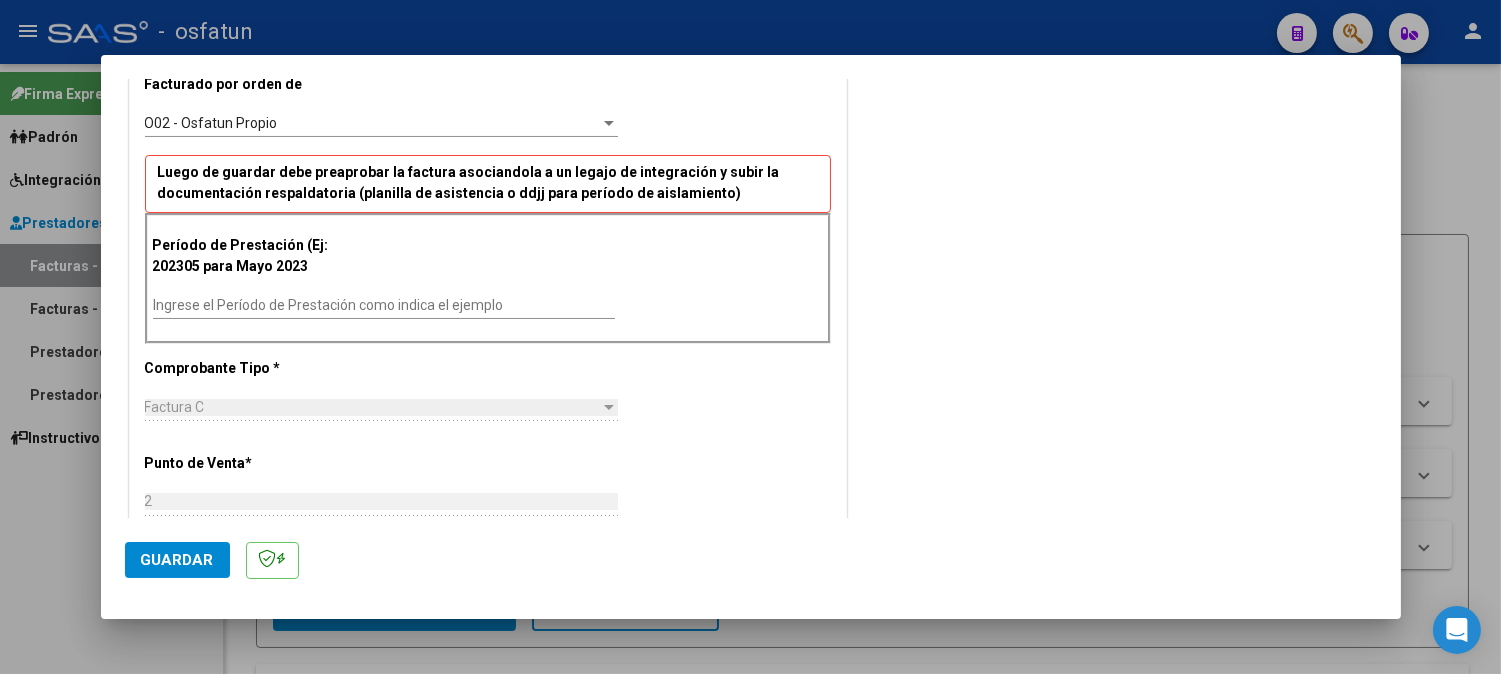 scroll, scrollTop: 555, scrollLeft: 0, axis: vertical 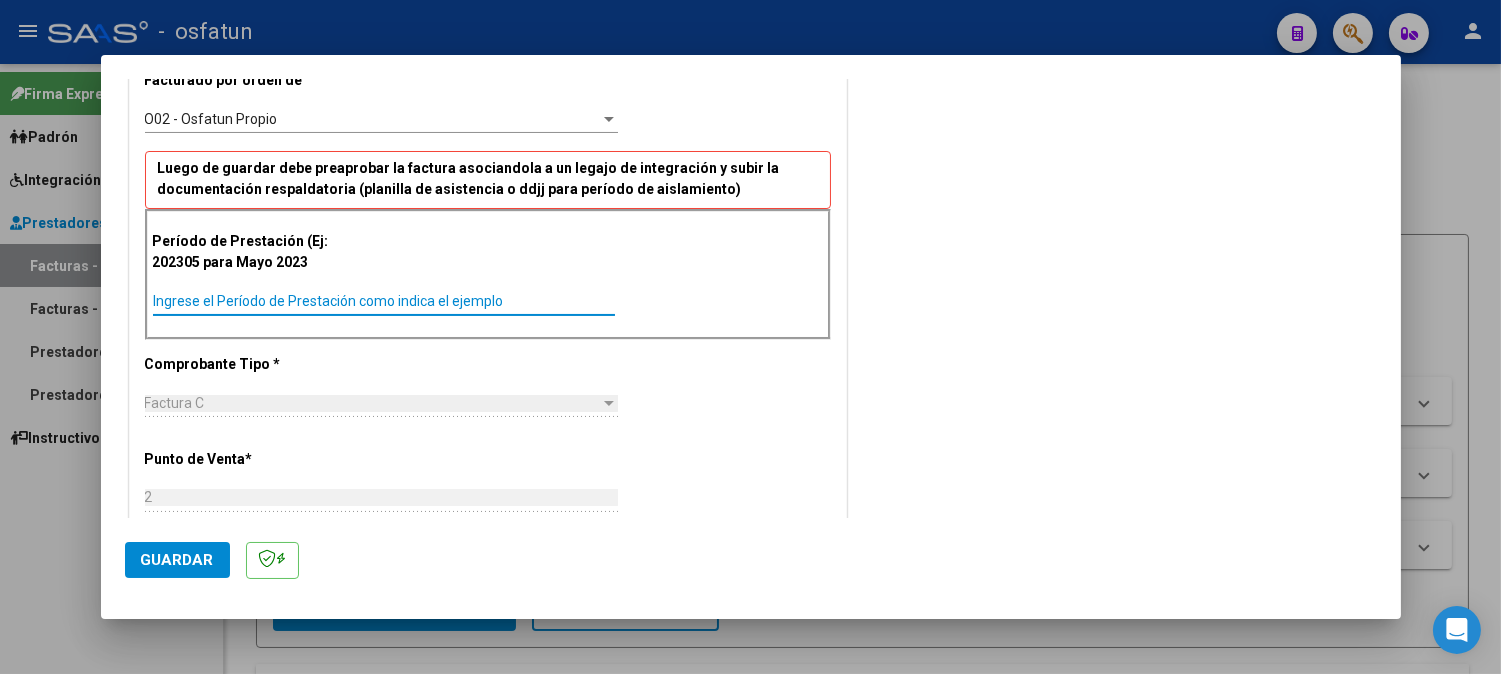 drag, startPoint x: 347, startPoint y: 296, endPoint x: 348, endPoint y: 282, distance: 14.035668 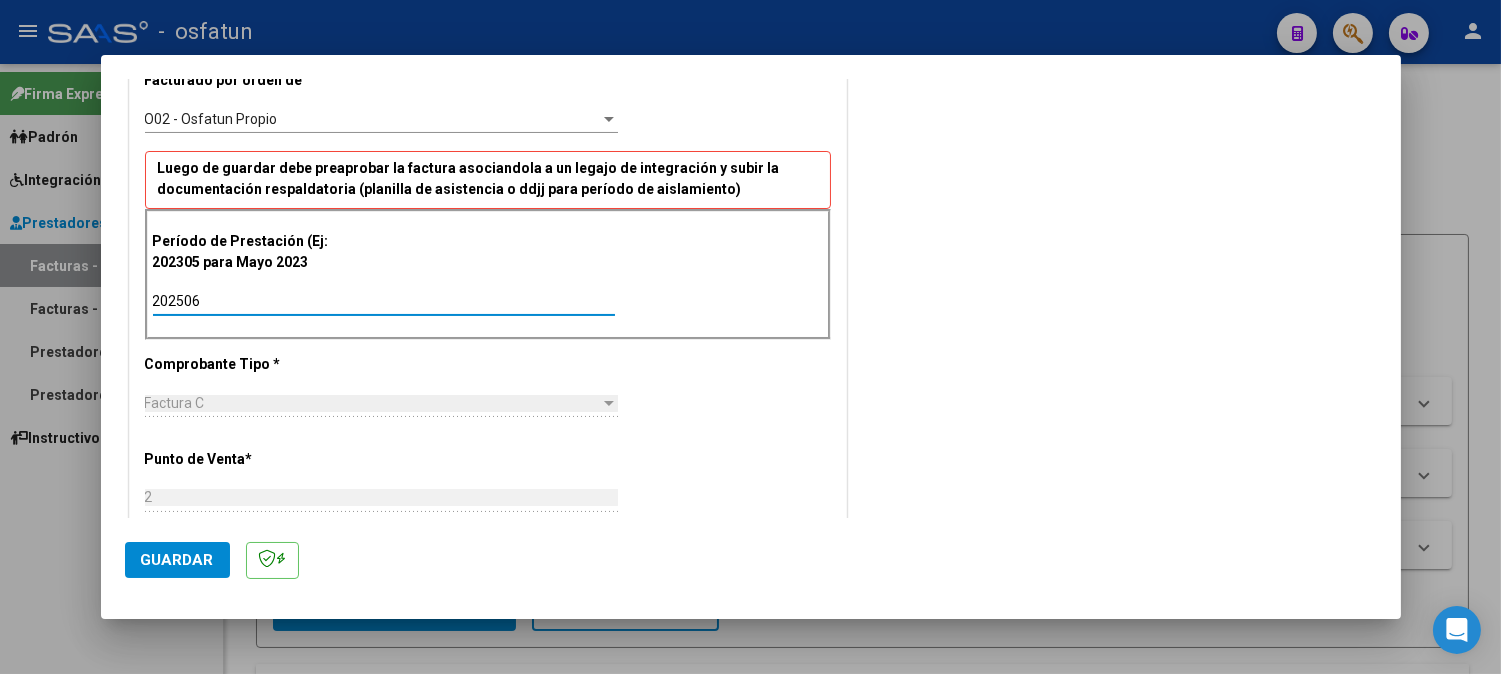type on "202506" 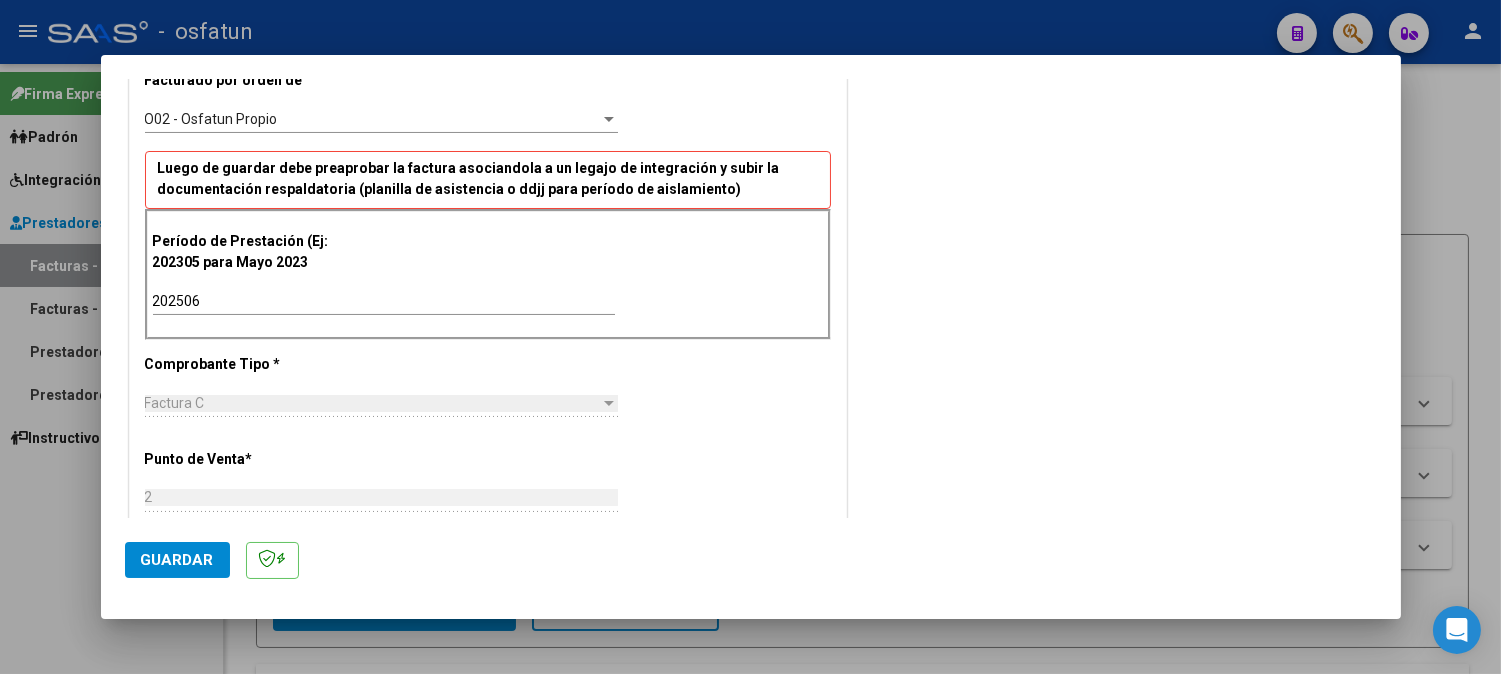 click on "Guardar" 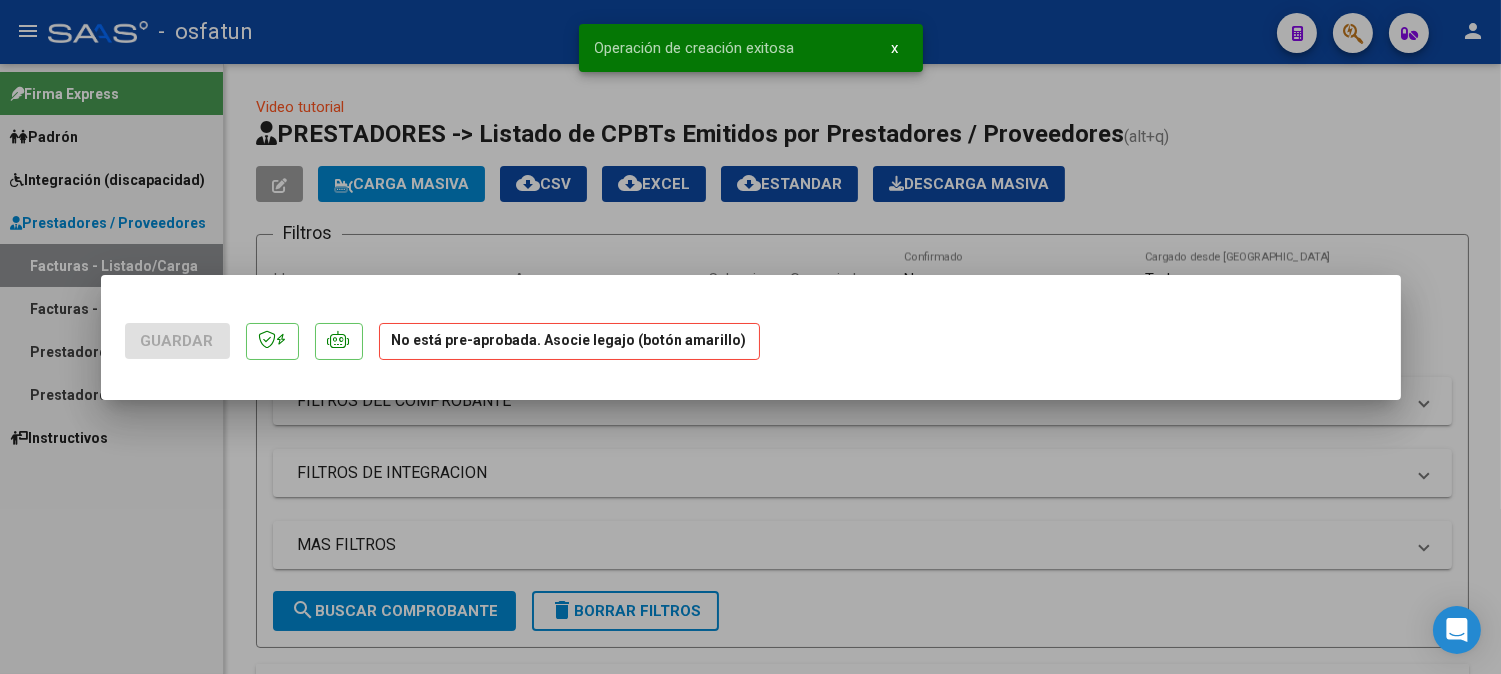 scroll, scrollTop: 0, scrollLeft: 0, axis: both 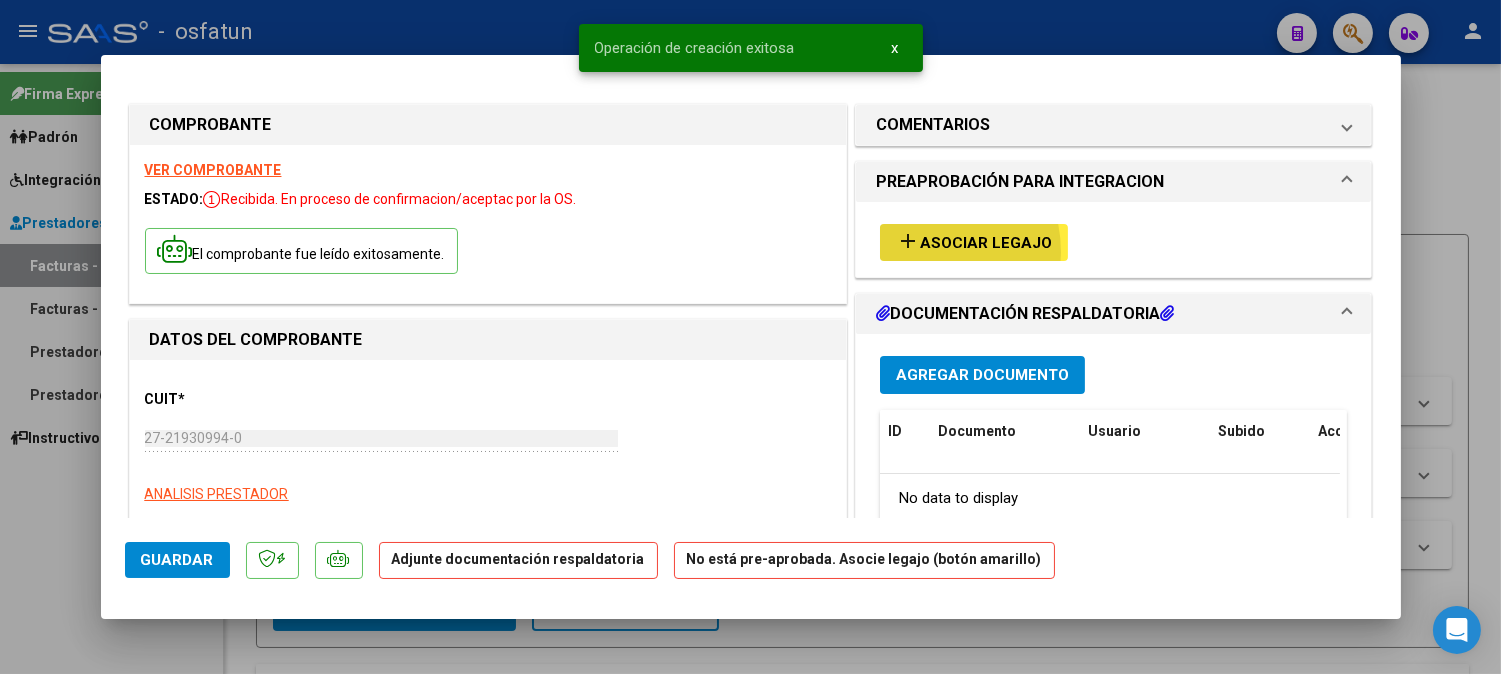 click on "add" at bounding box center [908, 241] 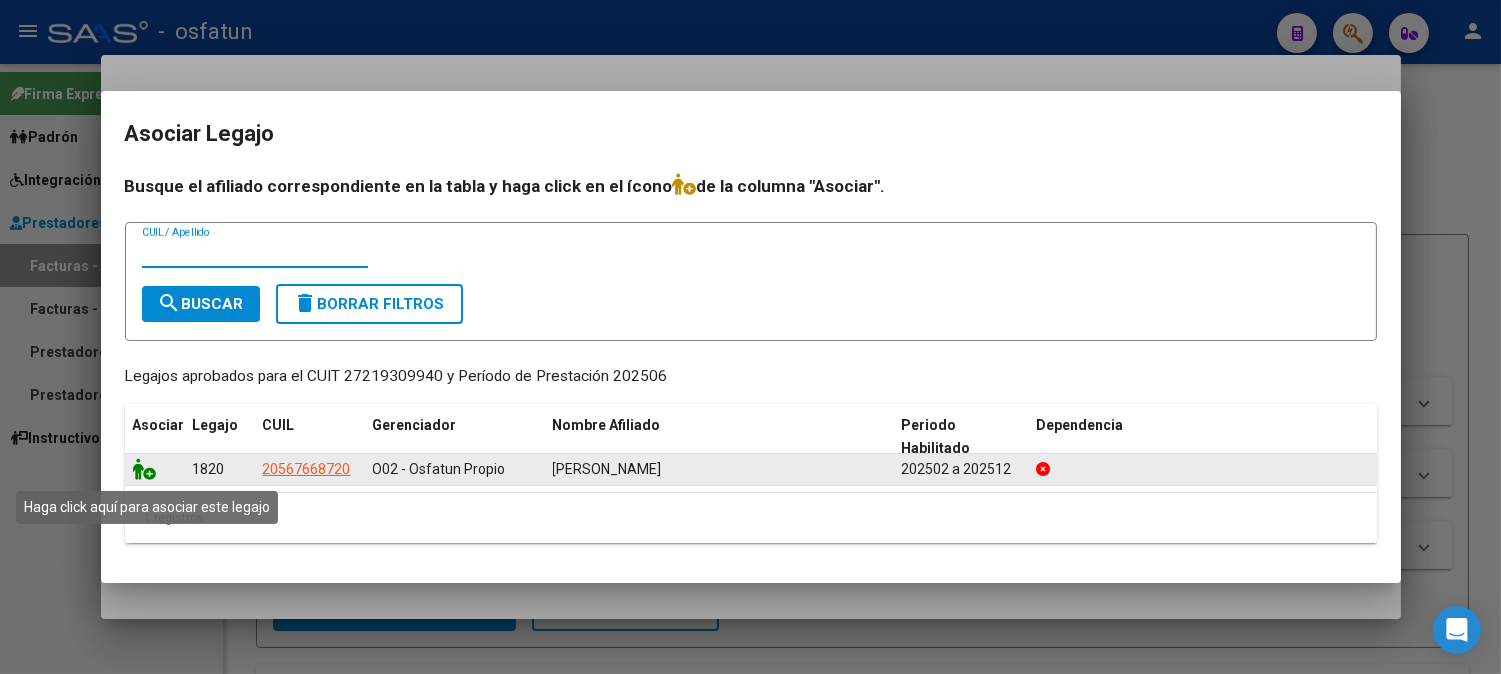 click 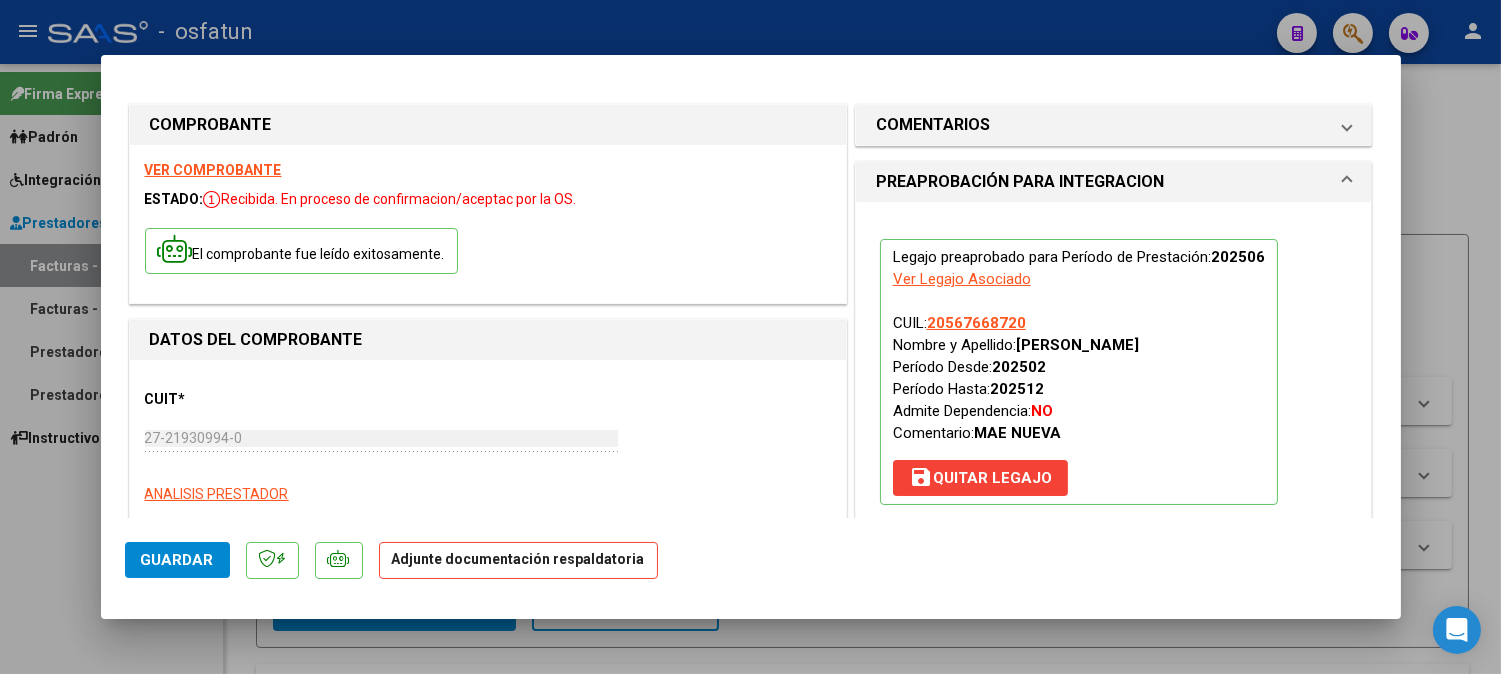 click on "Guardar" 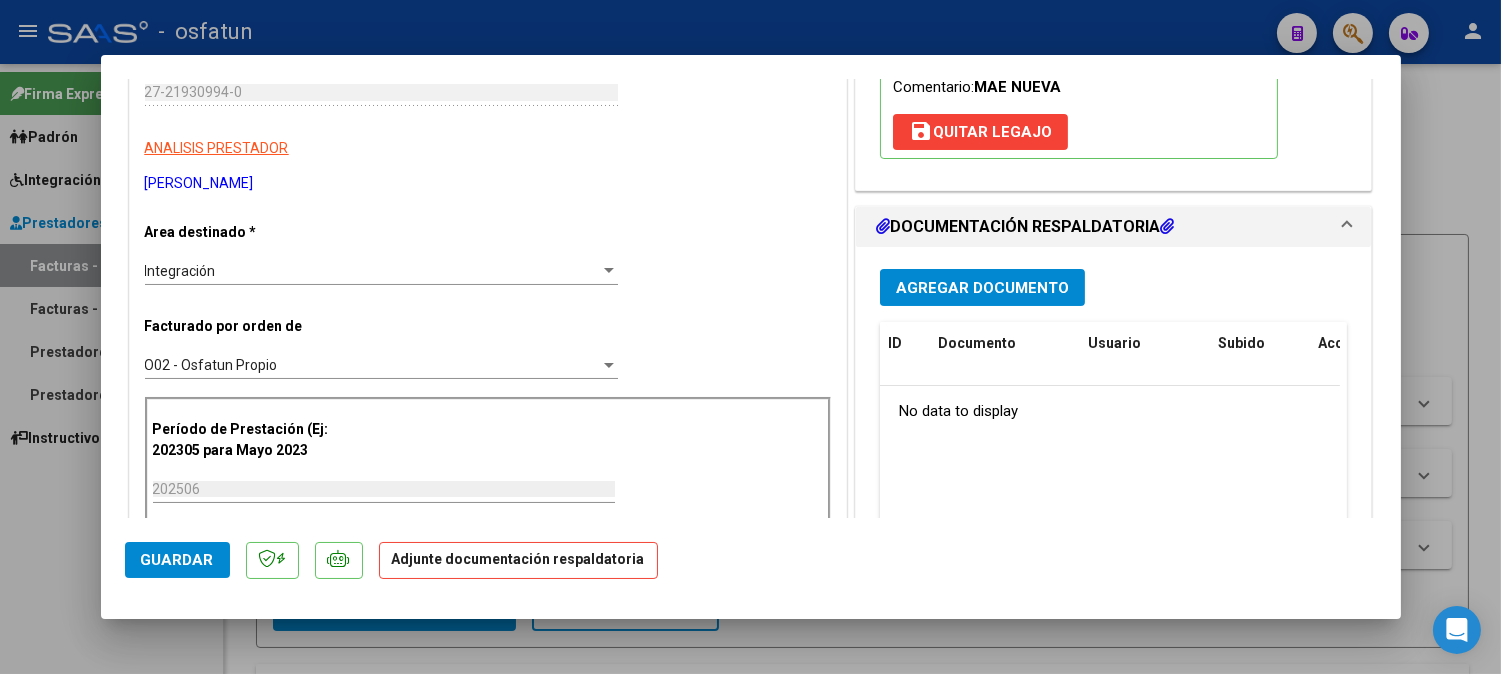 scroll, scrollTop: 444, scrollLeft: 0, axis: vertical 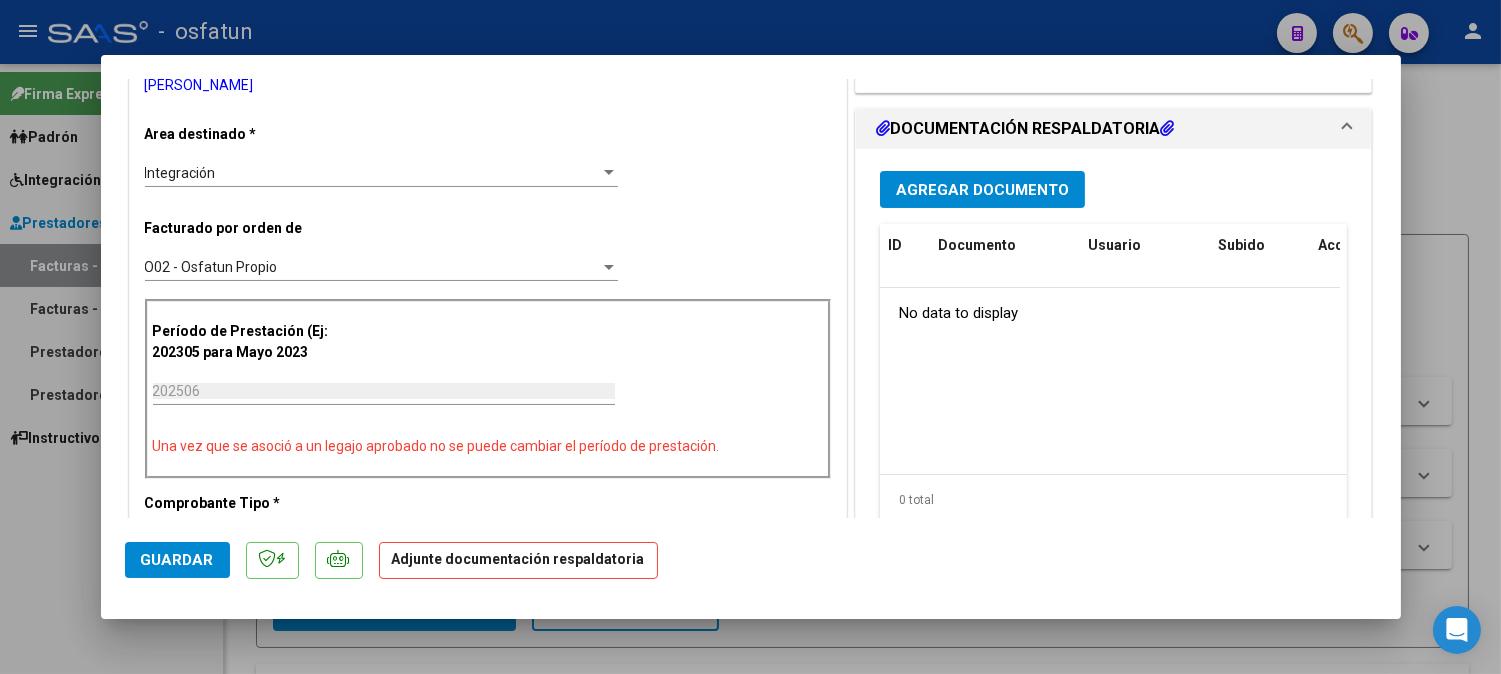 click on "Agregar Documento" at bounding box center [982, 189] 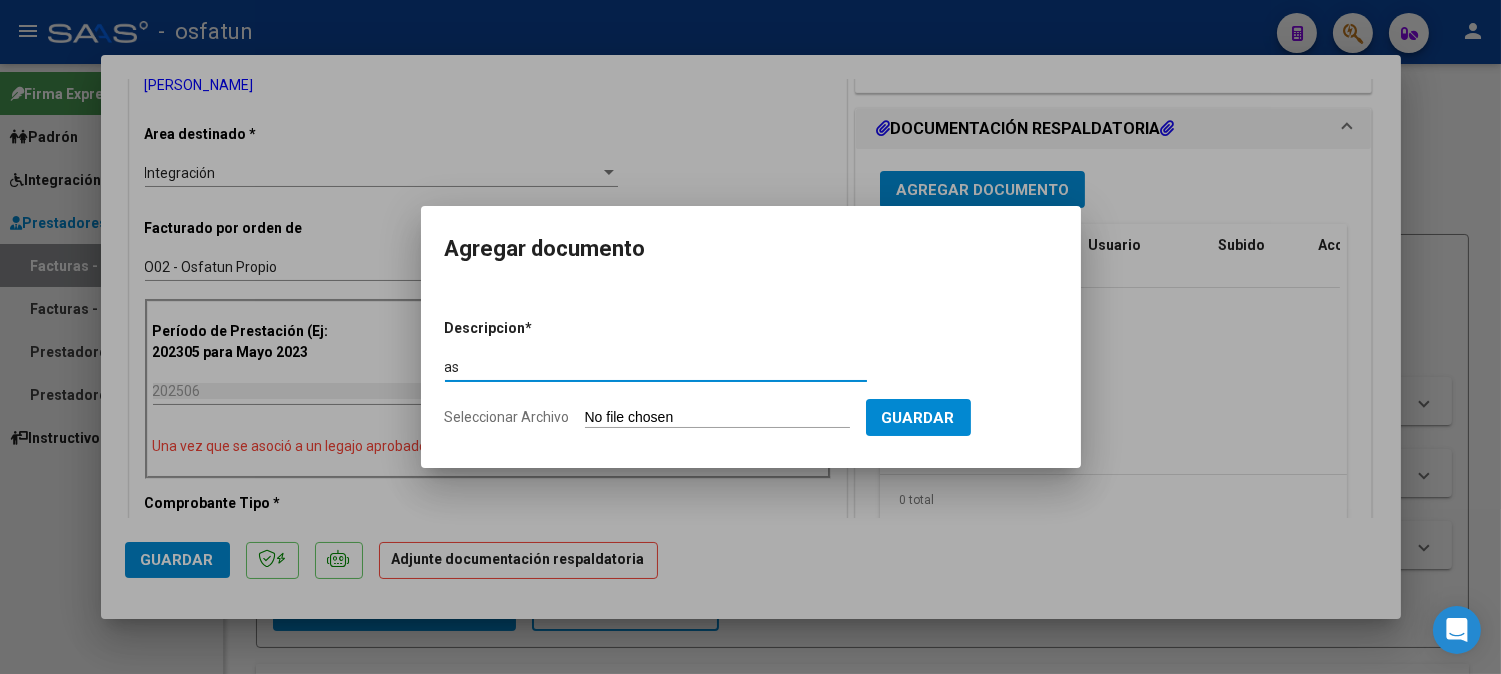 type on "a" 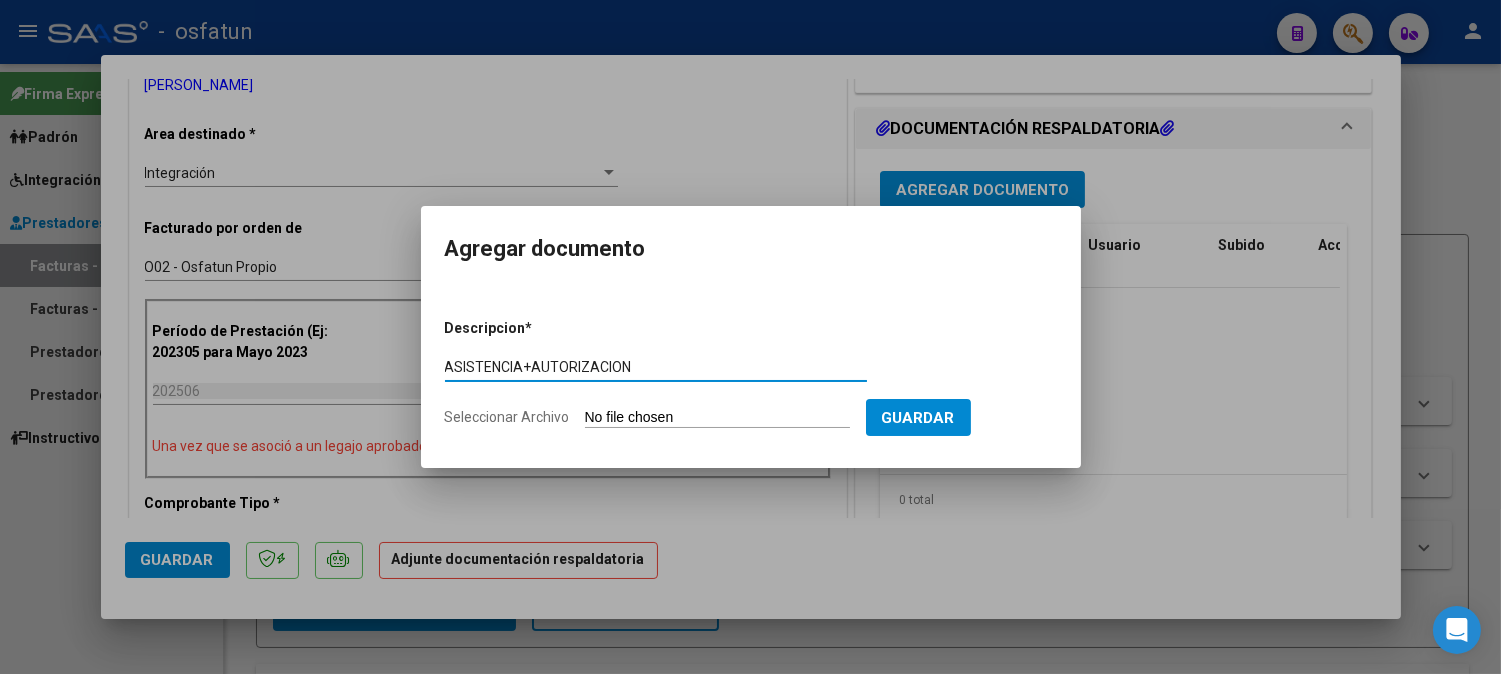 type on "ASISTENCIA+AUTORIZACION" 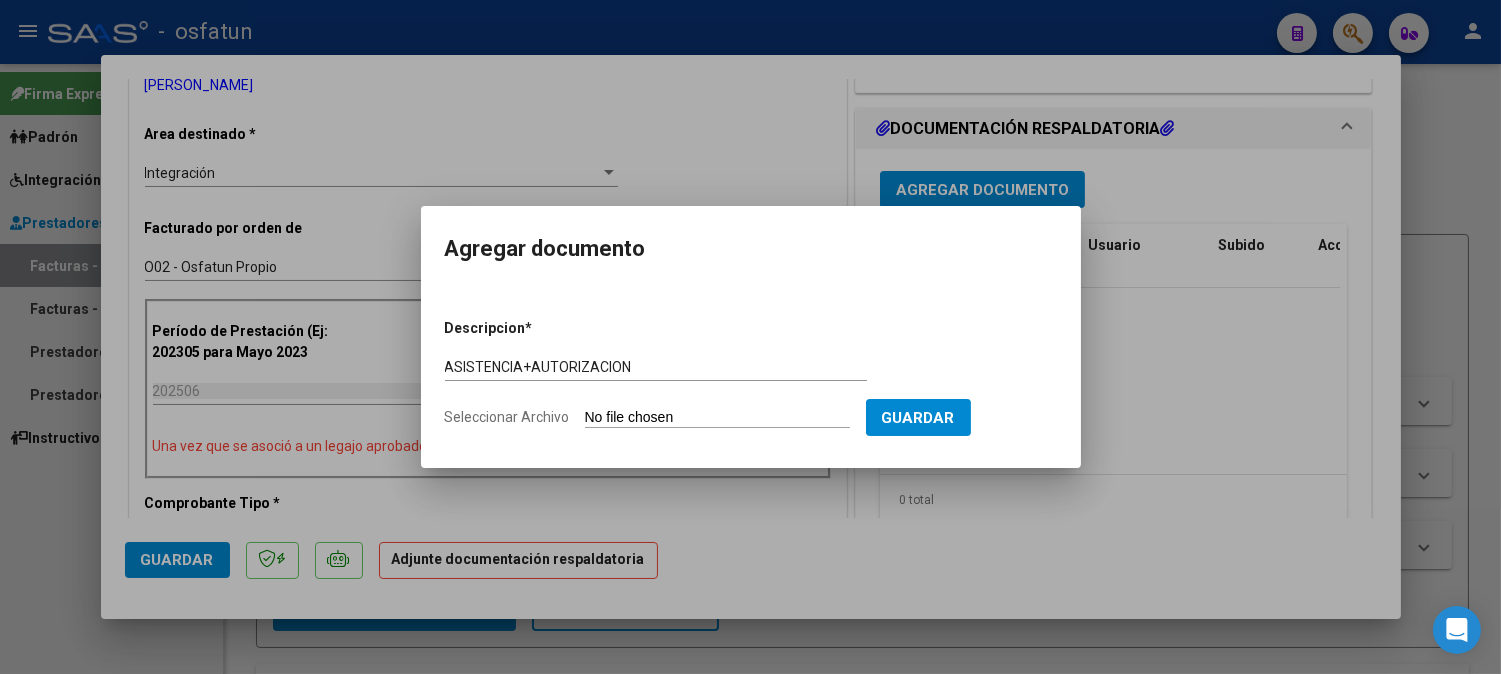 click on "Descripcion  *   ASISTENCIA+AUTORIZACION Escriba aquí una descripcion  Seleccionar Archivo Guardar" at bounding box center [751, 373] 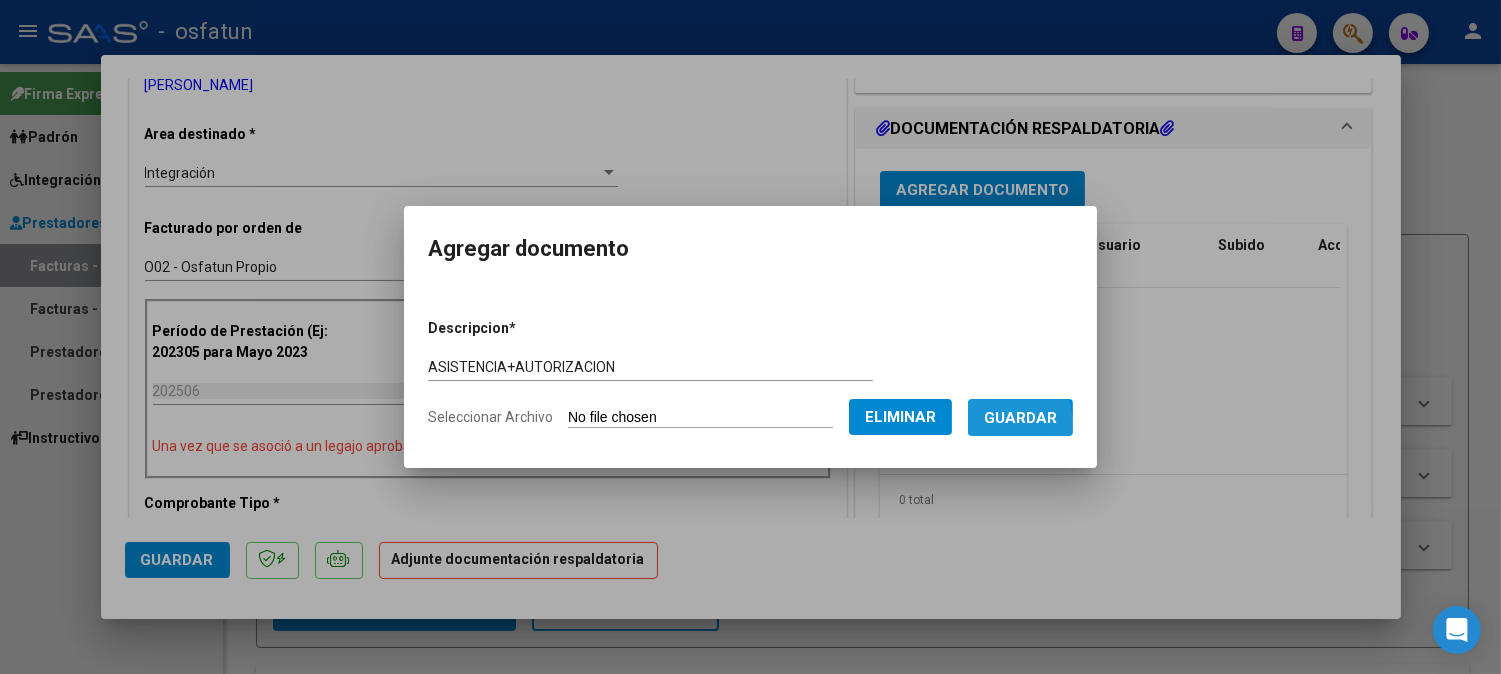 drag, startPoint x: 1012, startPoint y: 425, endPoint x: 1036, endPoint y: 407, distance: 30 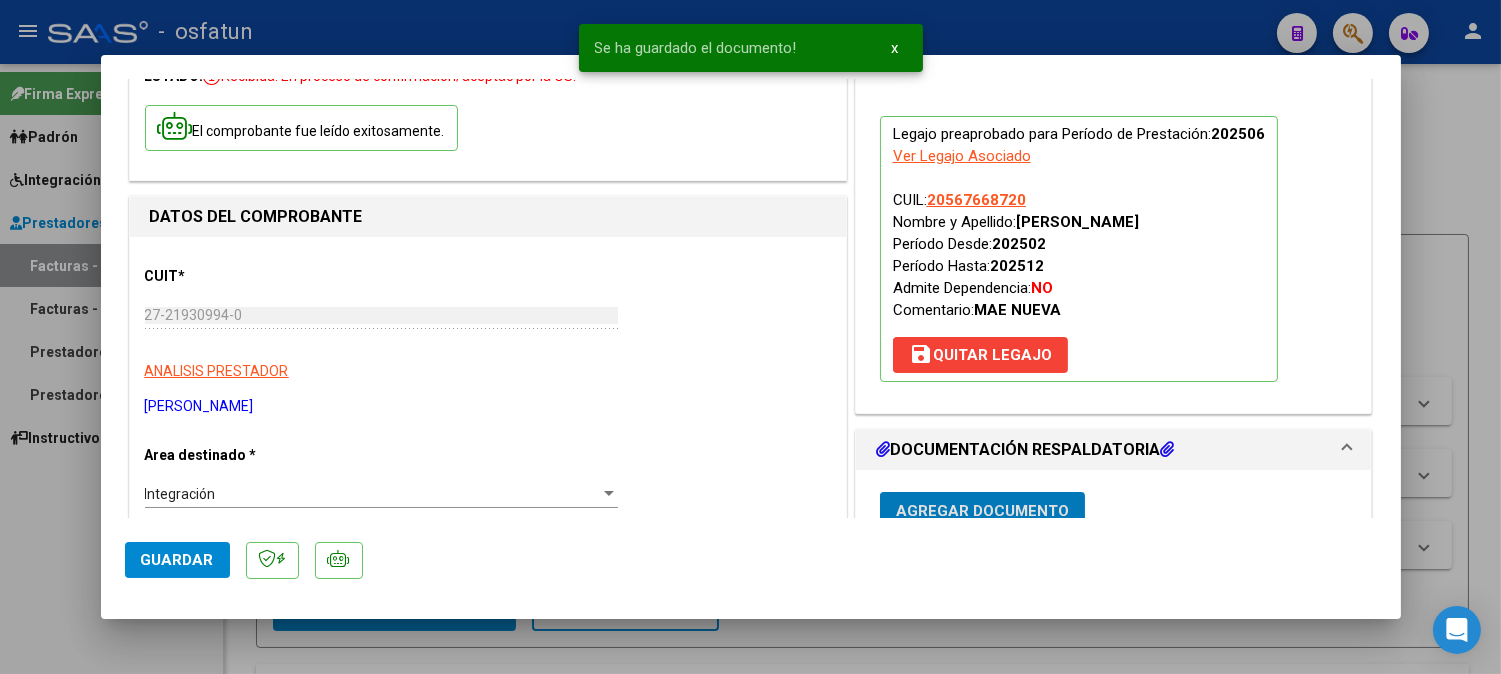scroll, scrollTop: 111, scrollLeft: 0, axis: vertical 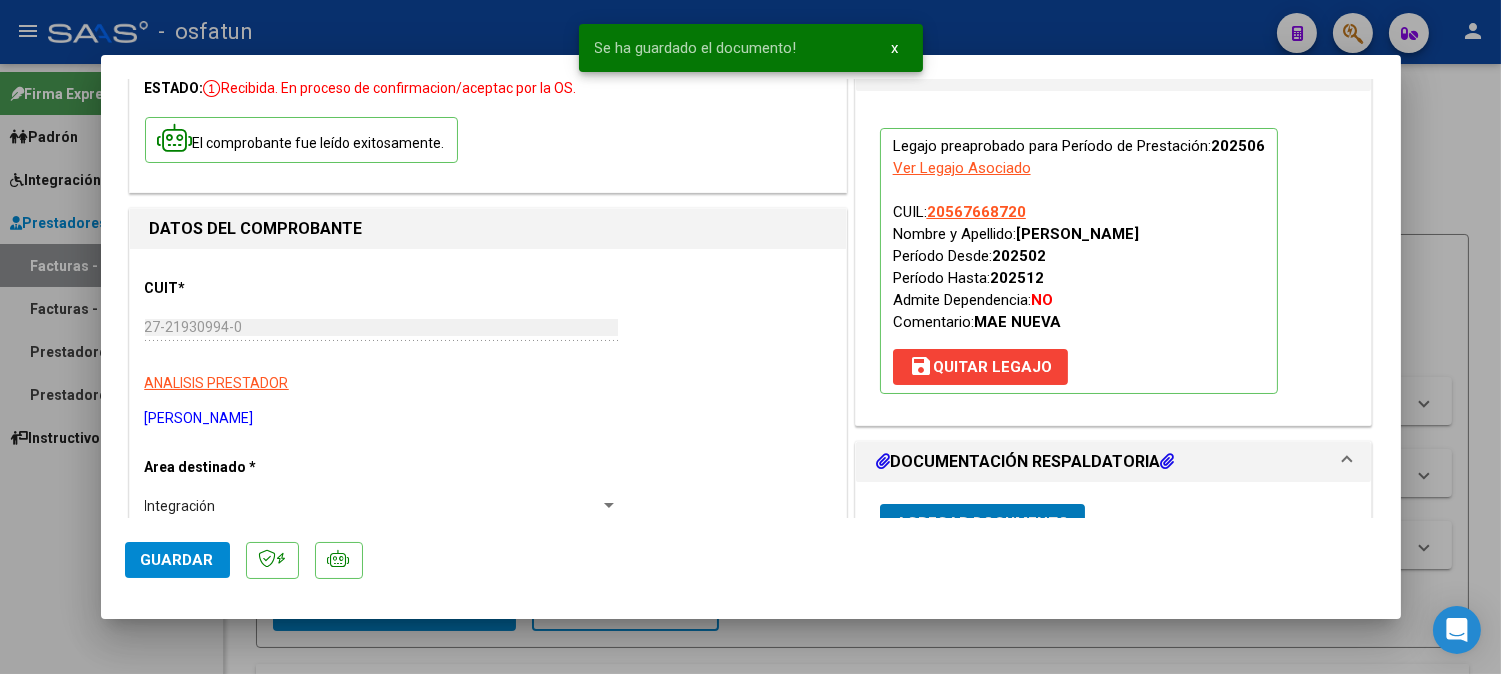 click on "Guardar" 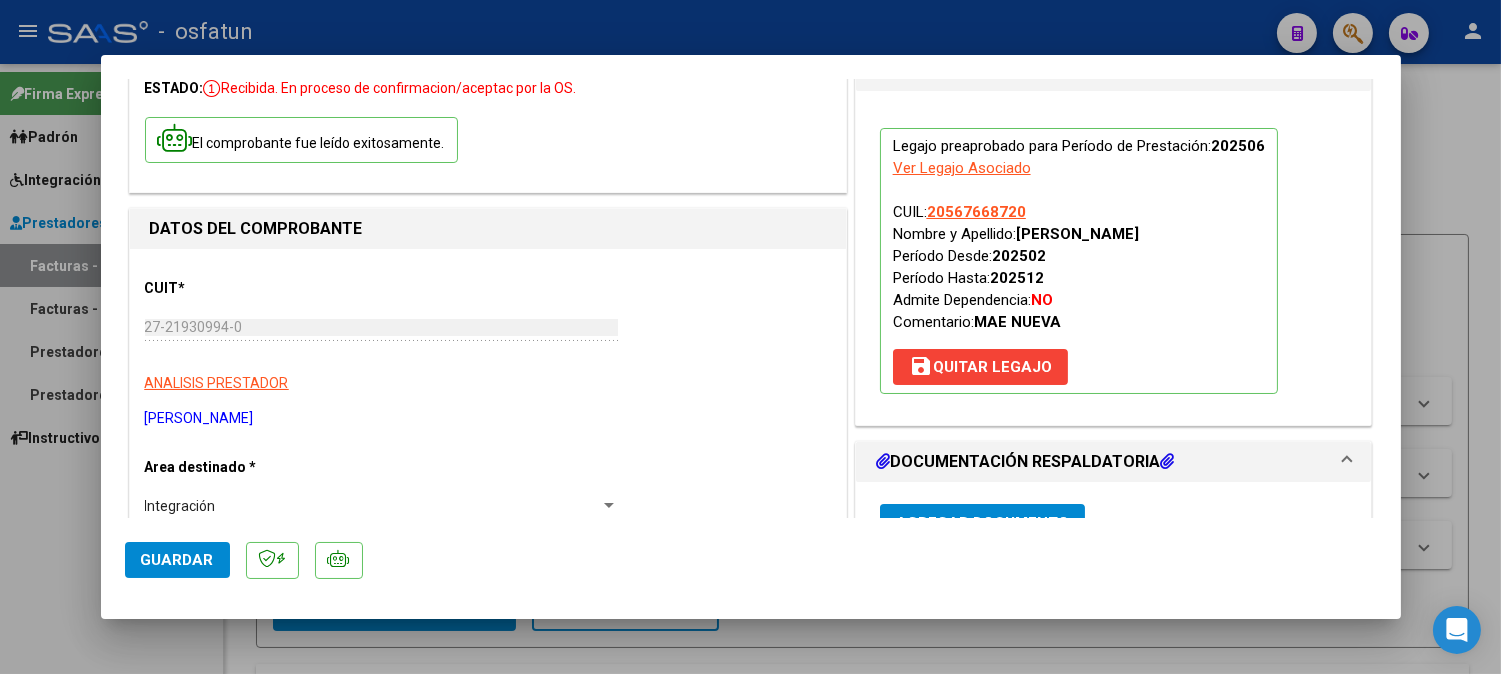 click on "Guardar" 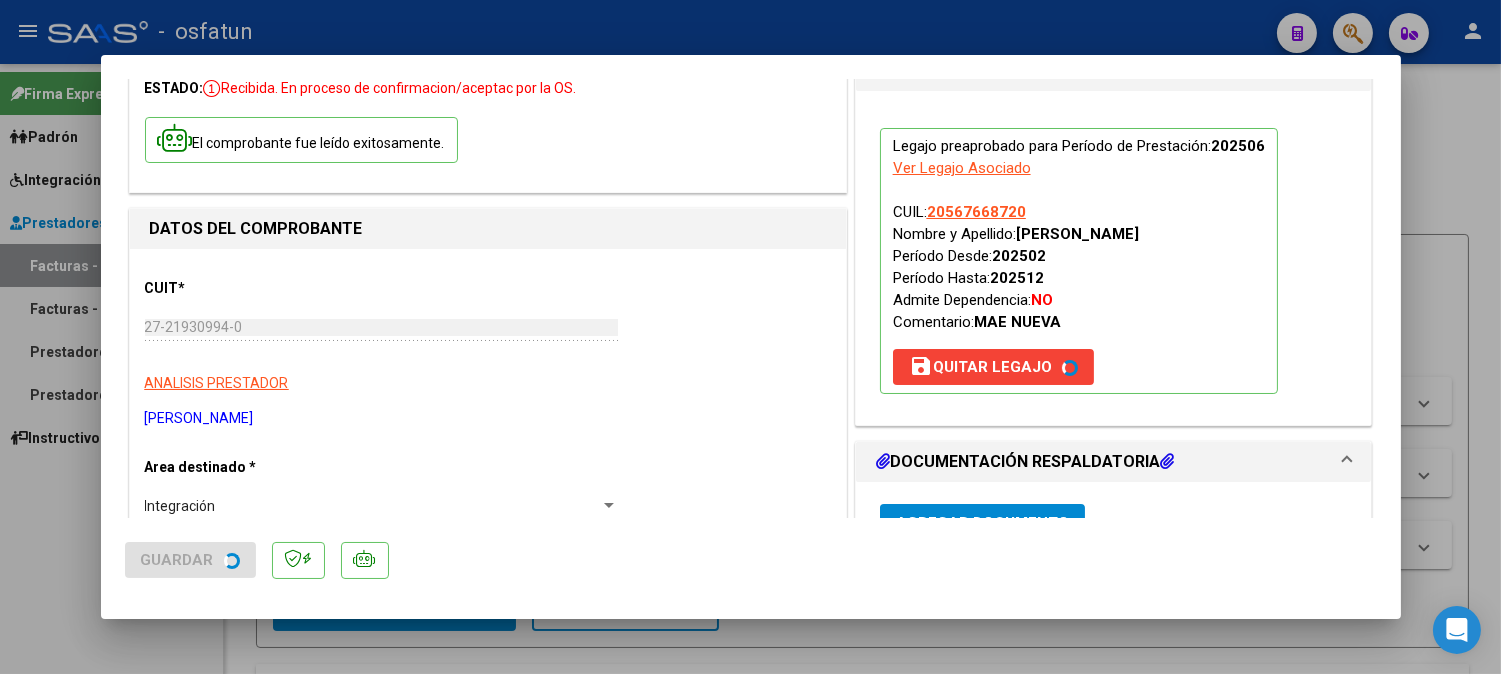 click at bounding box center (750, 337) 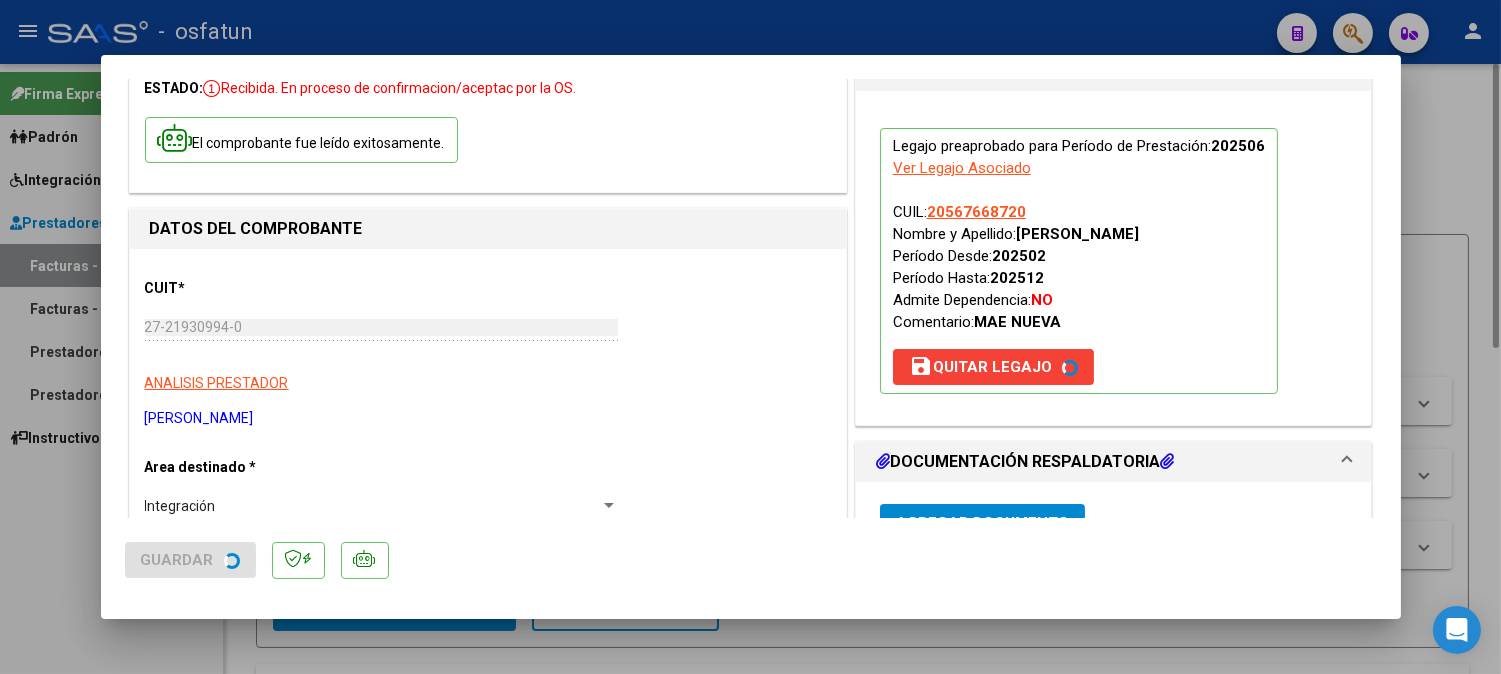 type 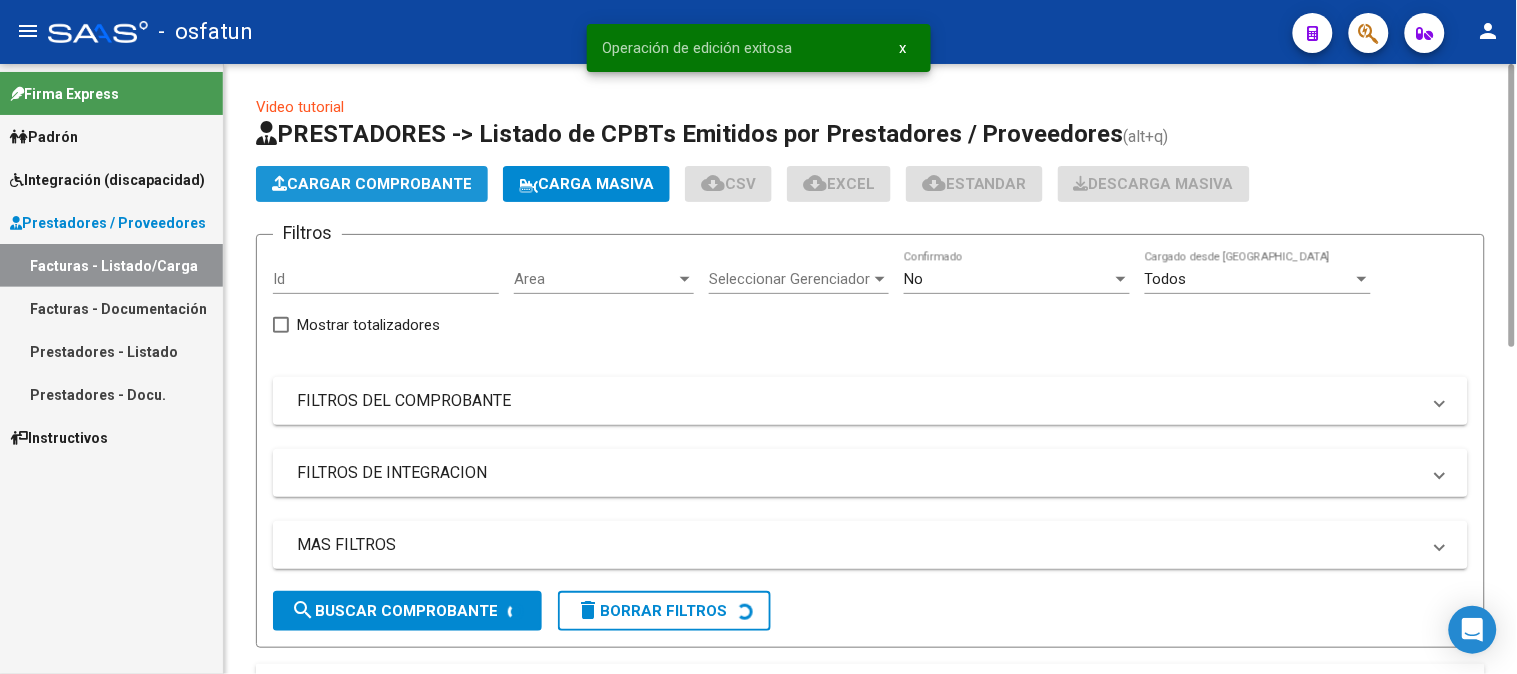 click on "Cargar Comprobante" 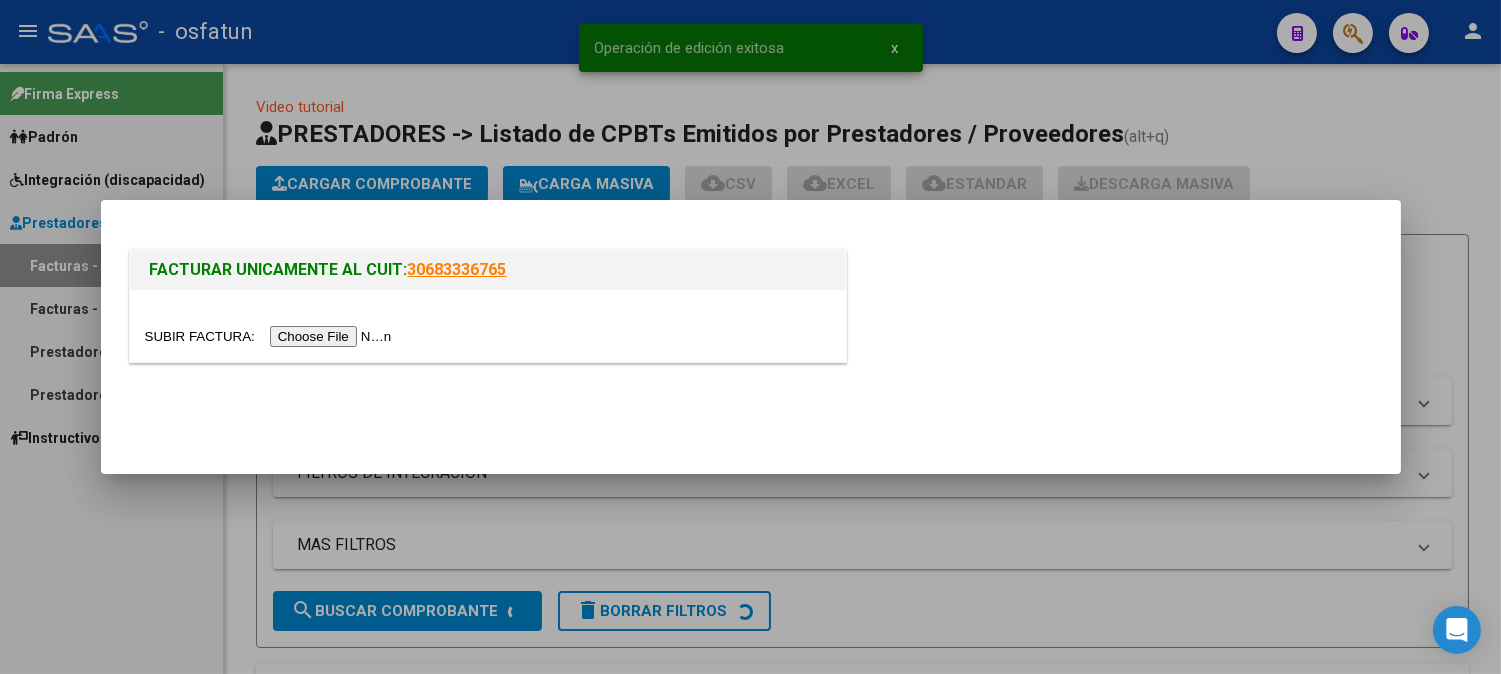 click at bounding box center [271, 336] 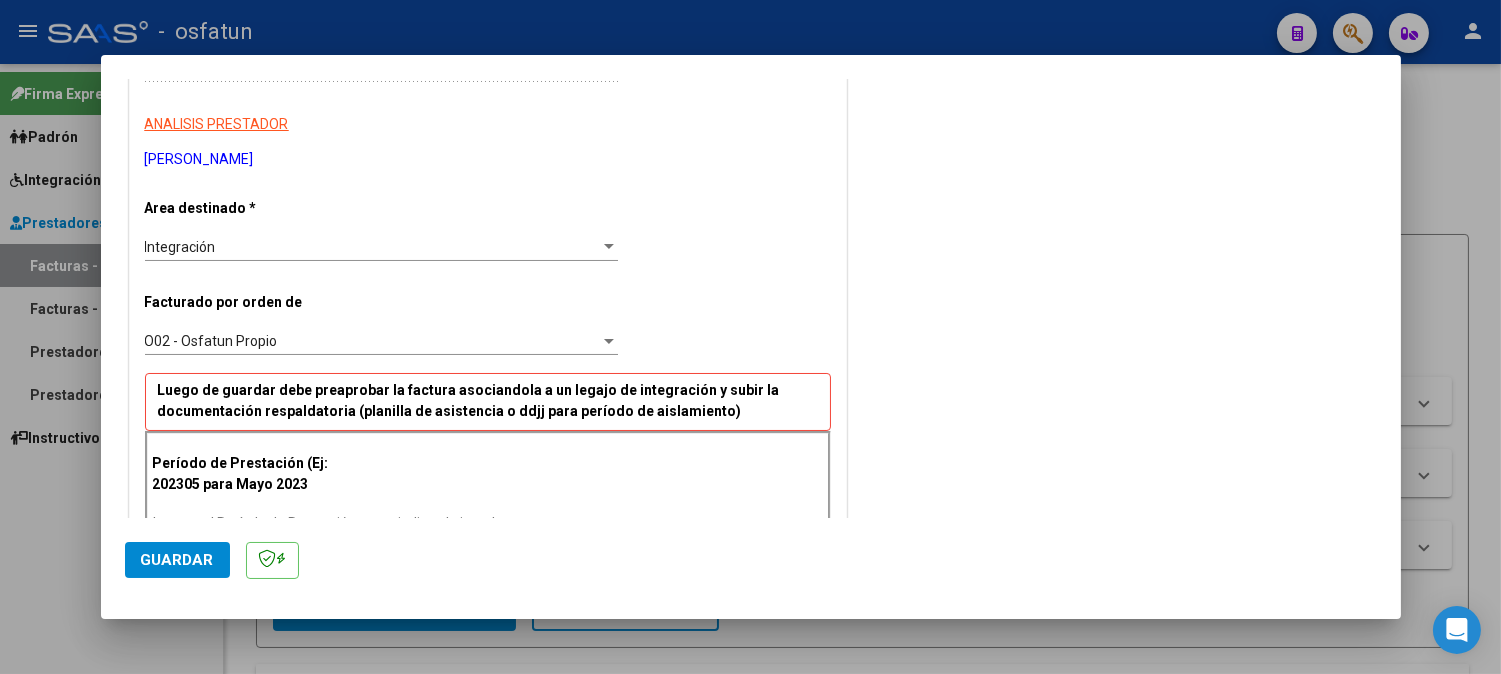 scroll, scrollTop: 555, scrollLeft: 0, axis: vertical 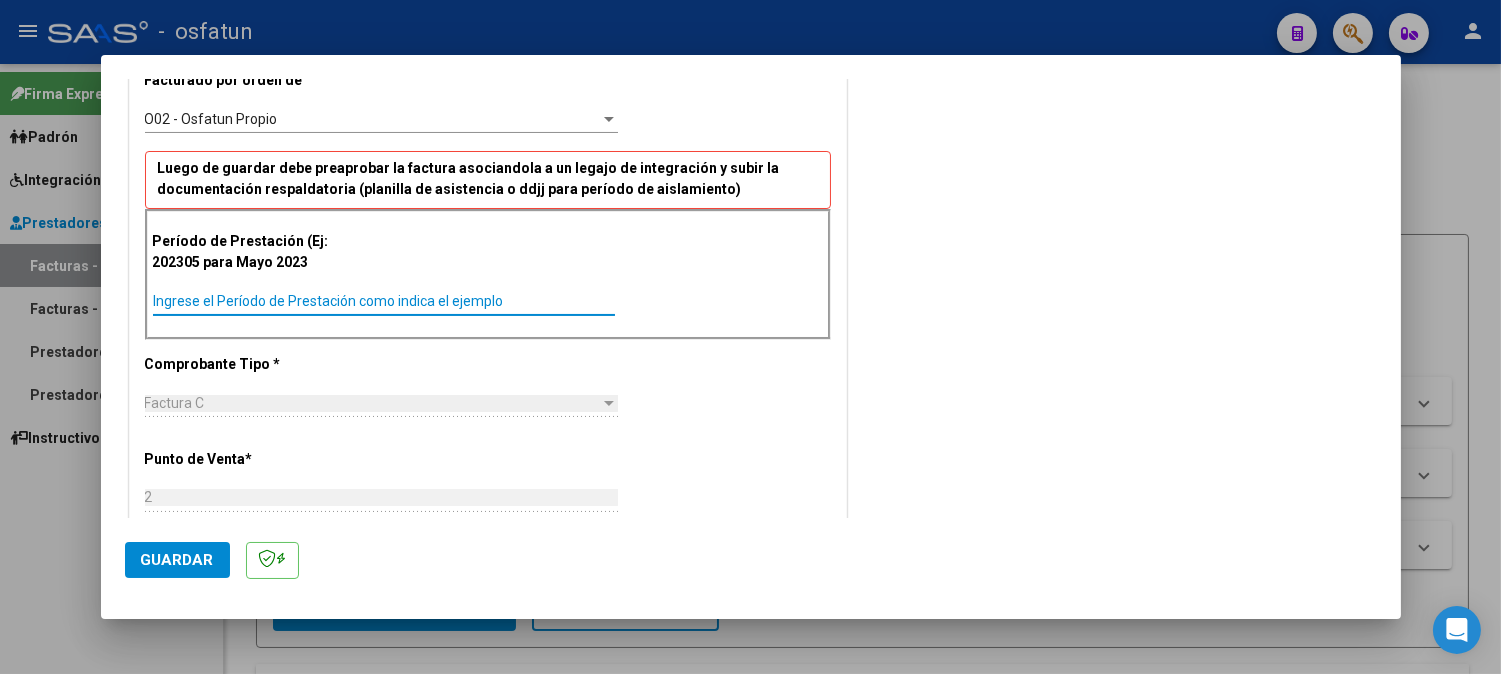 click on "Ingrese el Período de Prestación como indica el ejemplo" at bounding box center [384, 301] 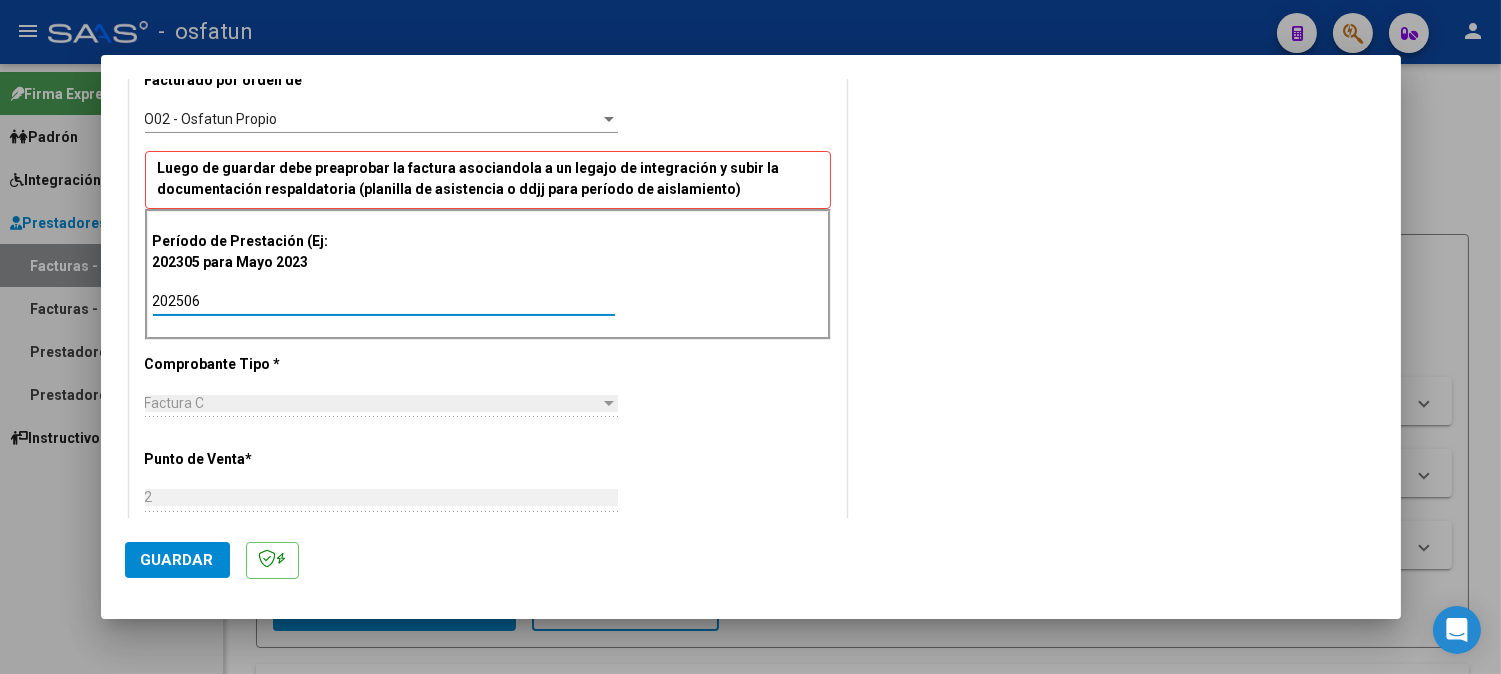 type on "202506" 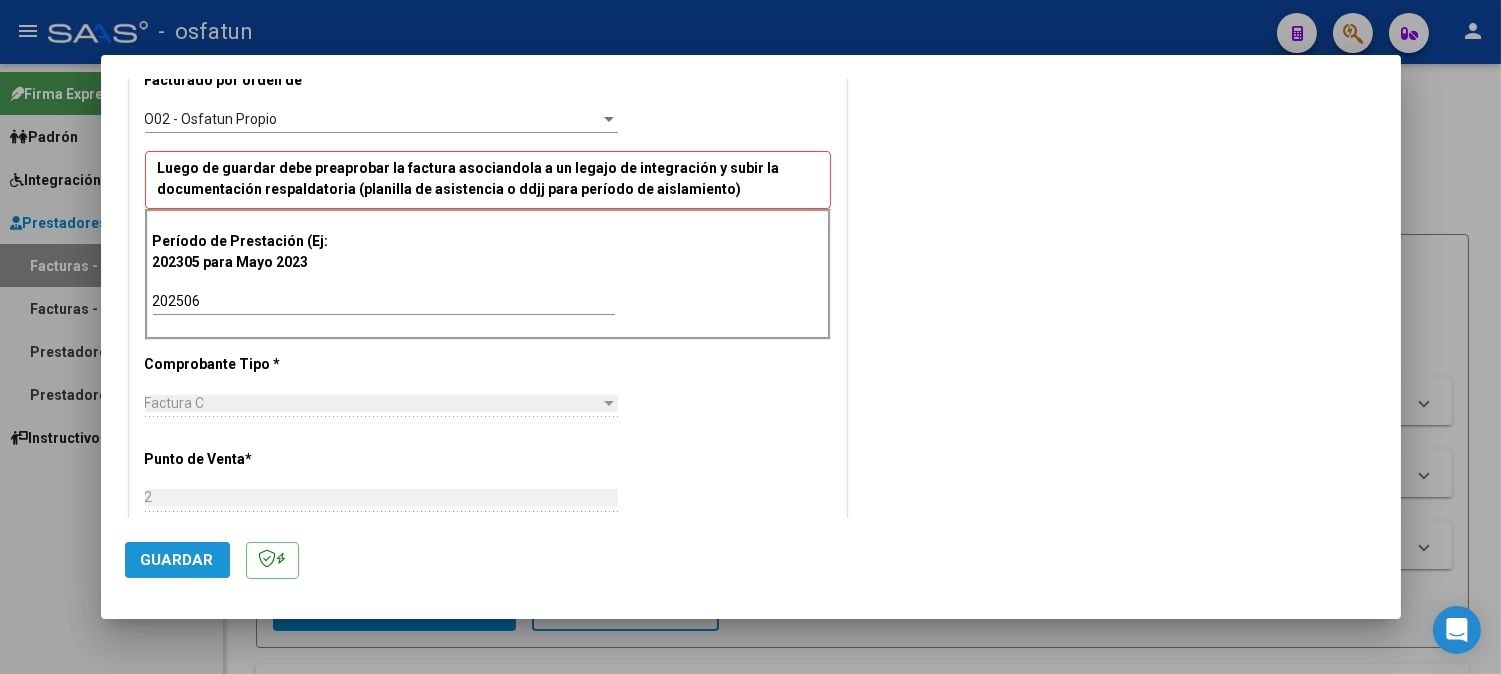 click on "Guardar" 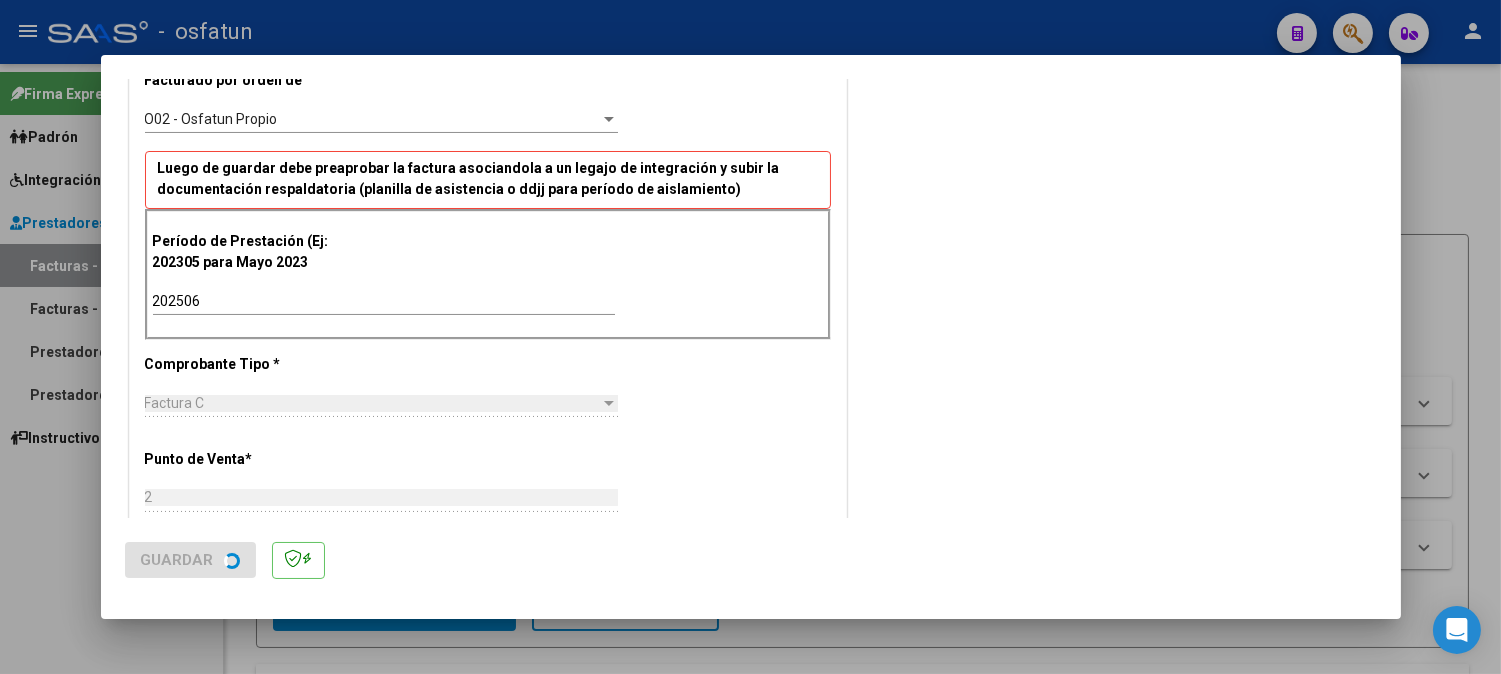 scroll, scrollTop: 0, scrollLeft: 0, axis: both 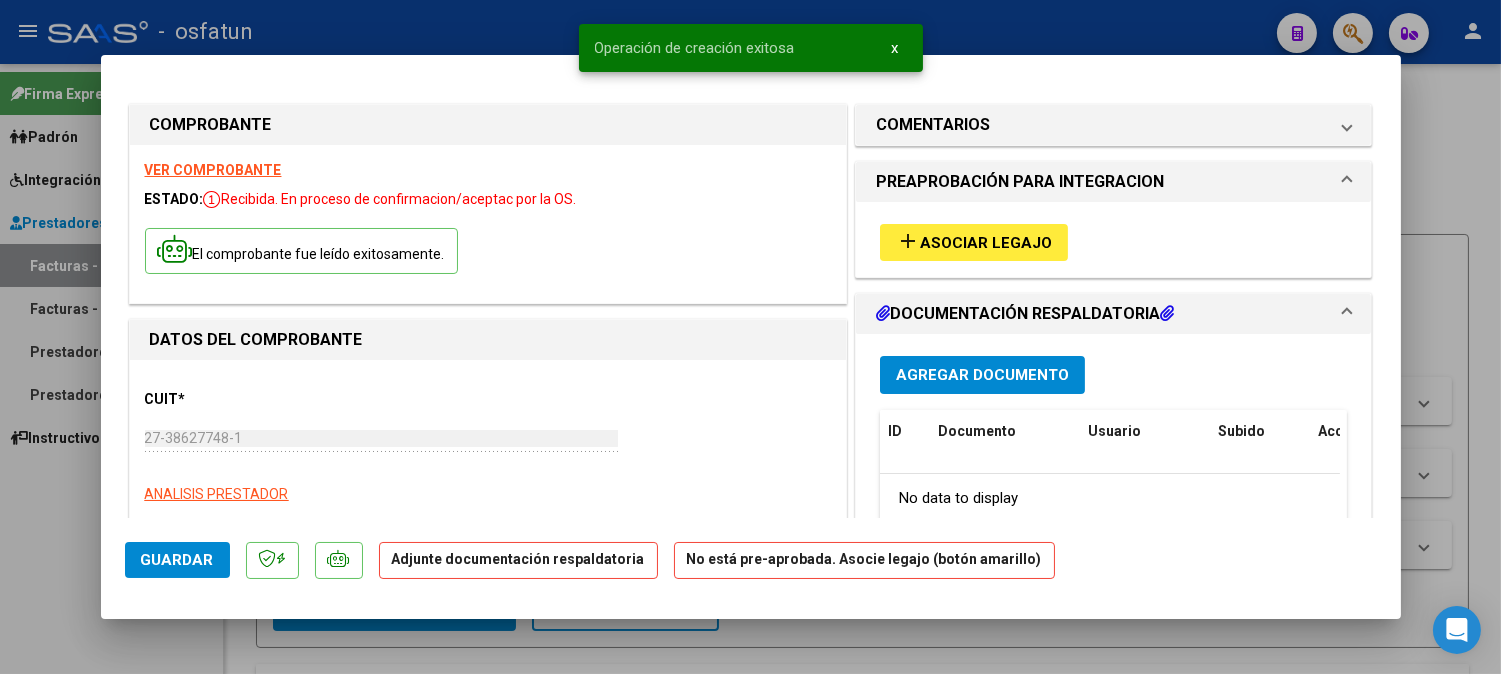 click on "add Asociar Legajo" at bounding box center (974, 242) 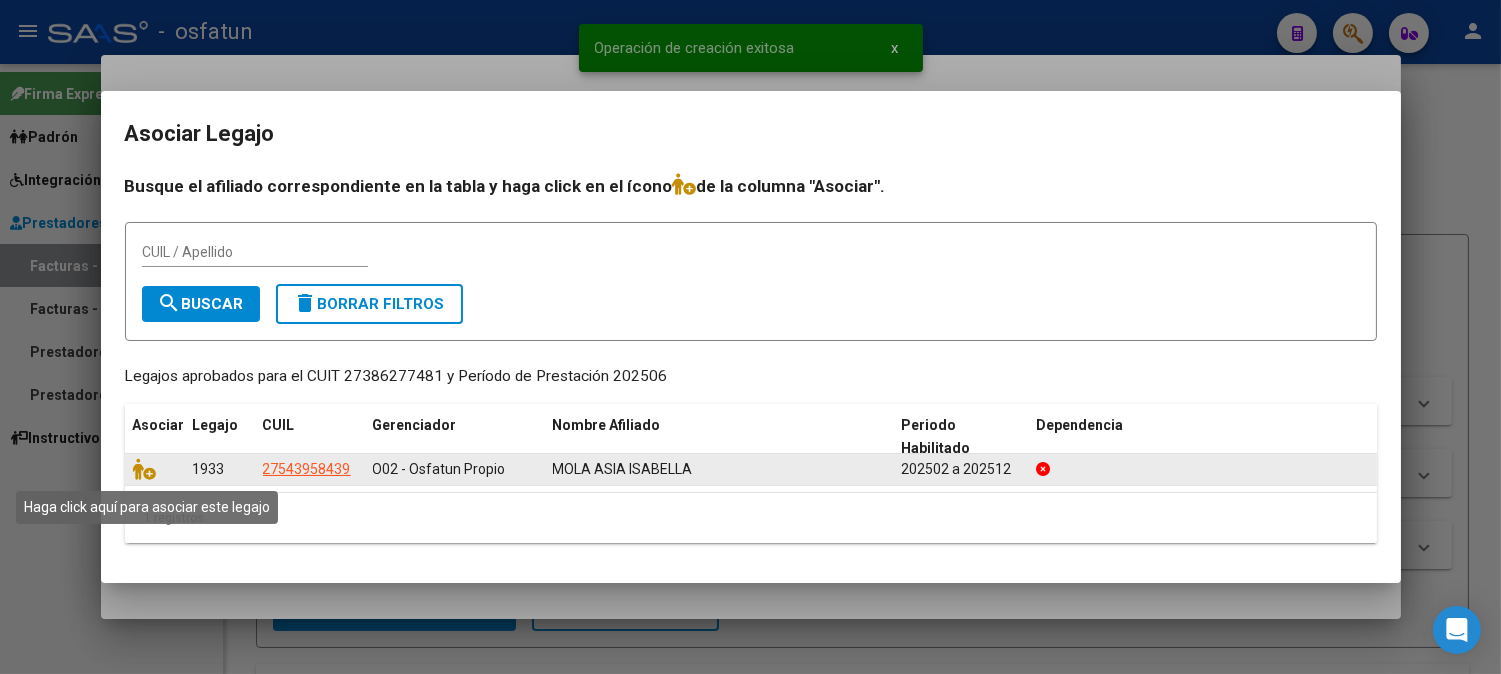 click 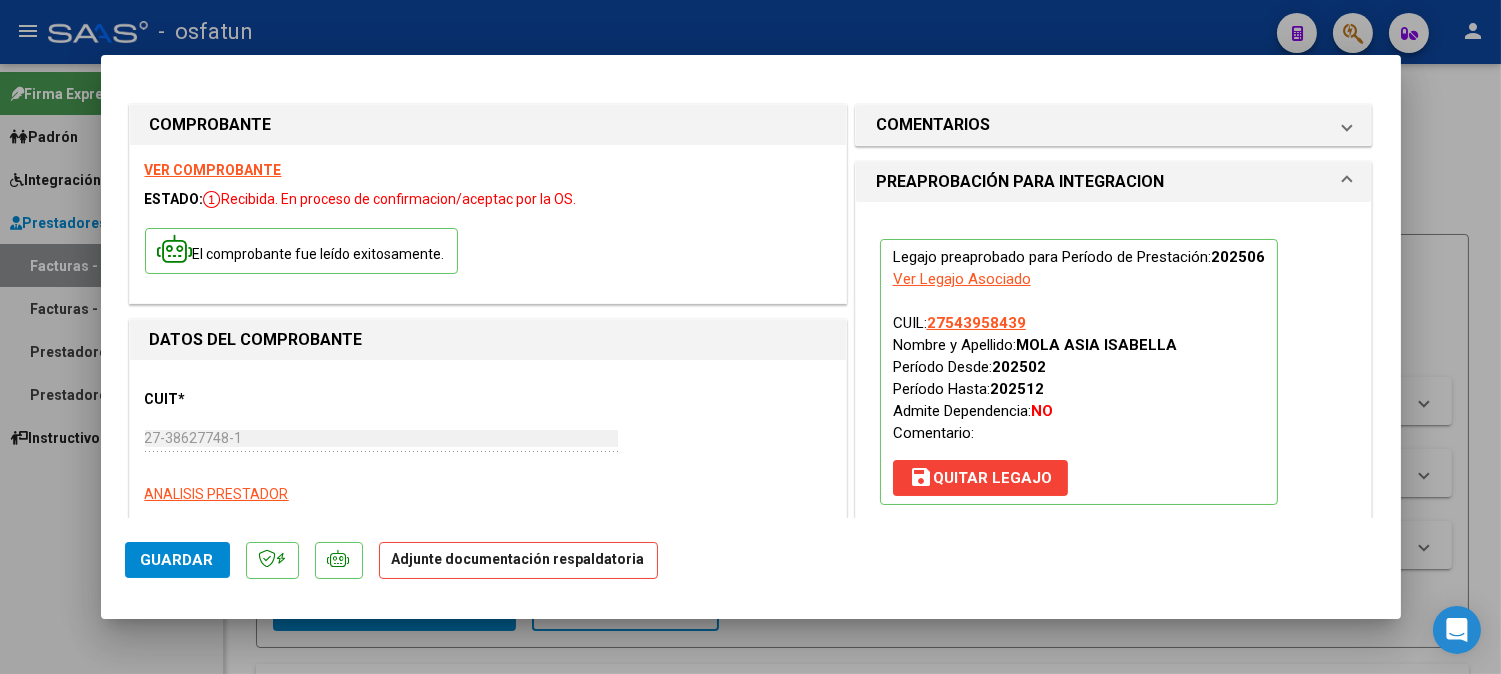 click on "CUIT  *   27-38627748-1 Ingresar CUIT  ANALISIS PRESTADOR  [PERSON_NAME] [PERSON_NAME] ARCA Padrón  Area destinado * Integración Seleccionar Area  Facturado por orden de  O02 - Osfatun Propio Seleccionar Gerenciador Período de Prestación (Ej: 202305 para [DATE]    202506 Ingrese el Período de Prestación como indica el ejemplo   Una vez que se asoció a un legajo aprobado no se puede cambiar el período de prestación.   Comprobante Tipo * Factura C Seleccionar Tipo Punto de Venta  *   2 Ingresar el Nro.  Número  *   110 Ingresar el Nro.  [PERSON_NAME]  *   $ 307.654,34 Ingresar el [GEOGRAPHIC_DATA].  *   [DATE] Ingresar la fecha  CAE / CAEA (no ingrese CAI)    75261667443892 Ingresar el CAE o CAEA (no ingrese CAI)  Fecha Recibido  *   [DATE] Ingresar la fecha  Fecha de Vencimiento    Ingresar la fecha  Ref. Externa    Ingresar la ref.  N° Liquidación    Ingresar el N° Liquidación" at bounding box center (488, 1160) 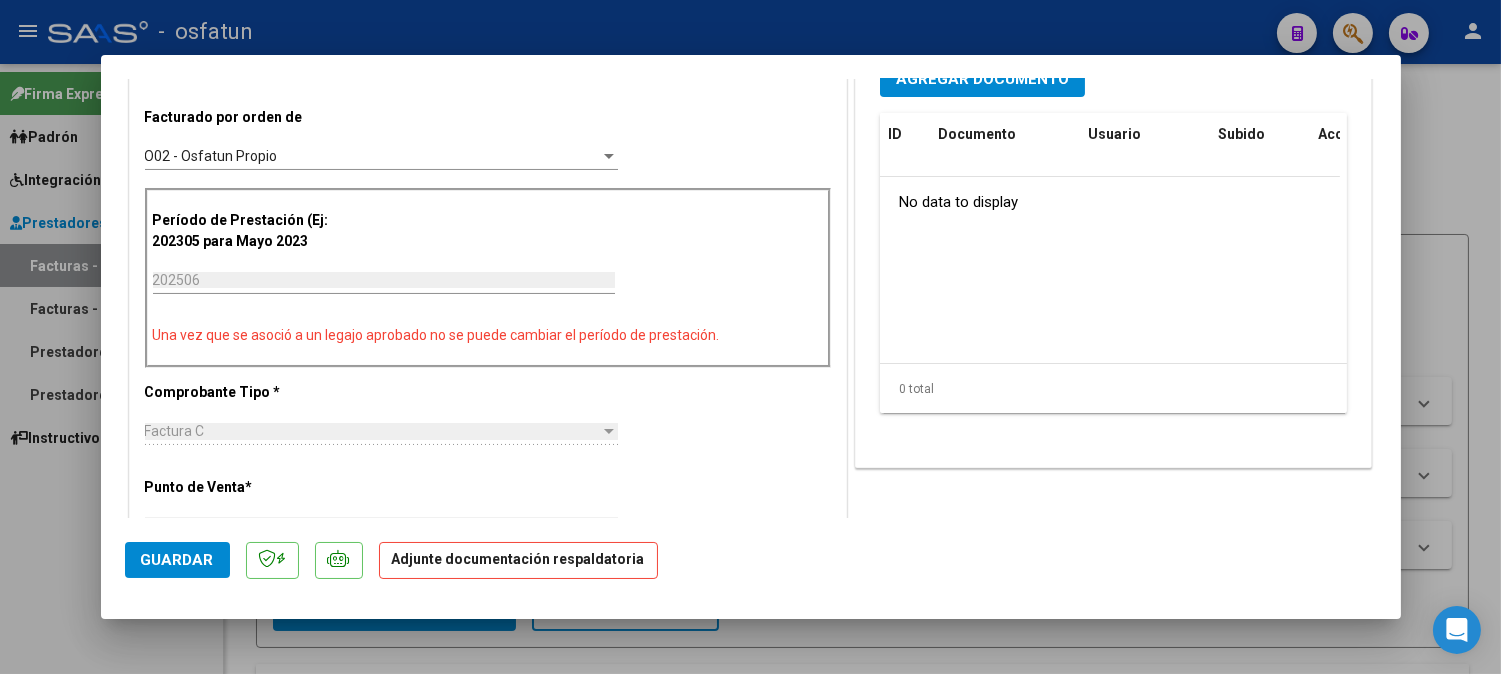 scroll, scrollTop: 333, scrollLeft: 0, axis: vertical 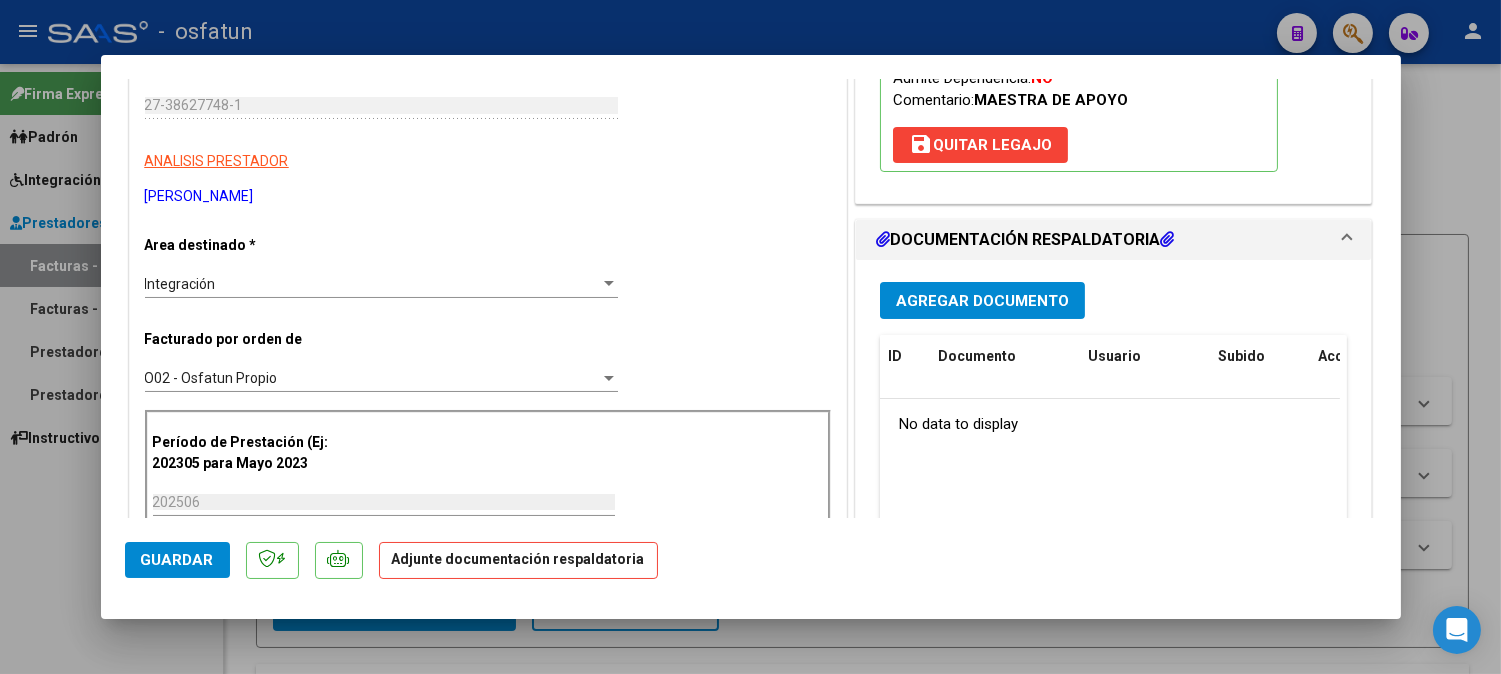 click on "Agregar Documento" at bounding box center (982, 300) 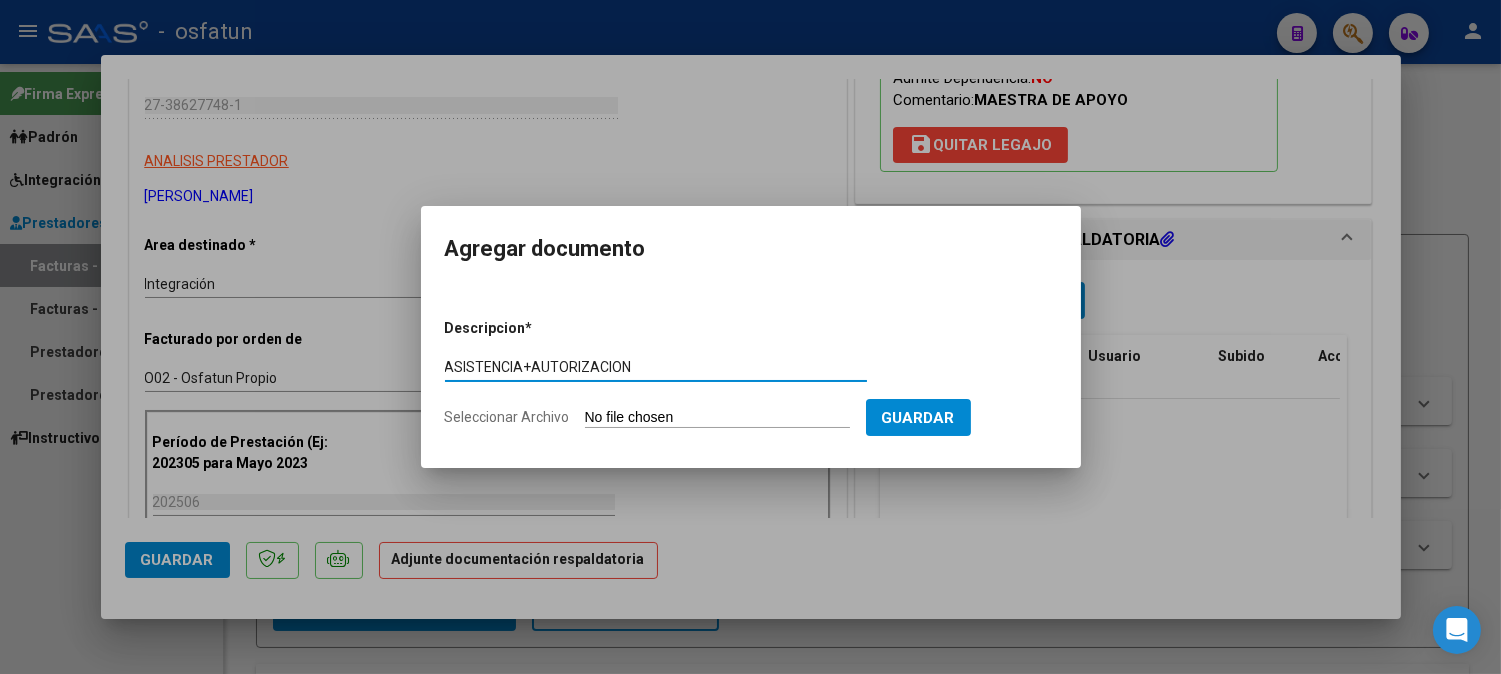 type on "ASISTENCIA+AUTORIZACION" 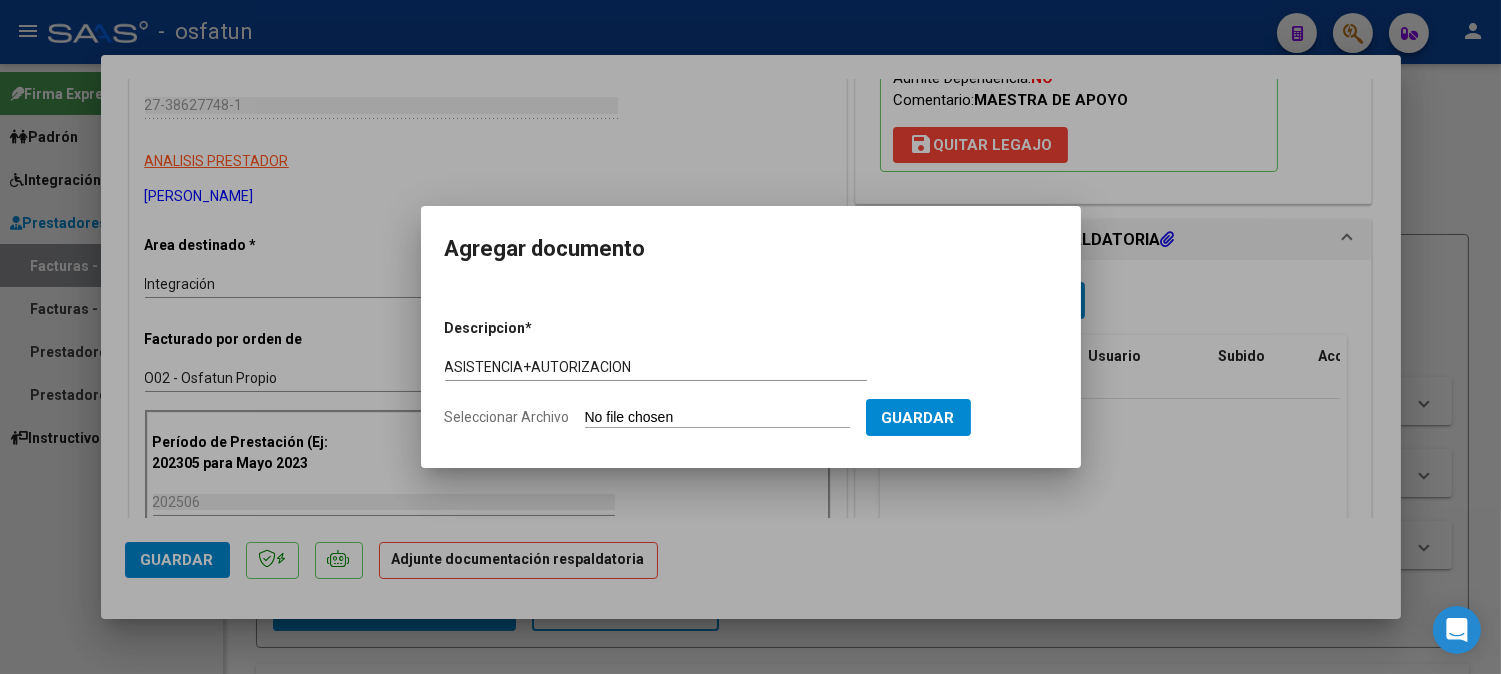 click on "Descripcion  *   ASISTENCIA+AUTORIZACION Escriba aquí una descripcion  Seleccionar Archivo Guardar" at bounding box center [751, 373] 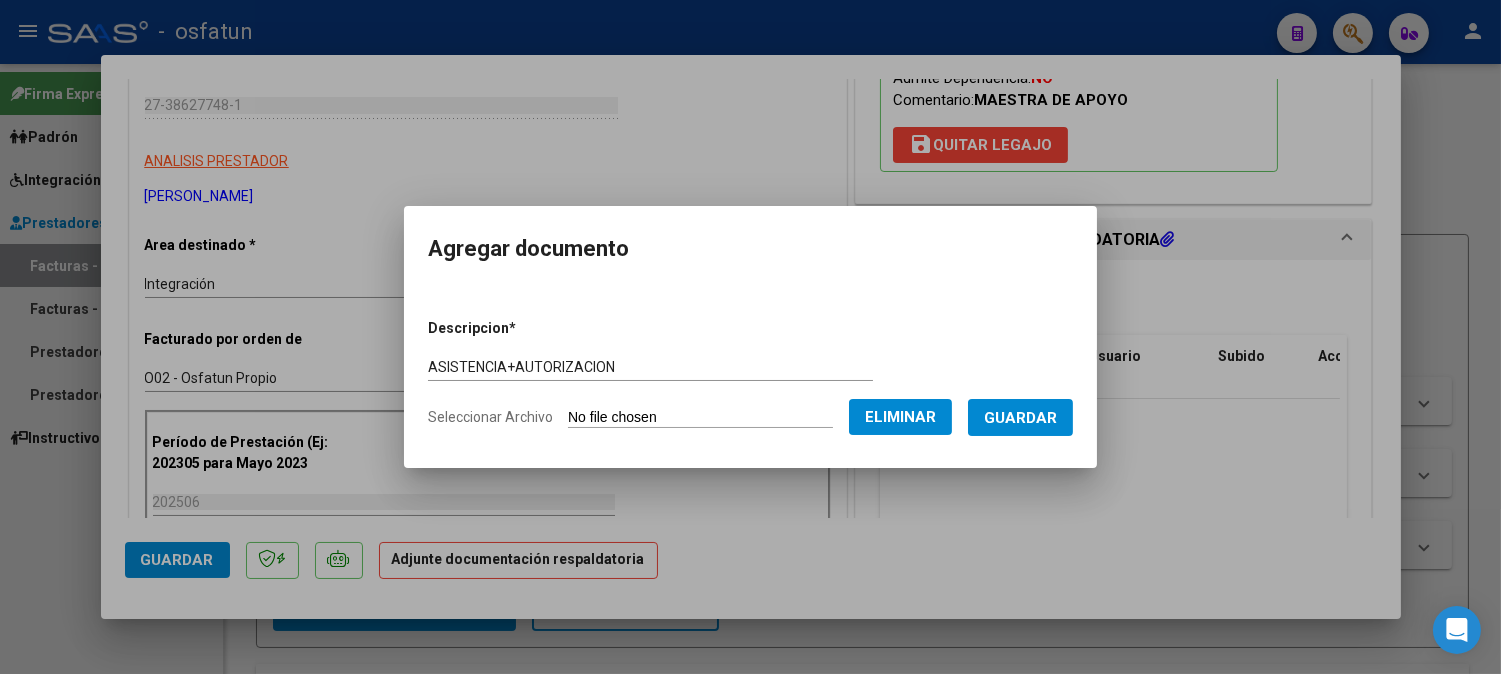 click on "Eliminar" 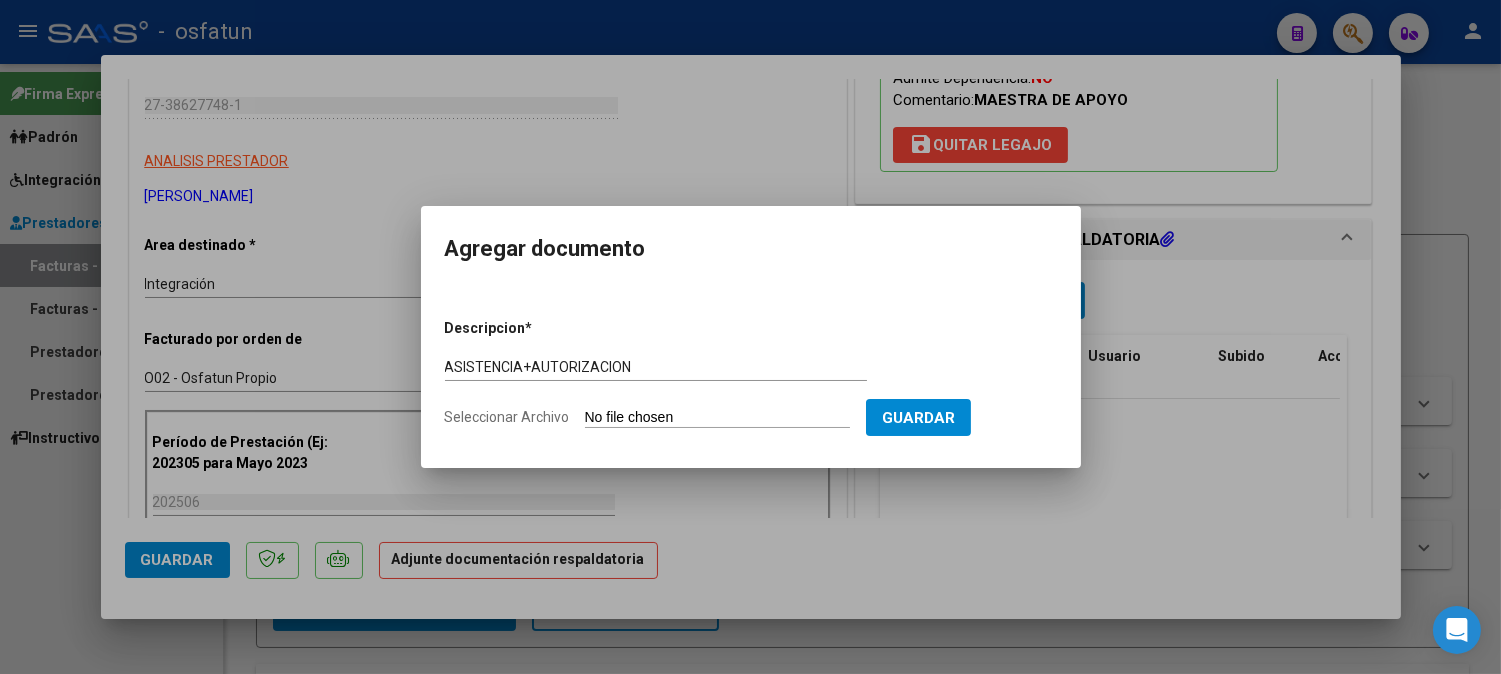 click on "Seleccionar Archivo" at bounding box center (717, 418) 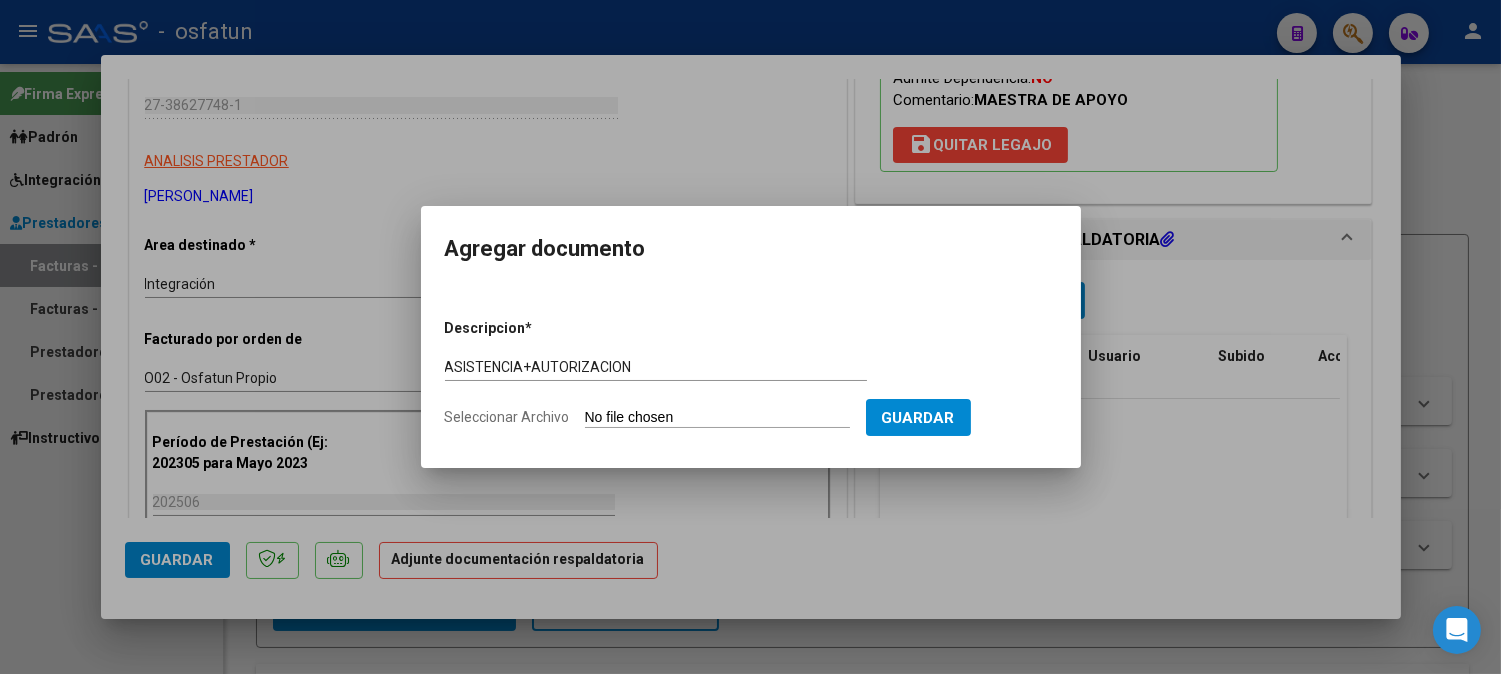 type on "C:\fakepath\ASIST+AUT MAESTRA.pdf" 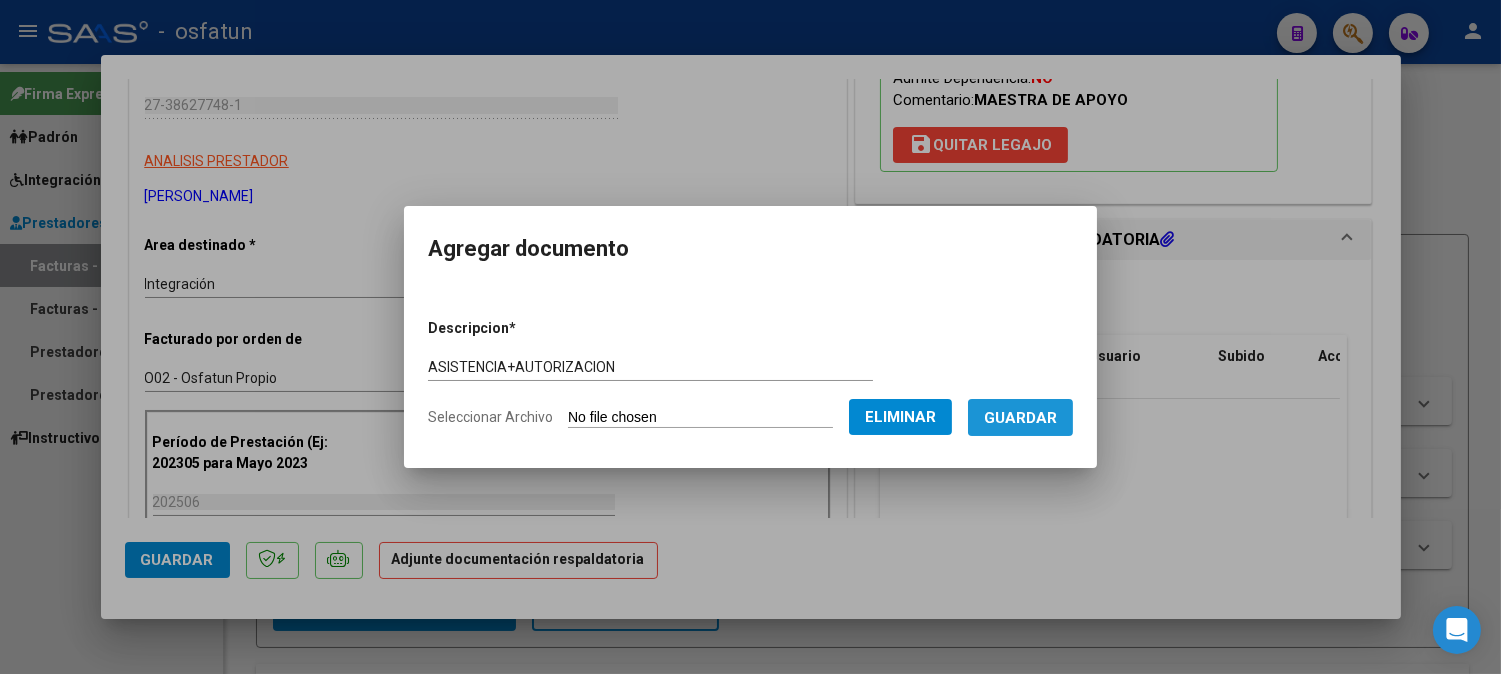 click on "Guardar" at bounding box center [1020, 418] 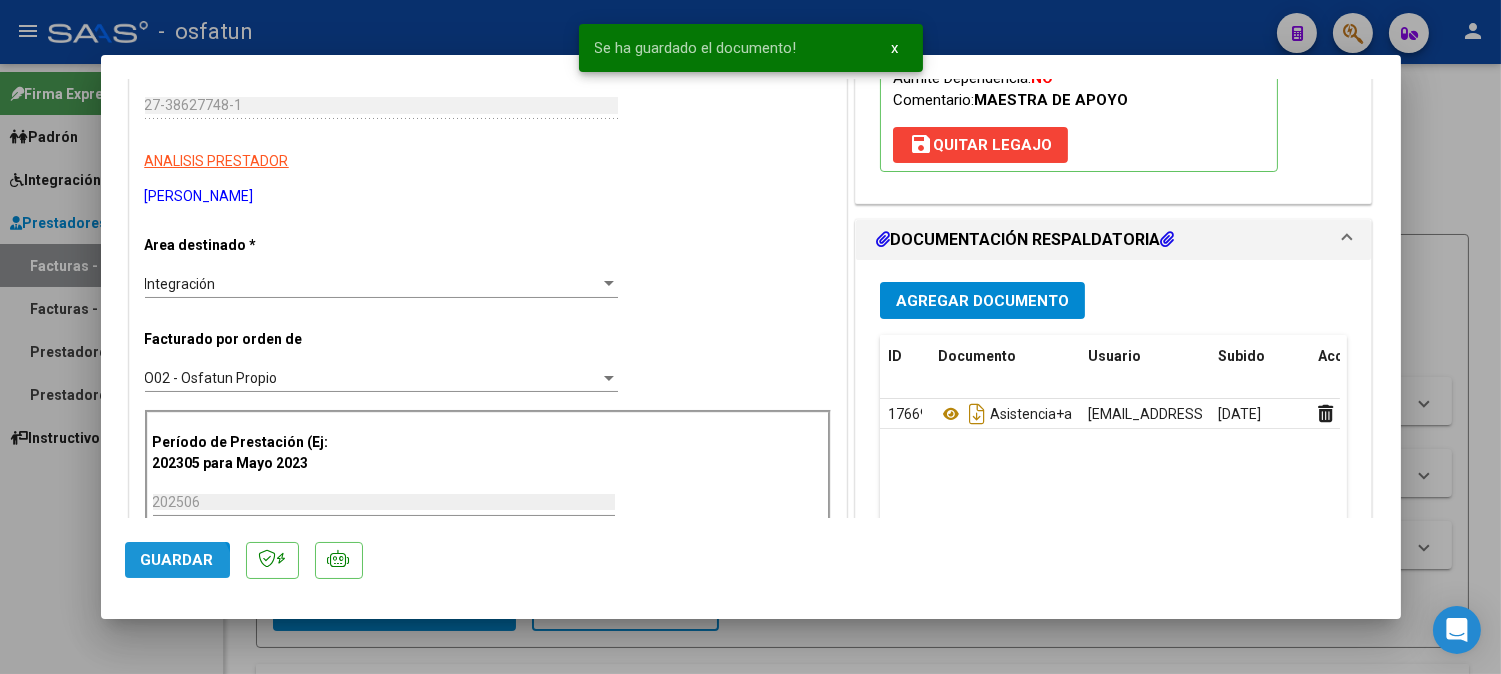 click on "Guardar" 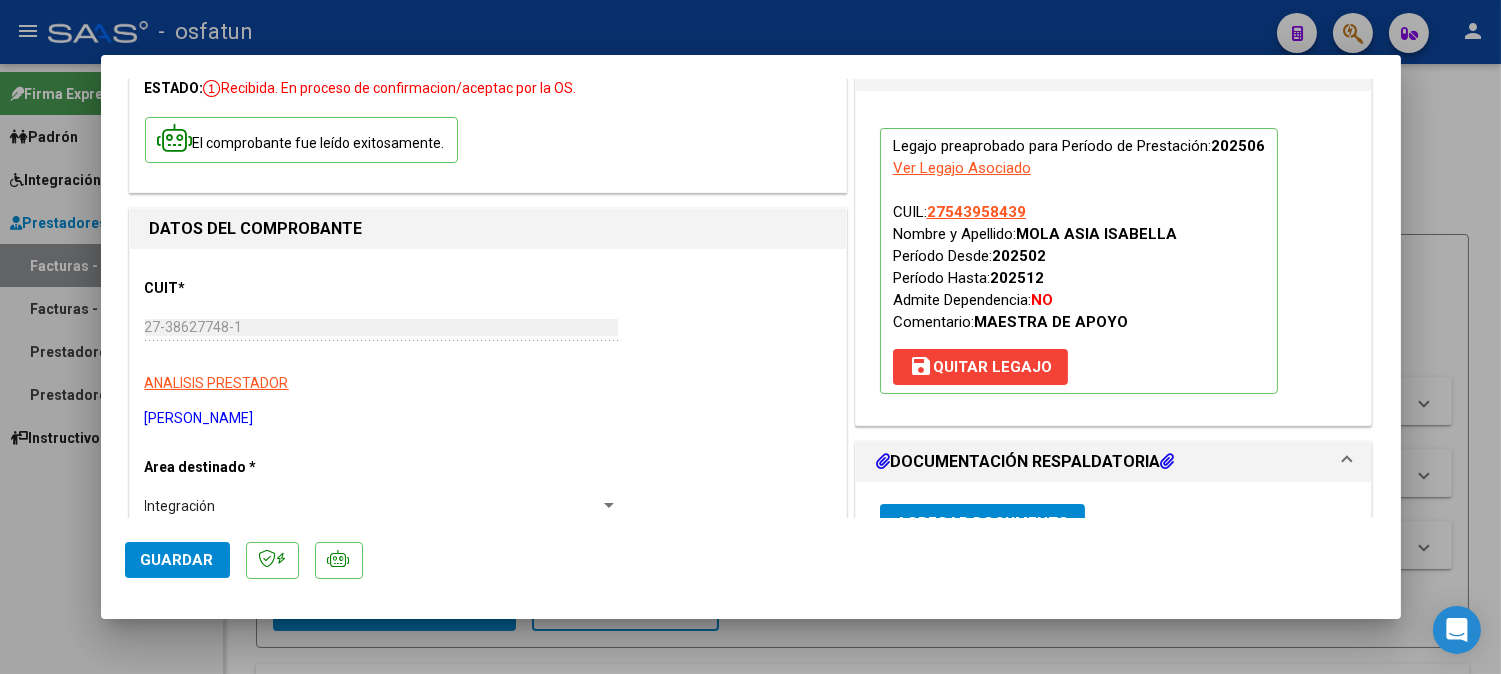 scroll, scrollTop: 0, scrollLeft: 0, axis: both 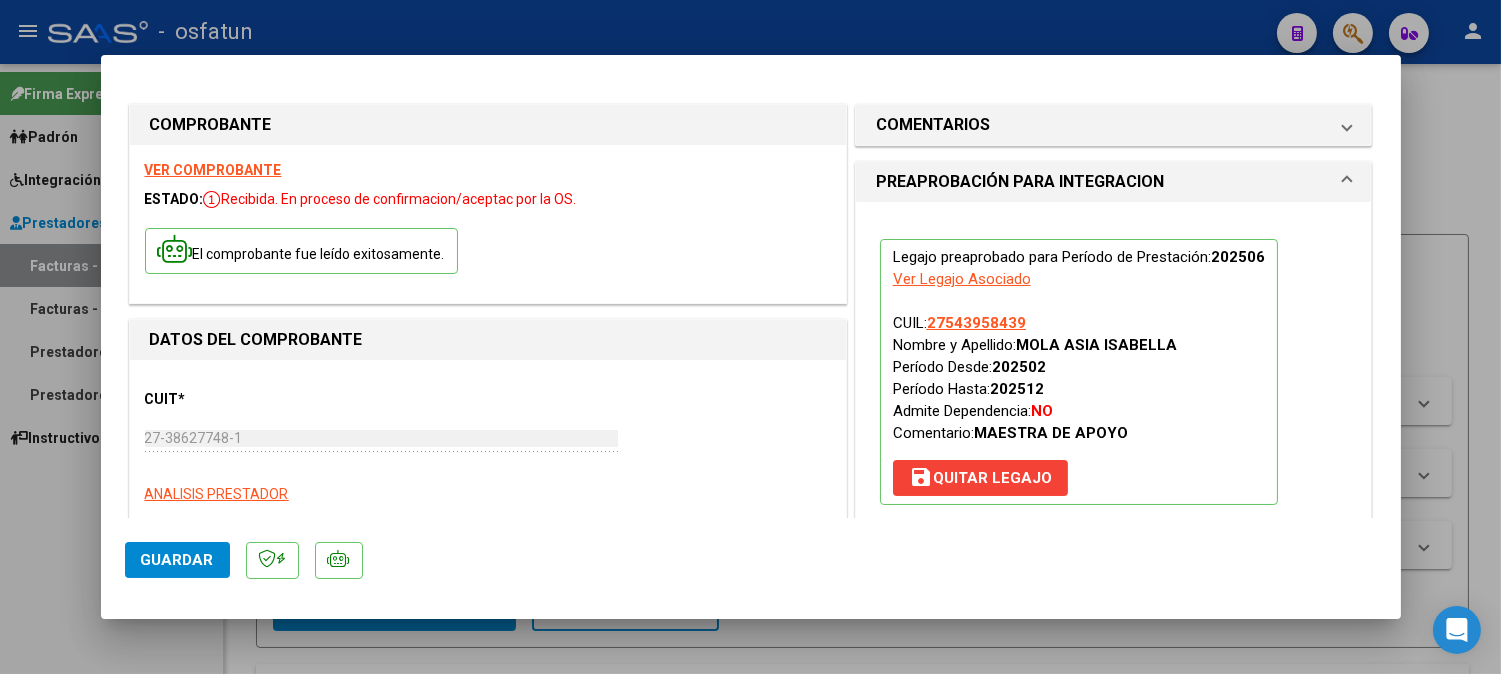 click on "Guardar" 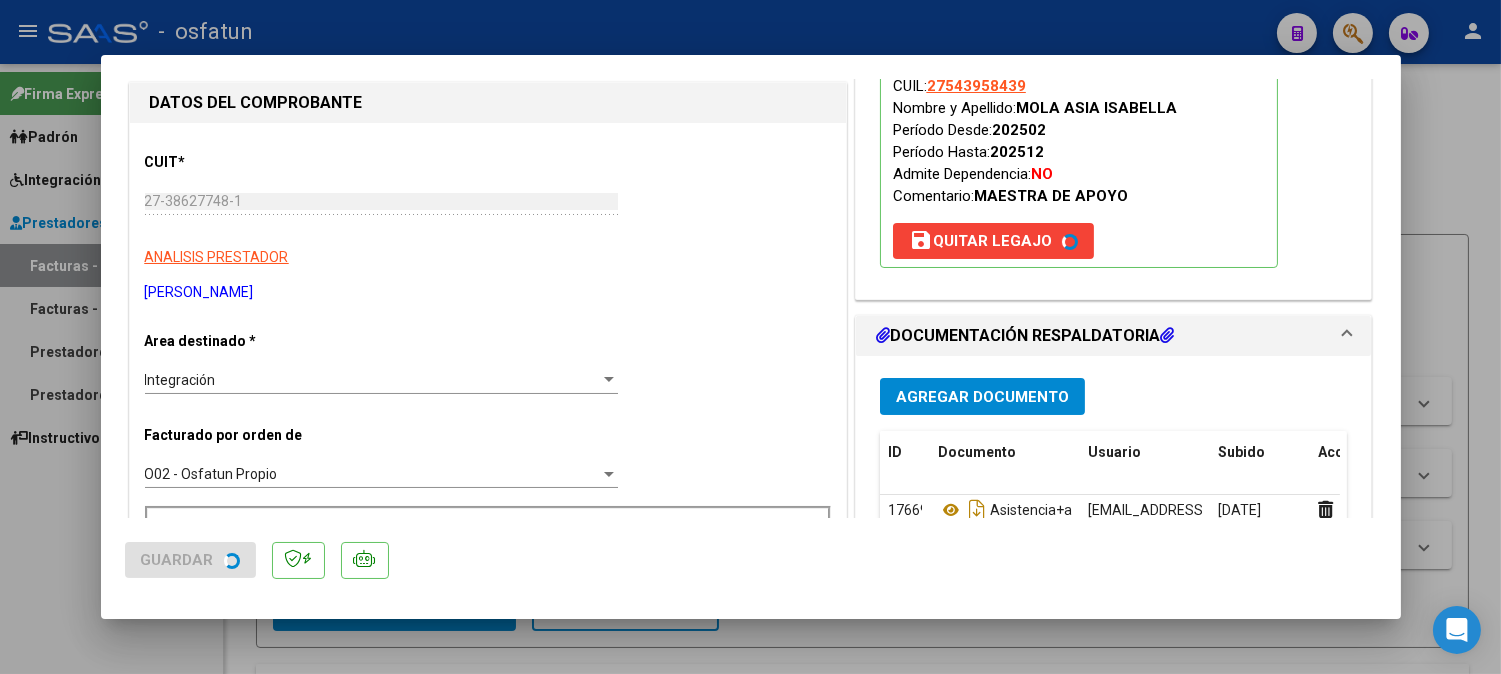 scroll, scrollTop: 333, scrollLeft: 0, axis: vertical 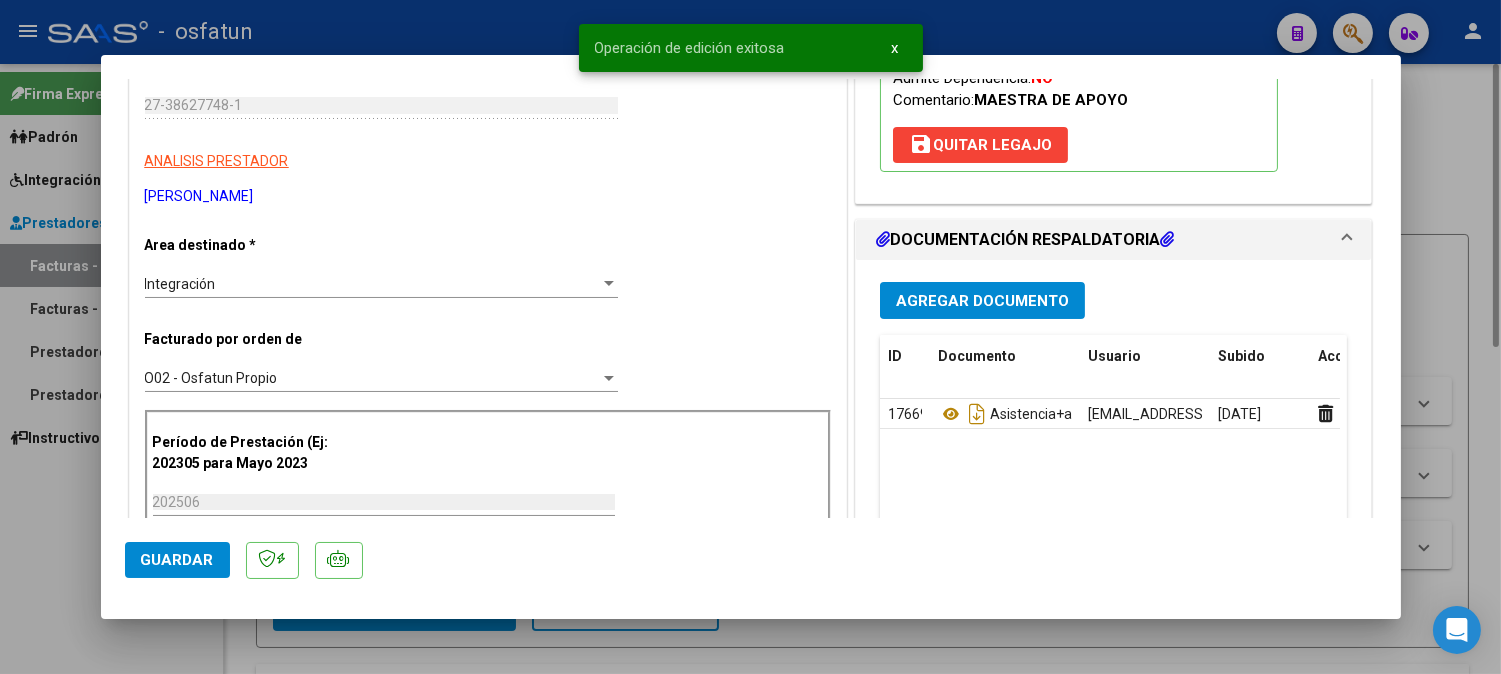 click at bounding box center (750, 337) 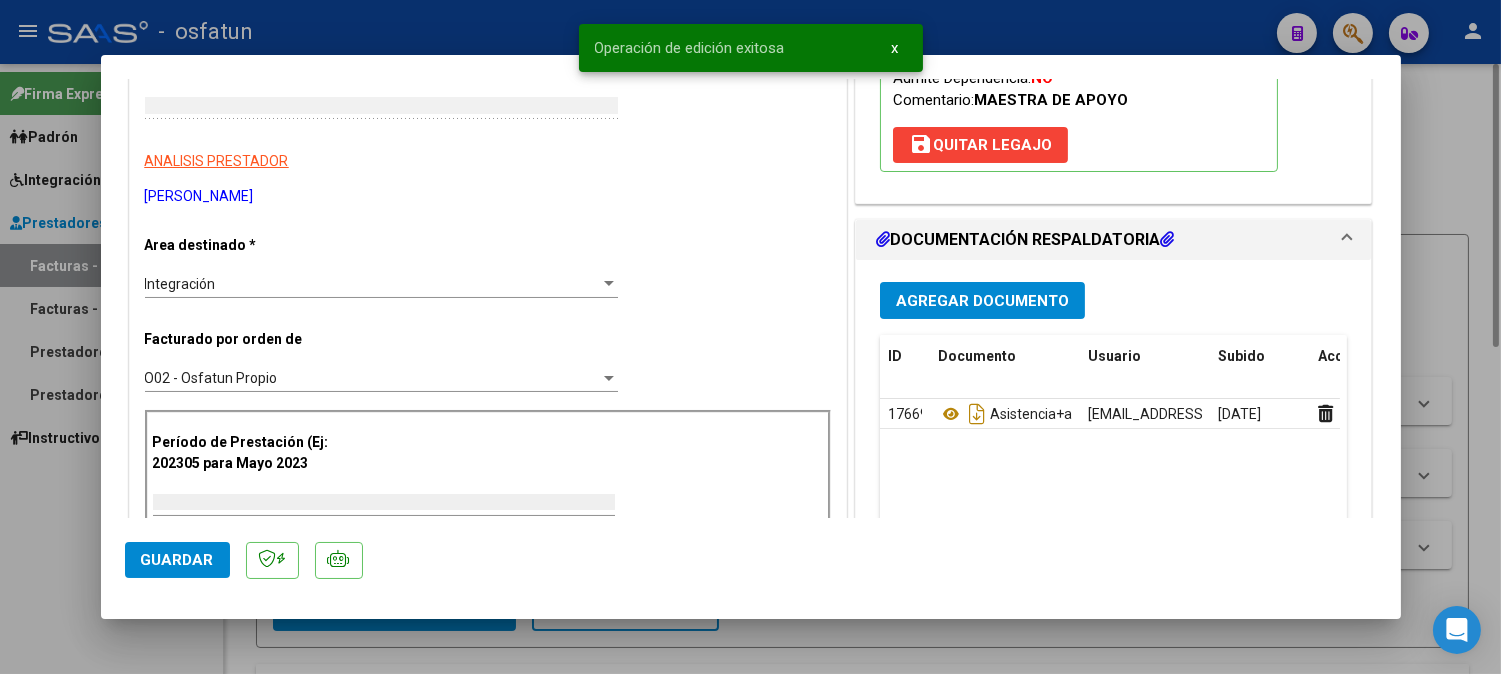 type on "$ 0,00" 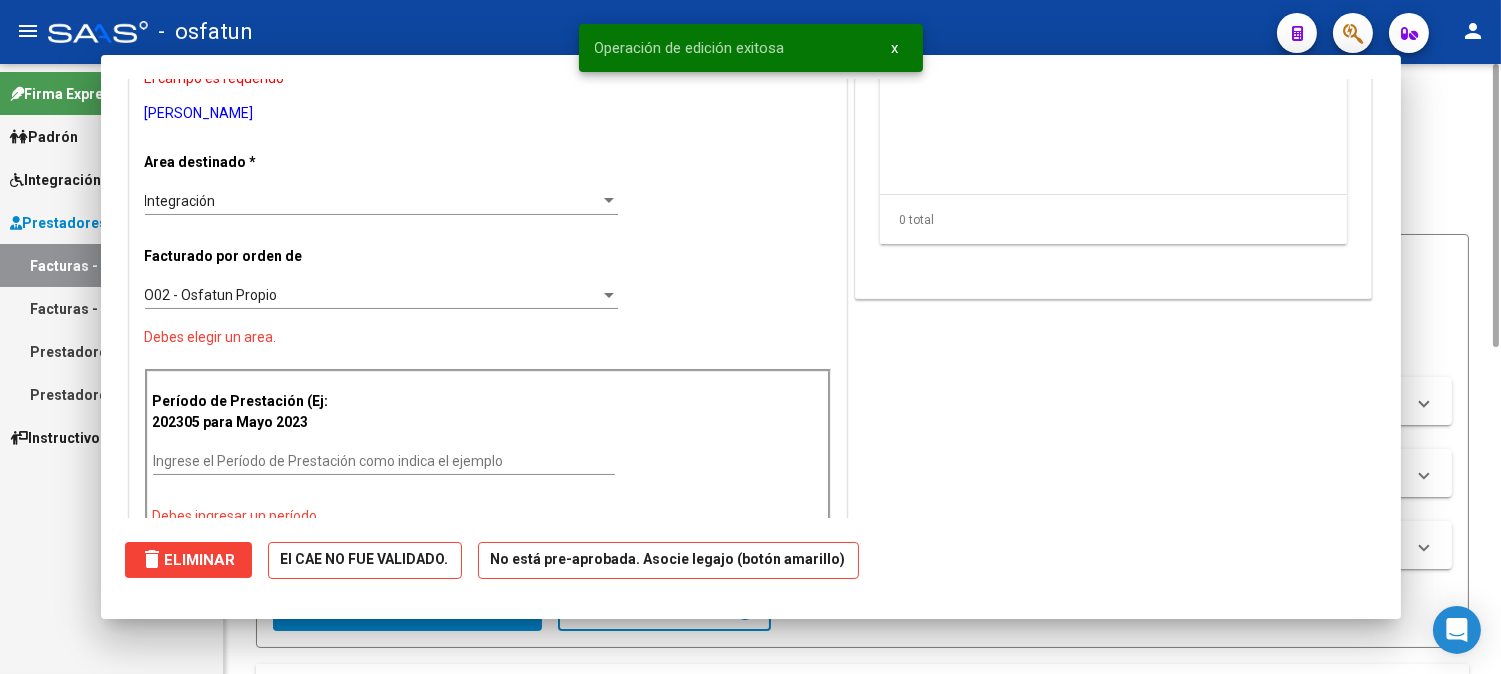 scroll, scrollTop: 0, scrollLeft: 0, axis: both 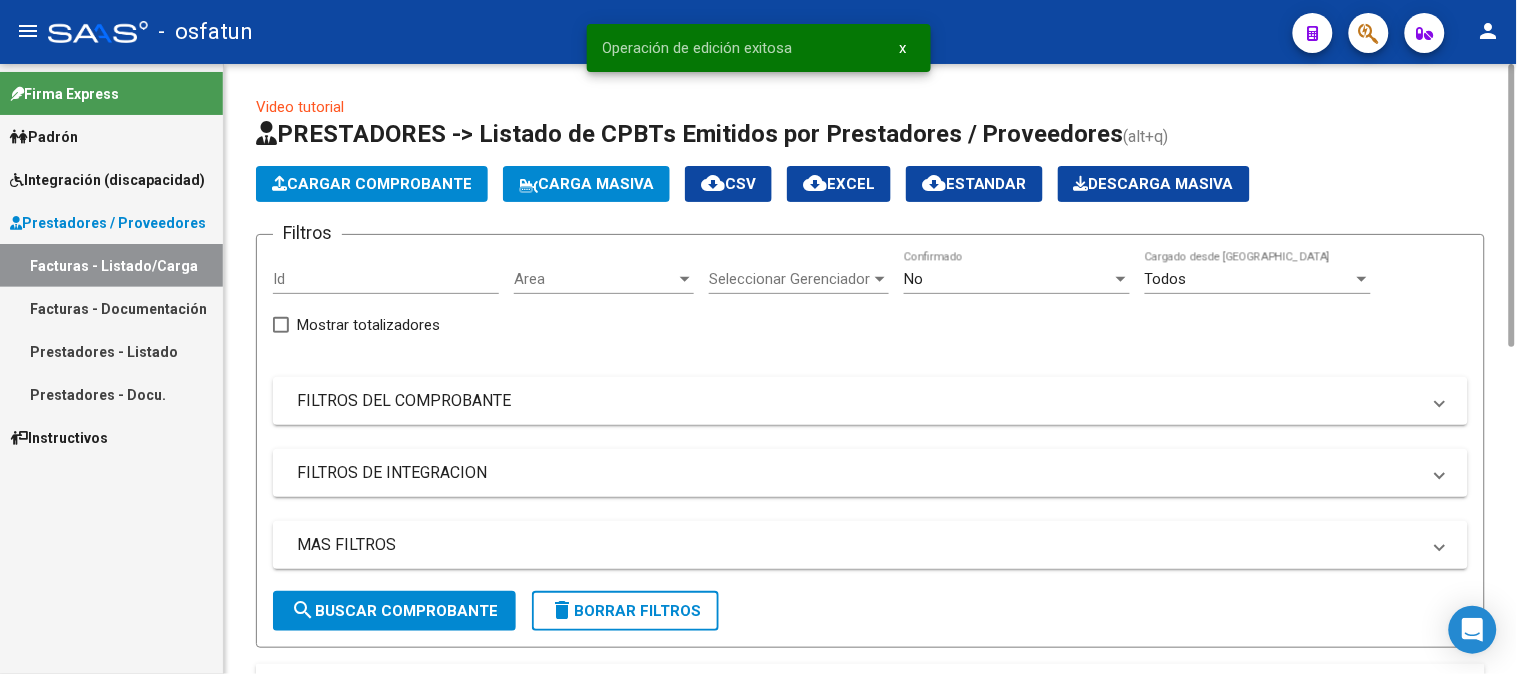 click on "Cargar Comprobante" 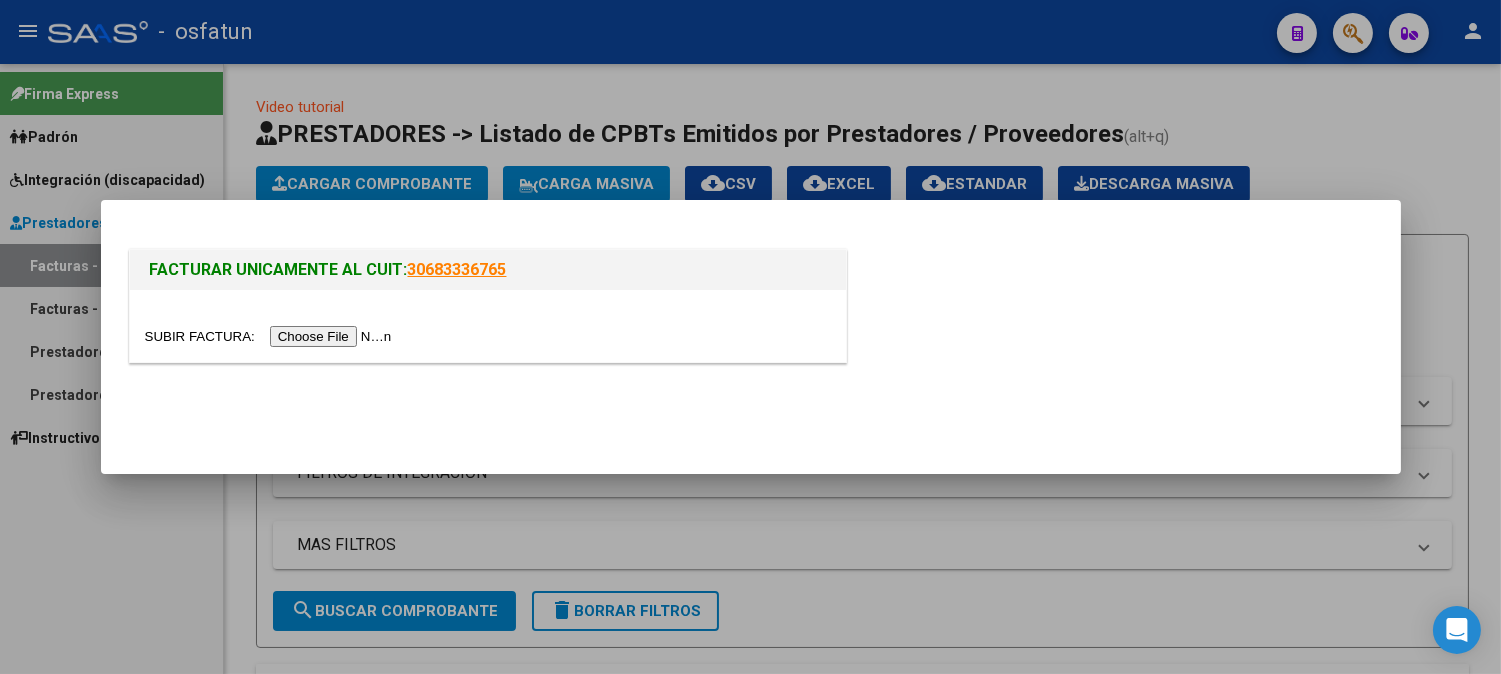 click at bounding box center (271, 336) 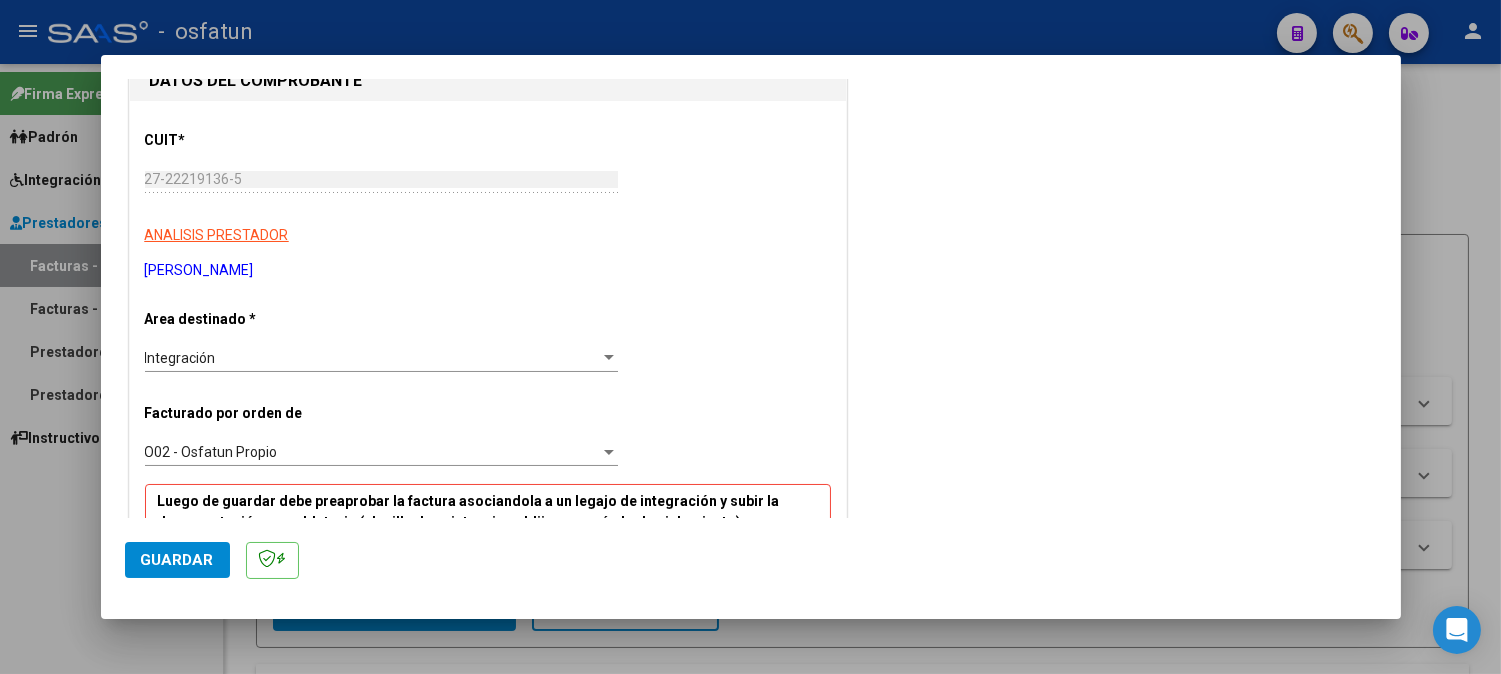 scroll, scrollTop: 555, scrollLeft: 0, axis: vertical 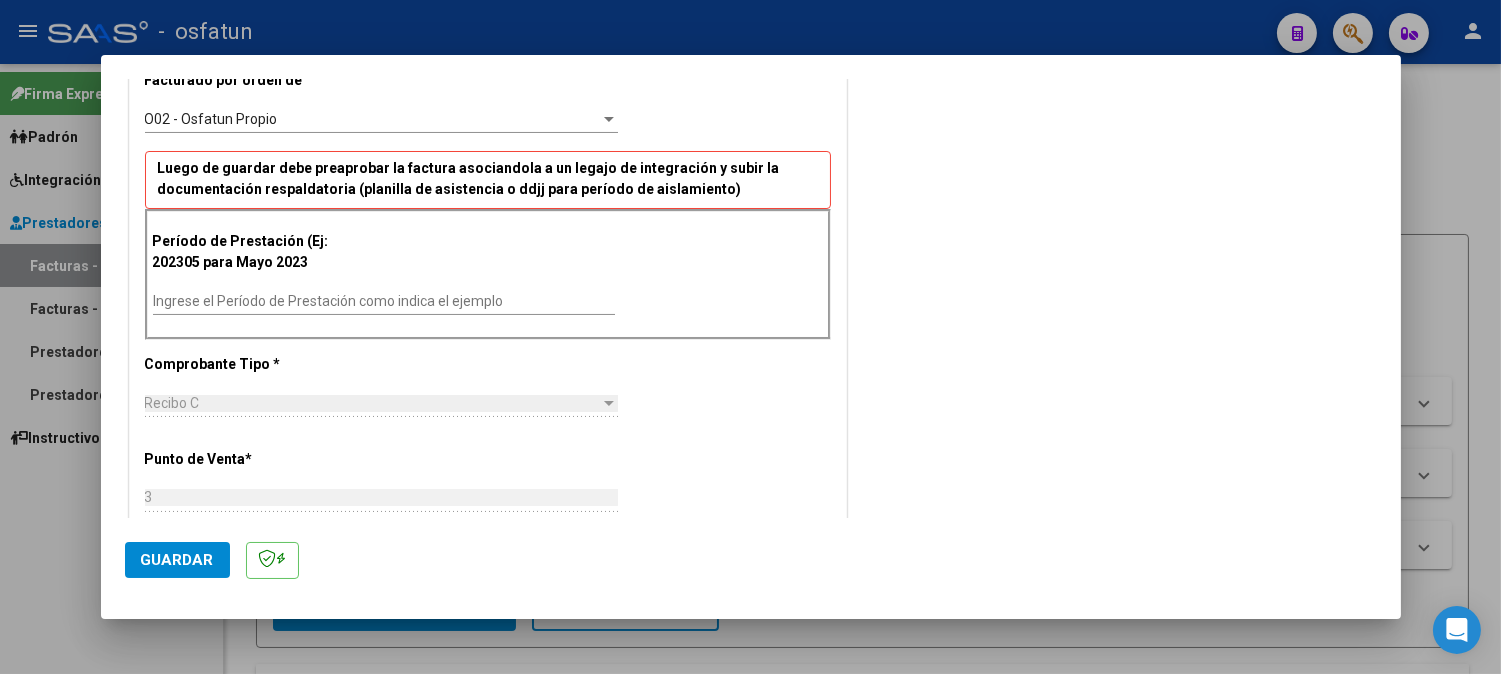 click on "Ingrese el Período de Prestación como indica el ejemplo" at bounding box center (384, 301) 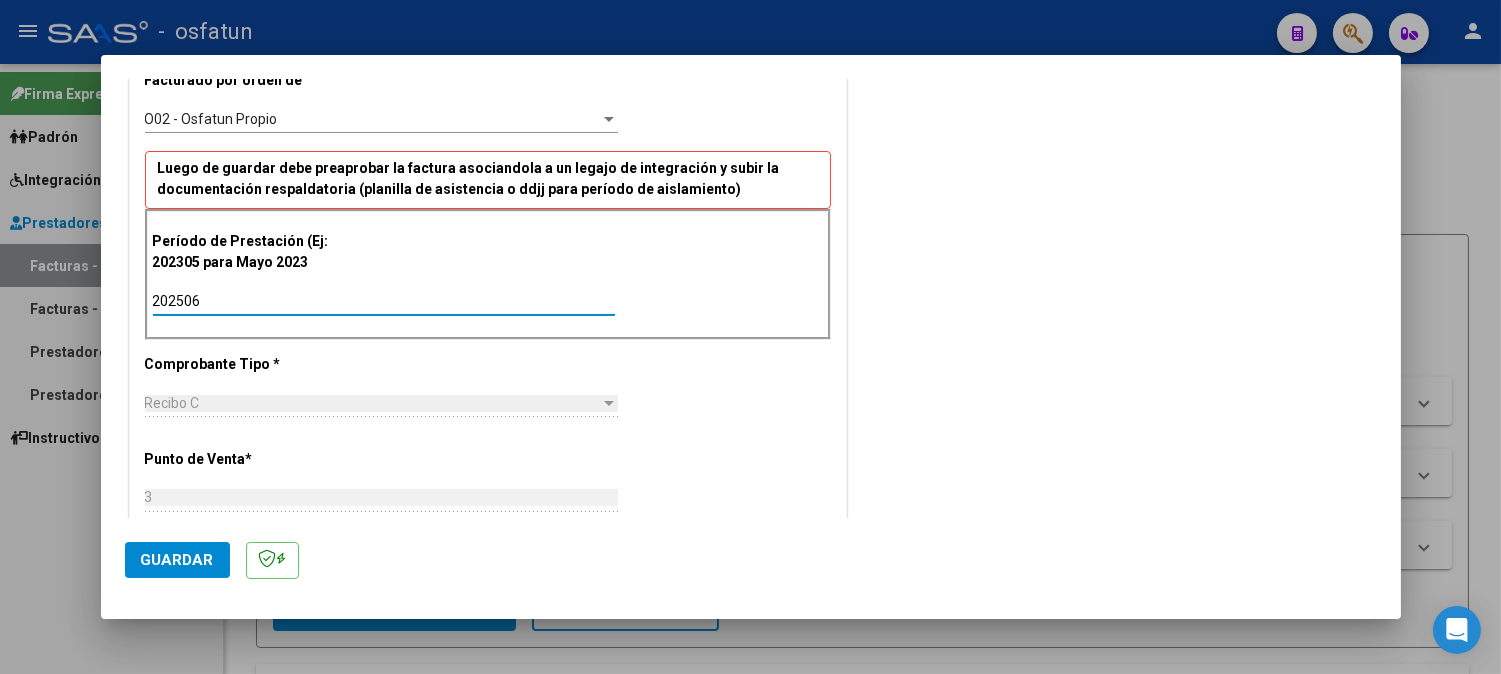 type on "202506" 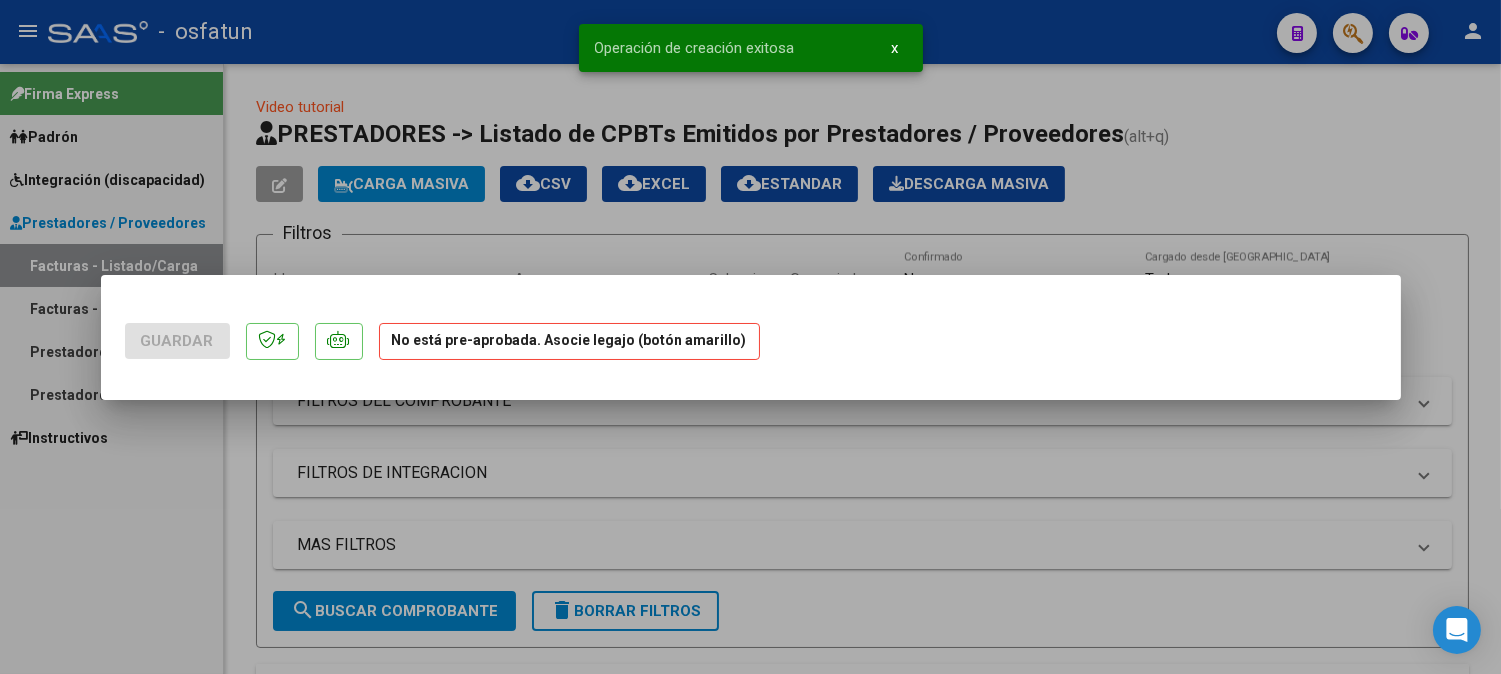 scroll, scrollTop: 0, scrollLeft: 0, axis: both 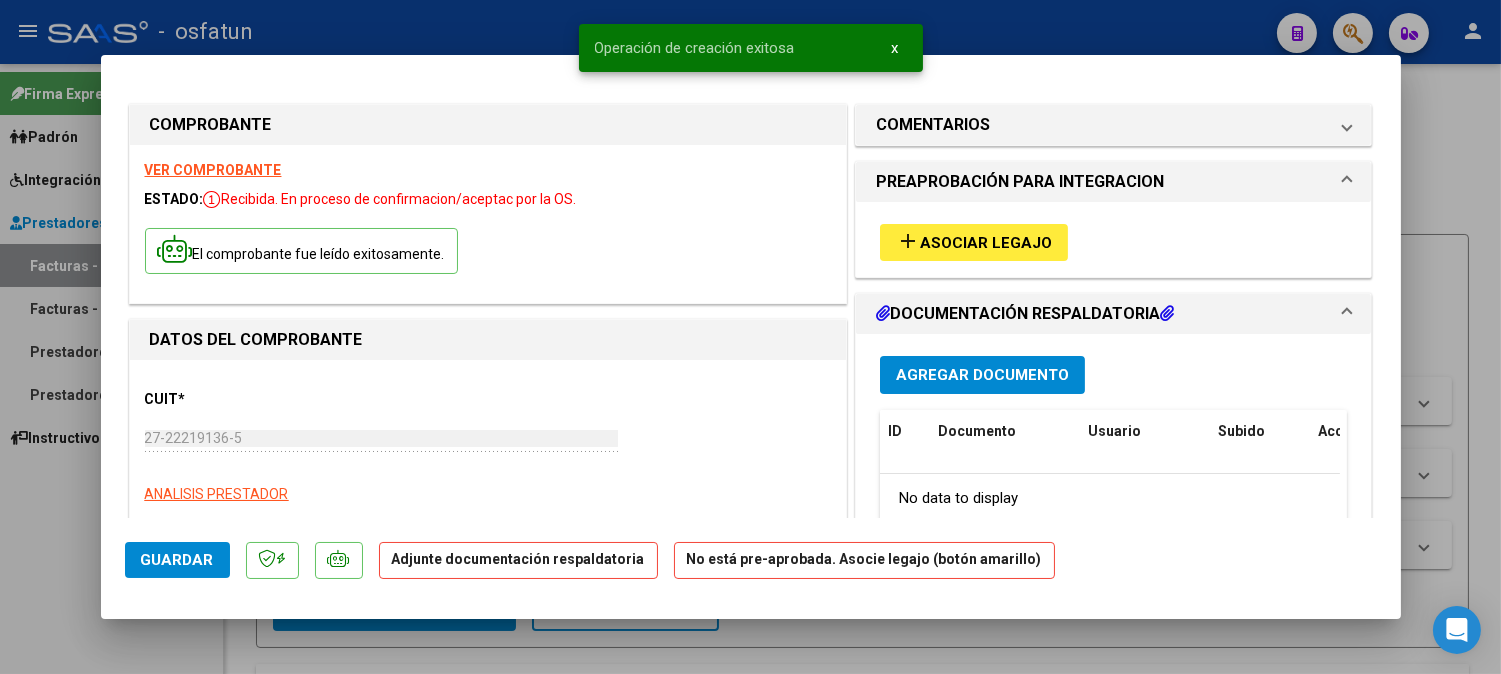 click on "Asociar Legajo" at bounding box center [986, 243] 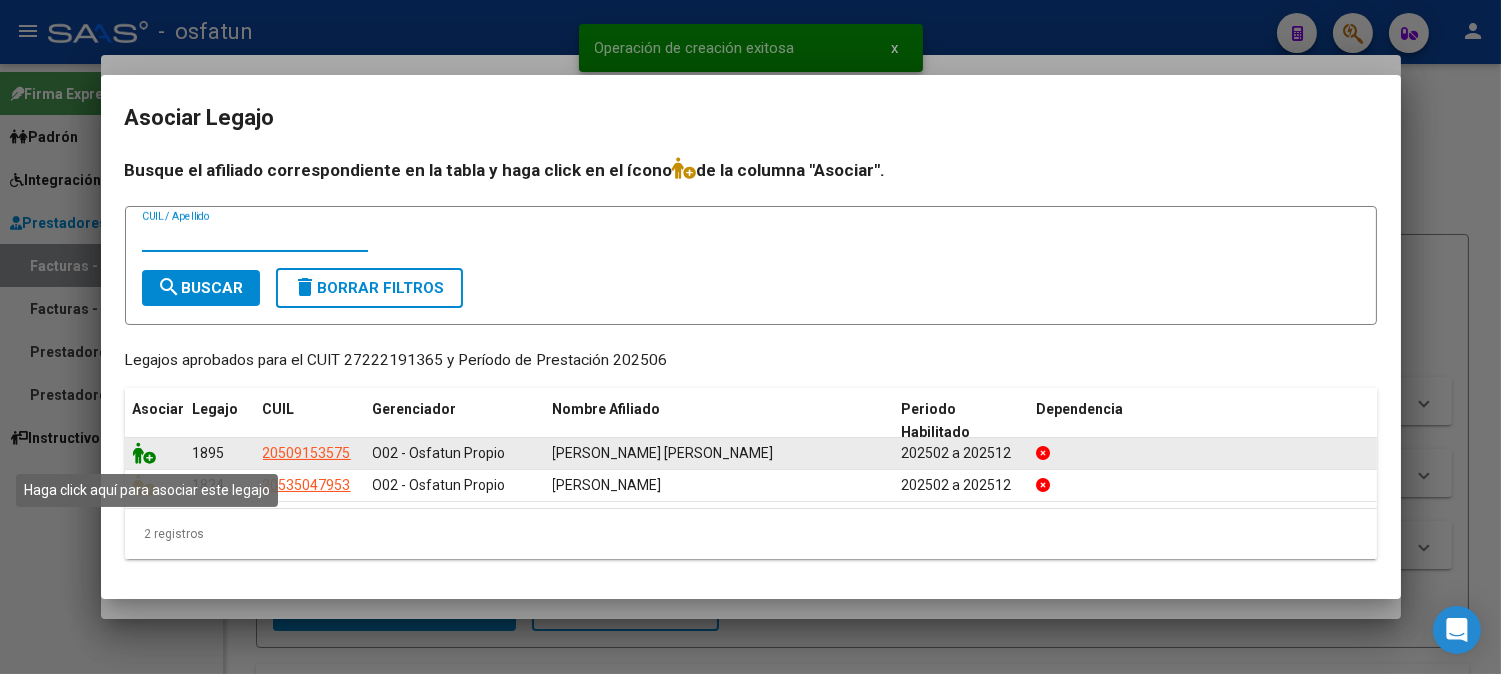 click 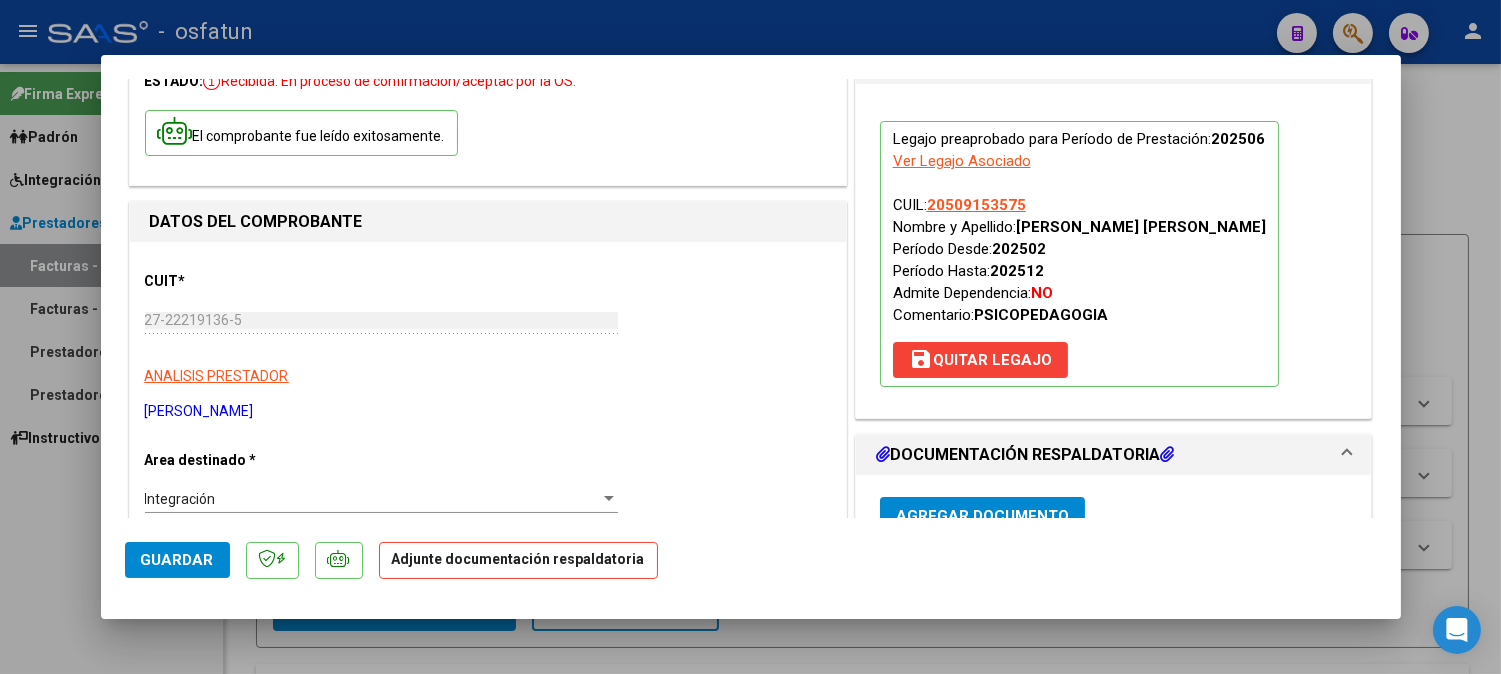 scroll, scrollTop: 222, scrollLeft: 0, axis: vertical 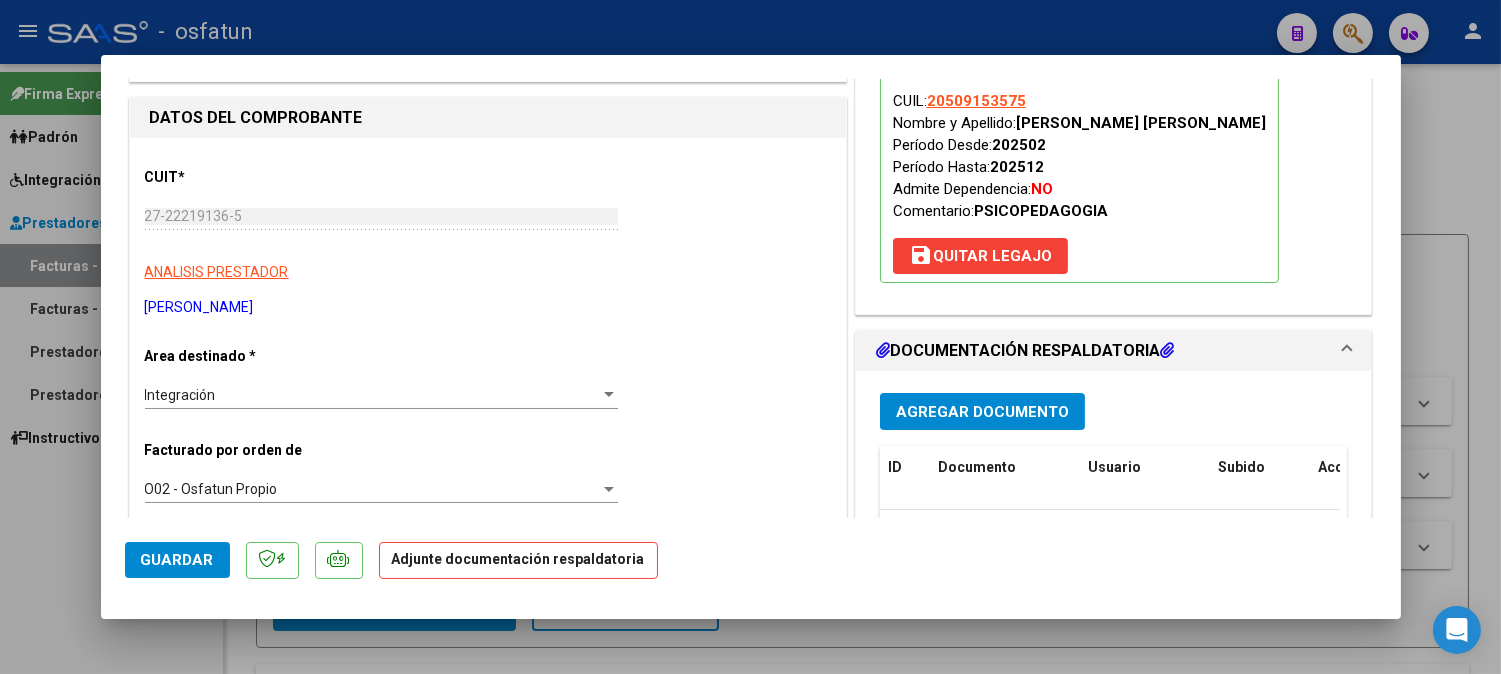 drag, startPoint x: 971, startPoint y: 383, endPoint x: 964, endPoint y: 401, distance: 19.313208 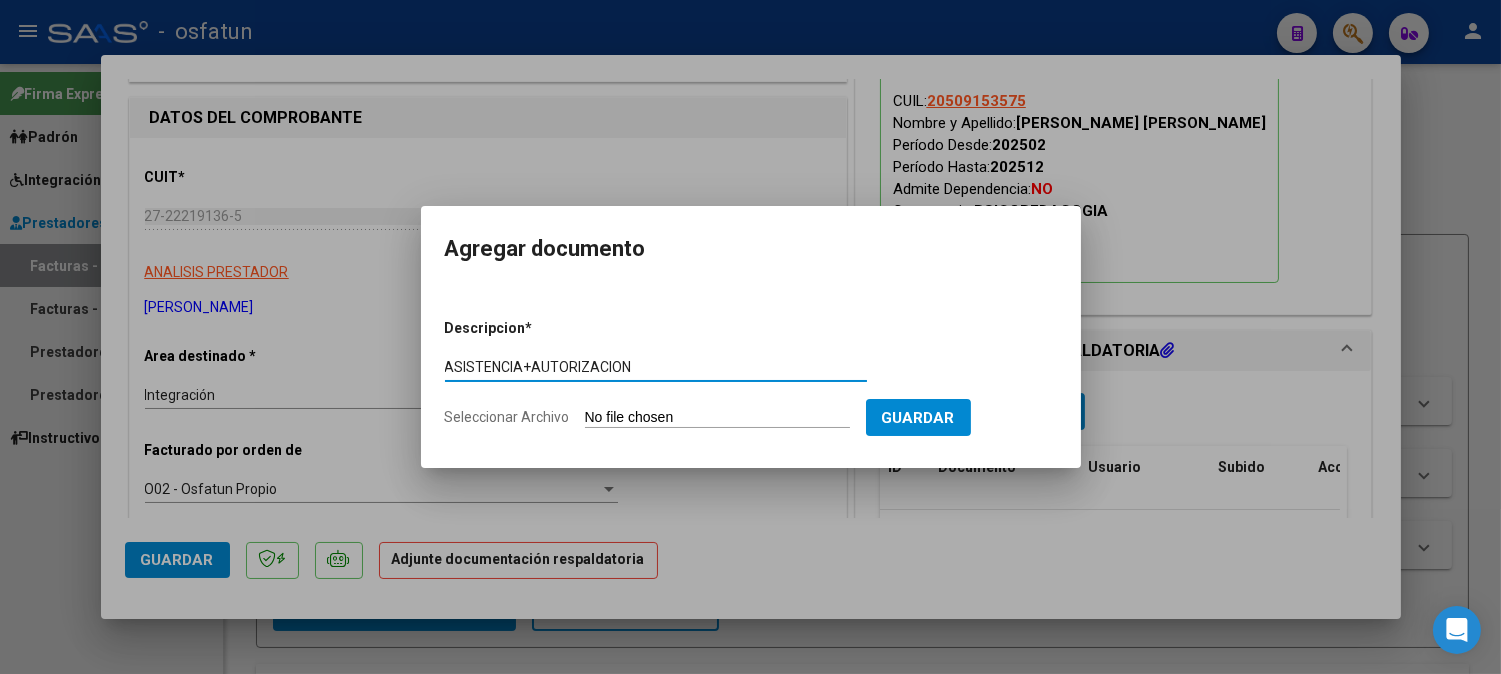 type on "ASISTENCIA+AUTORIZACION" 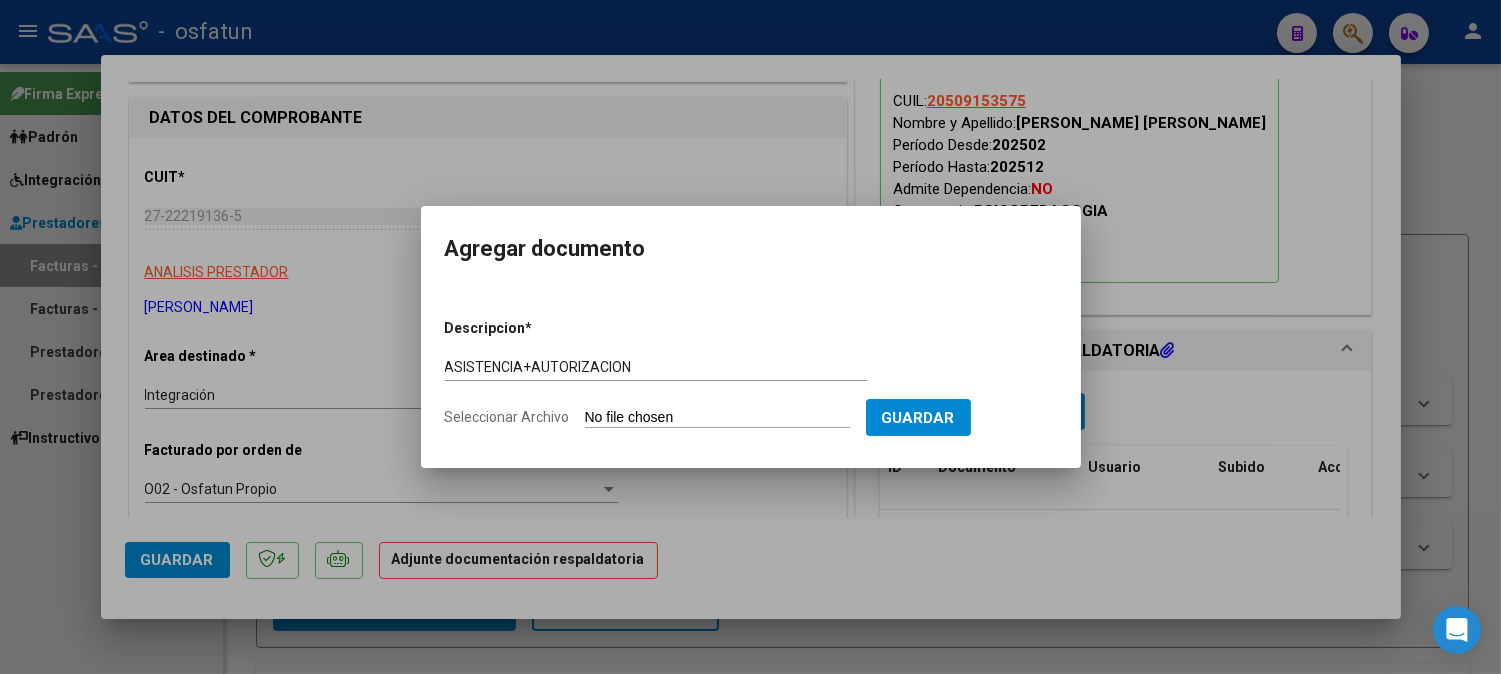 type on "C:\fakepath\ASIST+AUT PSICOPEDA.pdf" 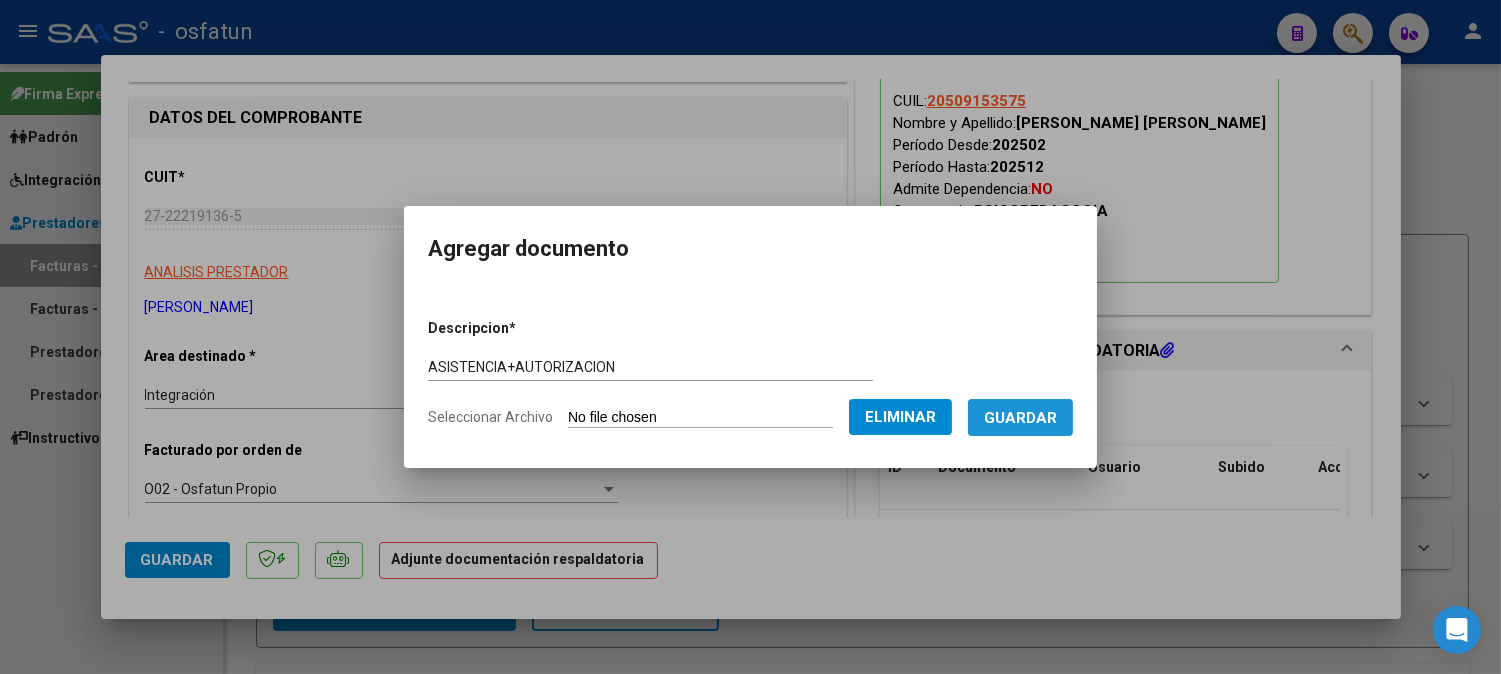 click on "Guardar" at bounding box center [1020, 417] 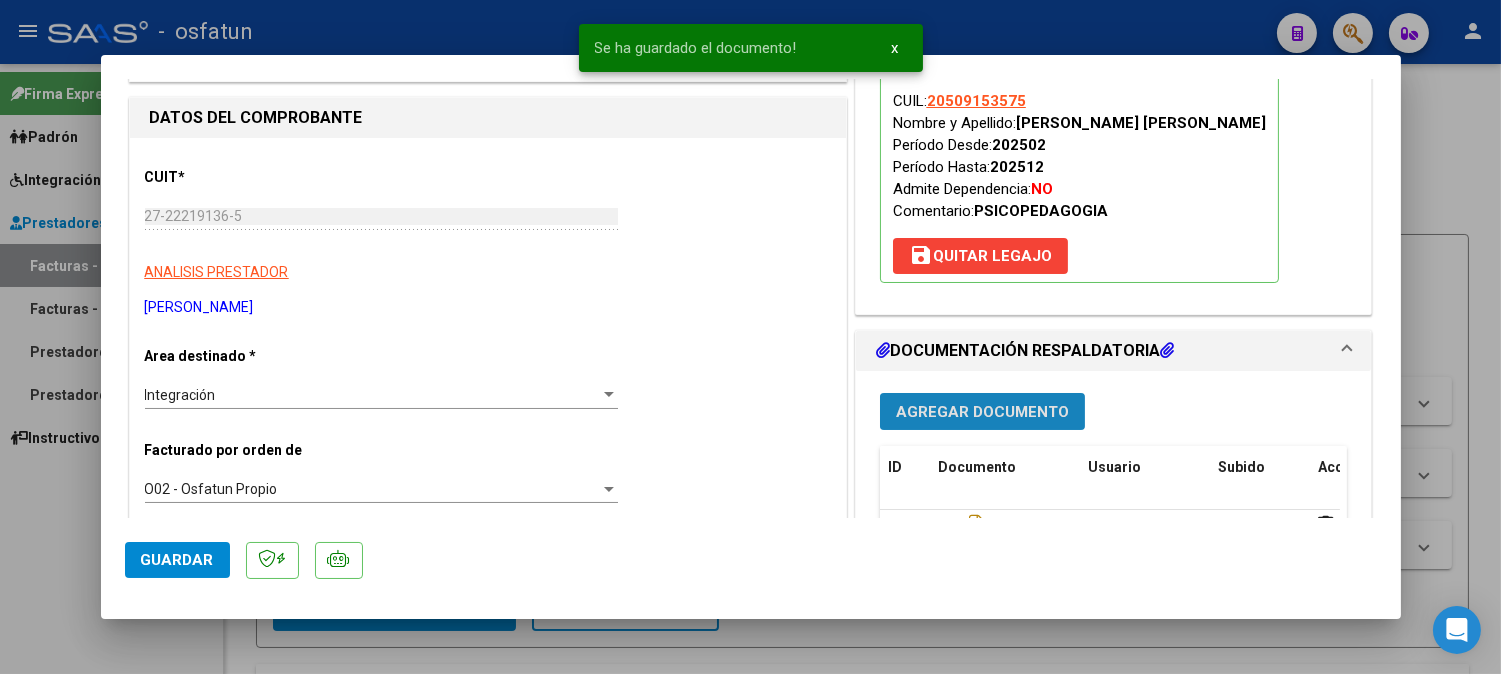 click on "Agregar Documento" at bounding box center (982, 412) 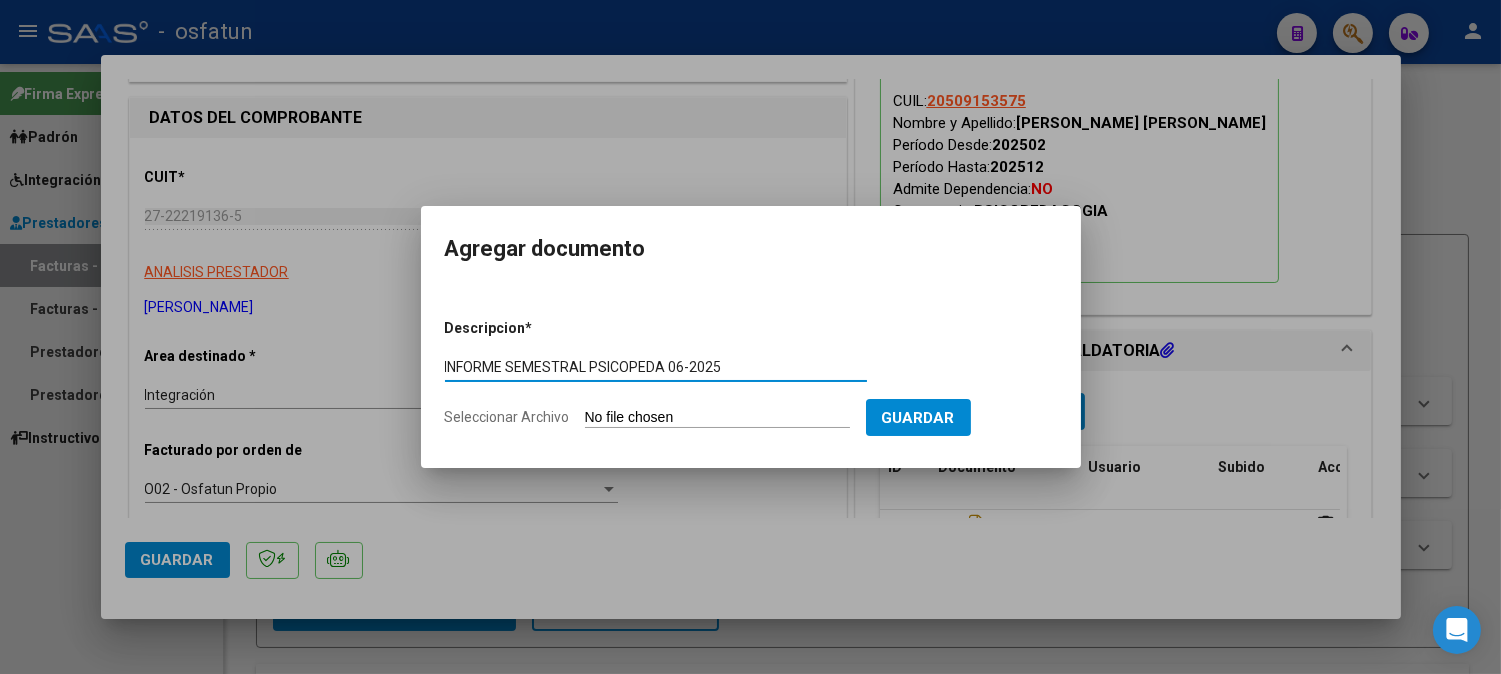 type on "INFORME SEMESTRAL PSICOPEDA 06-2025" 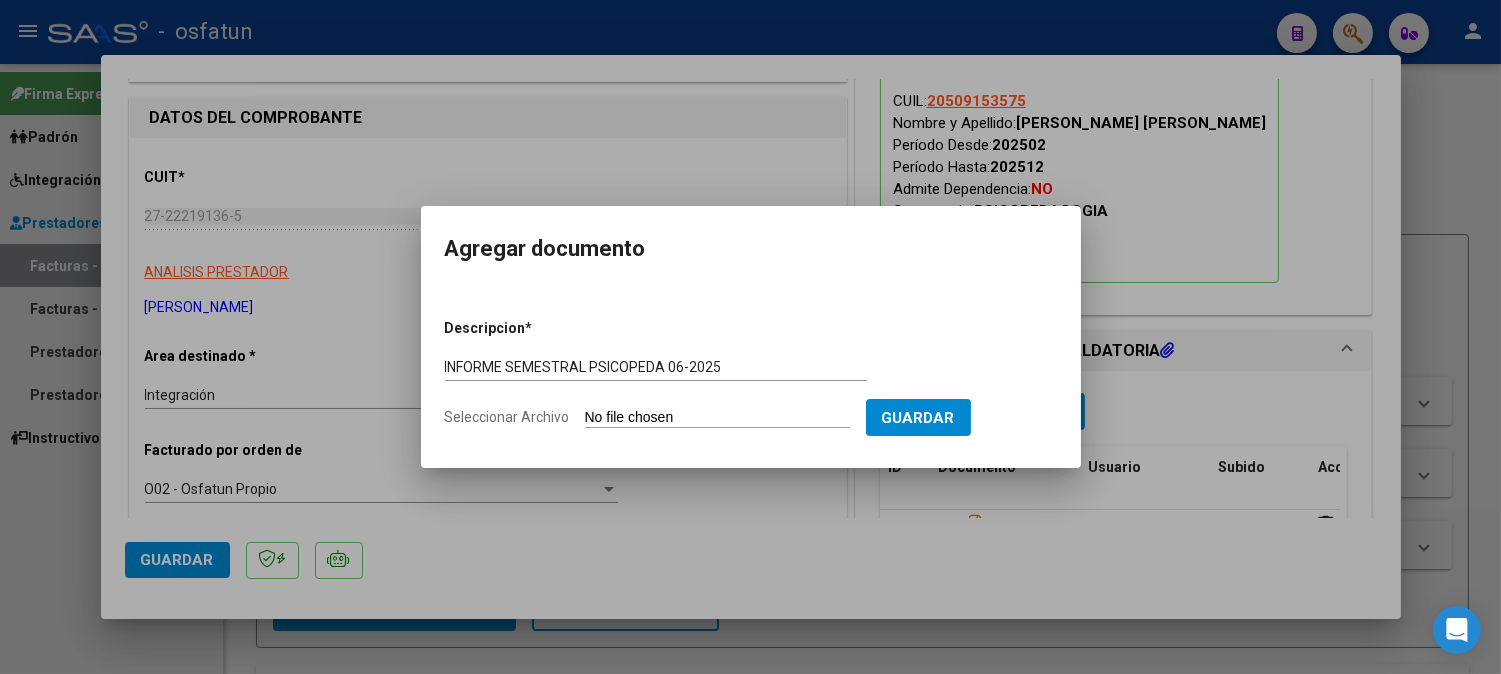 click on "Seleccionar Archivo" at bounding box center (717, 418) 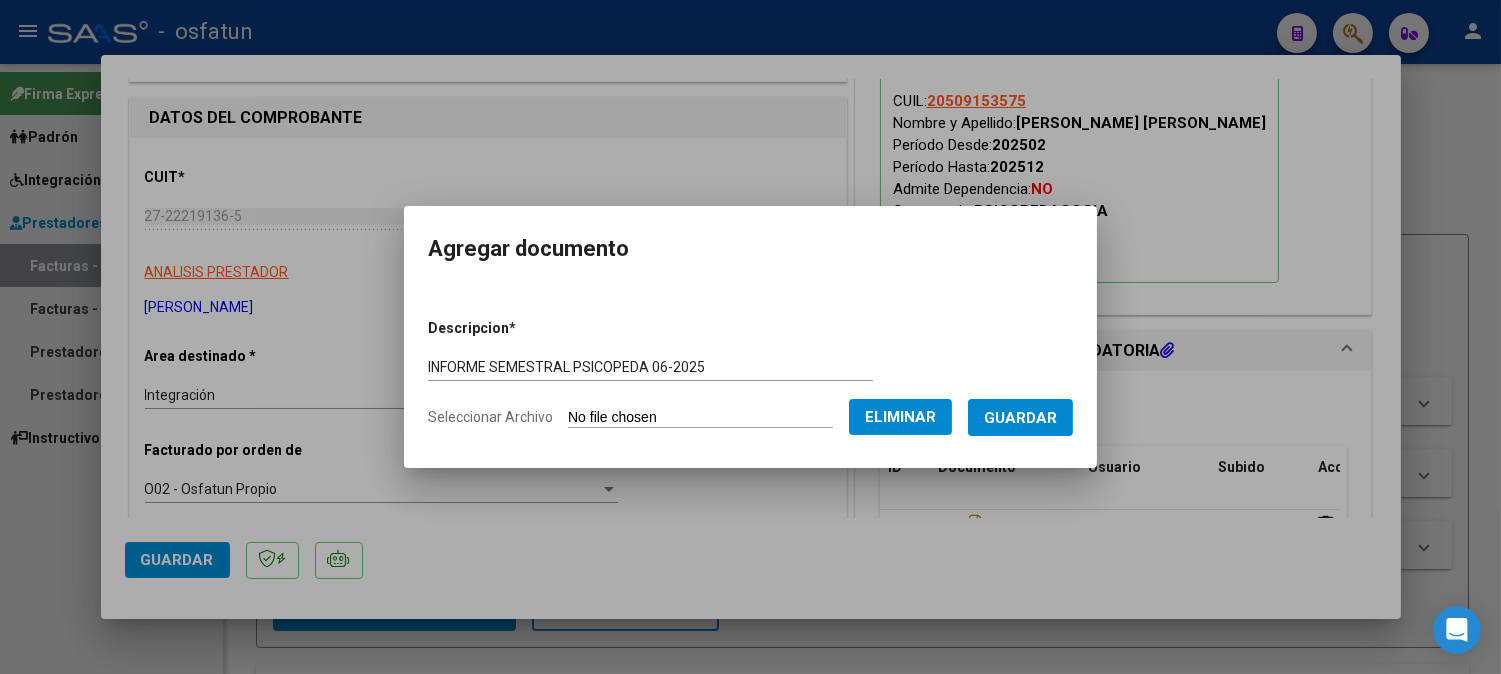 click on "Guardar" at bounding box center [1020, 417] 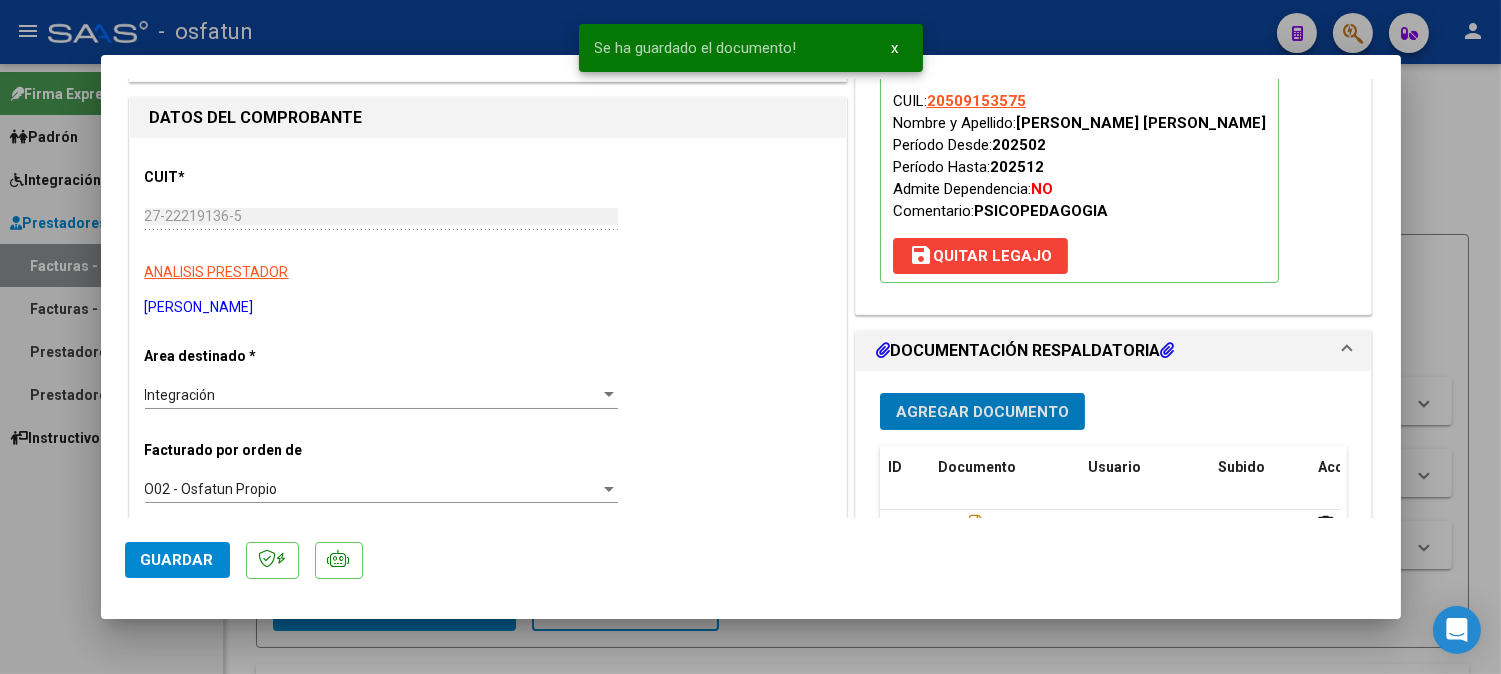 scroll, scrollTop: 444, scrollLeft: 0, axis: vertical 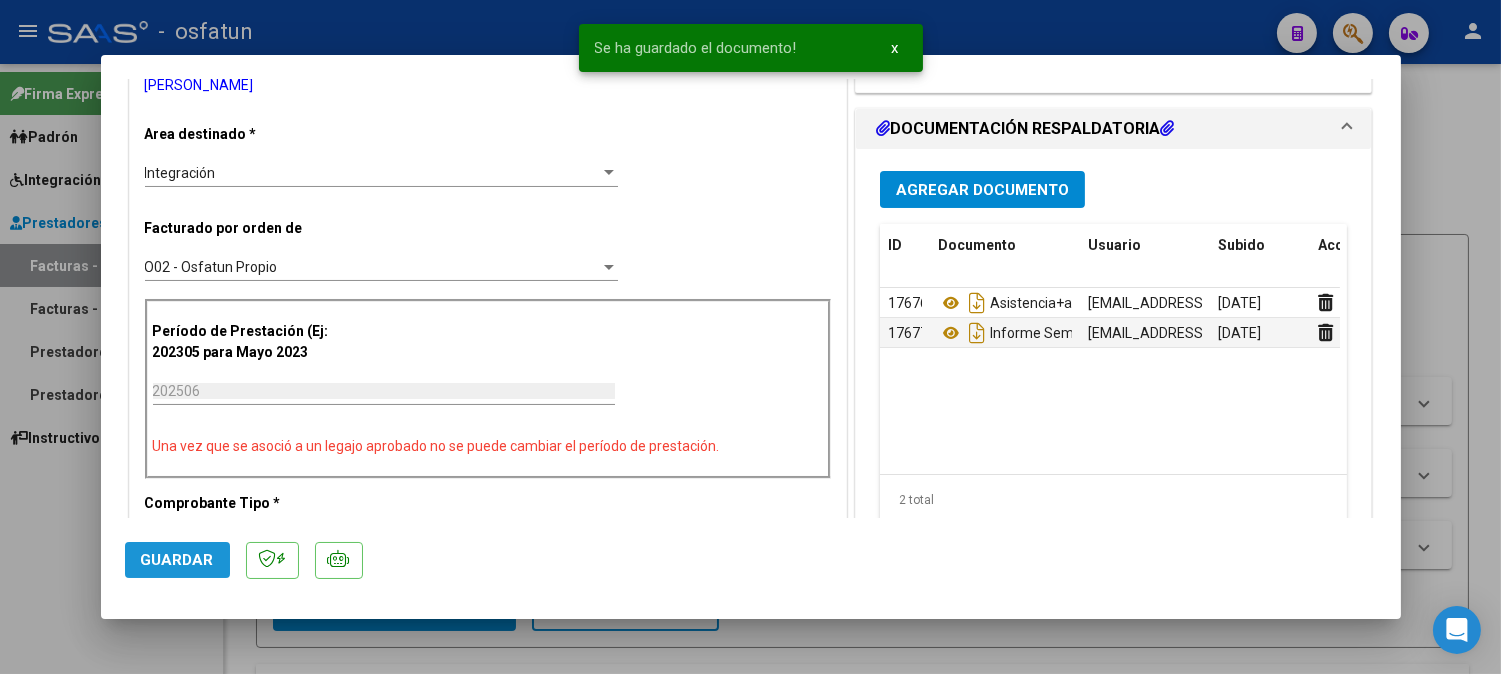 click on "Guardar" 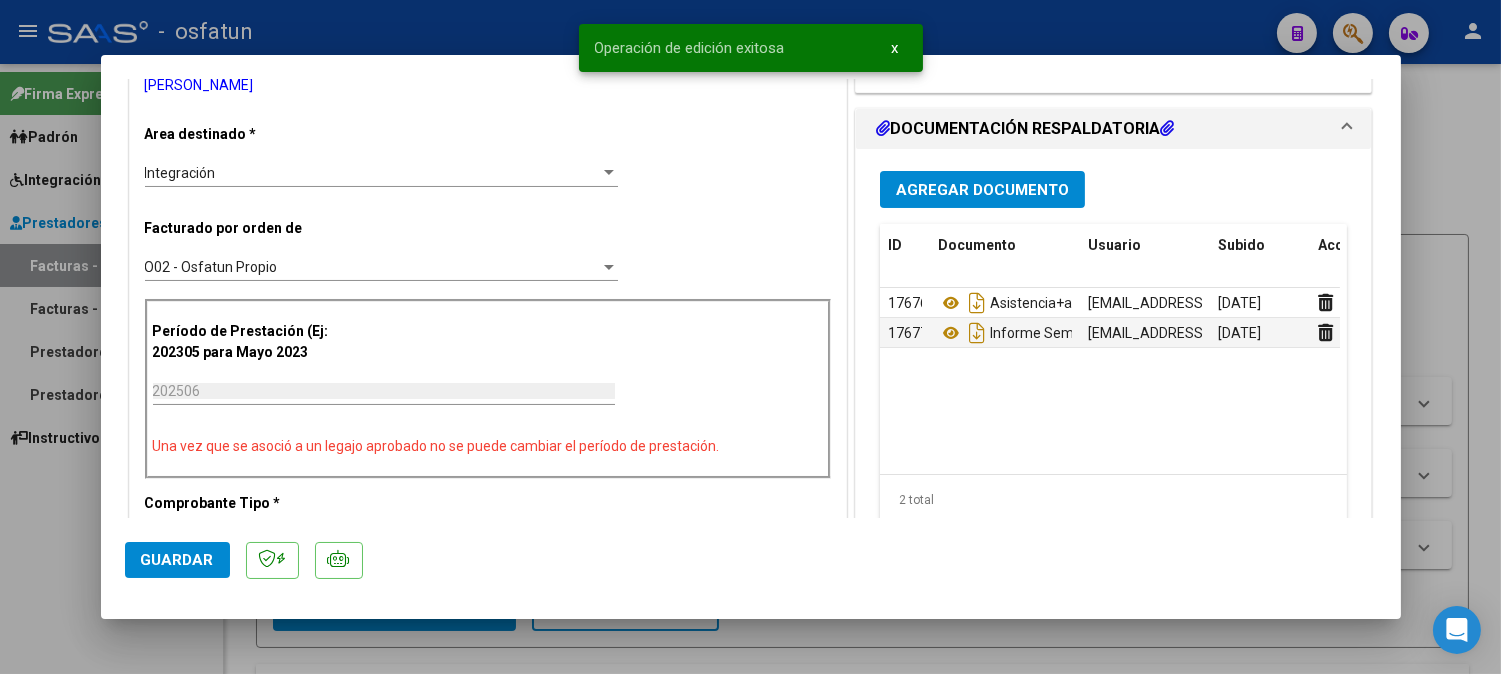 click on "Guardar" 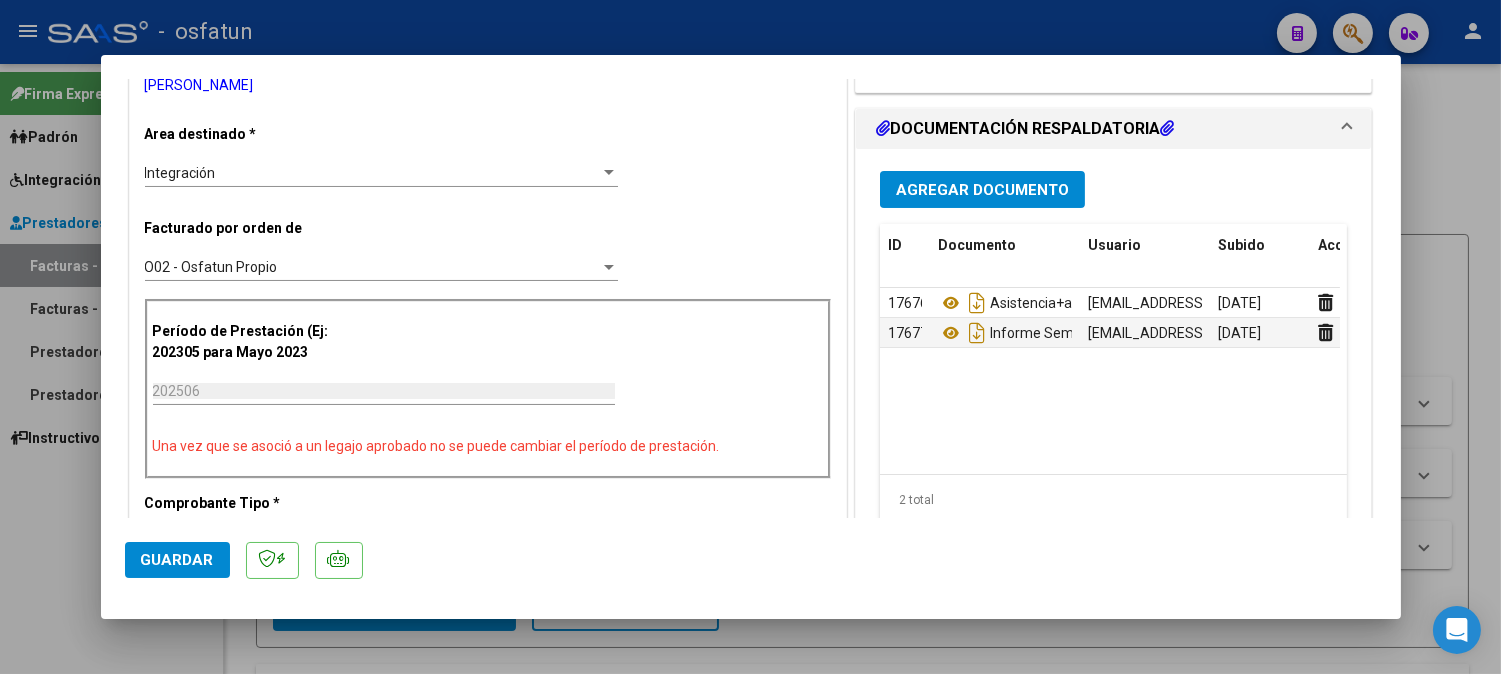 drag, startPoint x: 166, startPoint y: 553, endPoint x: 186, endPoint y: 553, distance: 20 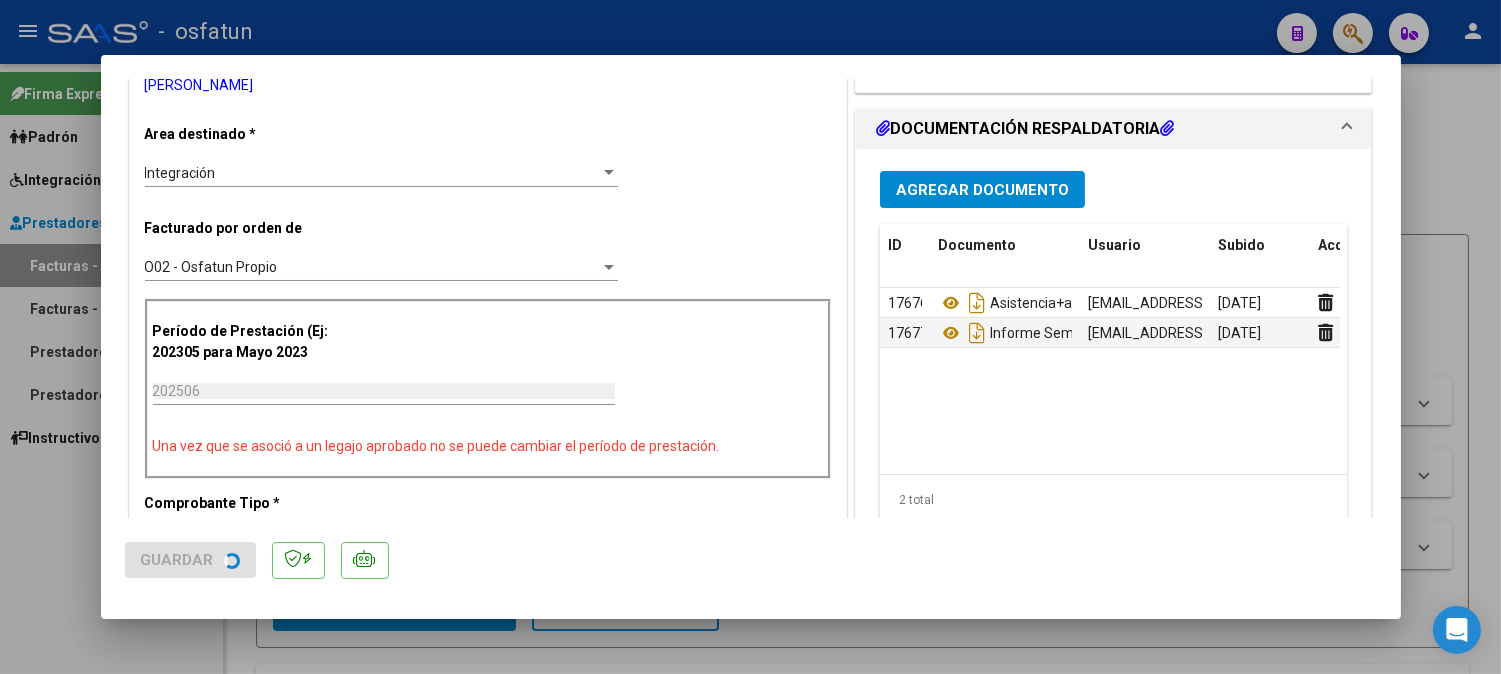 click at bounding box center [750, 337] 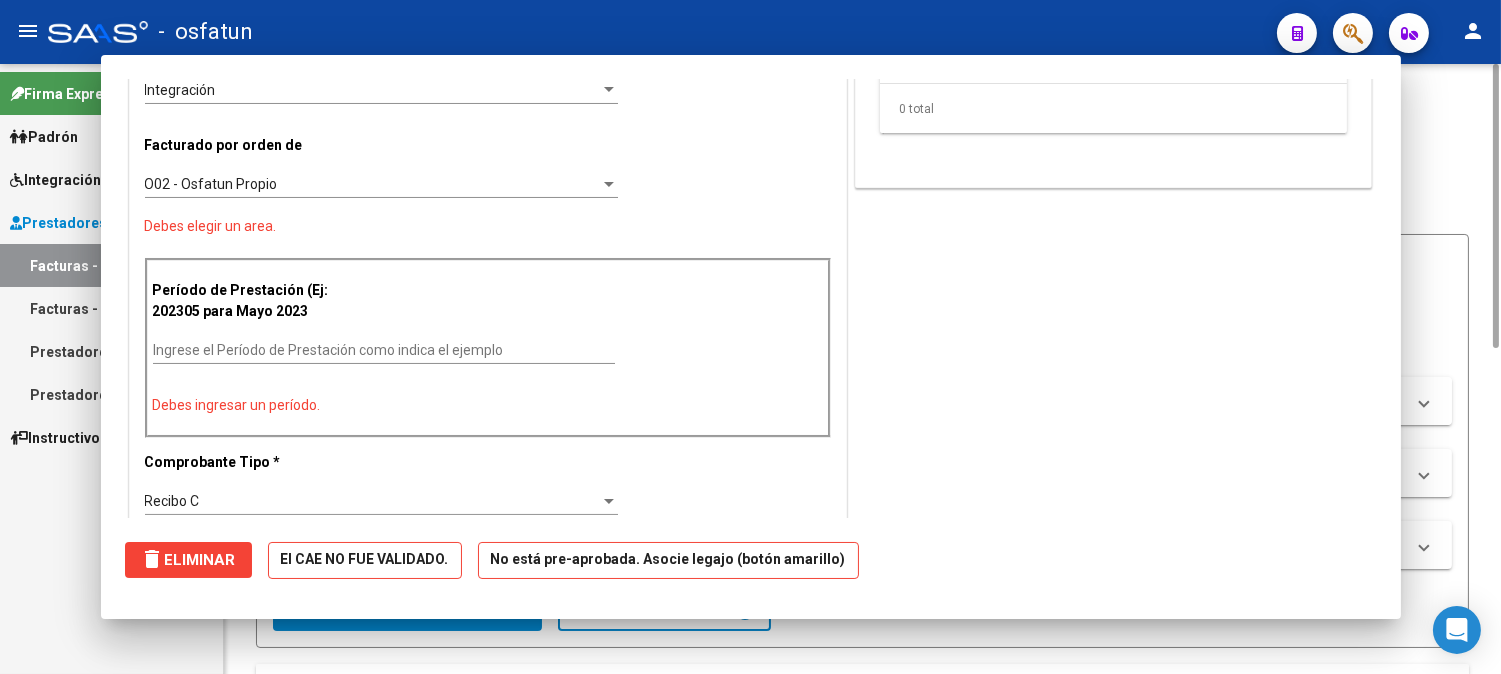 scroll, scrollTop: 360, scrollLeft: 0, axis: vertical 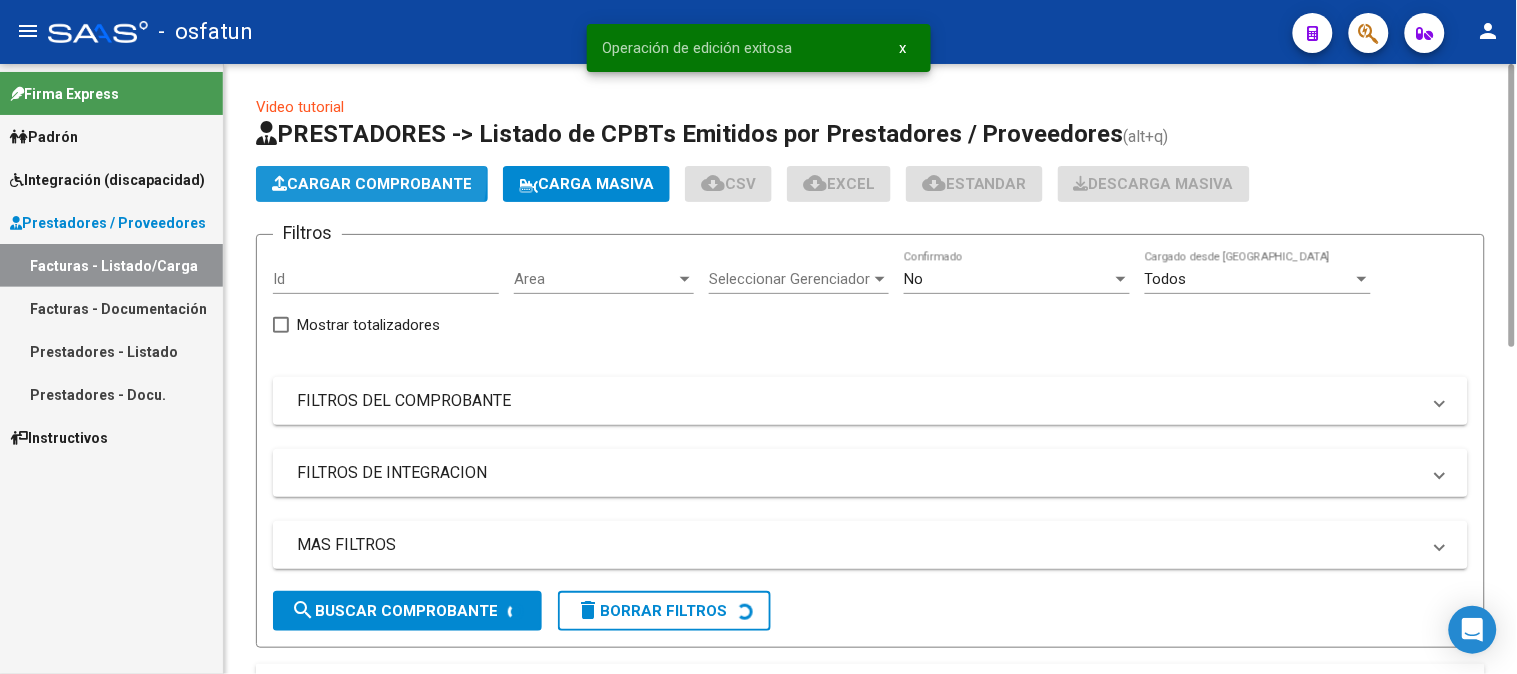 click on "Cargar Comprobante" 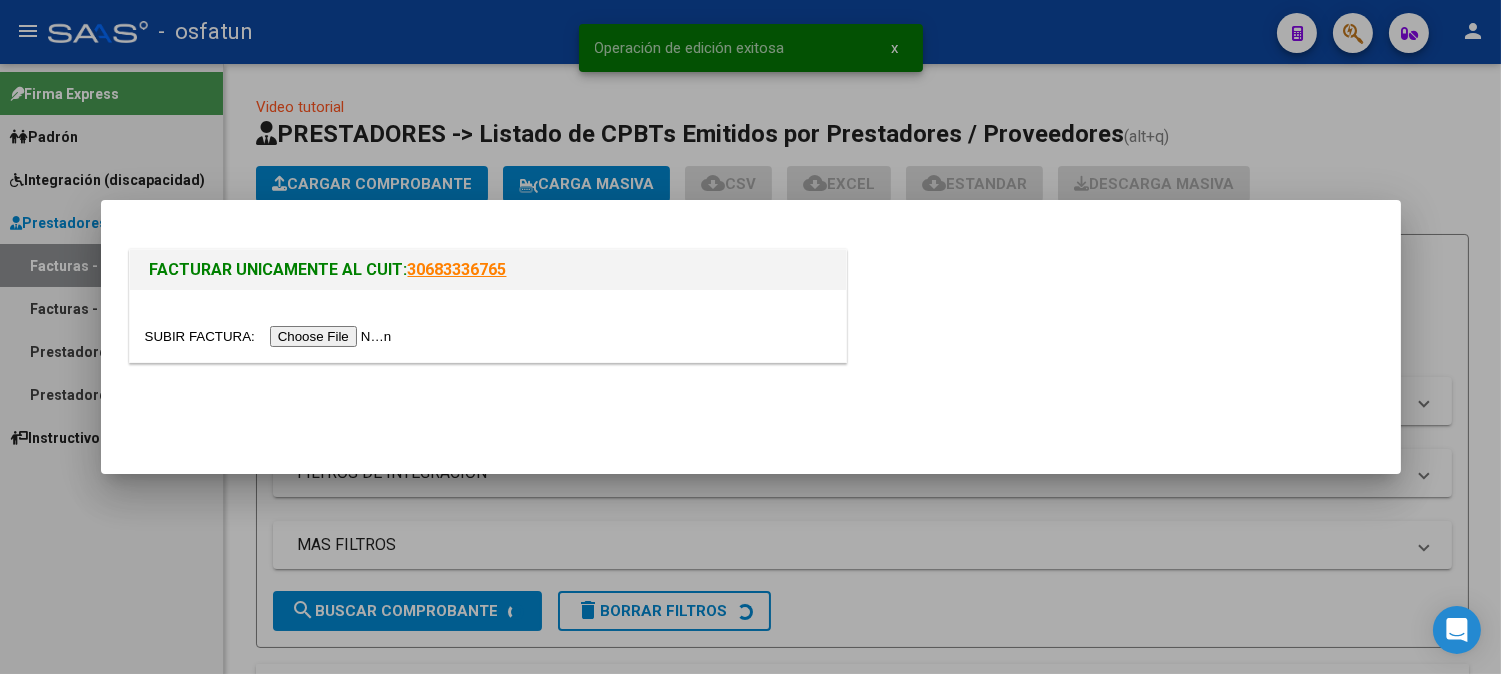 click at bounding box center (271, 336) 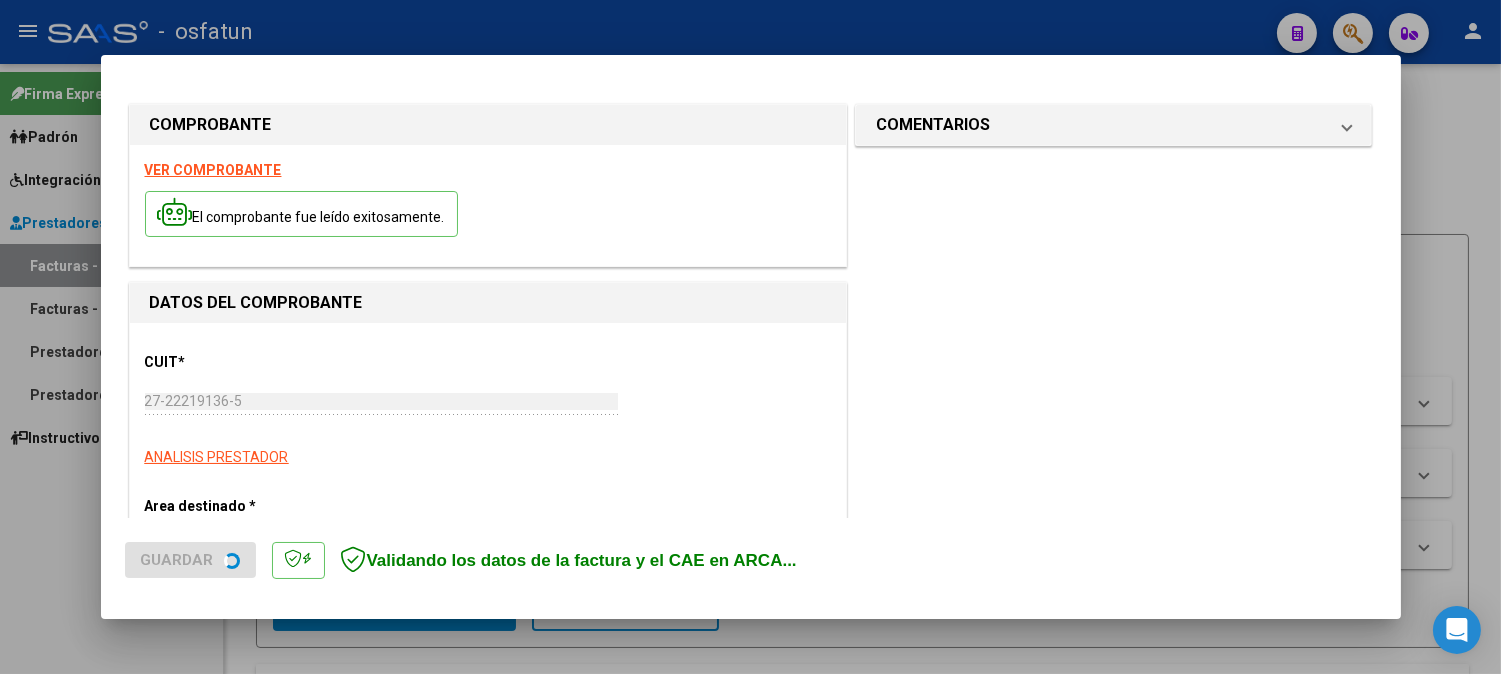 scroll, scrollTop: 444, scrollLeft: 0, axis: vertical 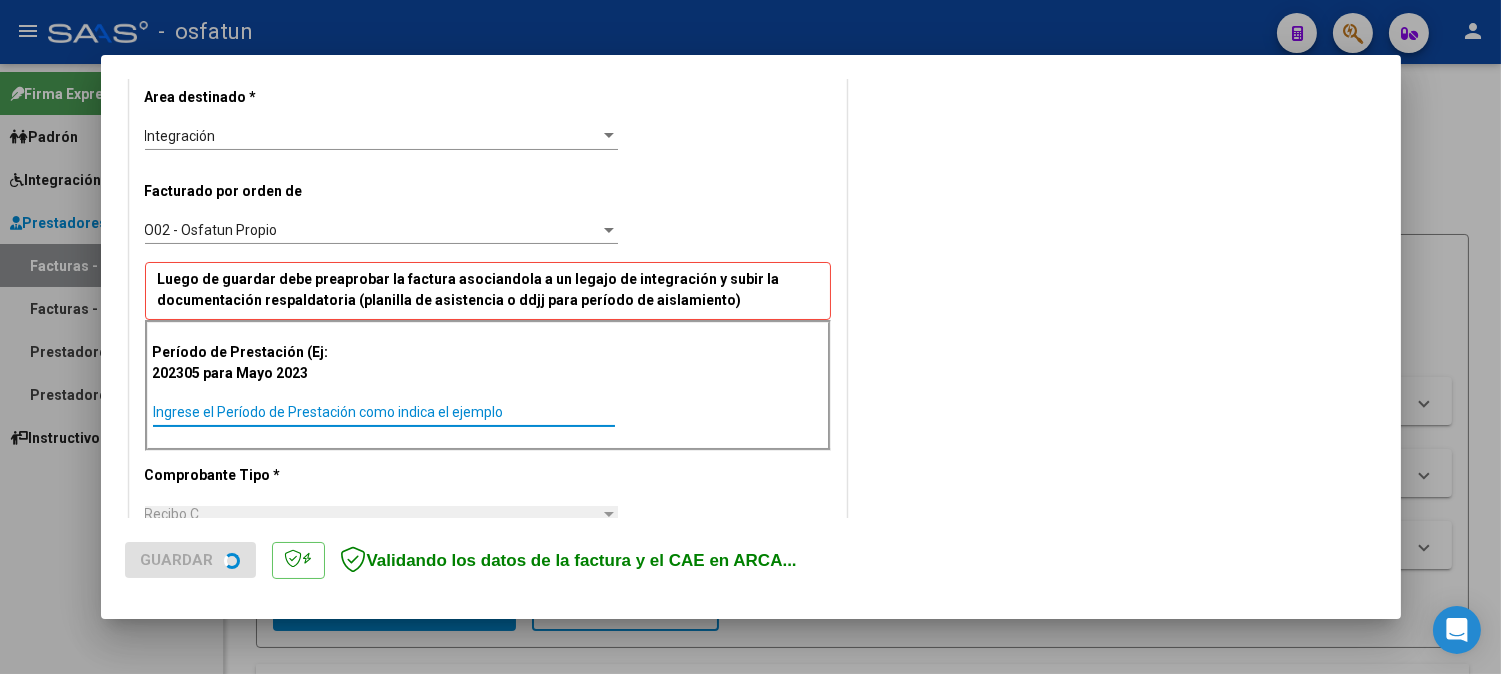 click on "Ingrese el Período de Prestación como indica el ejemplo" at bounding box center [384, 412] 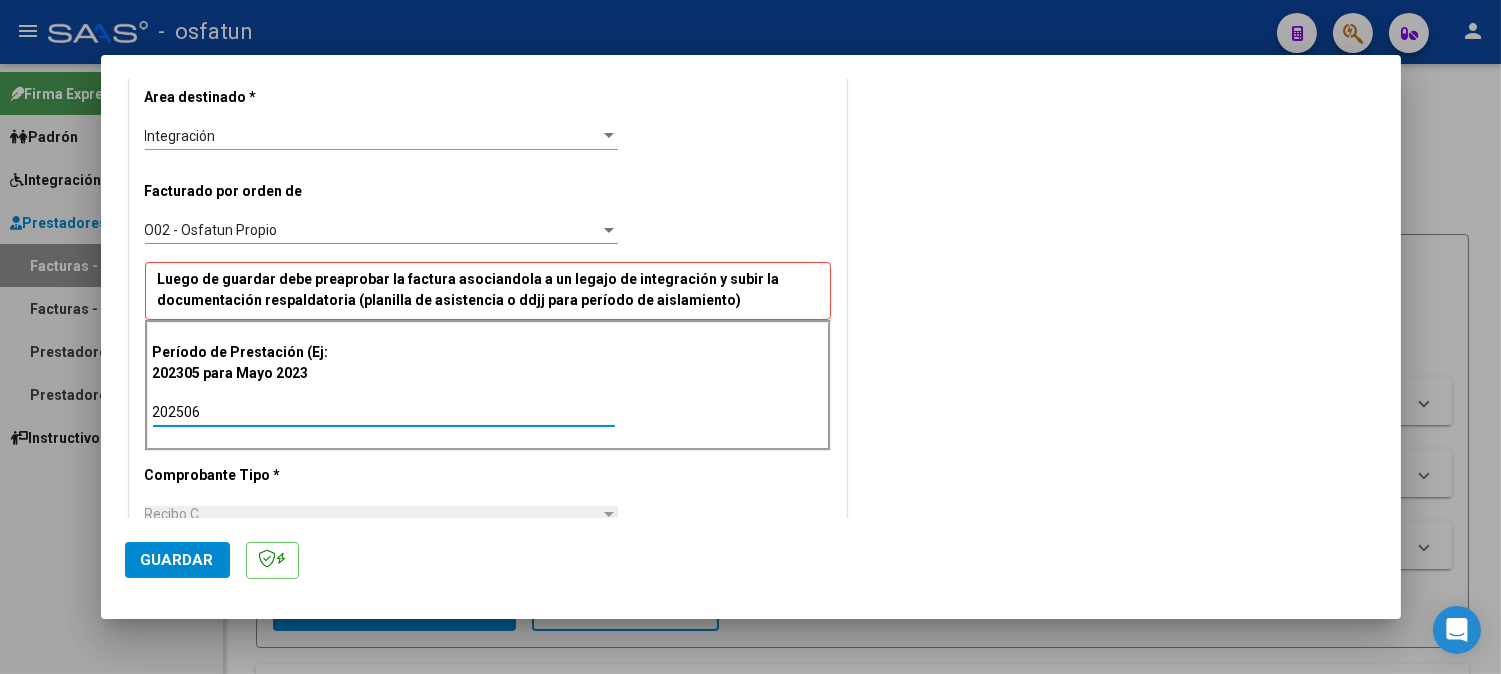 type on "202506" 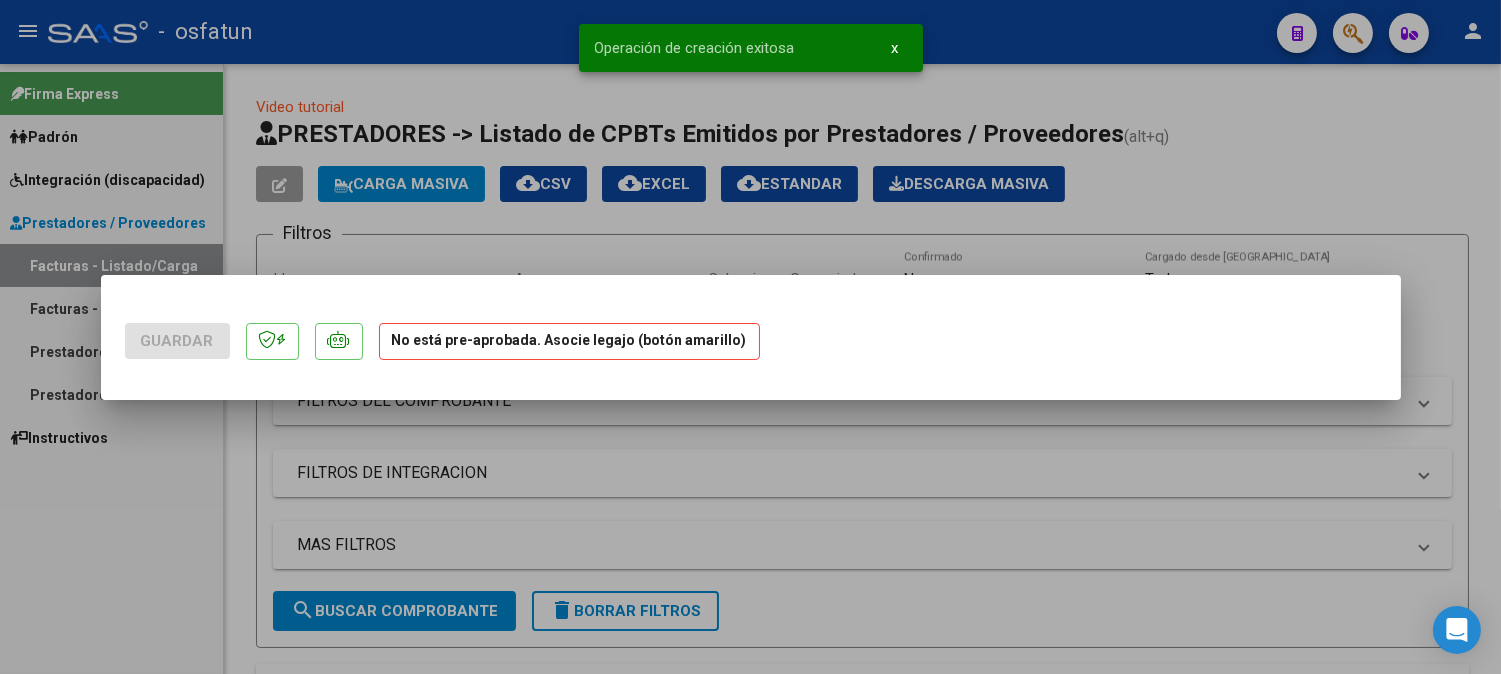 scroll, scrollTop: 0, scrollLeft: 0, axis: both 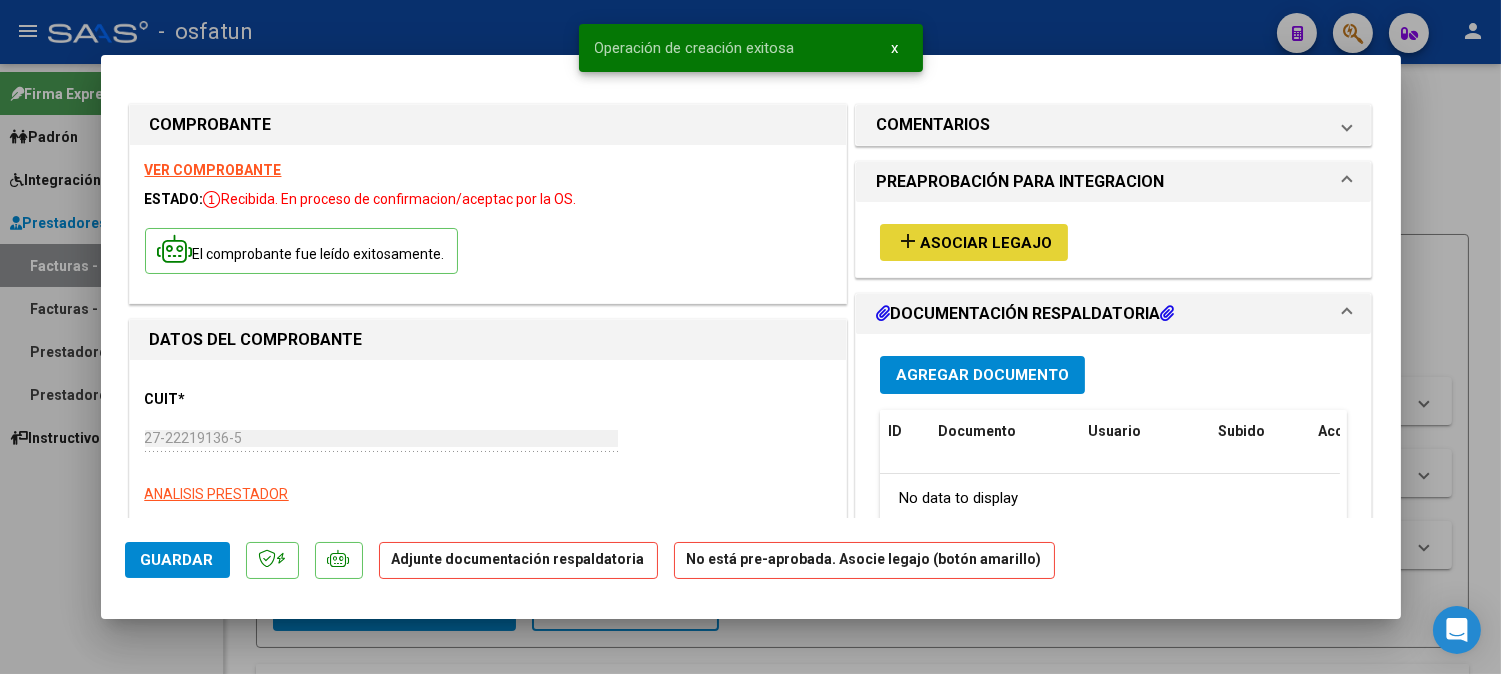 click on "Asociar Legajo" at bounding box center [986, 243] 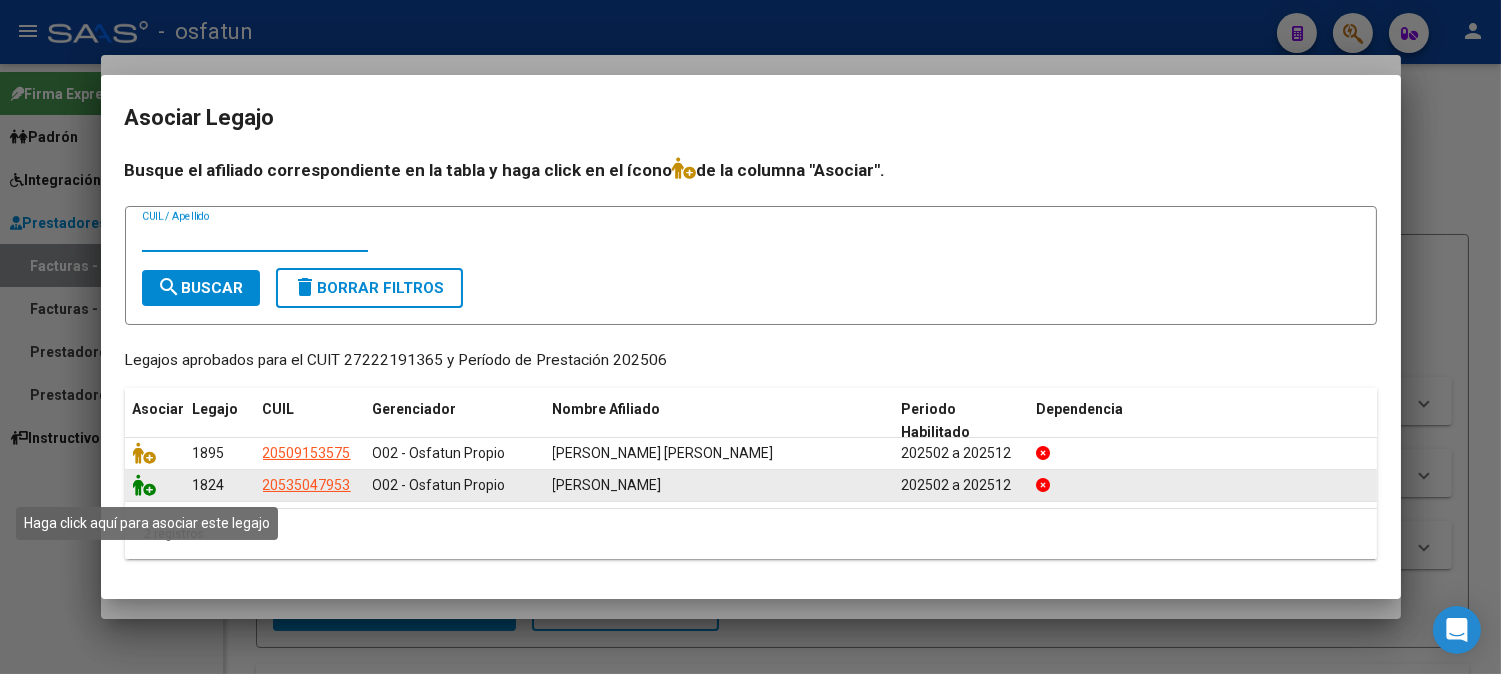 click 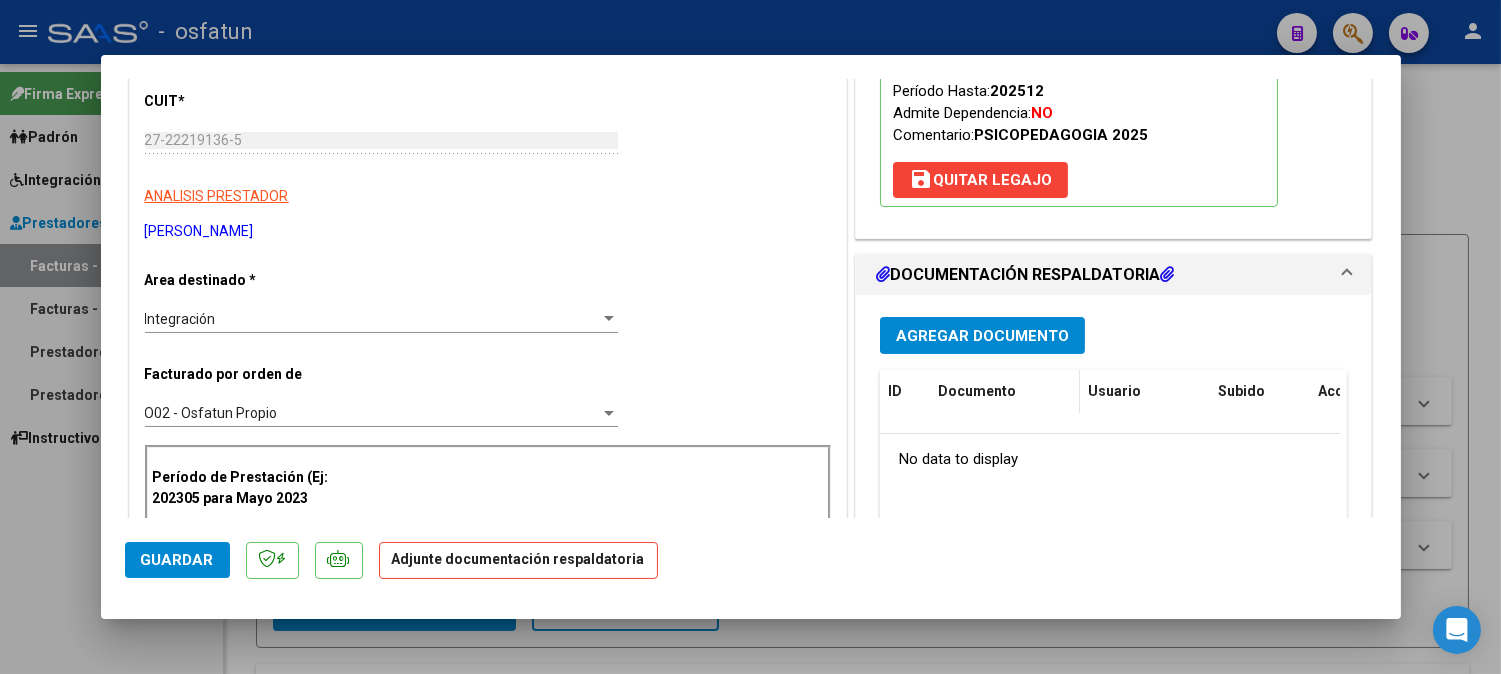 scroll, scrollTop: 333, scrollLeft: 0, axis: vertical 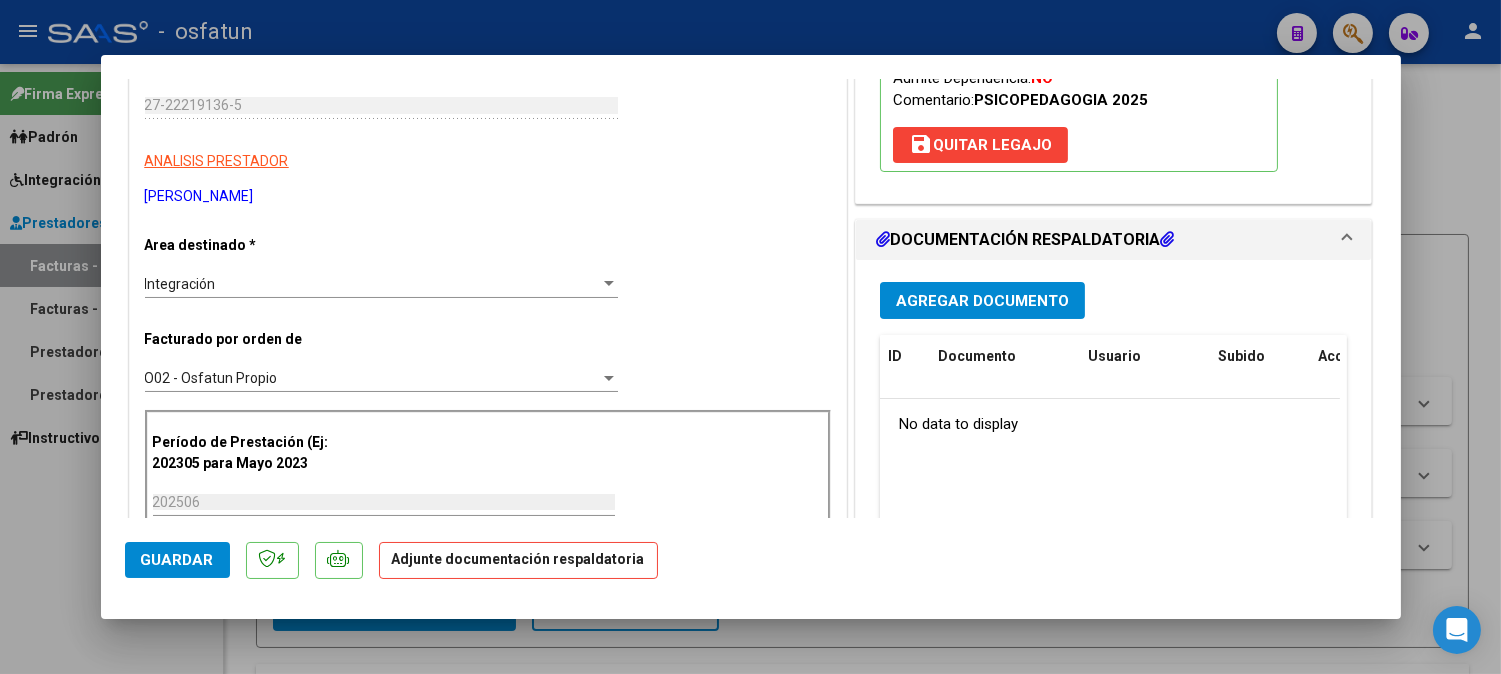 click on "Agregar Documento" at bounding box center [982, 300] 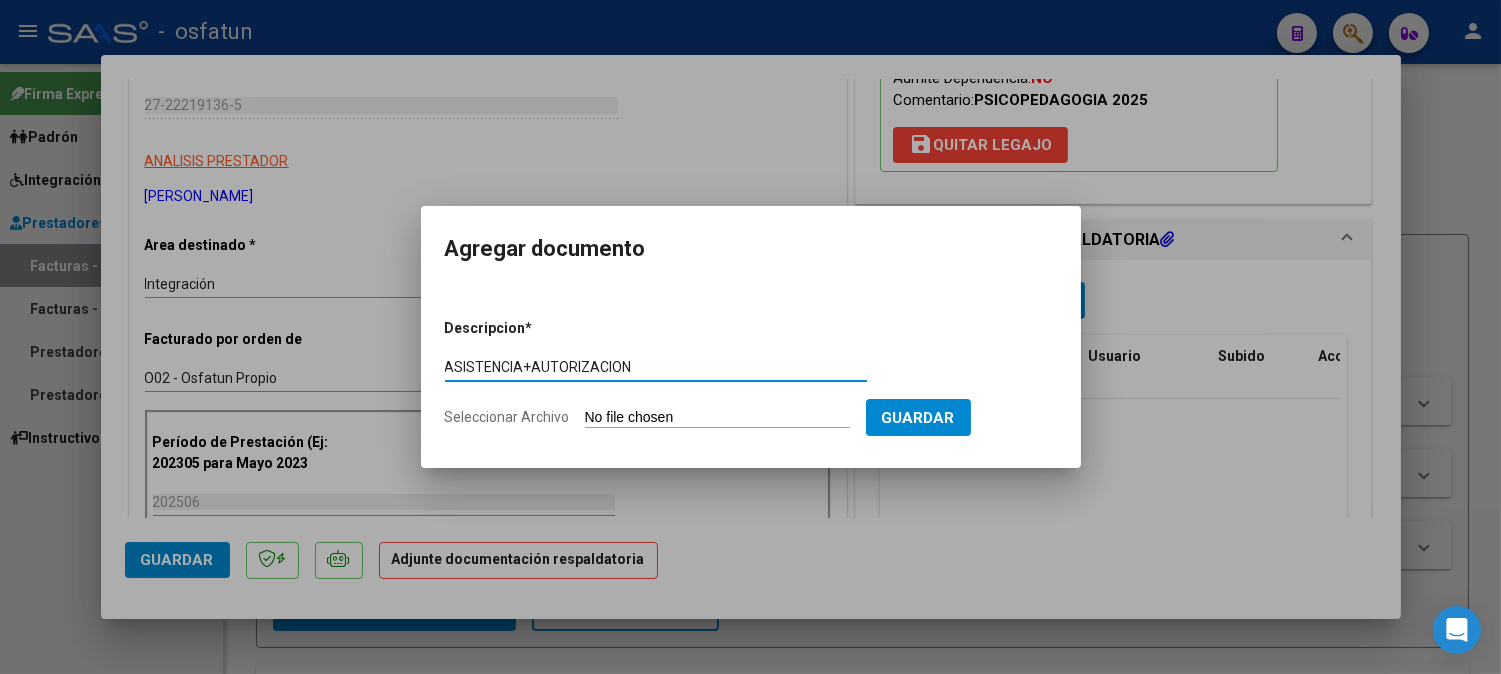 type on "ASISTENCIA+AUTORIZACION" 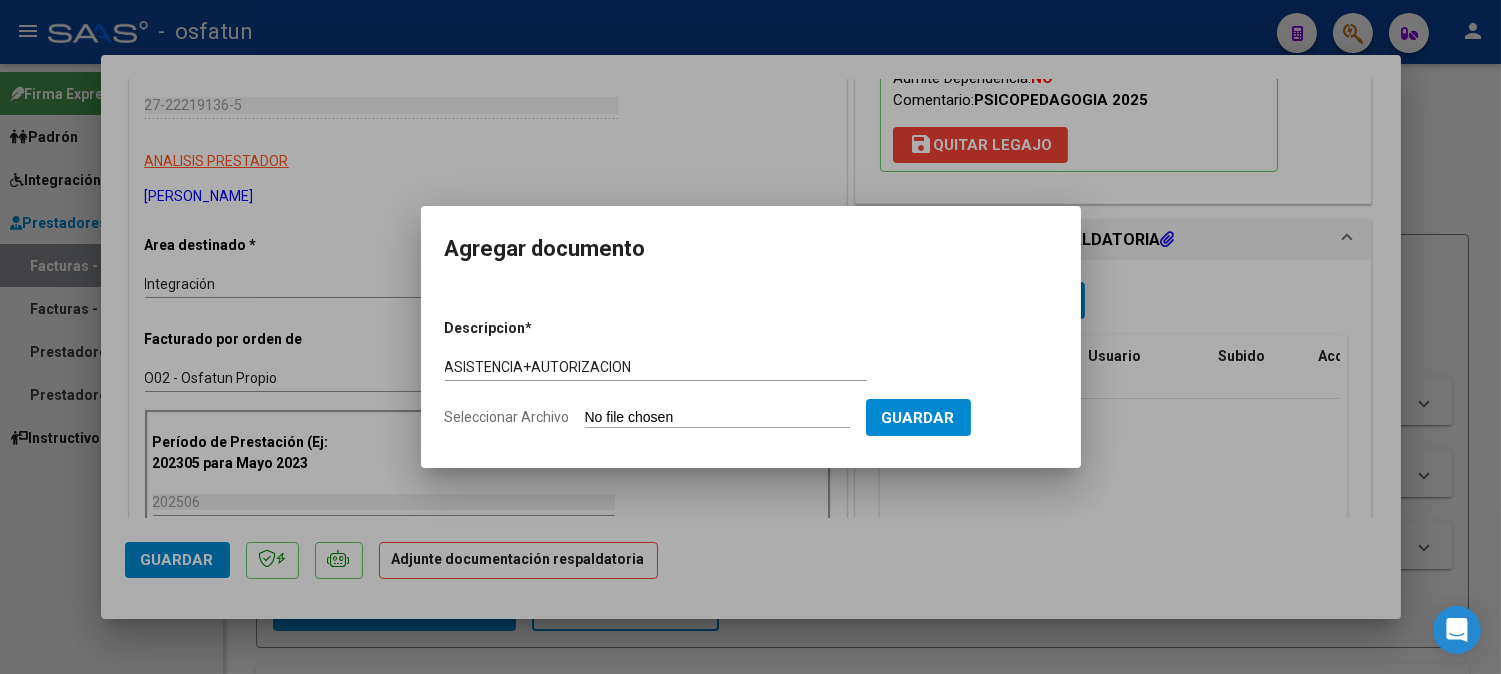 click on "Descripcion  *   ASISTENCIA+AUTORIZACION Escriba aquí una descripcion  Seleccionar Archivo Guardar" at bounding box center (751, 373) 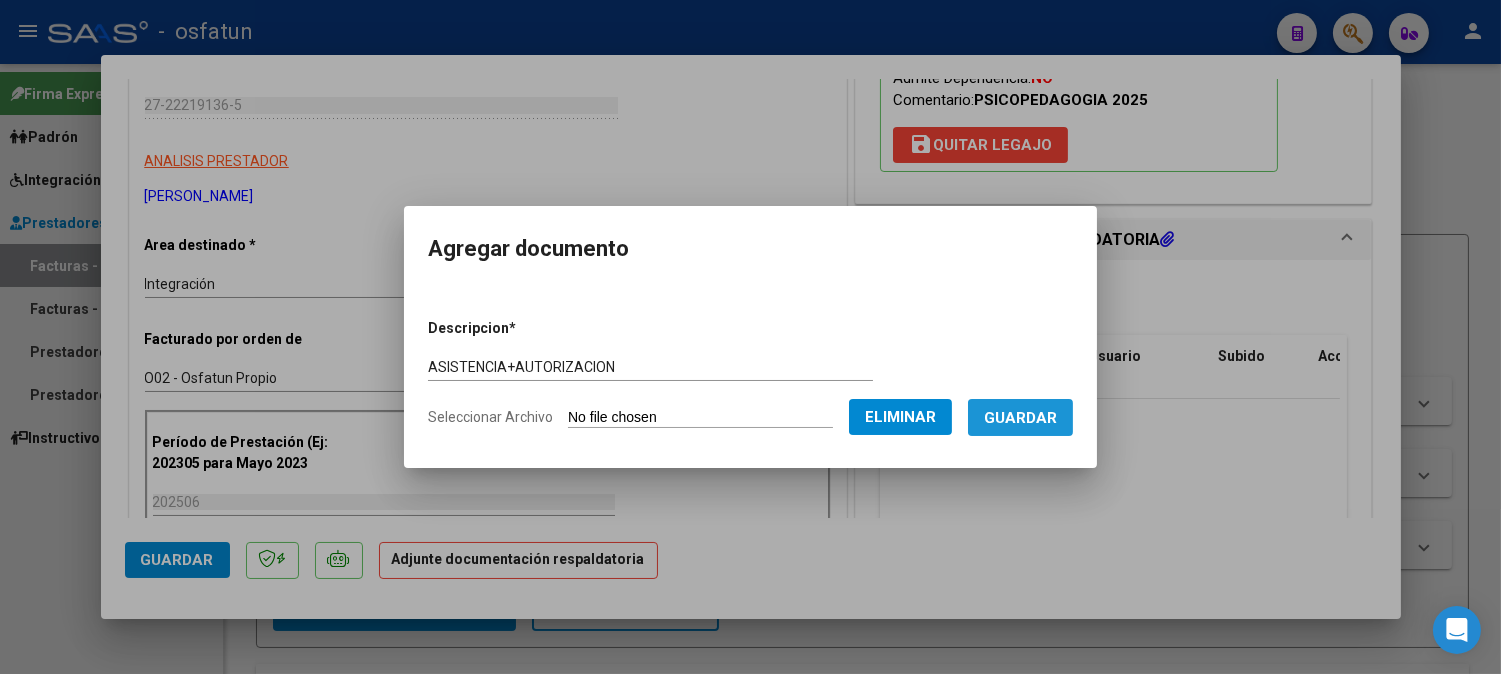 click on "Guardar" at bounding box center [1020, 417] 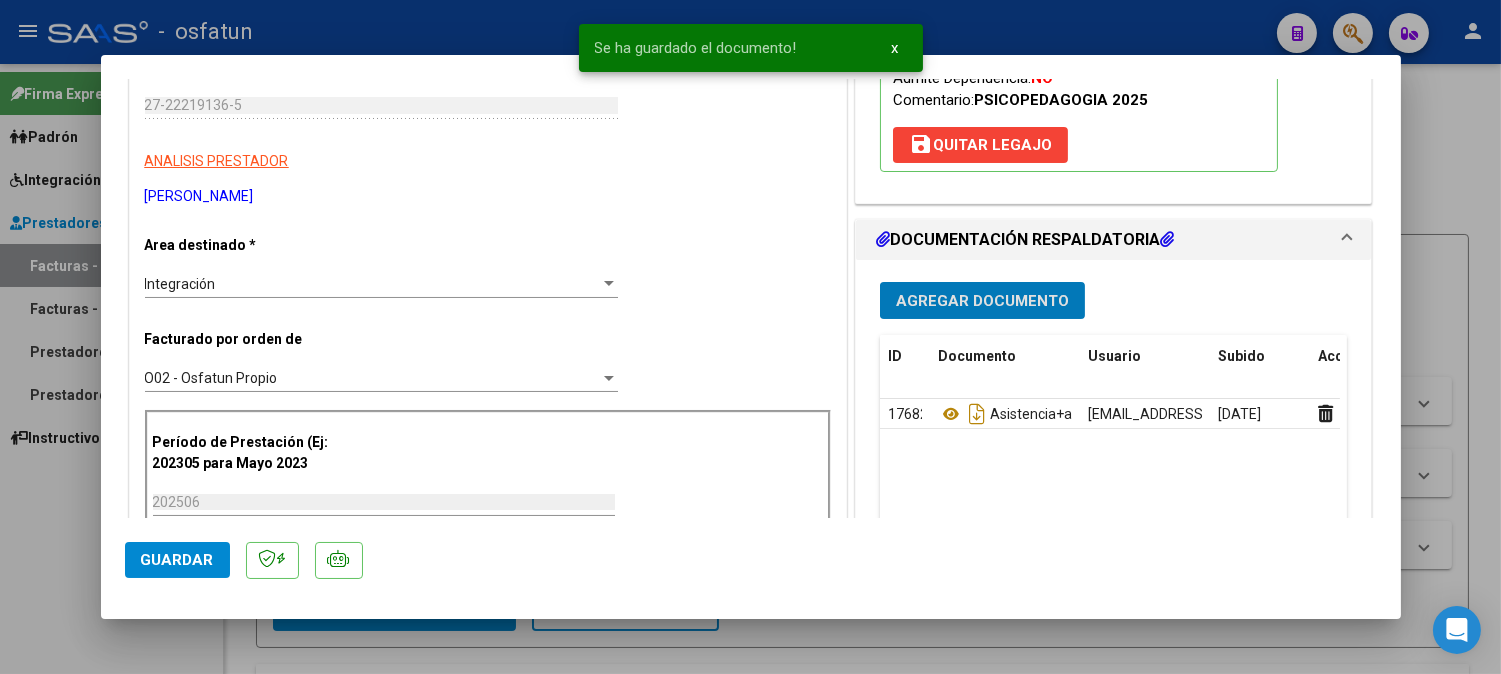 click on "Agregar Documento" at bounding box center (982, 301) 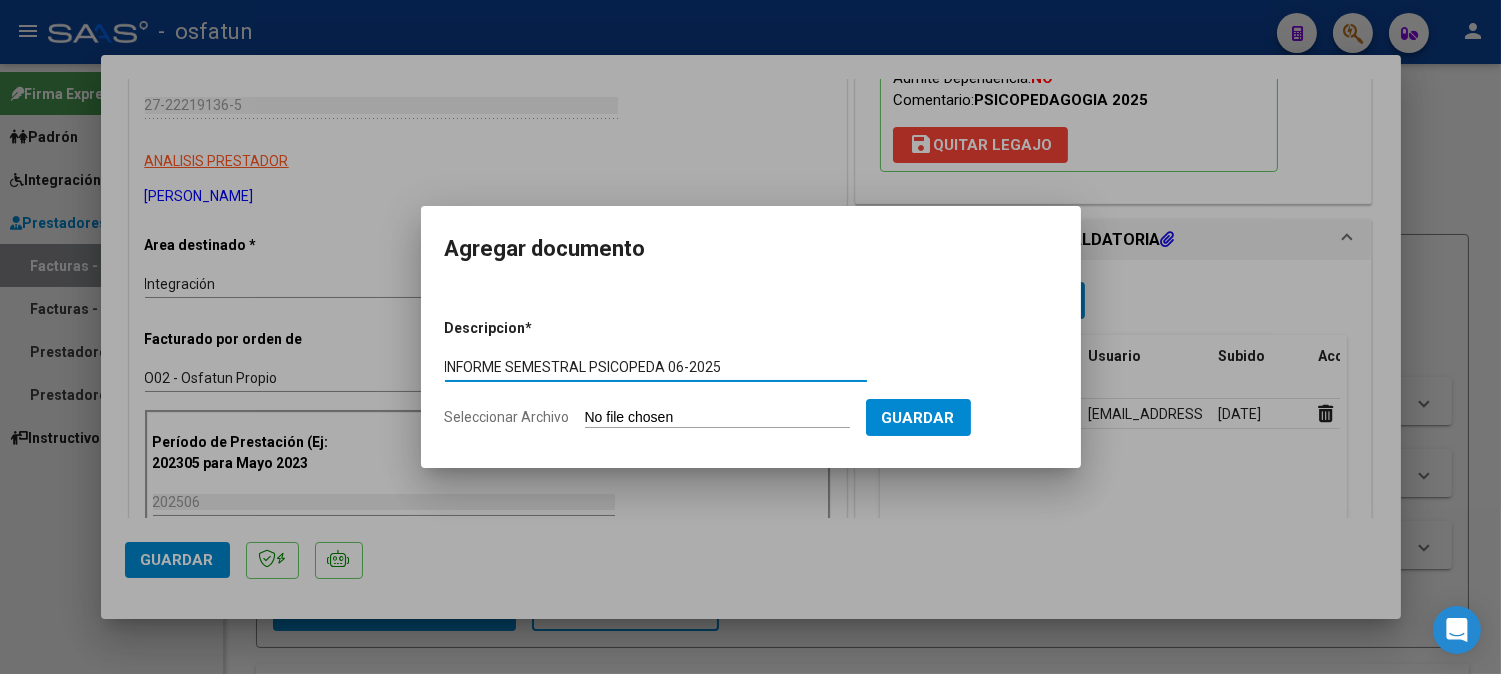 type on "INFORME SEMESTRAL PSICOPEDA 06-2025" 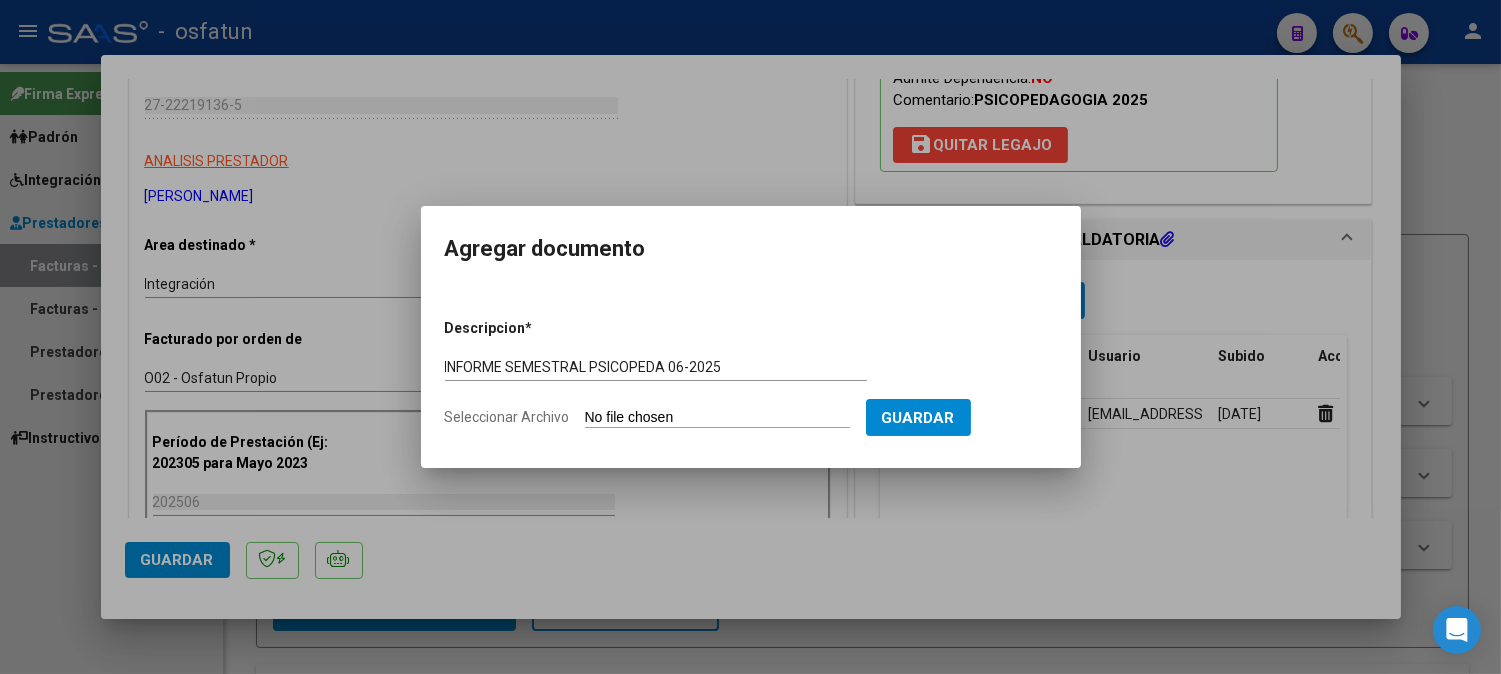 type on "C:\fakepath\INFORME SEMESTRAL PSICOPEDA 06-2025.pdf" 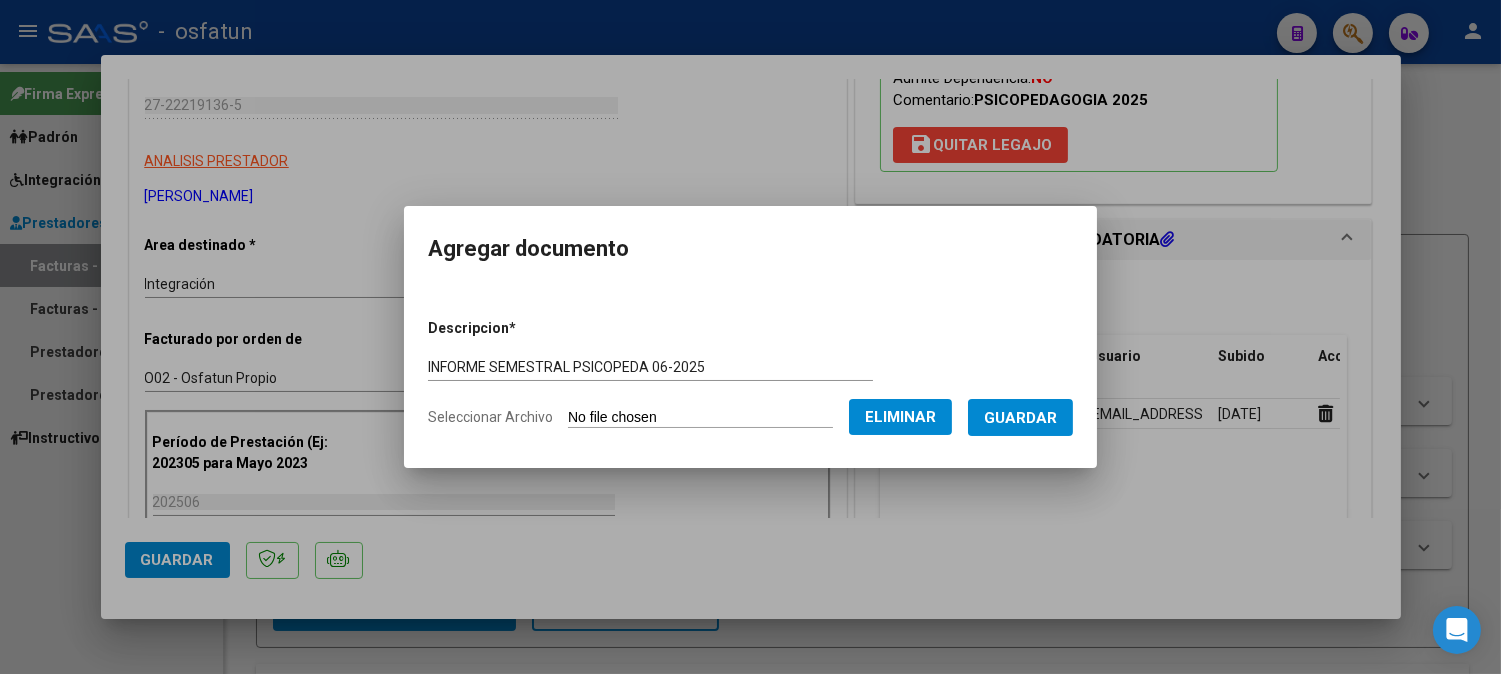 click on "Guardar" at bounding box center (1020, 417) 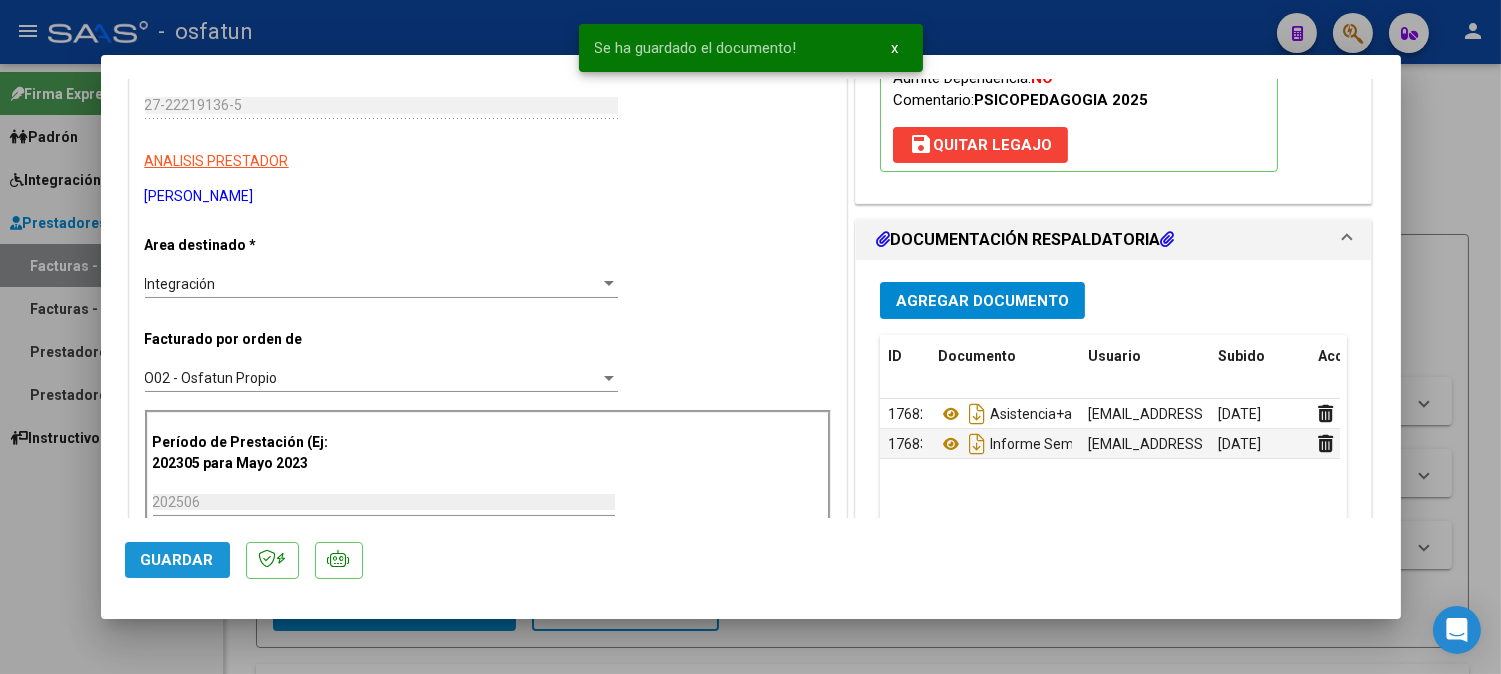 click on "Guardar" 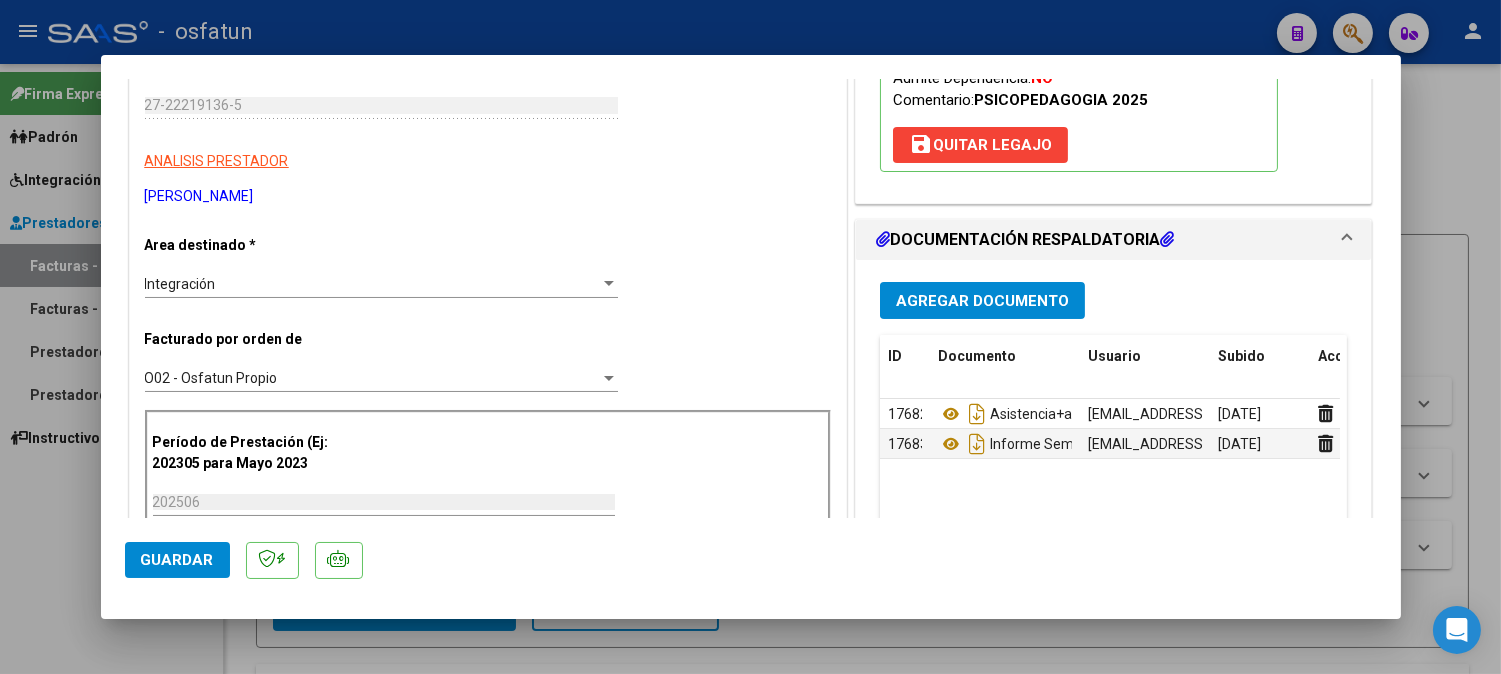 drag, startPoint x: 183, startPoint y: 547, endPoint x: 425, endPoint y: 507, distance: 245.28351 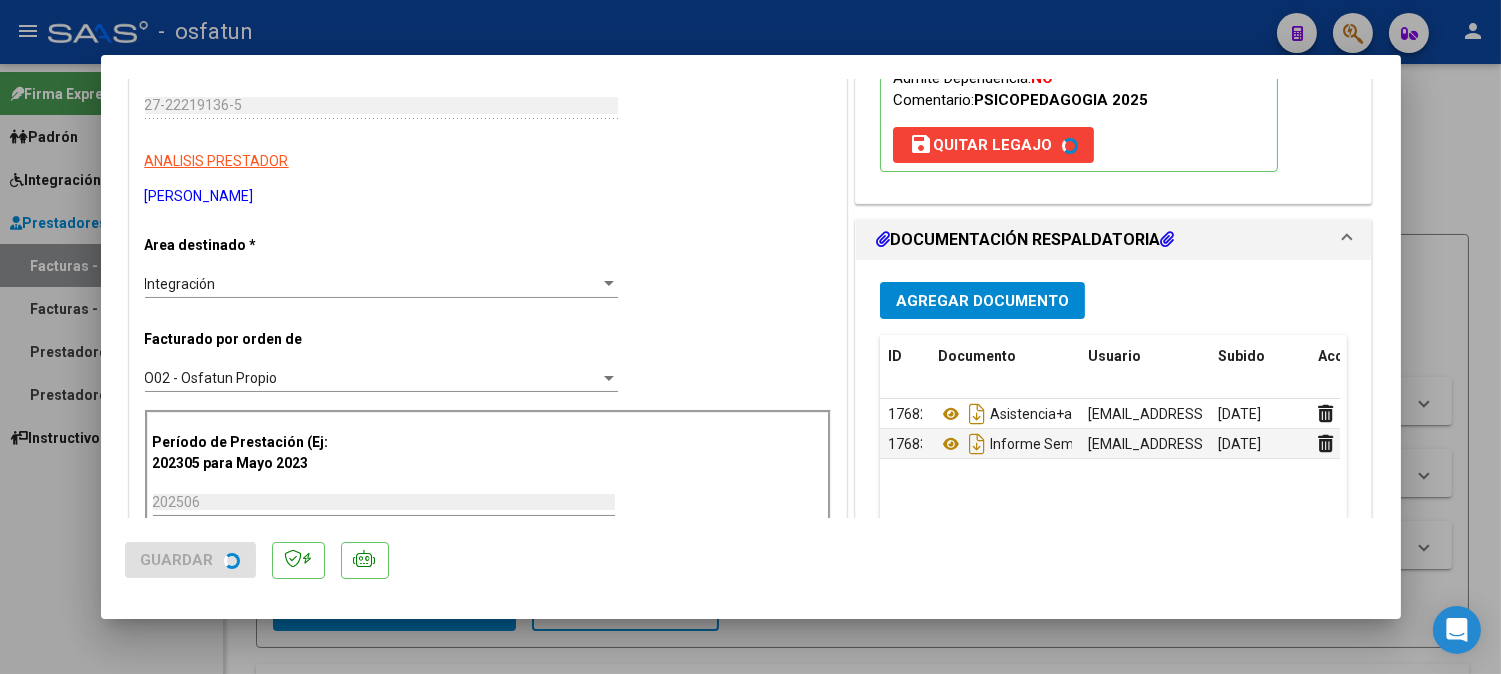 click at bounding box center (750, 337) 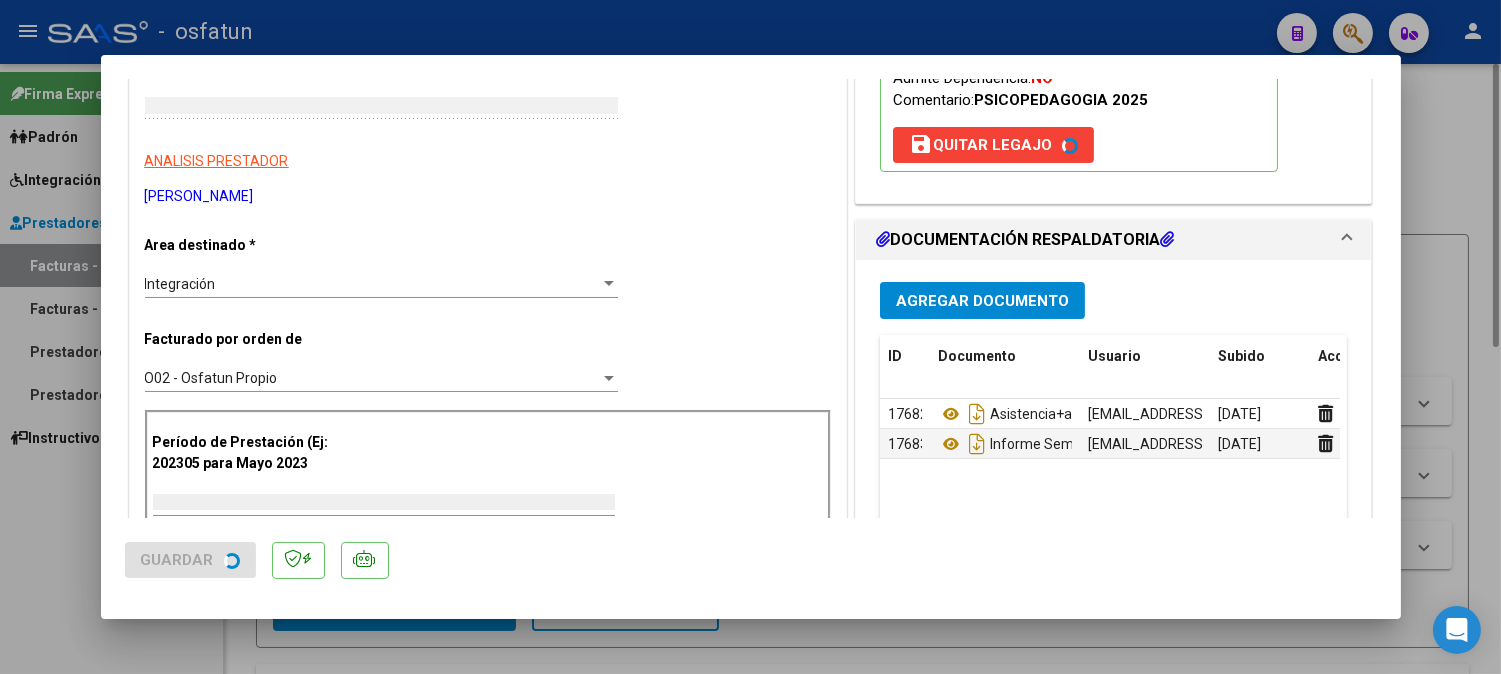 scroll, scrollTop: 0, scrollLeft: 0, axis: both 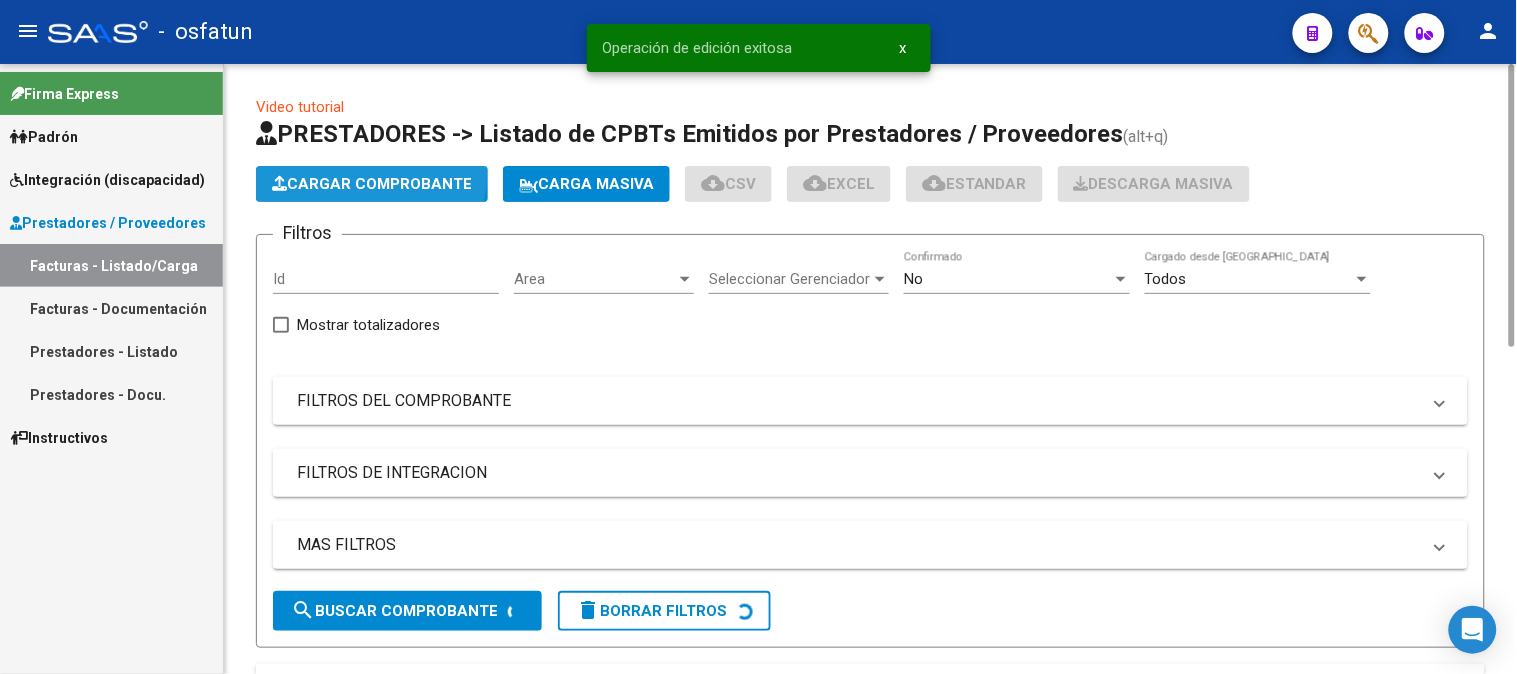 click on "Cargar Comprobante" 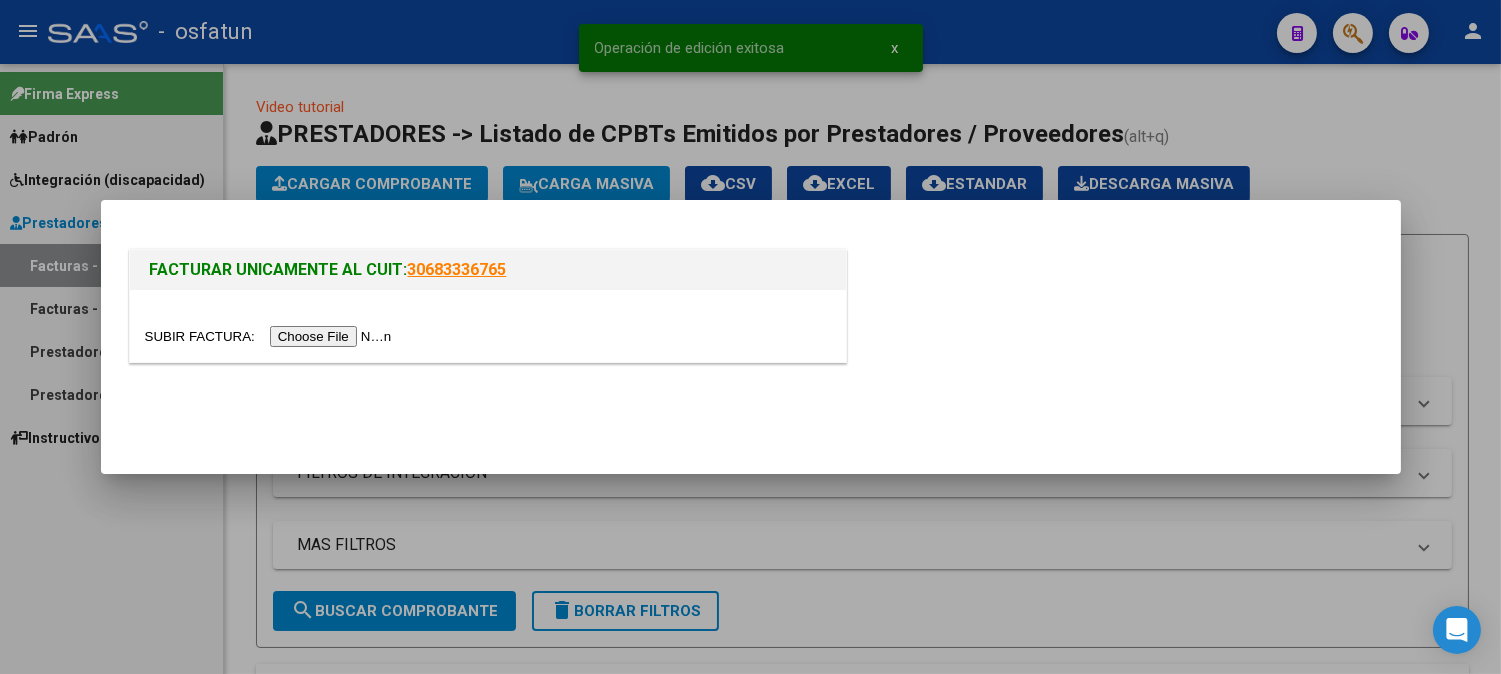 click at bounding box center (271, 336) 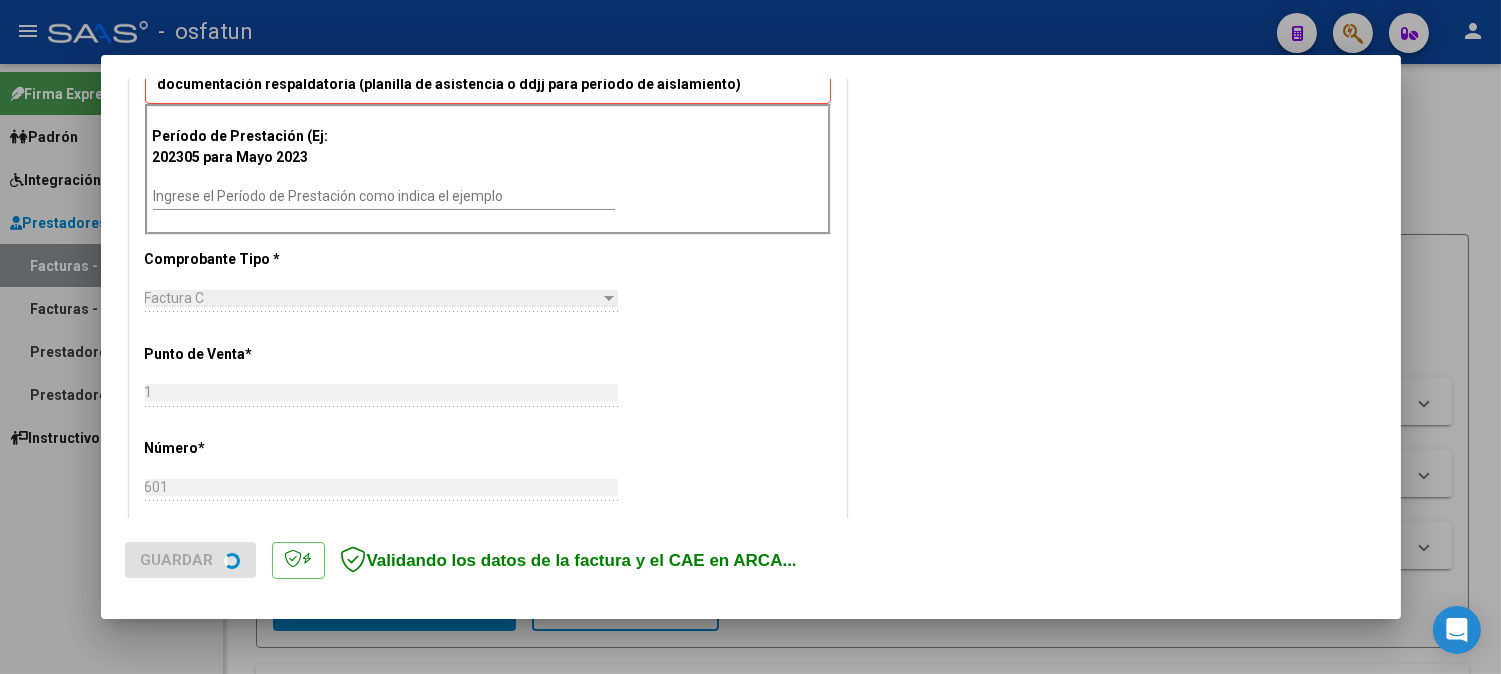 scroll, scrollTop: 591, scrollLeft: 0, axis: vertical 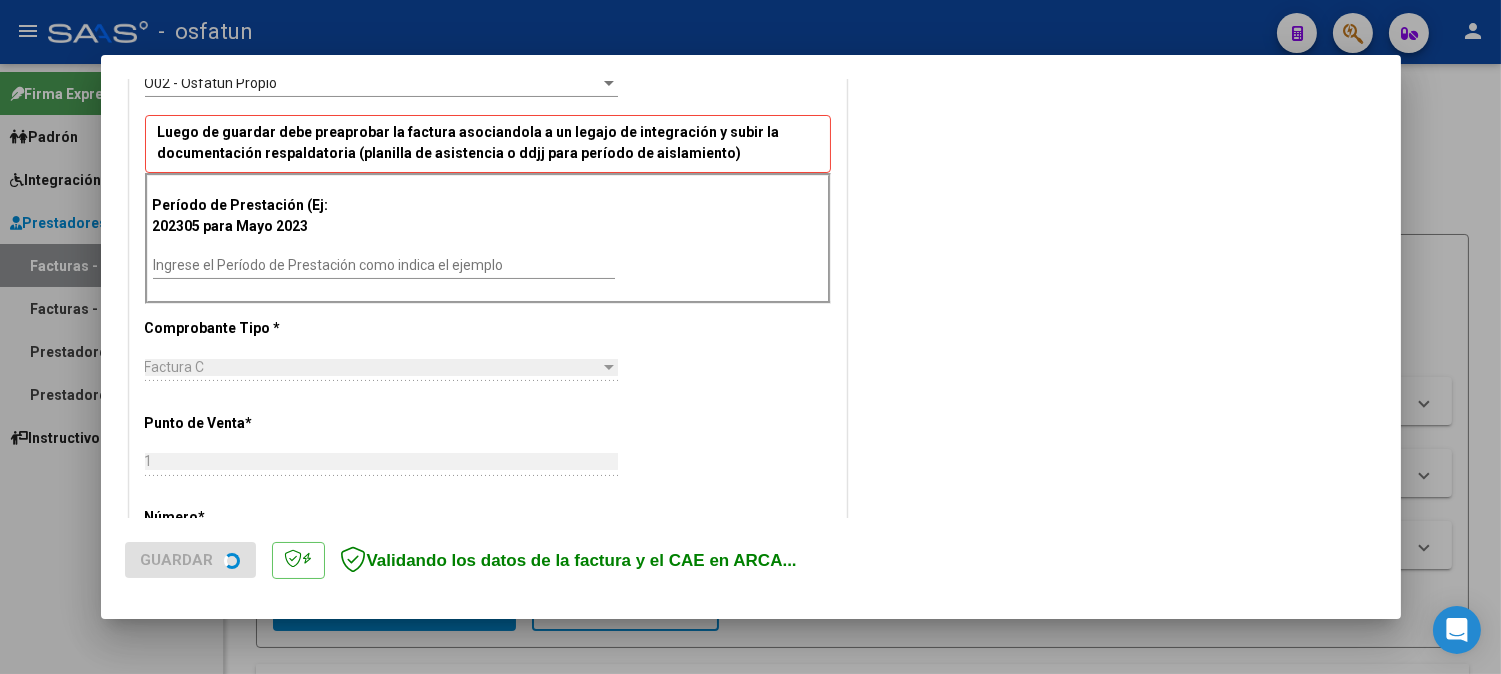 click on "Ingrese el Período de Prestación como indica el ejemplo" at bounding box center [384, 265] 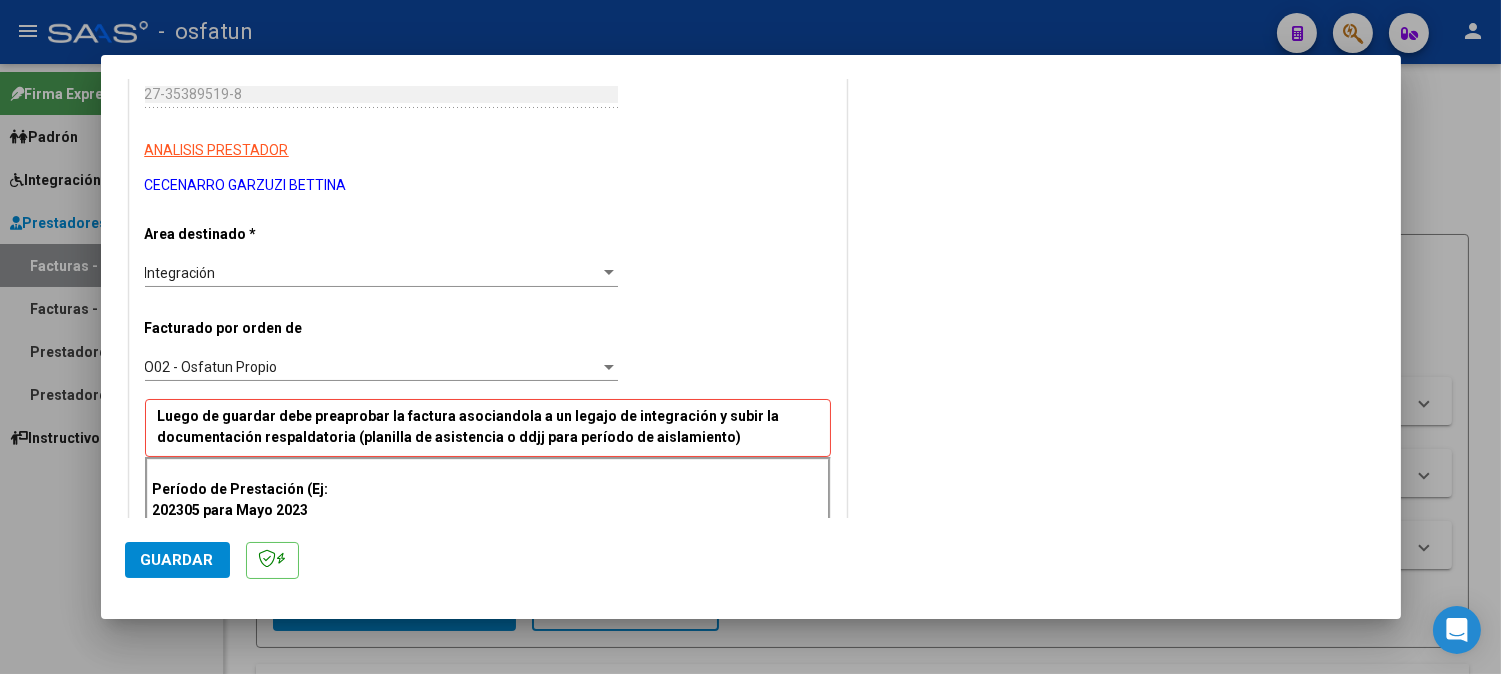 scroll, scrollTop: 368, scrollLeft: 0, axis: vertical 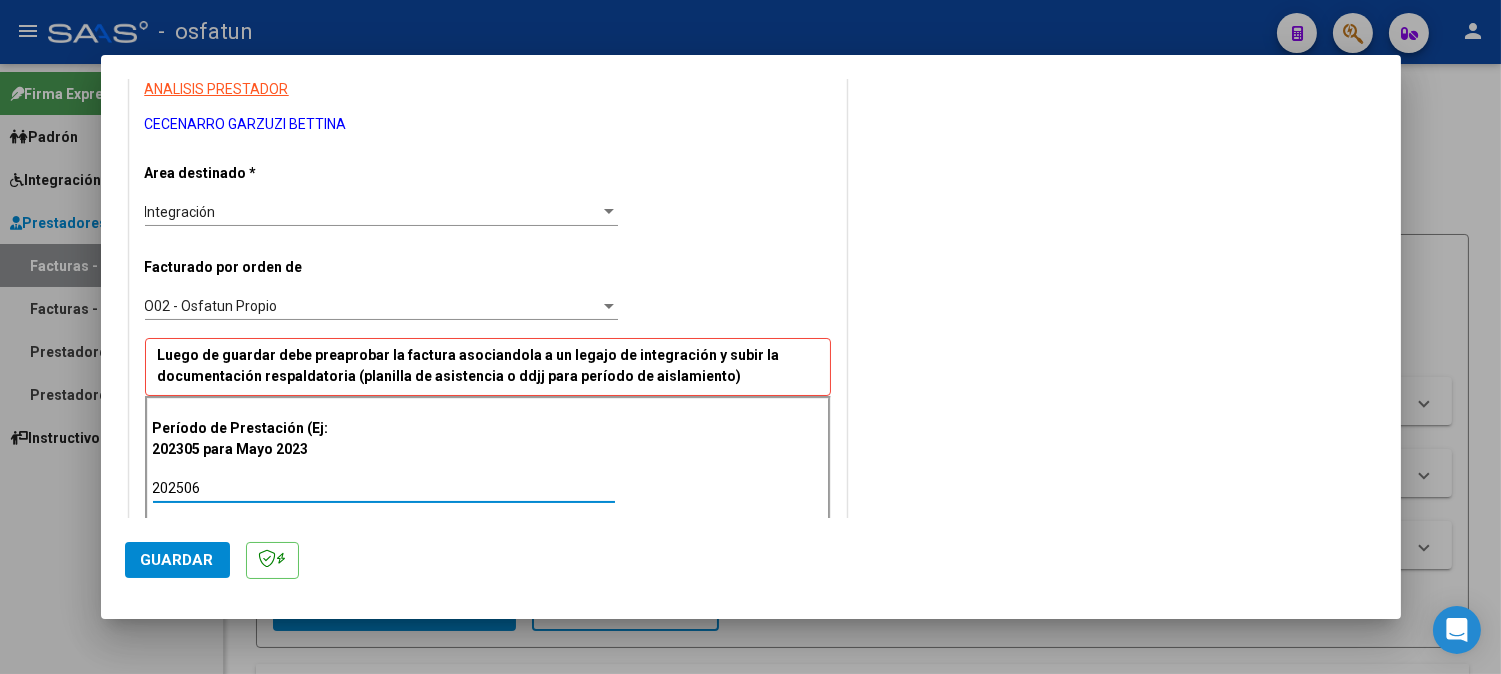 type on "202506" 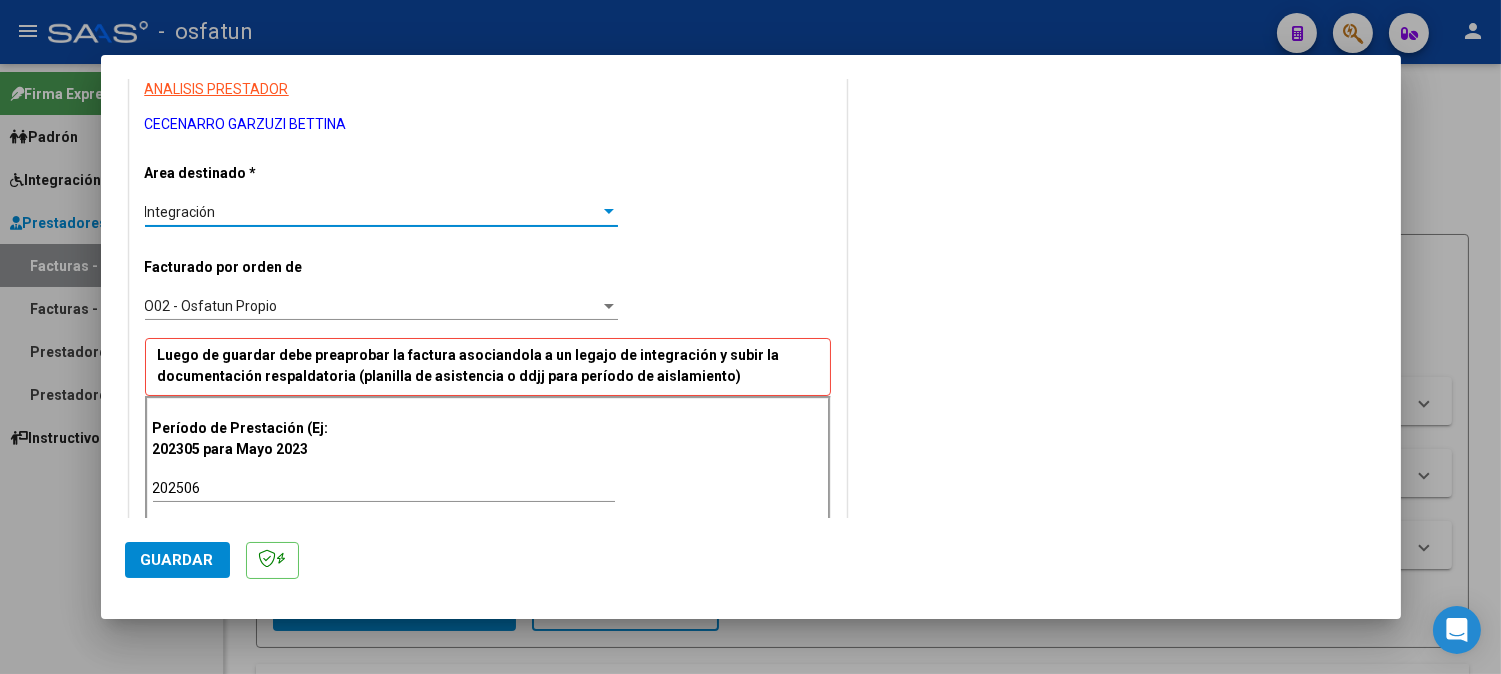 click on "Integración" at bounding box center (372, 212) 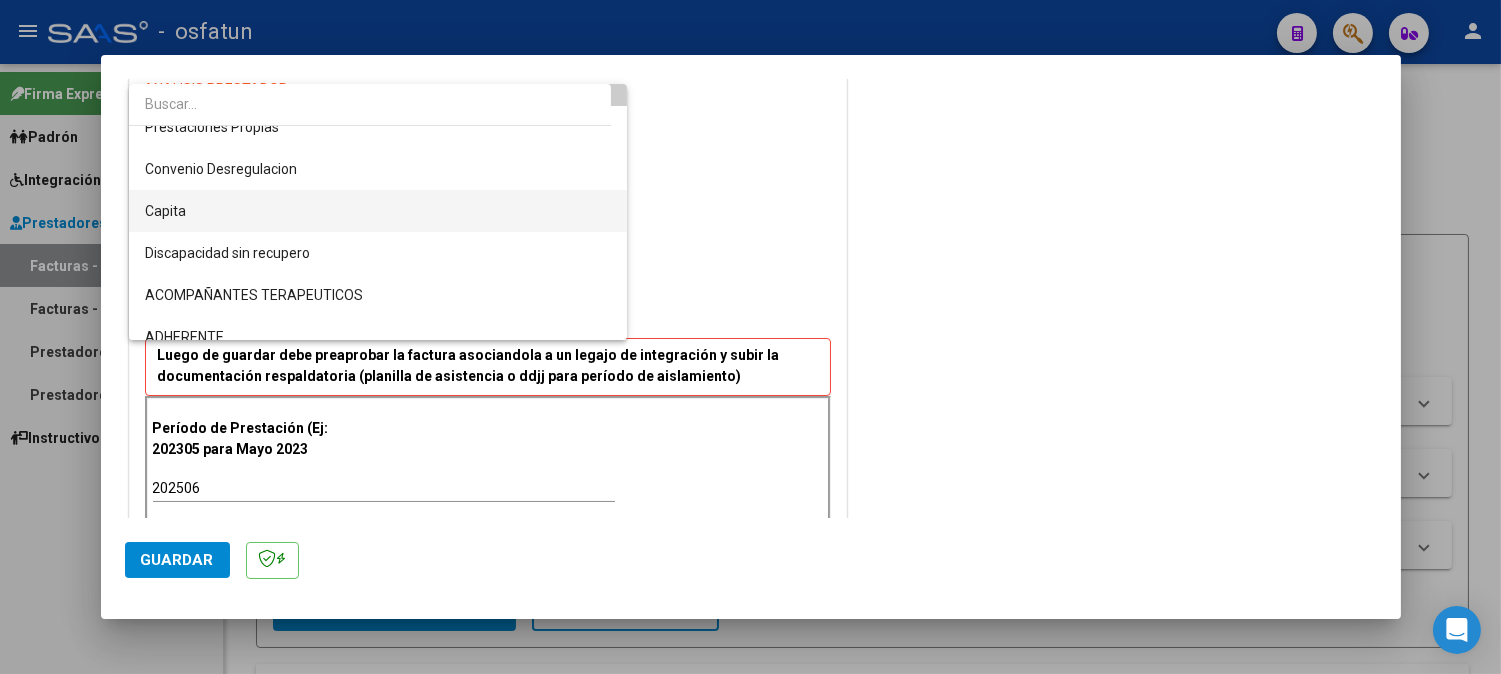 scroll, scrollTop: 222, scrollLeft: 0, axis: vertical 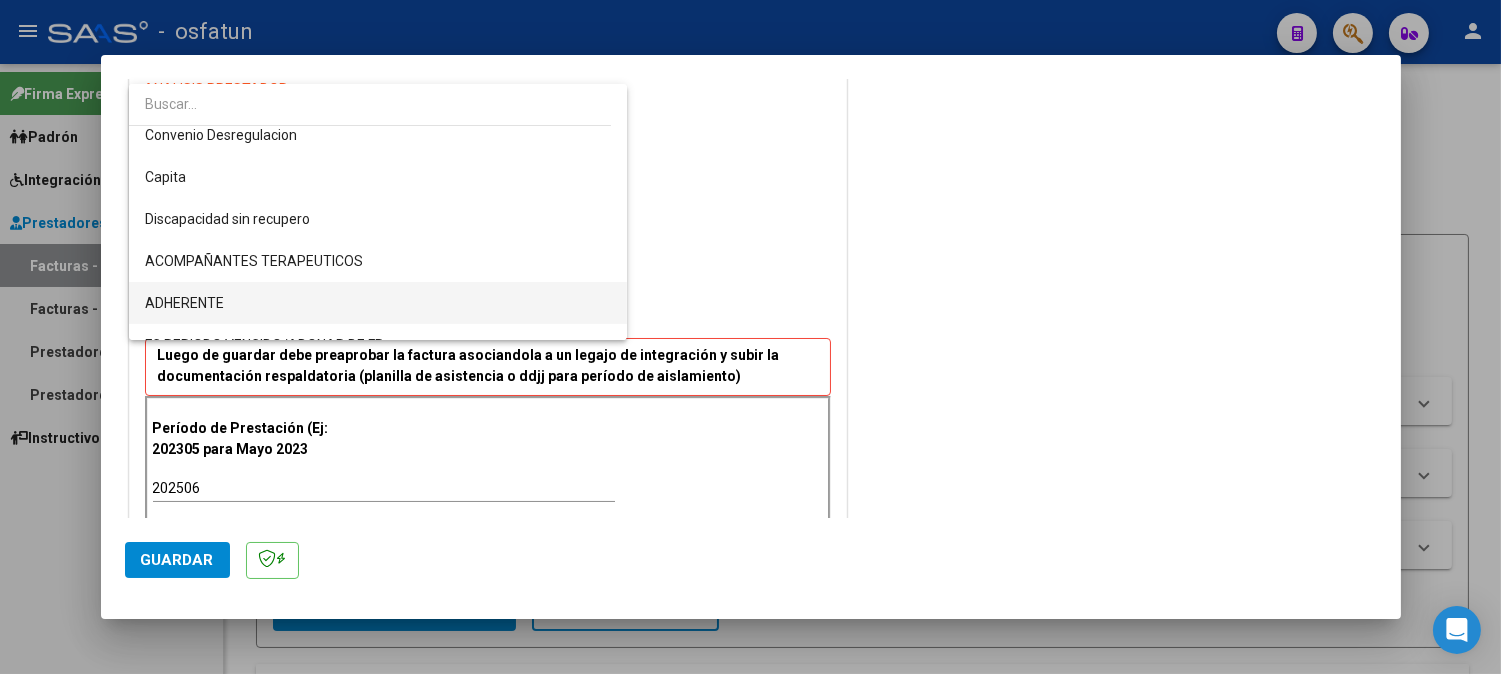 click on "ADHERENTE" at bounding box center [378, 303] 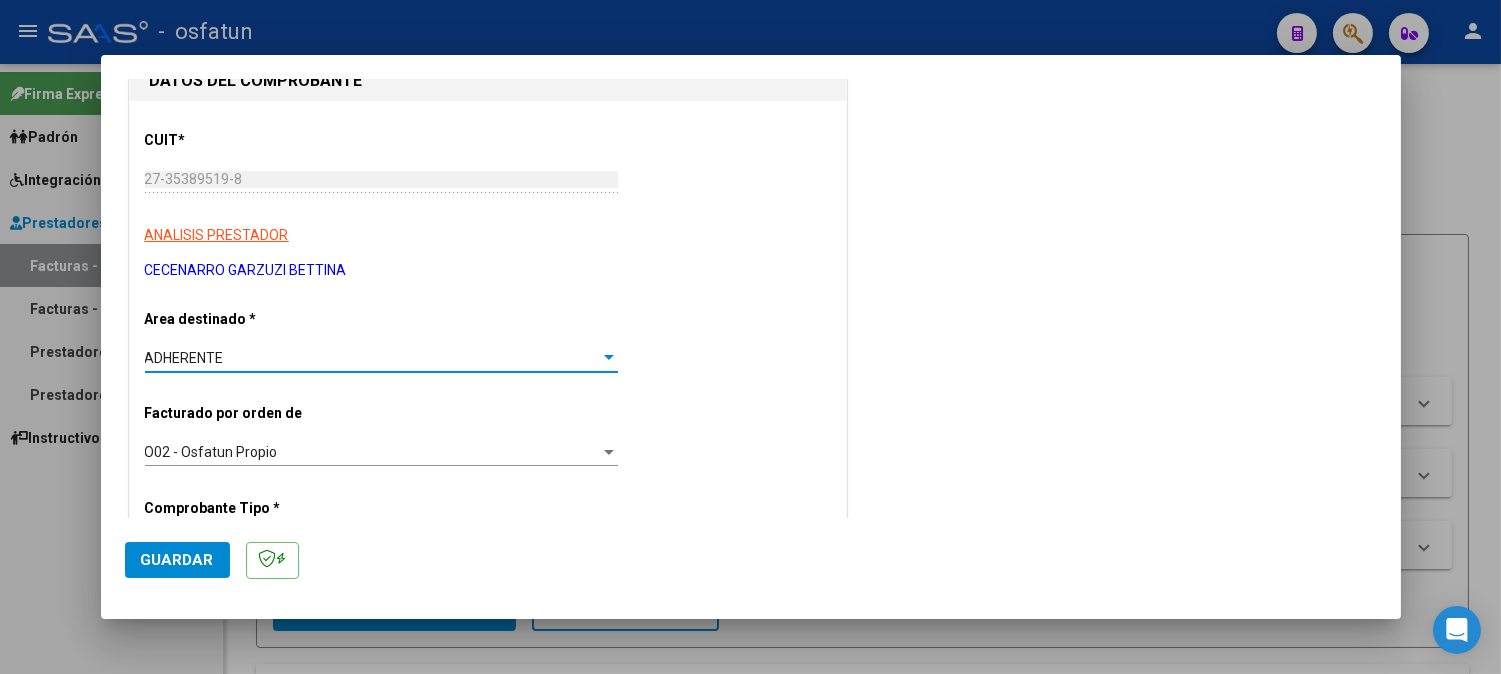 scroll, scrollTop: 333, scrollLeft: 0, axis: vertical 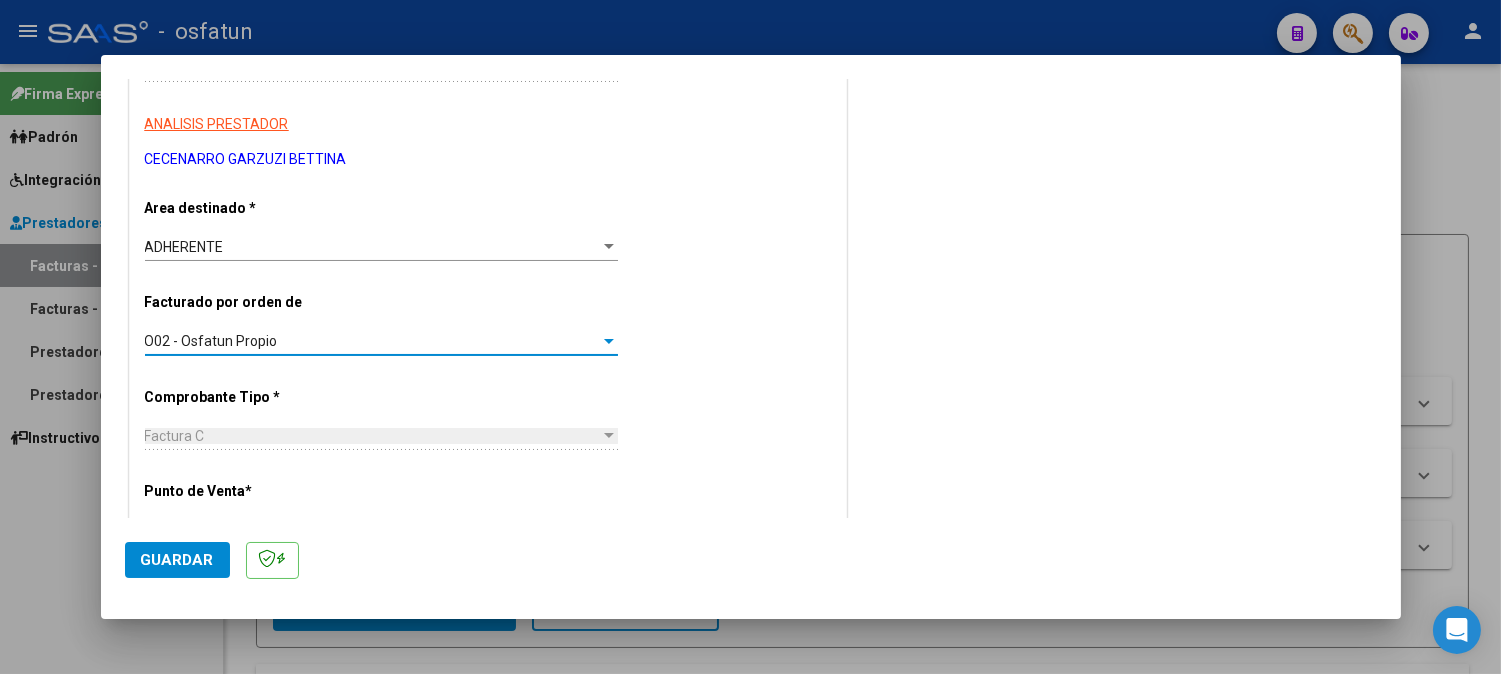 click on "O02 - Osfatun Propio" at bounding box center [372, 341] 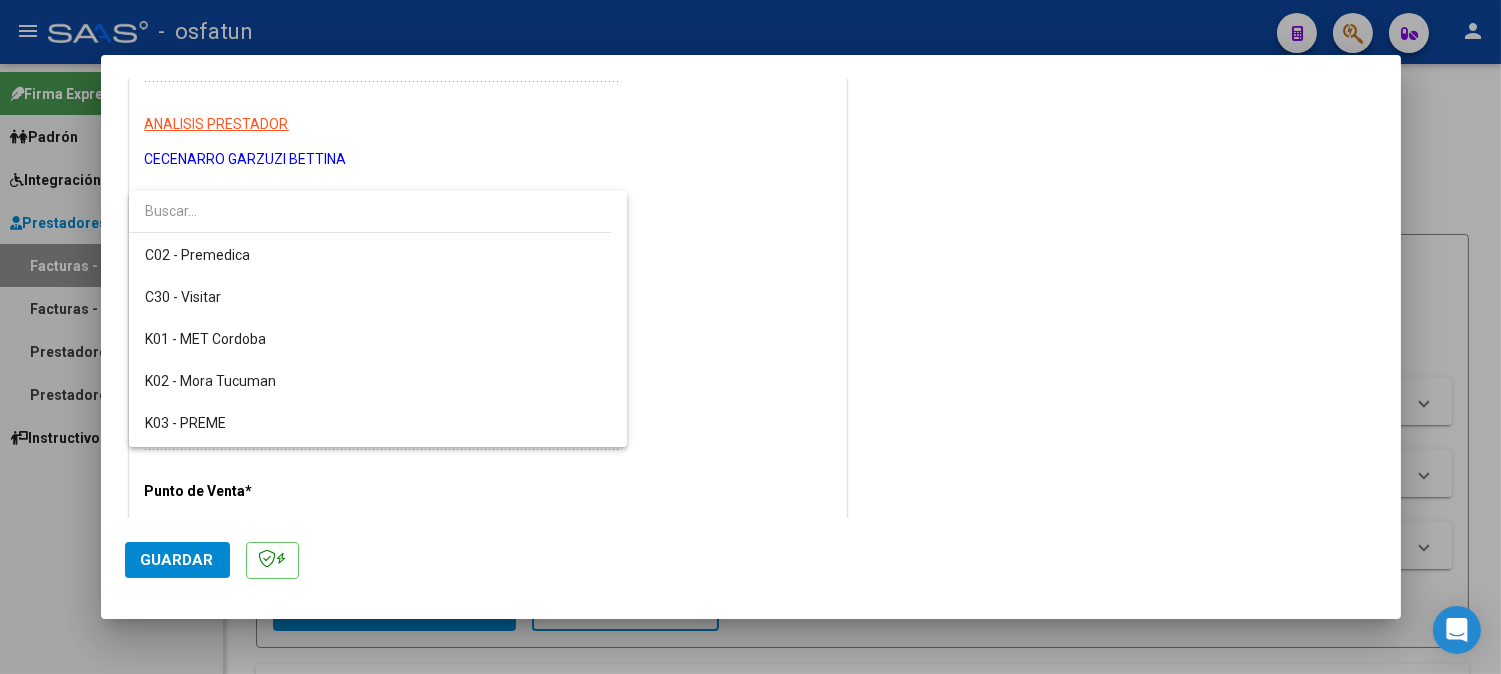 scroll, scrollTop: 142, scrollLeft: 0, axis: vertical 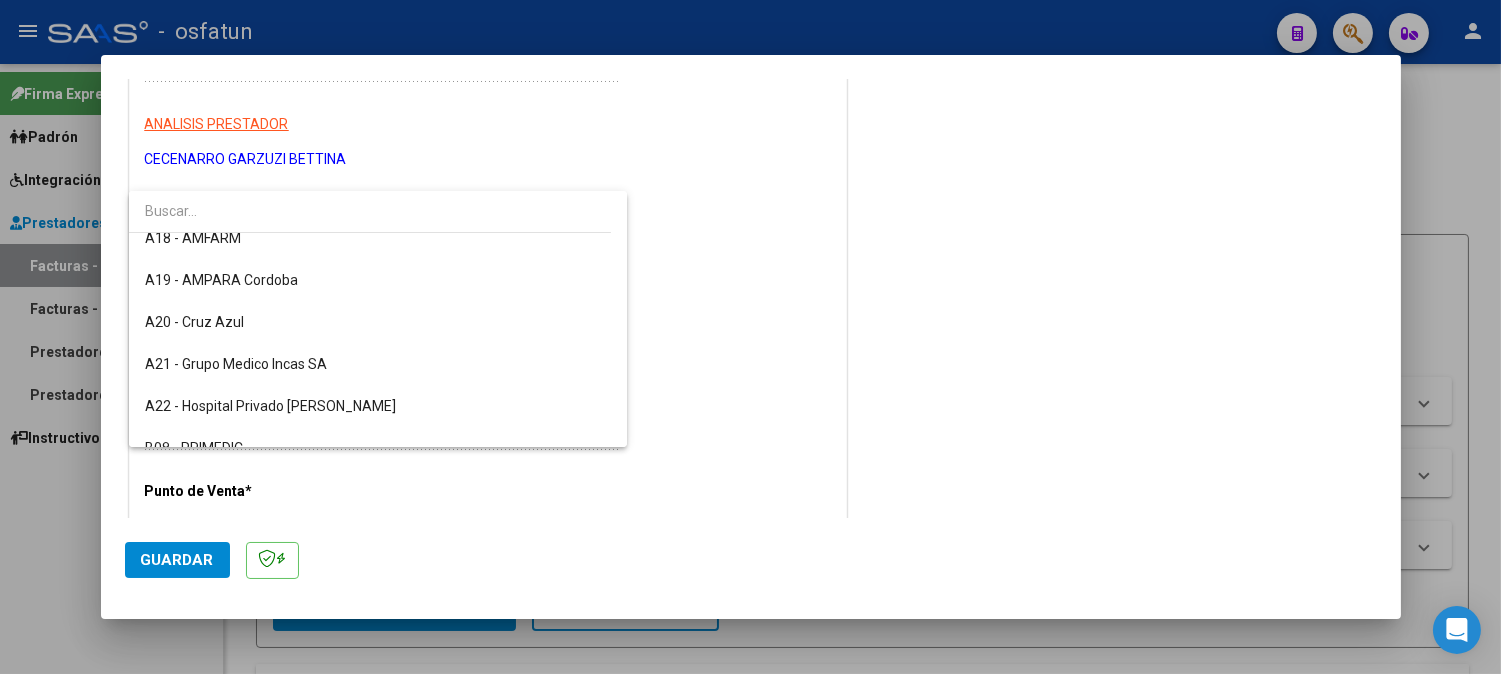 click at bounding box center (750, 337) 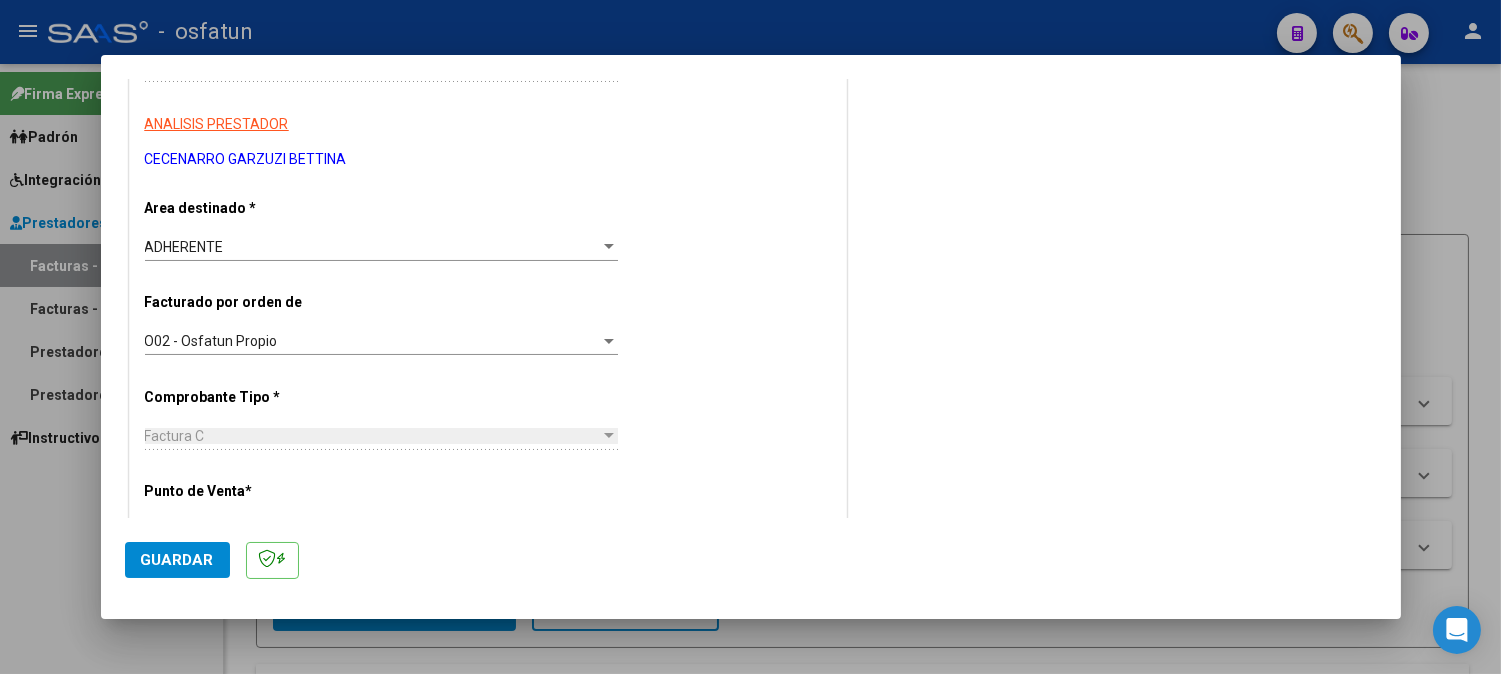 scroll, scrollTop: 111, scrollLeft: 0, axis: vertical 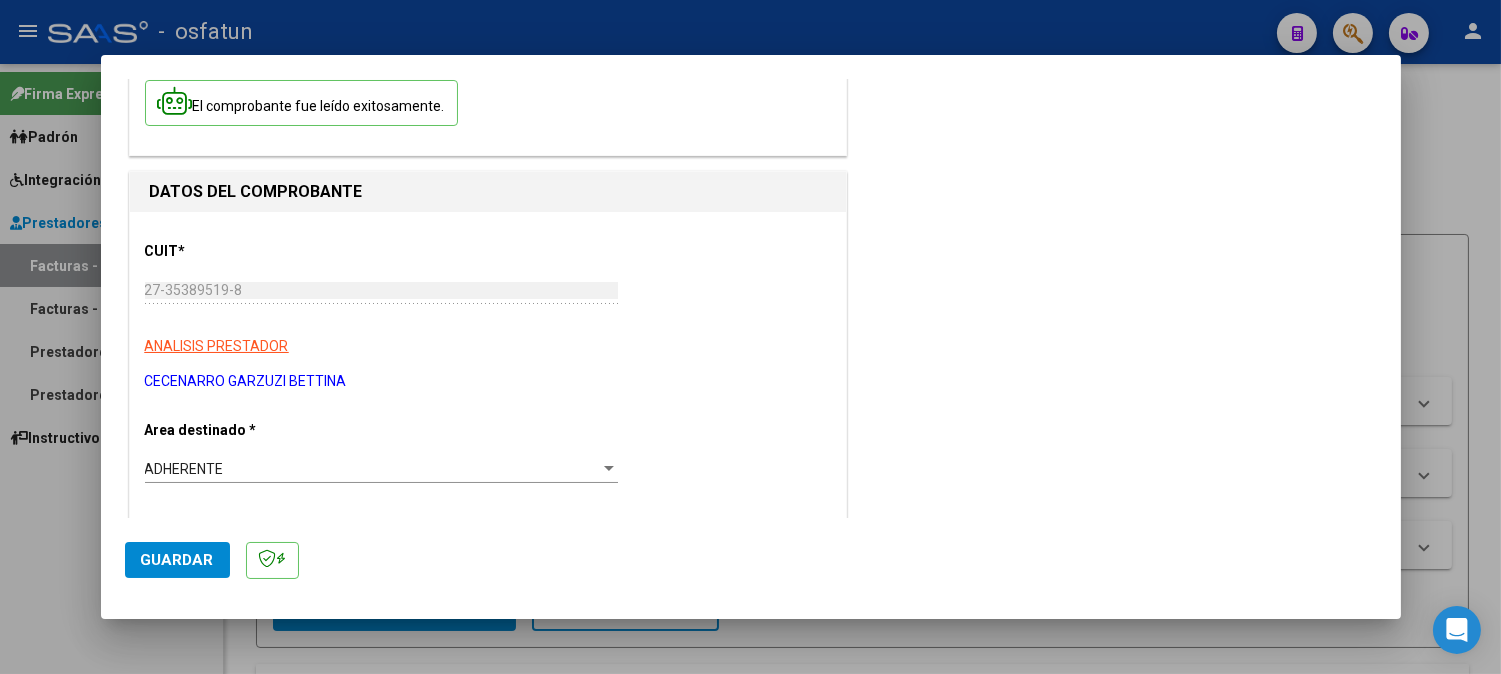 click on "ADHERENTE" at bounding box center [372, 469] 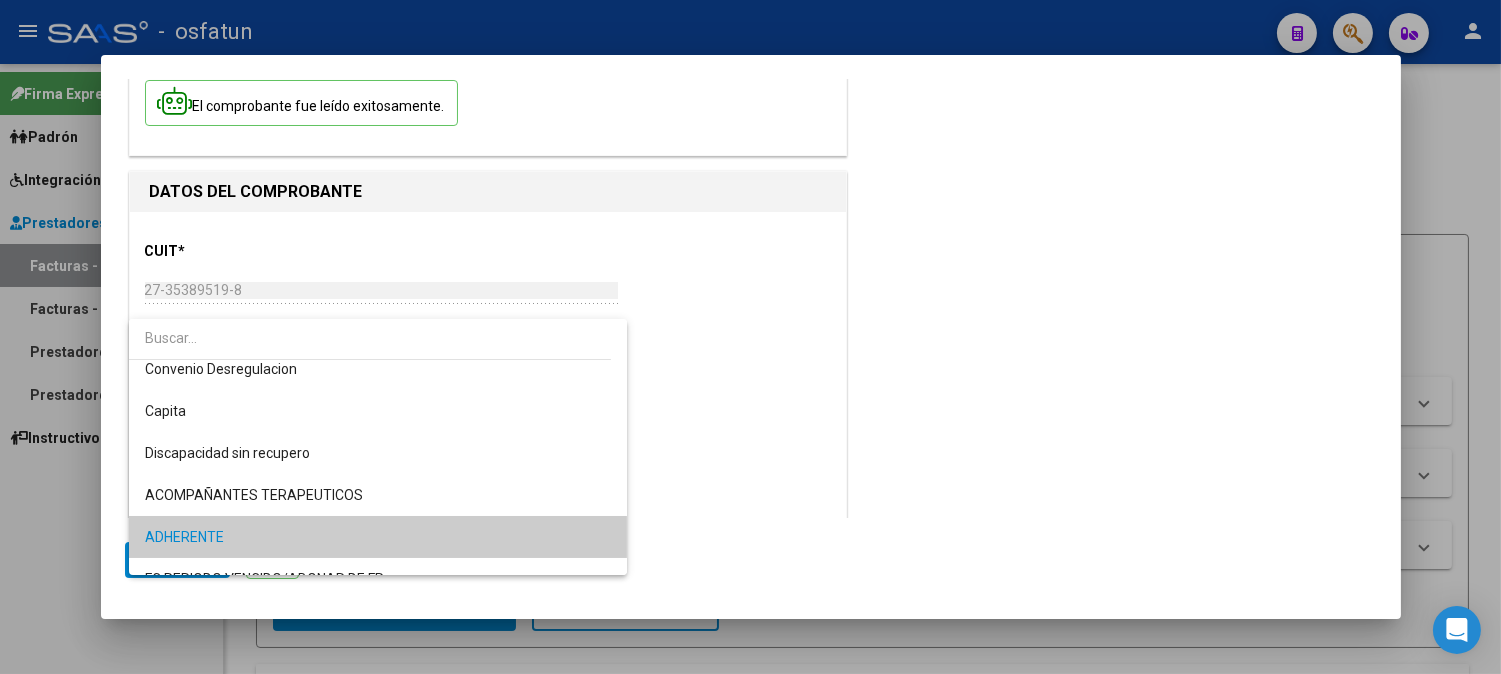 scroll, scrollTop: 290, scrollLeft: 0, axis: vertical 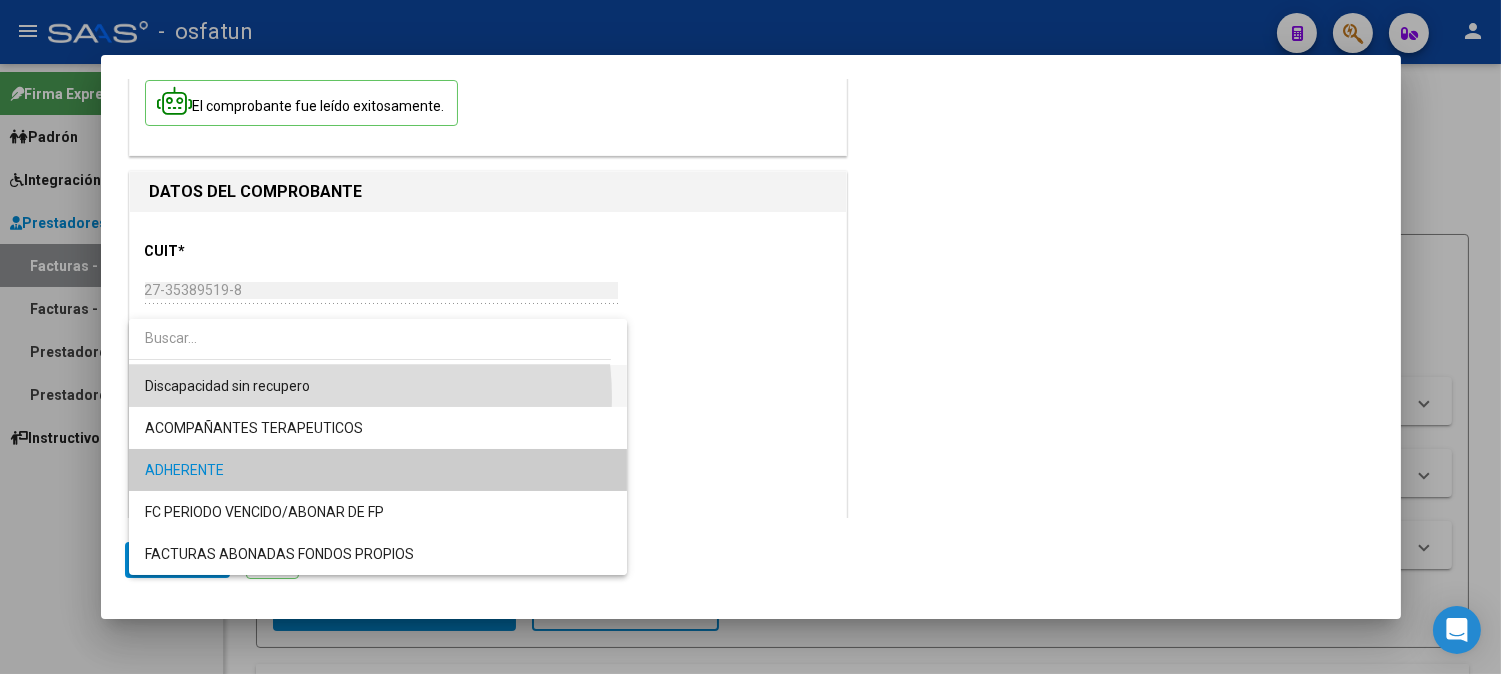 click on "Discapacidad sin recupero" at bounding box center [378, 386] 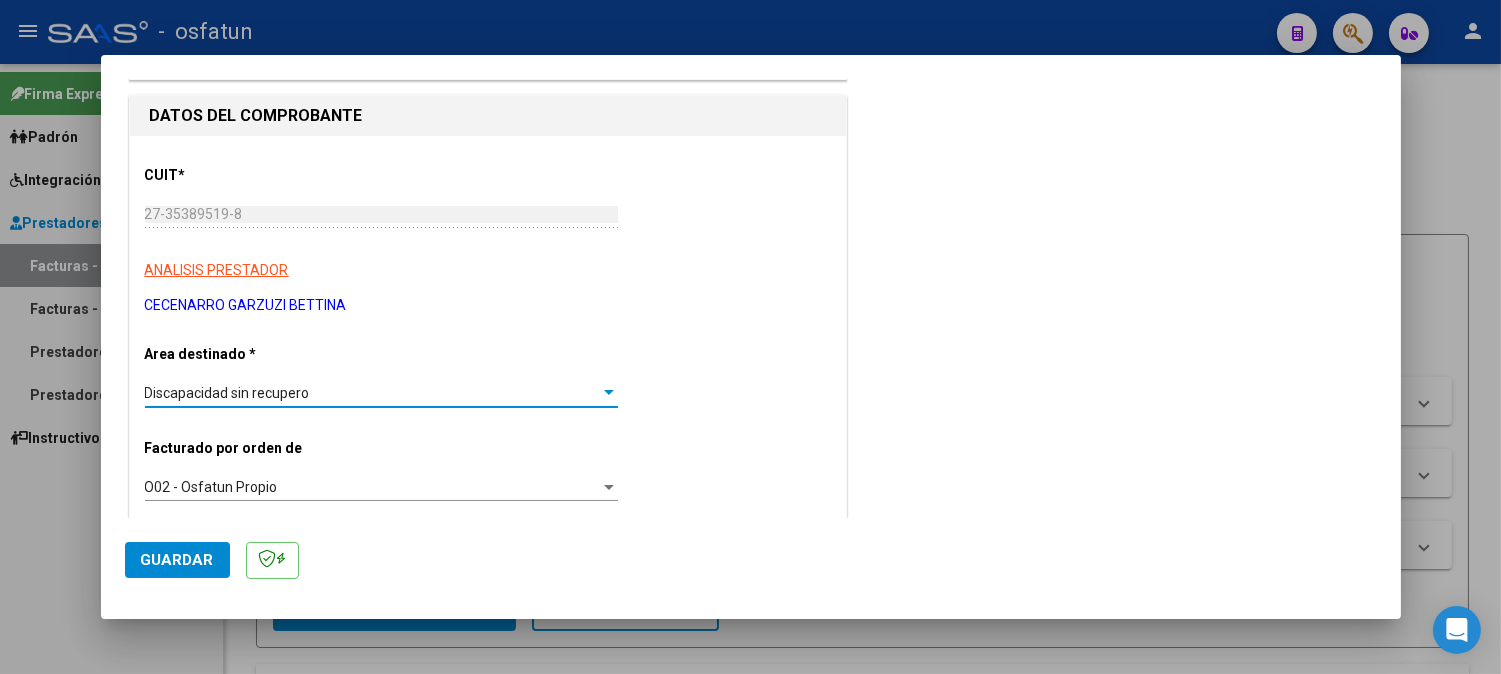 scroll, scrollTop: 222, scrollLeft: 0, axis: vertical 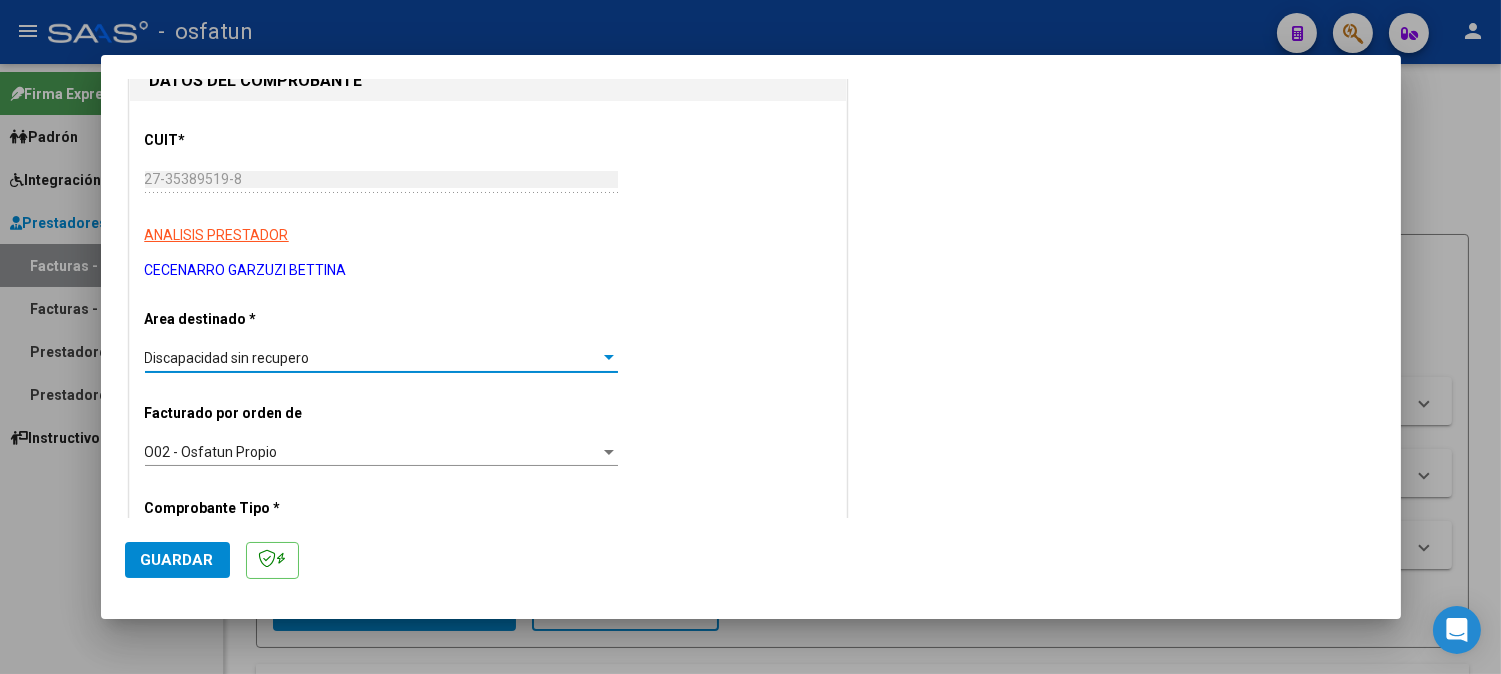 click on "Discapacidad sin recupero Seleccionar Area" at bounding box center [381, 358] 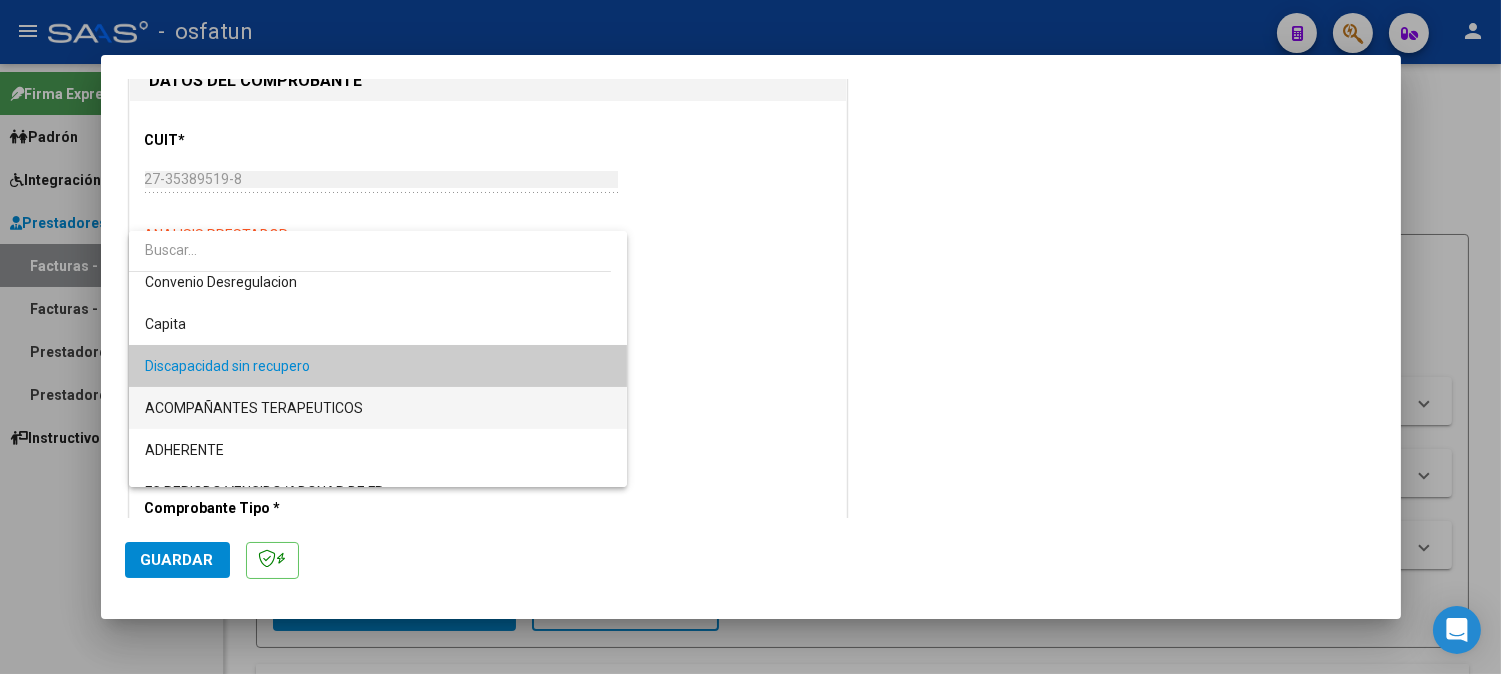 scroll, scrollTop: 290, scrollLeft: 0, axis: vertical 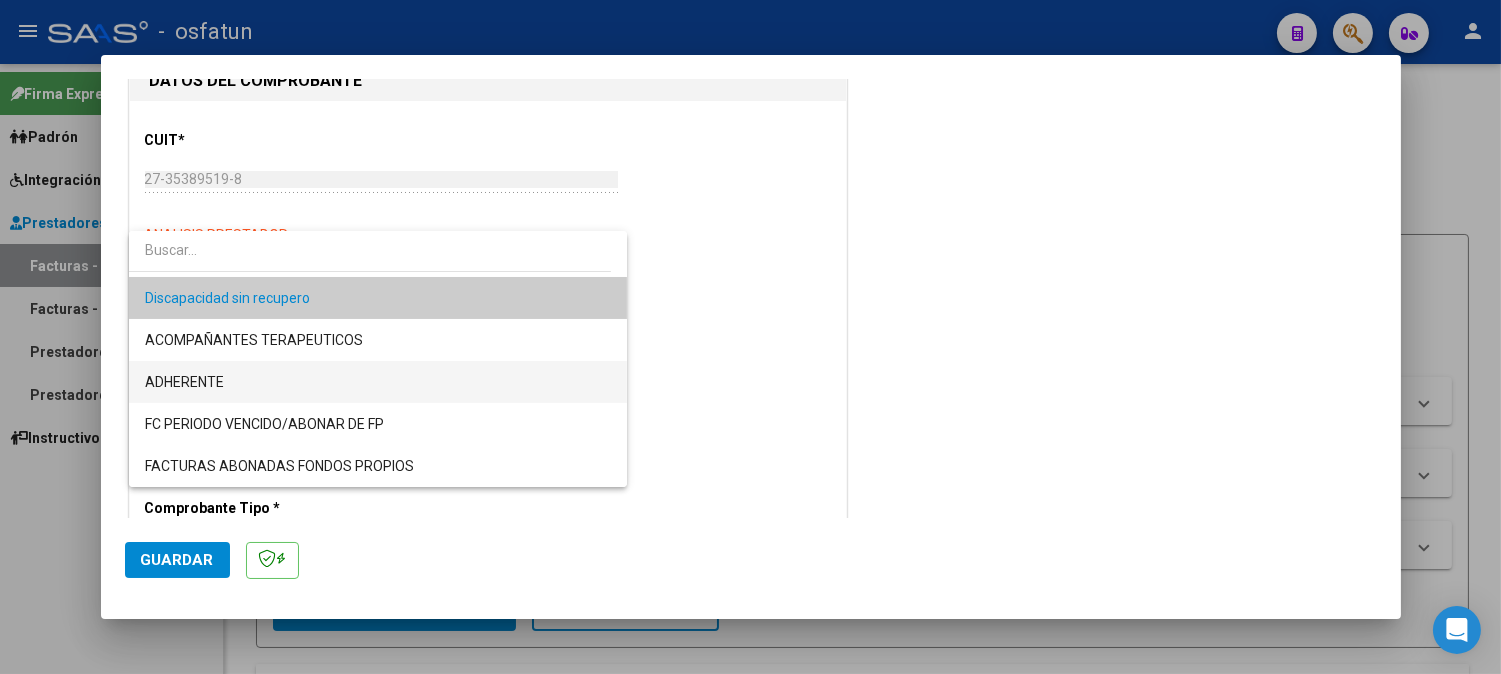 click on "ADHERENTE" at bounding box center (378, 382) 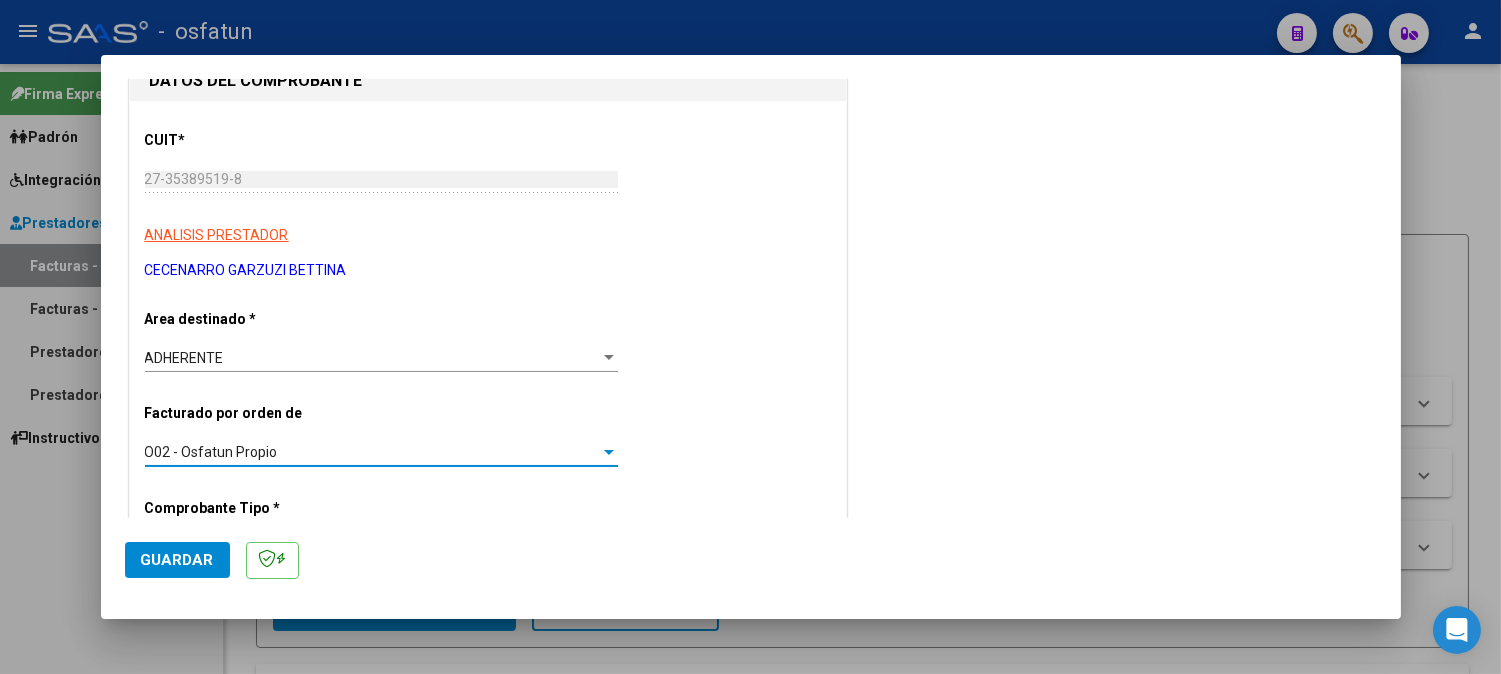 click on "O02 - Osfatun Propio" at bounding box center [372, 452] 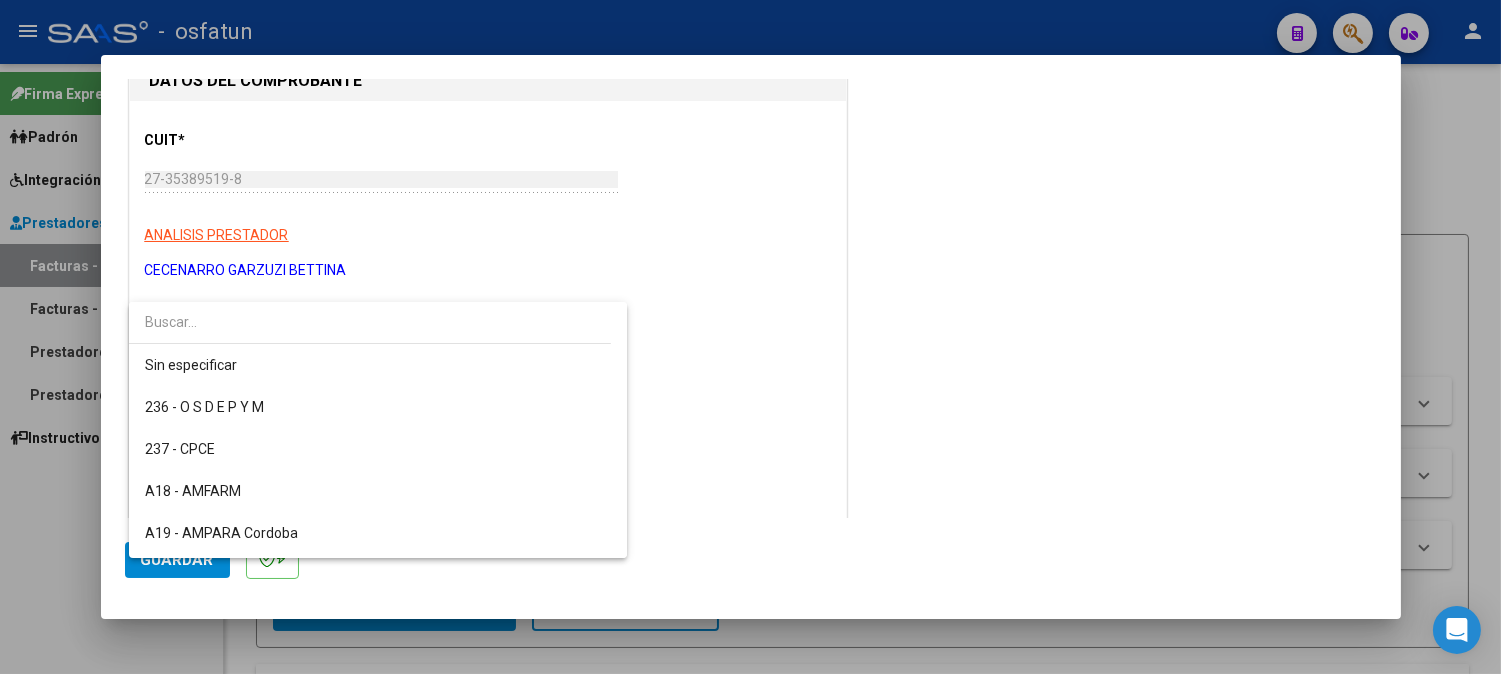 scroll, scrollTop: 920, scrollLeft: 0, axis: vertical 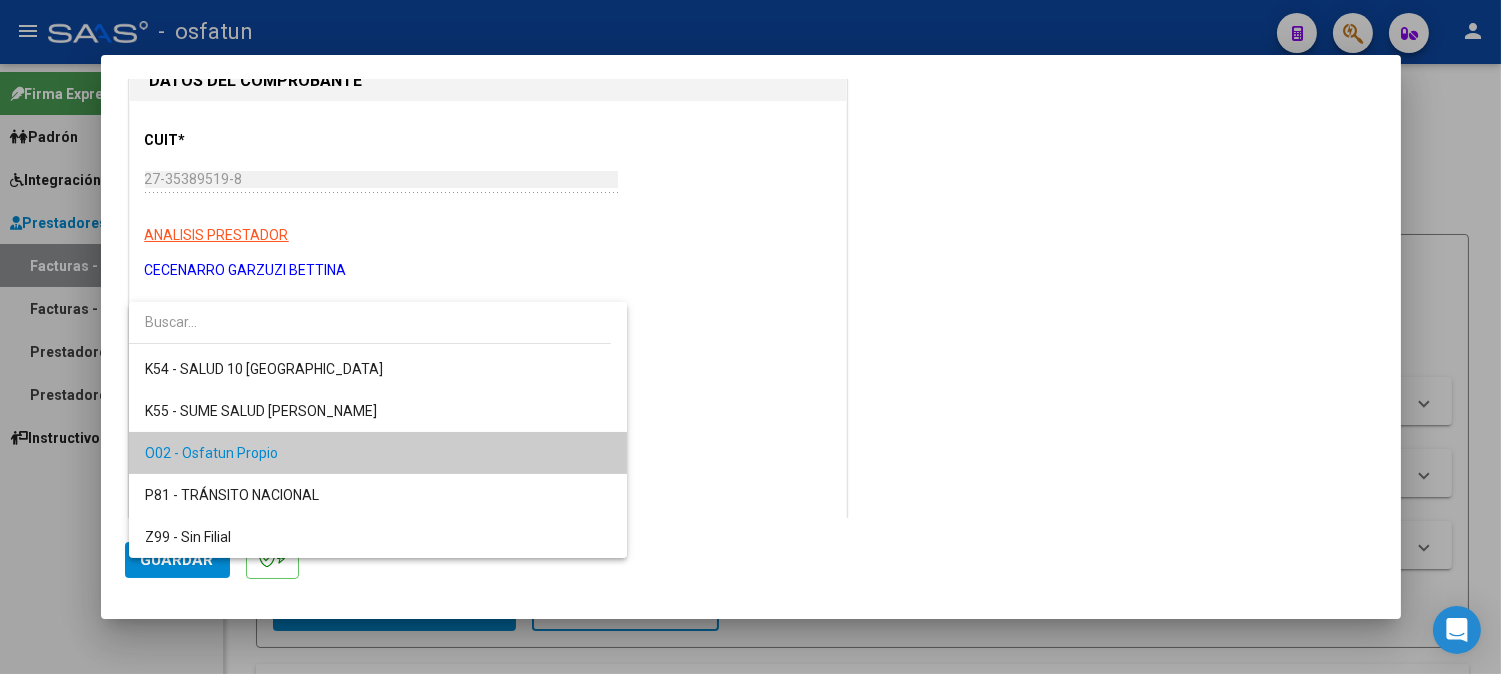 click on "O02 - Osfatun Propio" at bounding box center (378, 453) 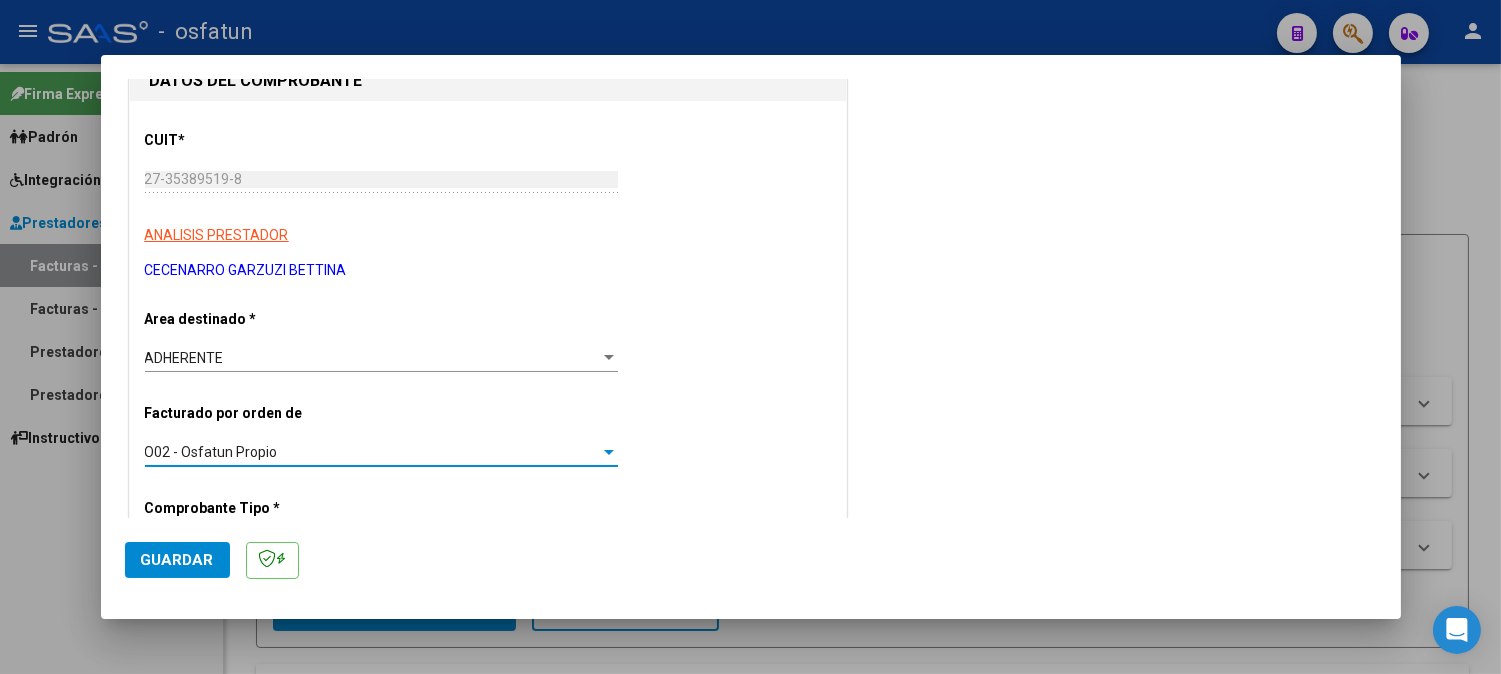 click on "O02 - Osfatun Propio" at bounding box center [372, 452] 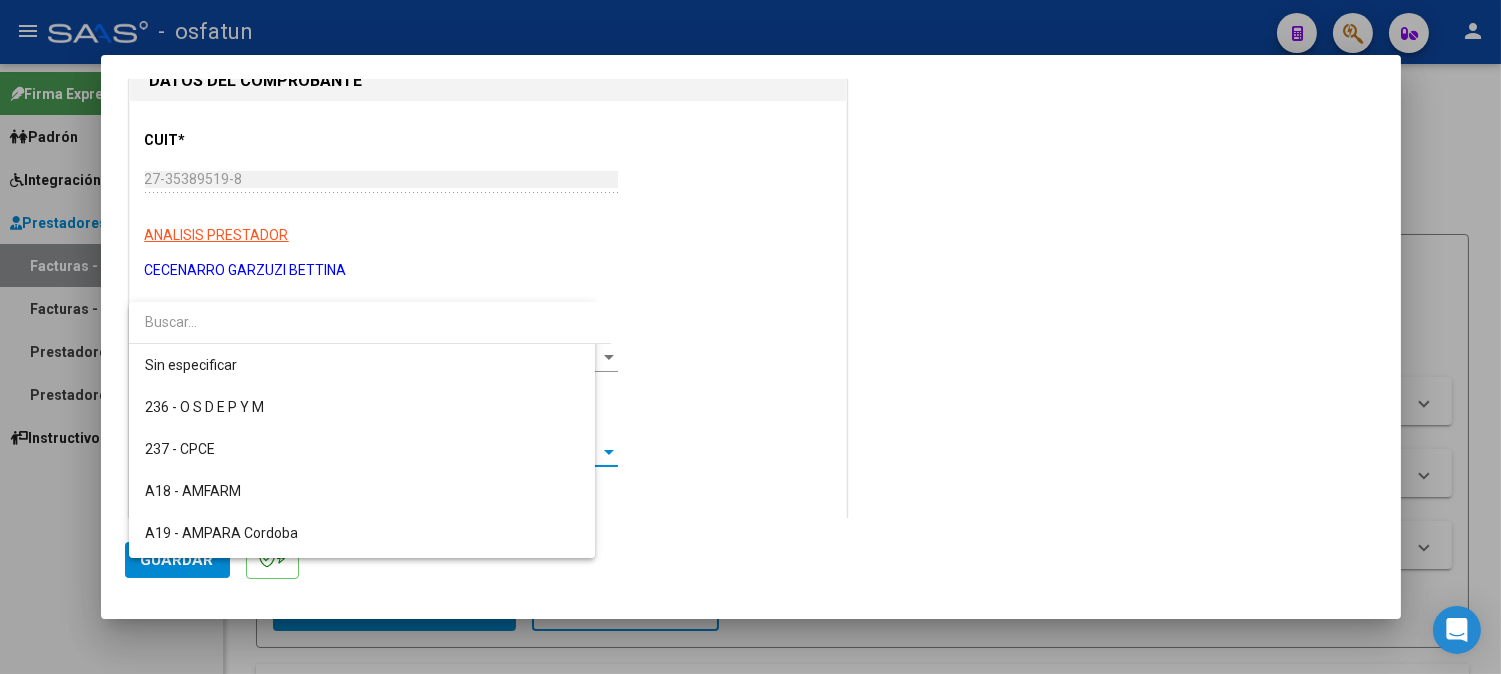 scroll, scrollTop: 920, scrollLeft: 0, axis: vertical 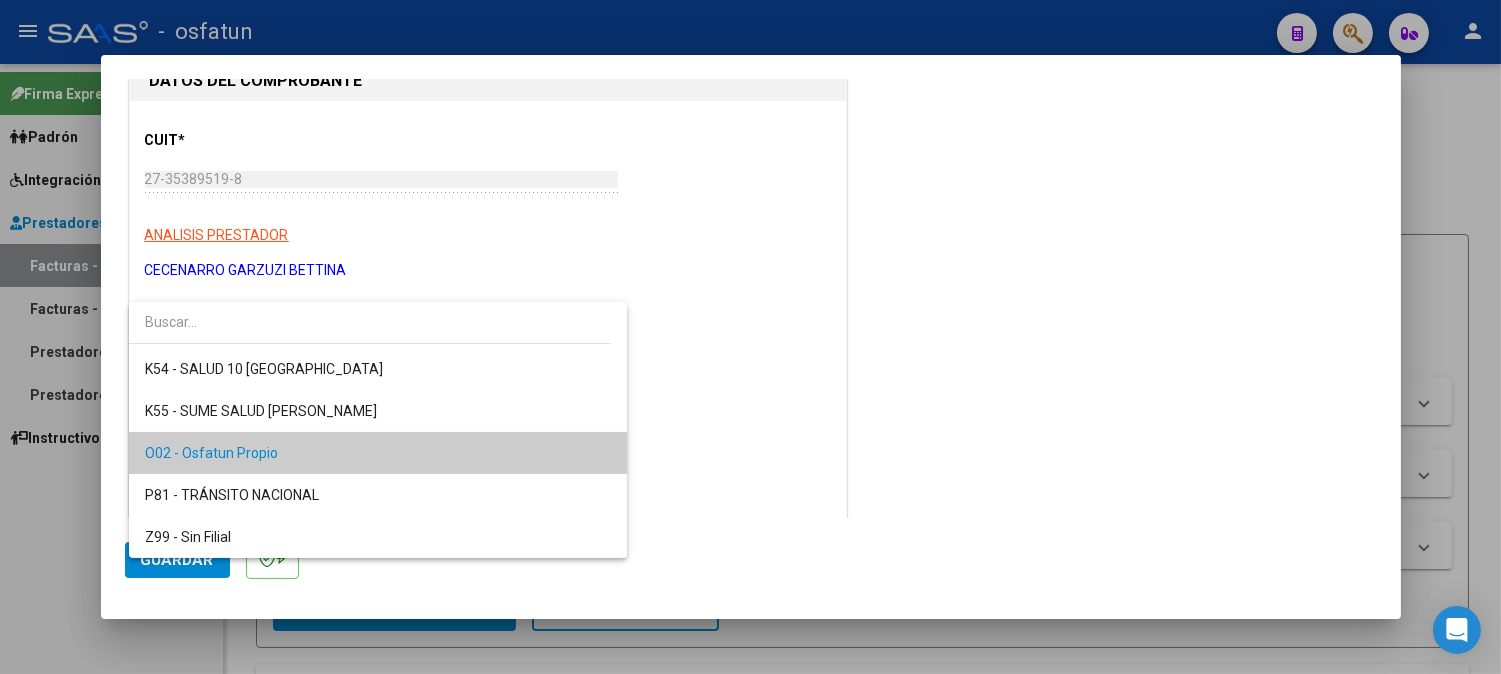 click on "O02 - Osfatun Propio" at bounding box center [378, 453] 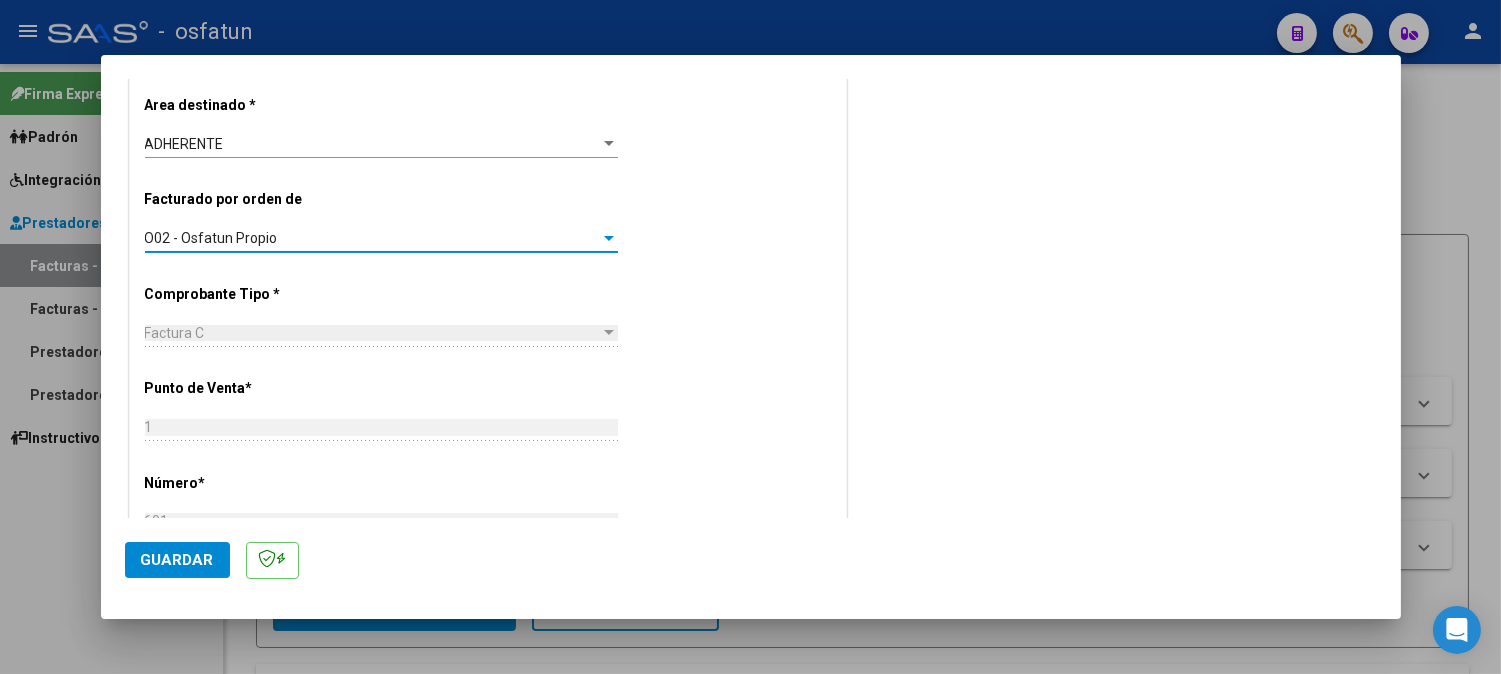 scroll, scrollTop: 222, scrollLeft: 0, axis: vertical 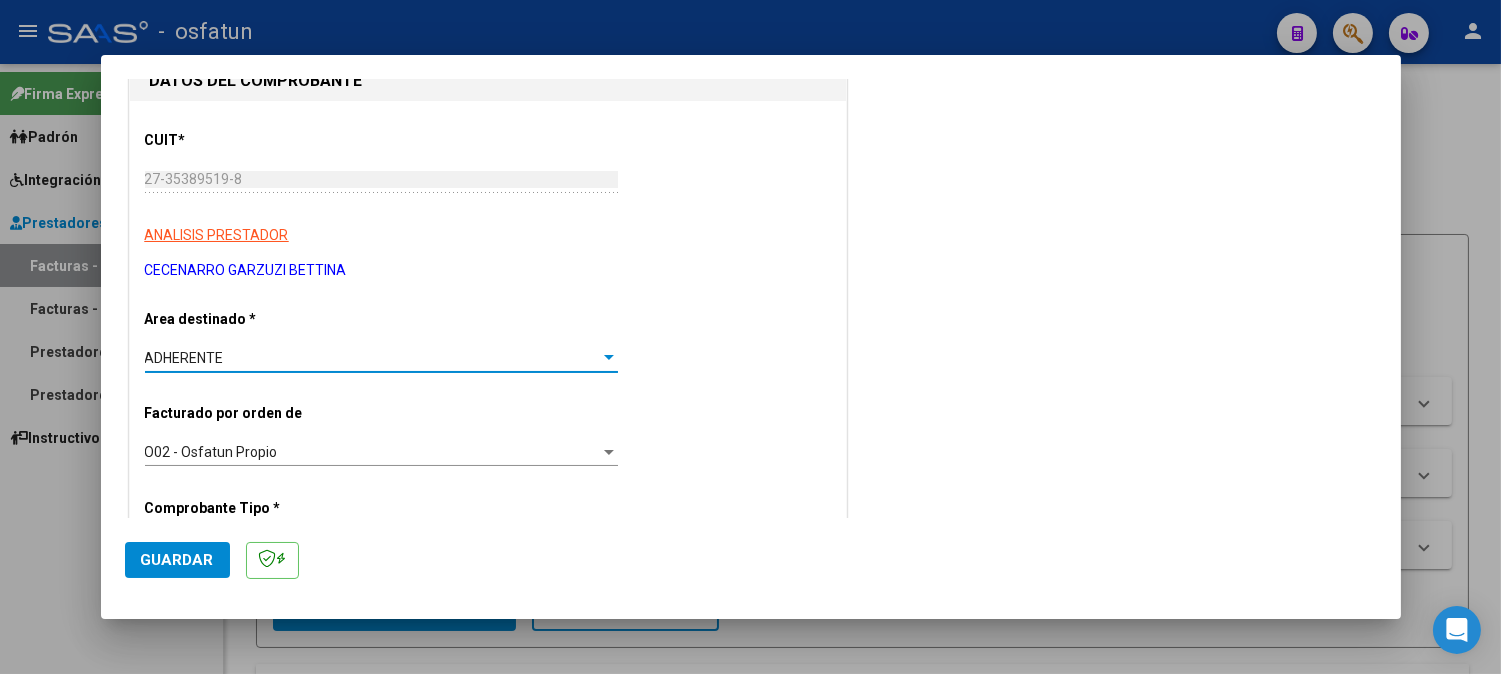 click on "ADHERENTE" at bounding box center [372, 358] 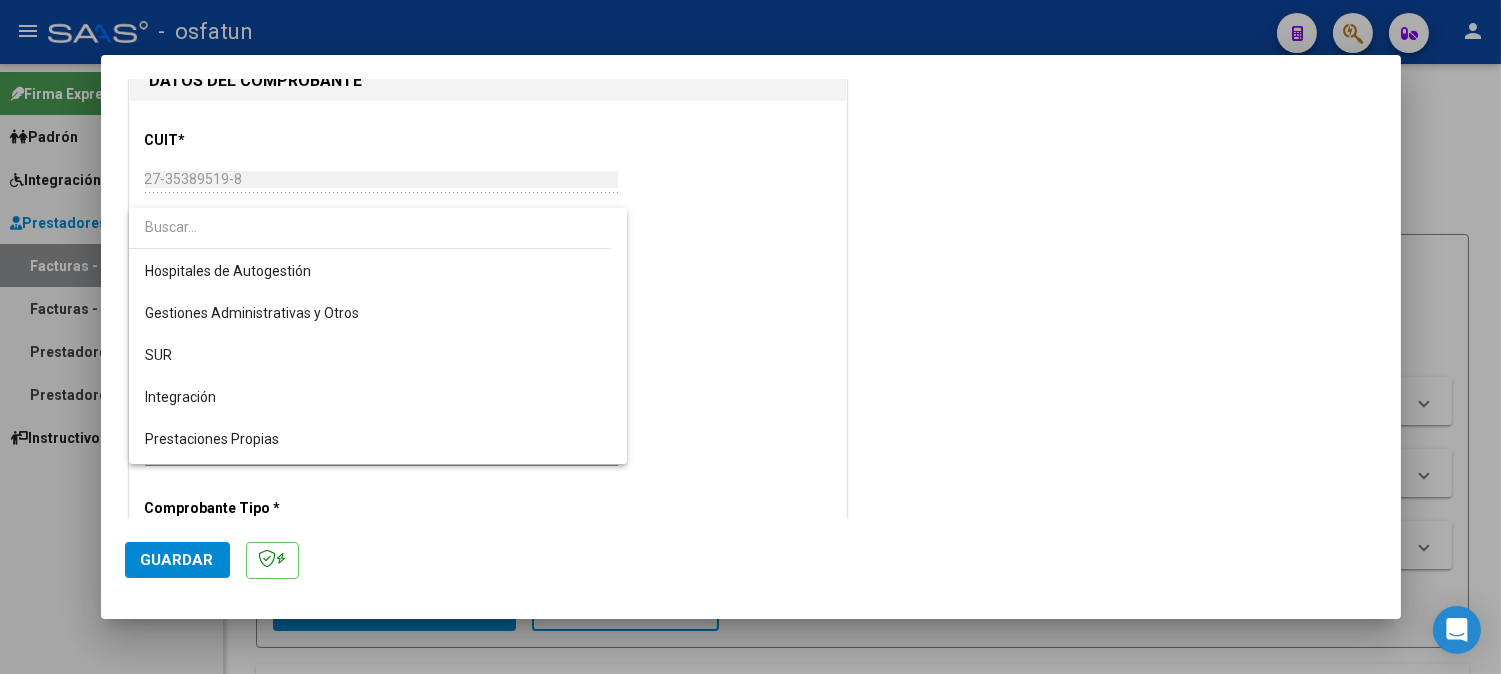 scroll 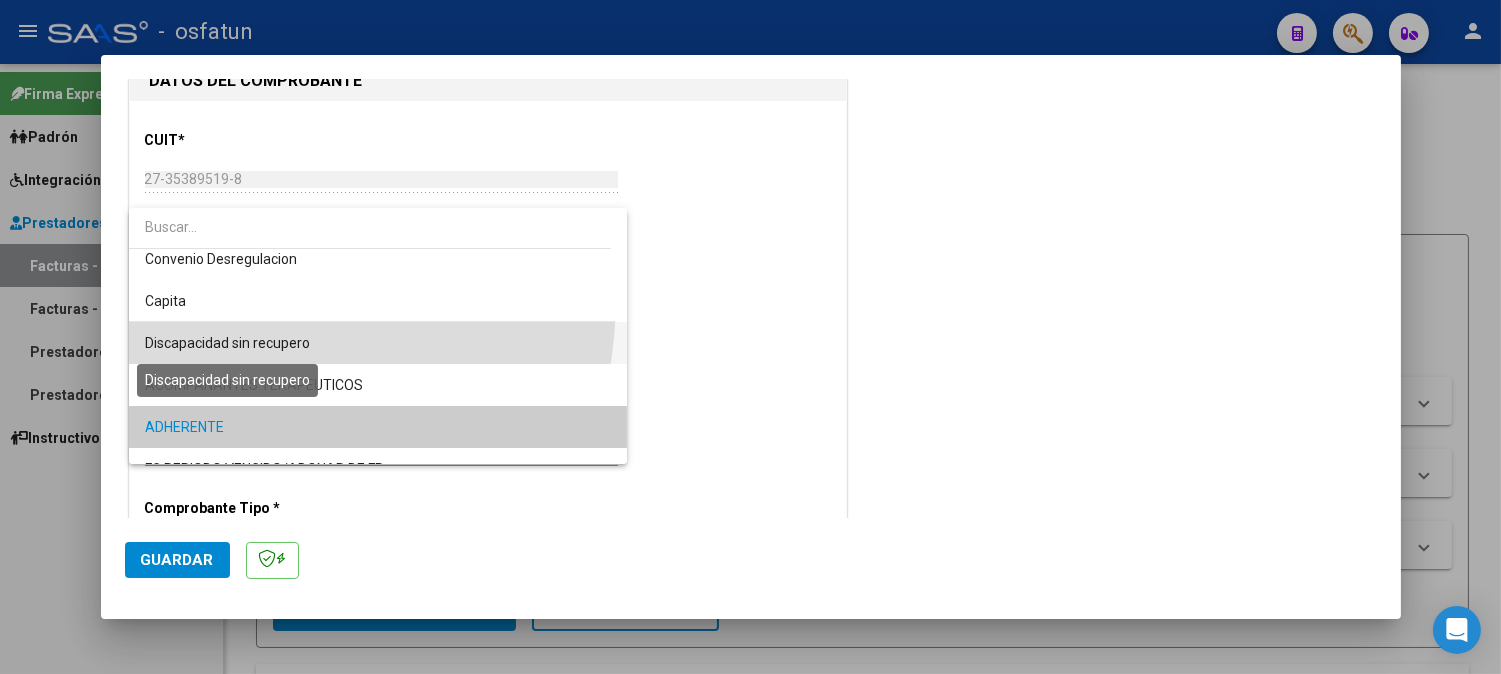 click on "Discapacidad sin recupero" at bounding box center [227, 343] 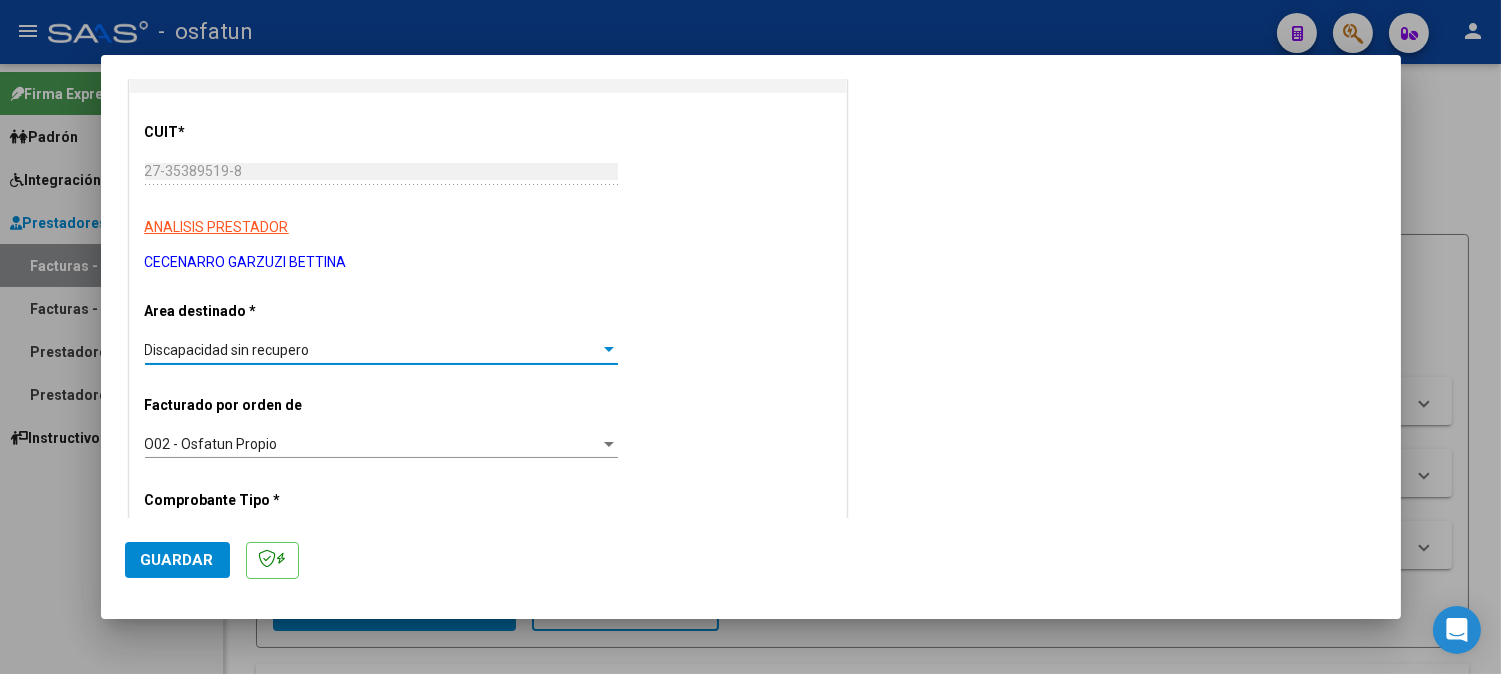 click on "Discapacidad sin recupero Seleccionar Area" at bounding box center (381, 358) 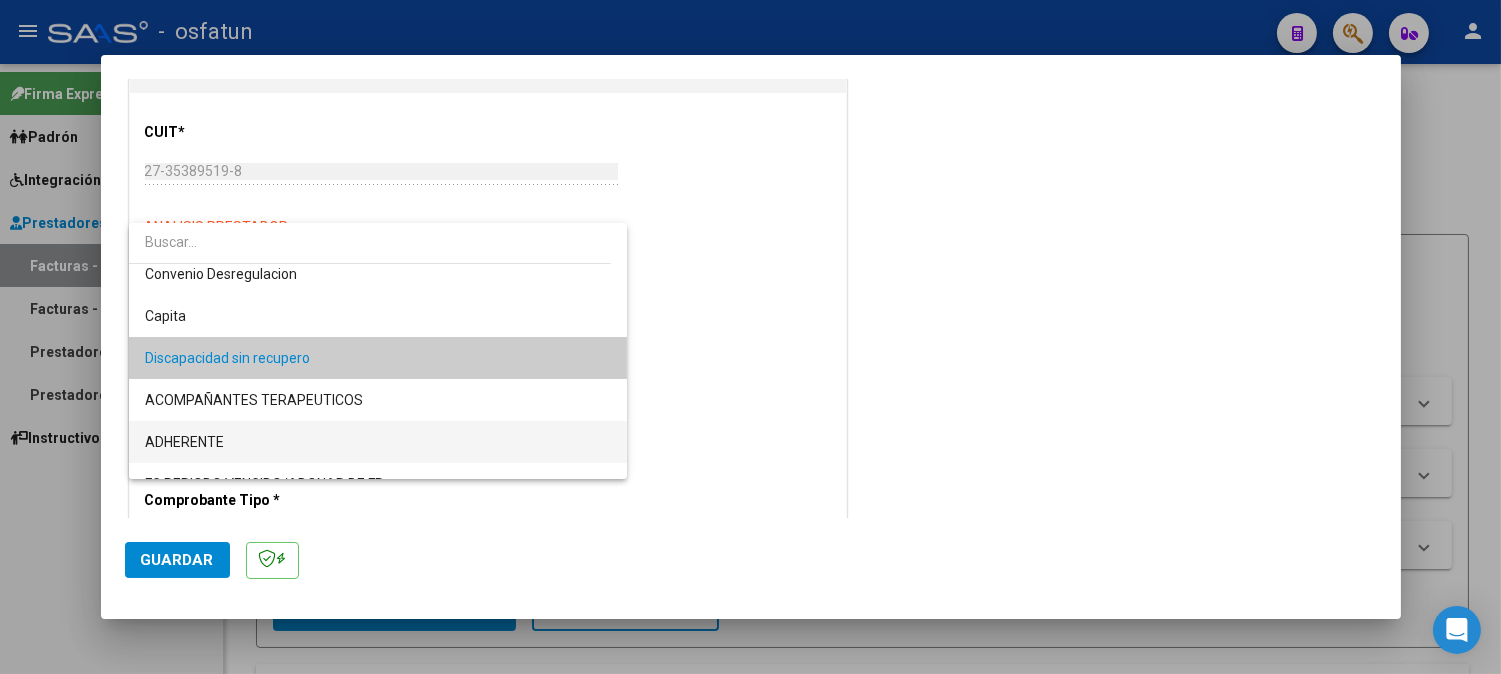 click on "ADHERENTE" at bounding box center (378, 442) 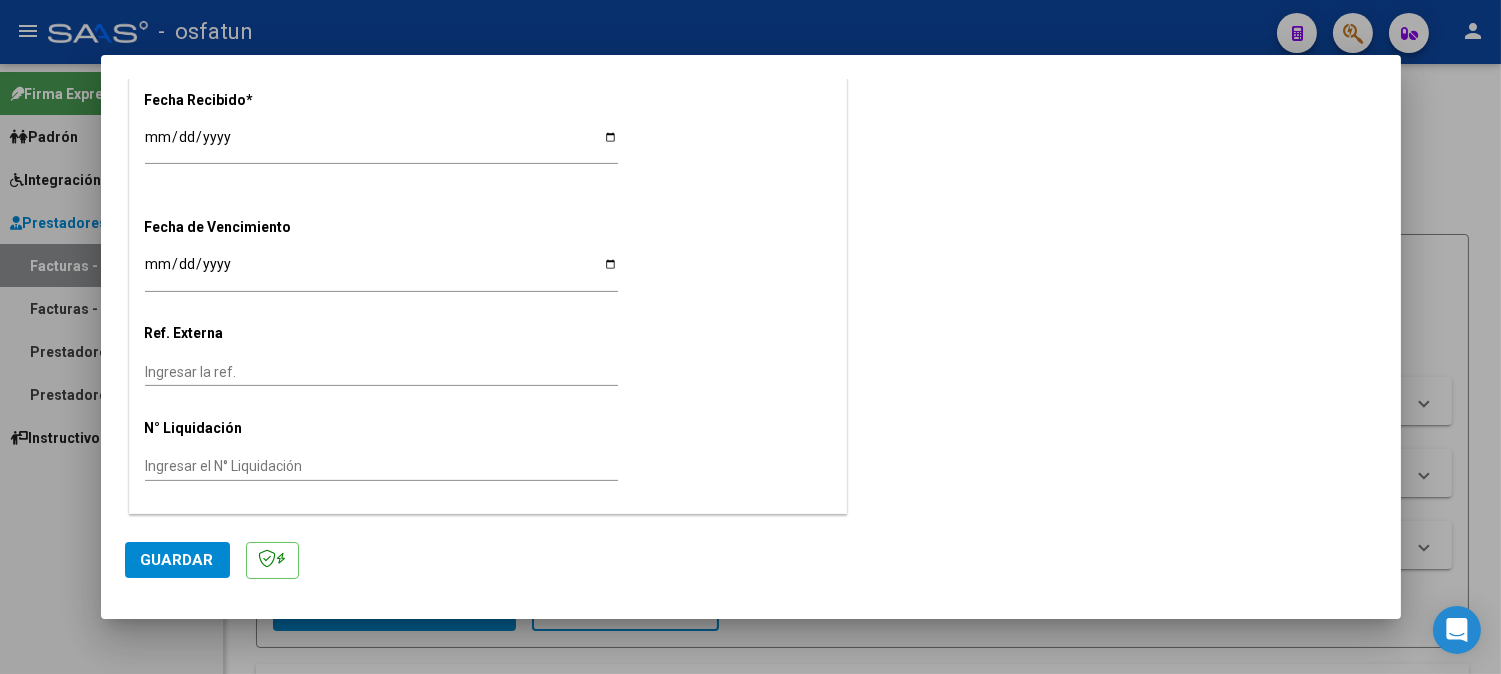 click on "Guardar" 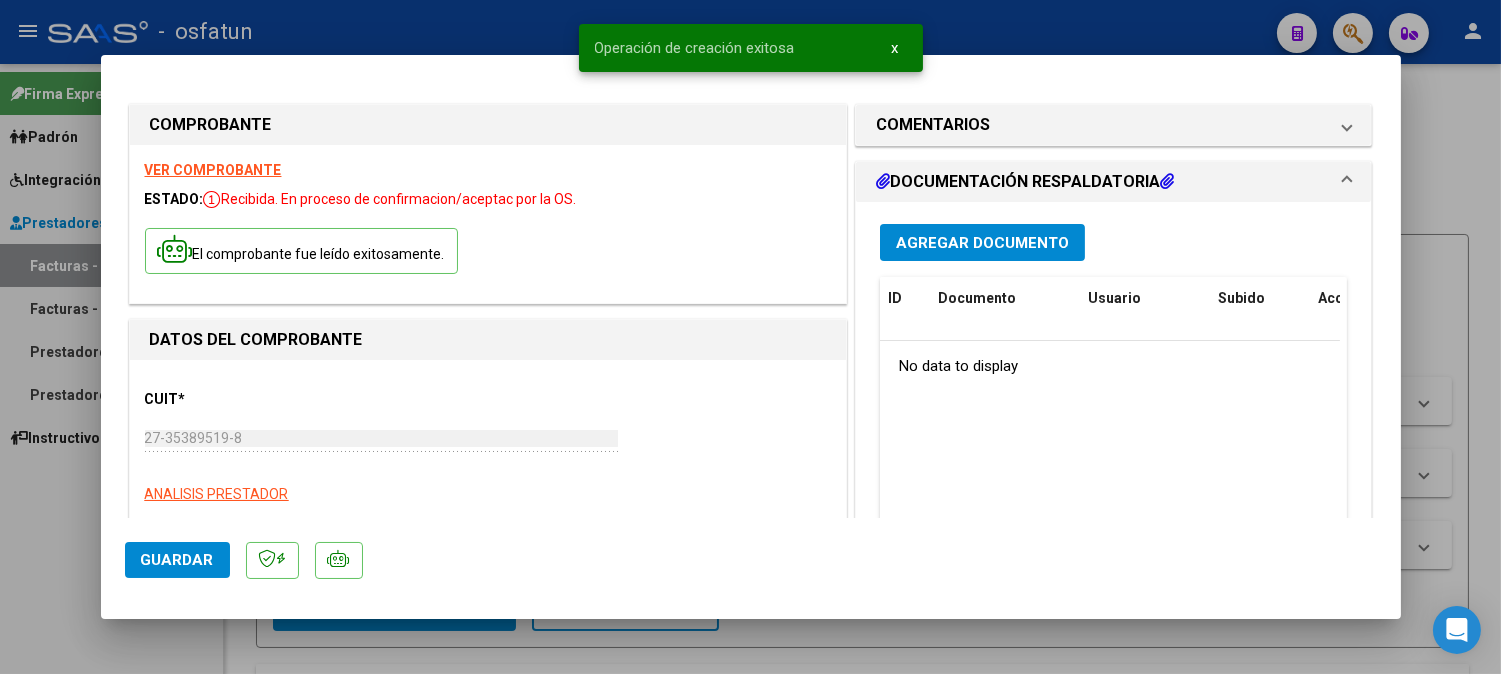 click on "Agregar Documento" at bounding box center [982, 243] 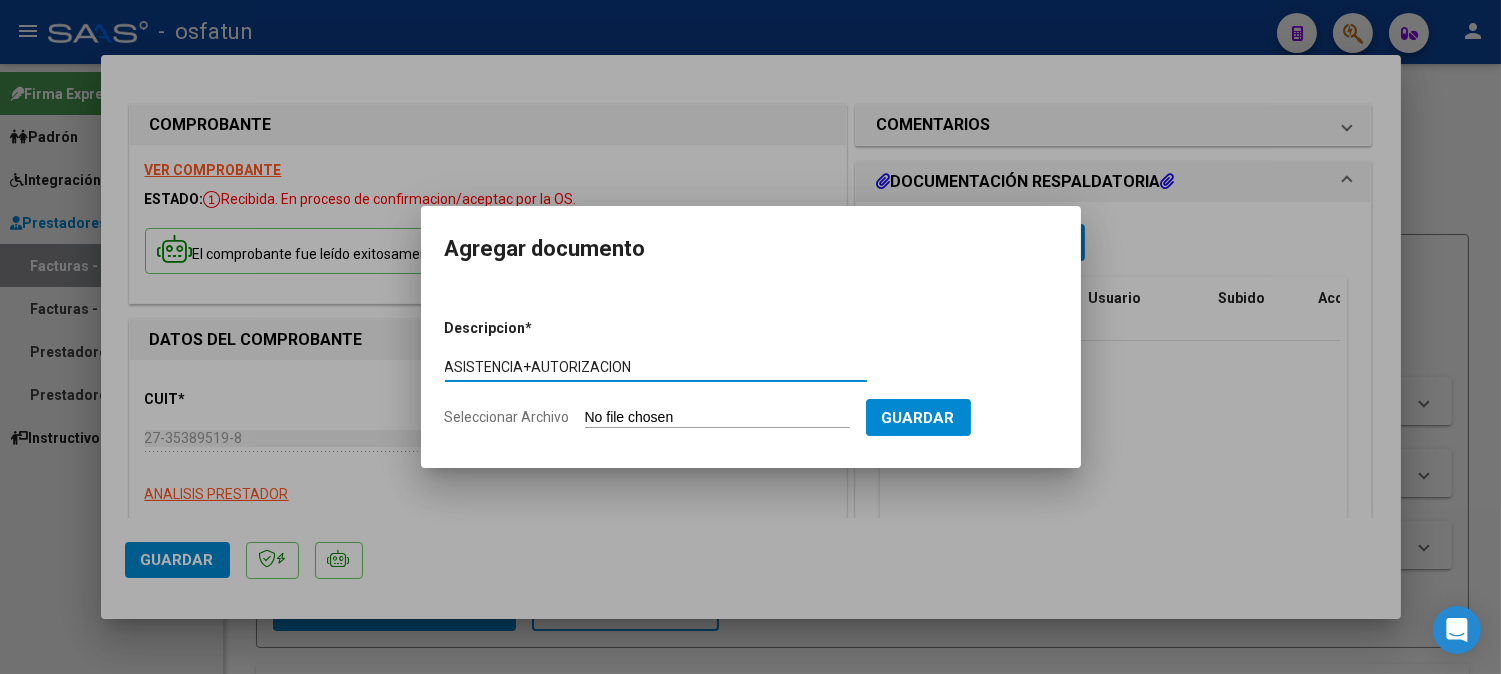 type on "ASISTENCIA+AUTORIZACION" 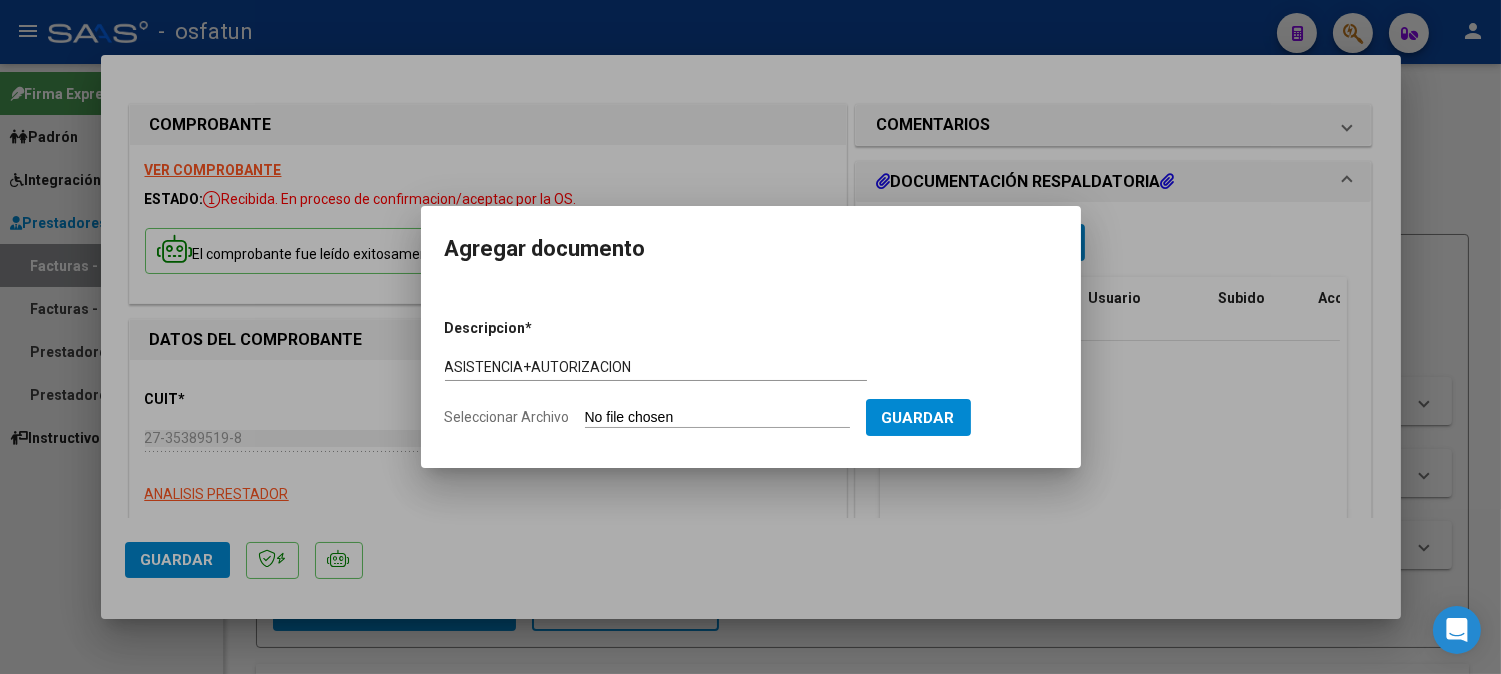 type on "C:\fakepath\ASIST+AUT FONO.pdf" 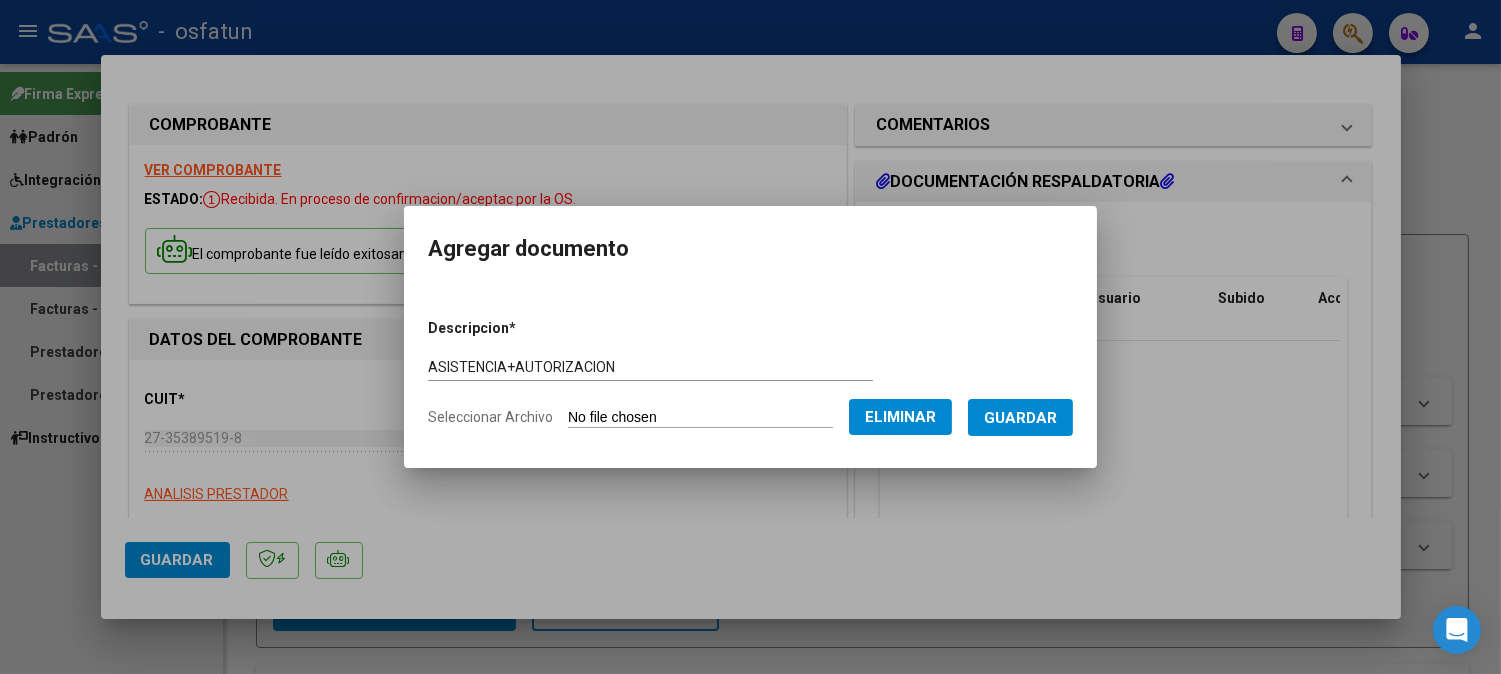 click on "Guardar" at bounding box center [1020, 417] 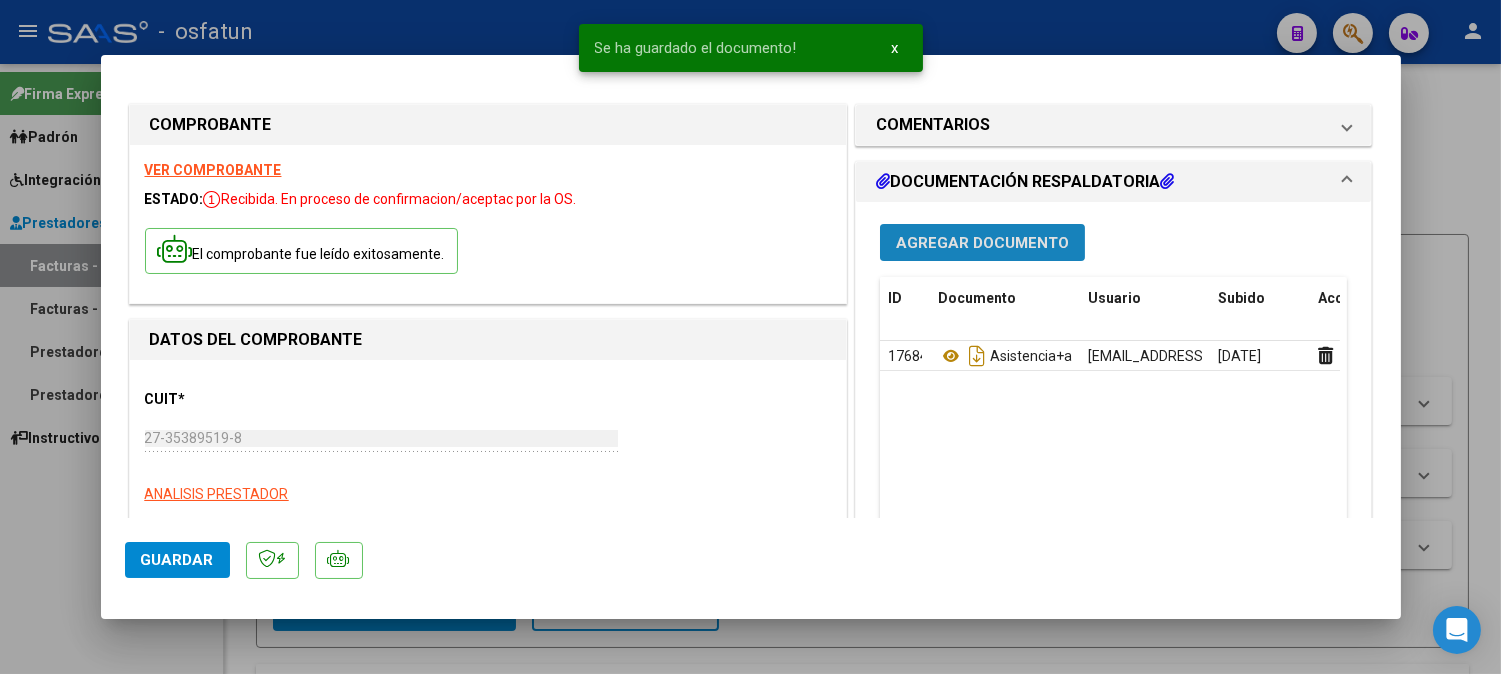 click on "Agregar Documento" at bounding box center (982, 243) 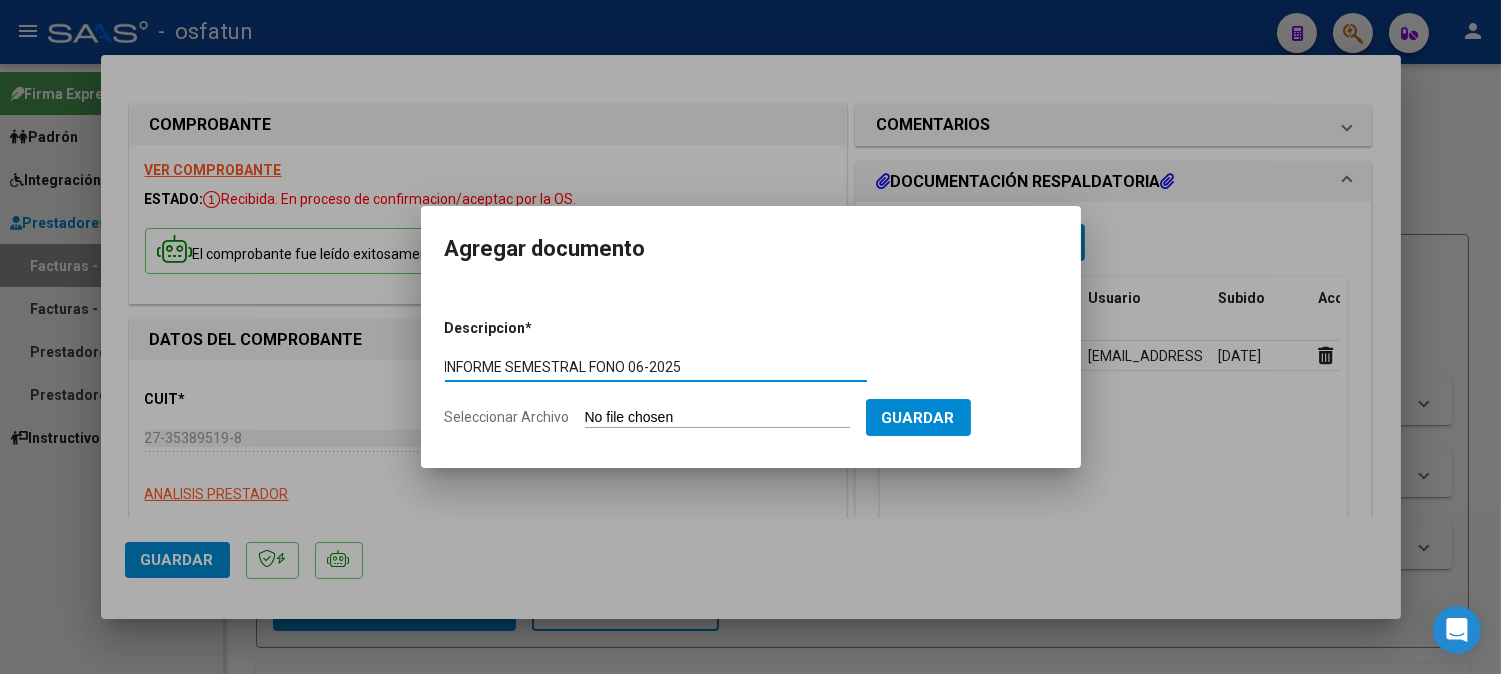 type on "INFORME SEMESTRAL FONO 06-2025" 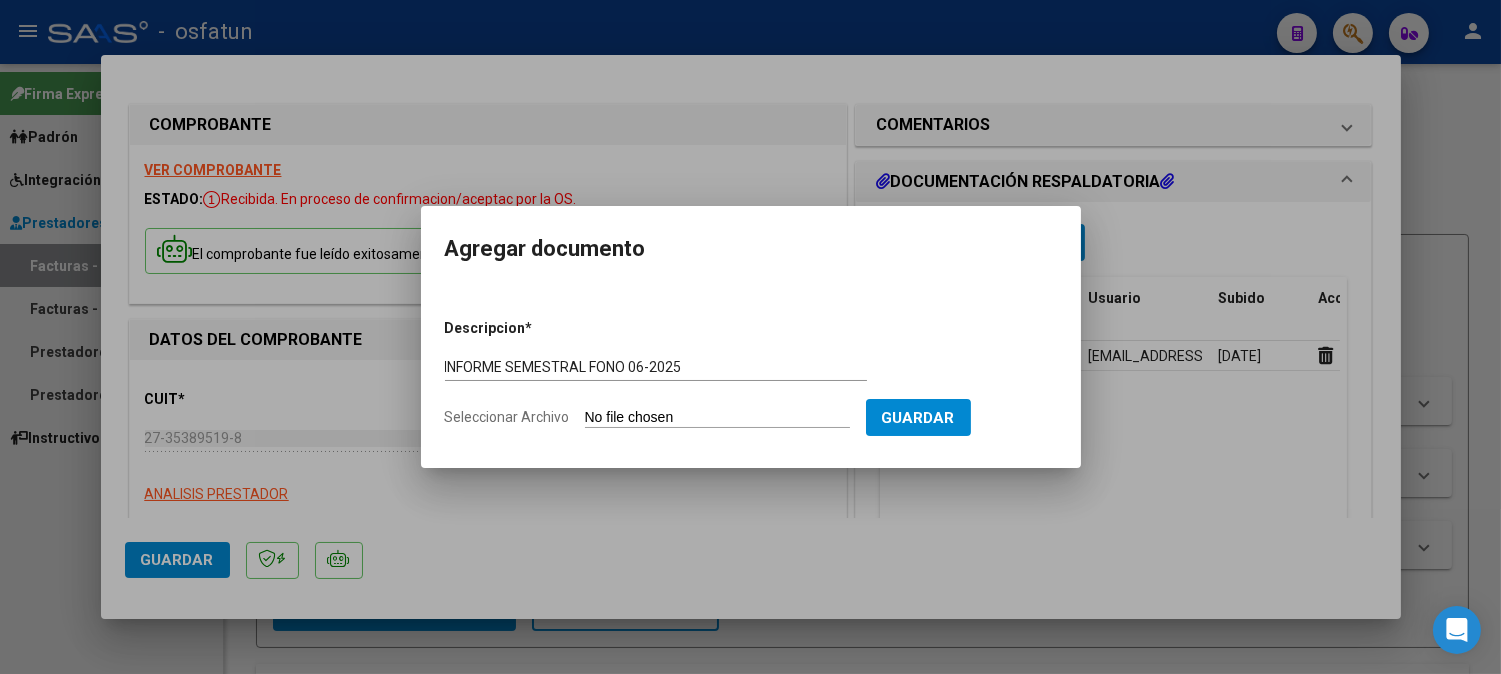 click on "Descripcion  *   INFORME SEMESTRAL FONO 06-2025 Escriba aquí una descripcion  Seleccionar Archivo Guardar" at bounding box center (751, 373) 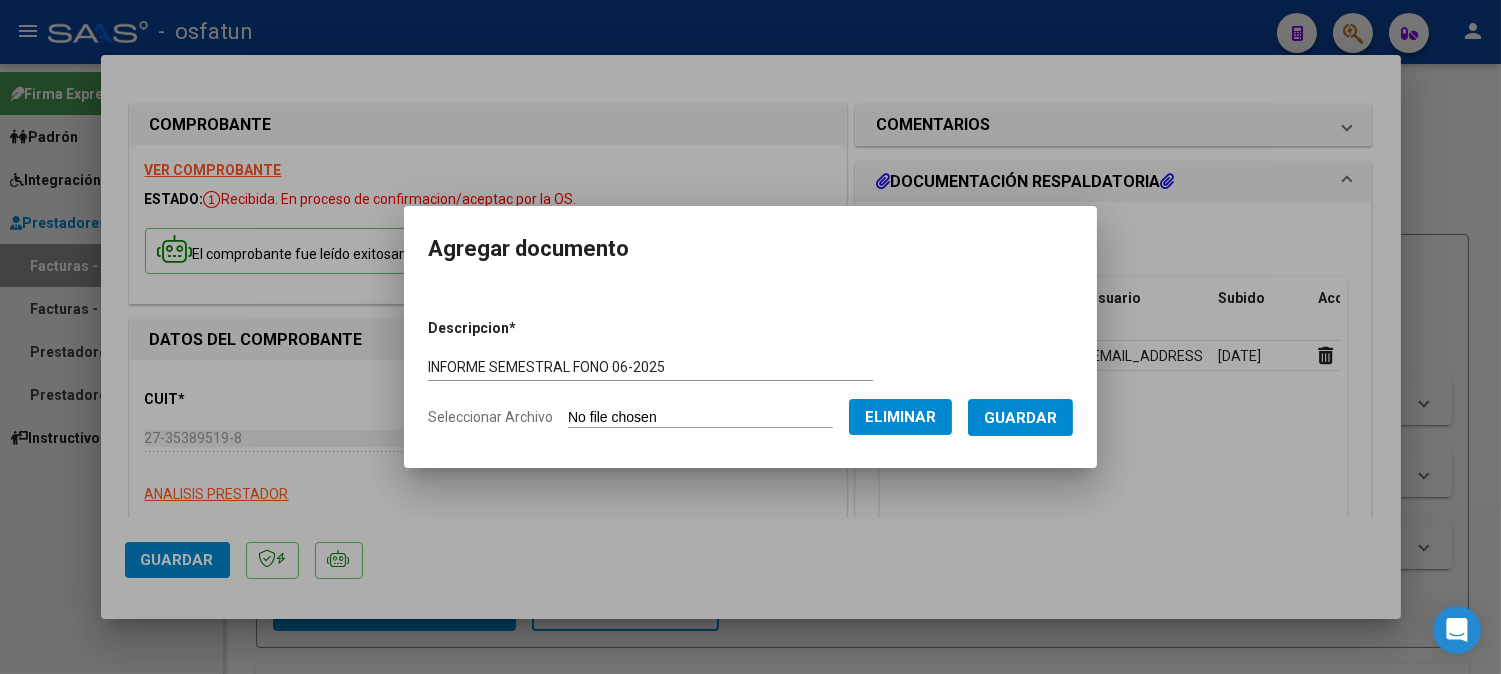 click on "Guardar" at bounding box center (1020, 417) 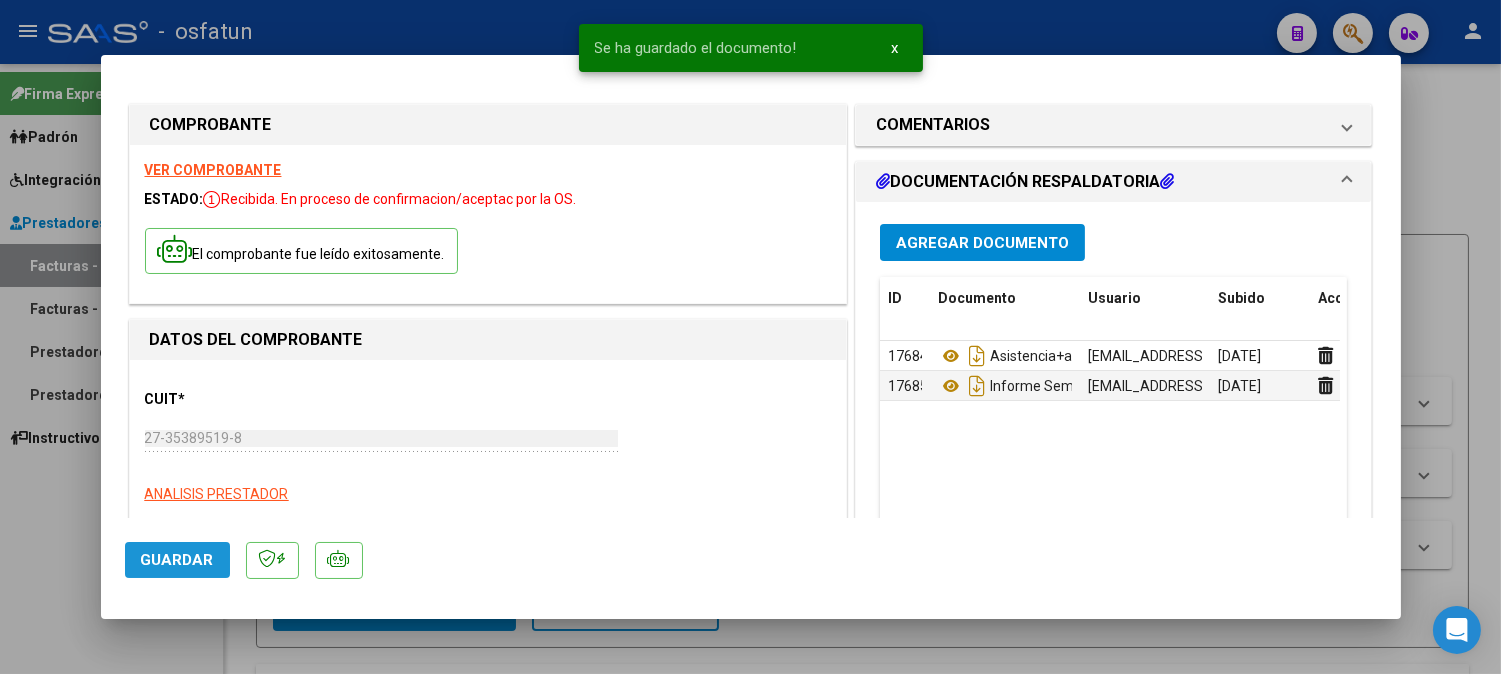 click on "Guardar" 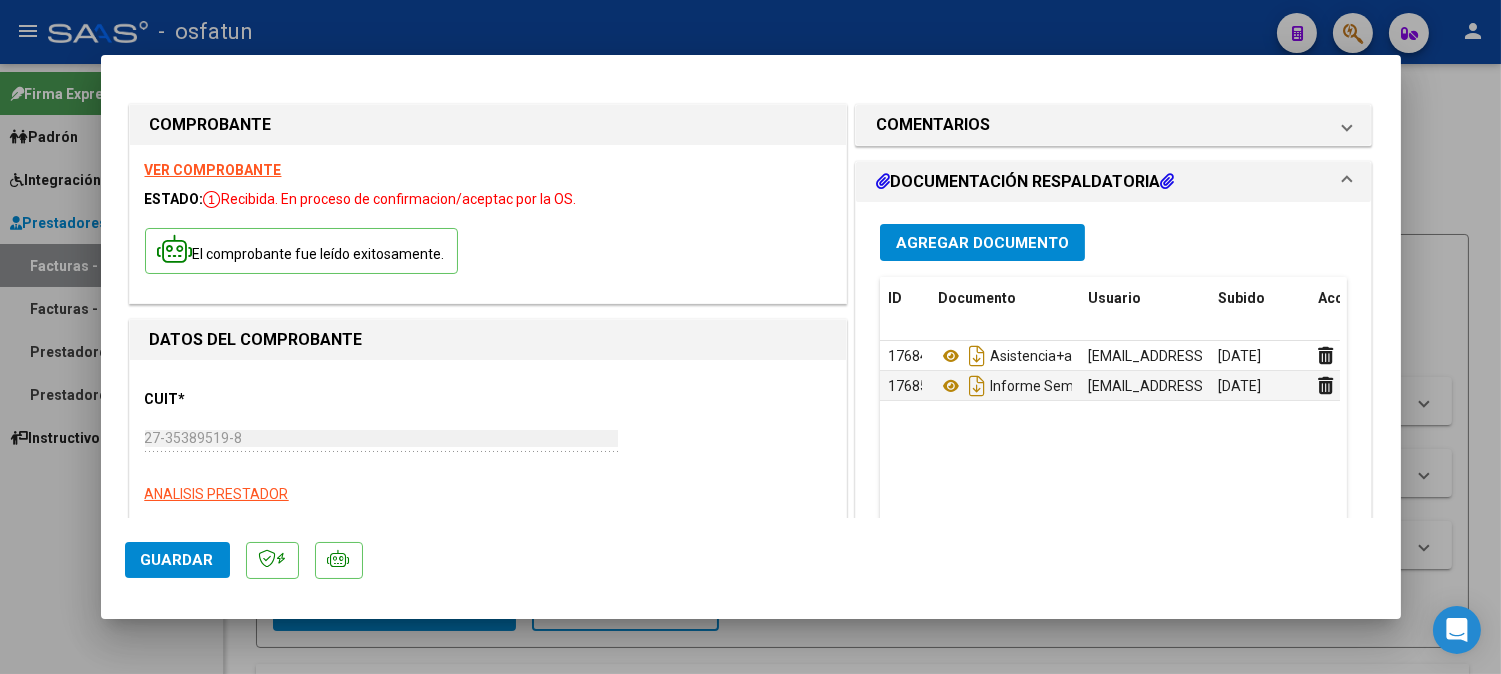 click on "Guardar" 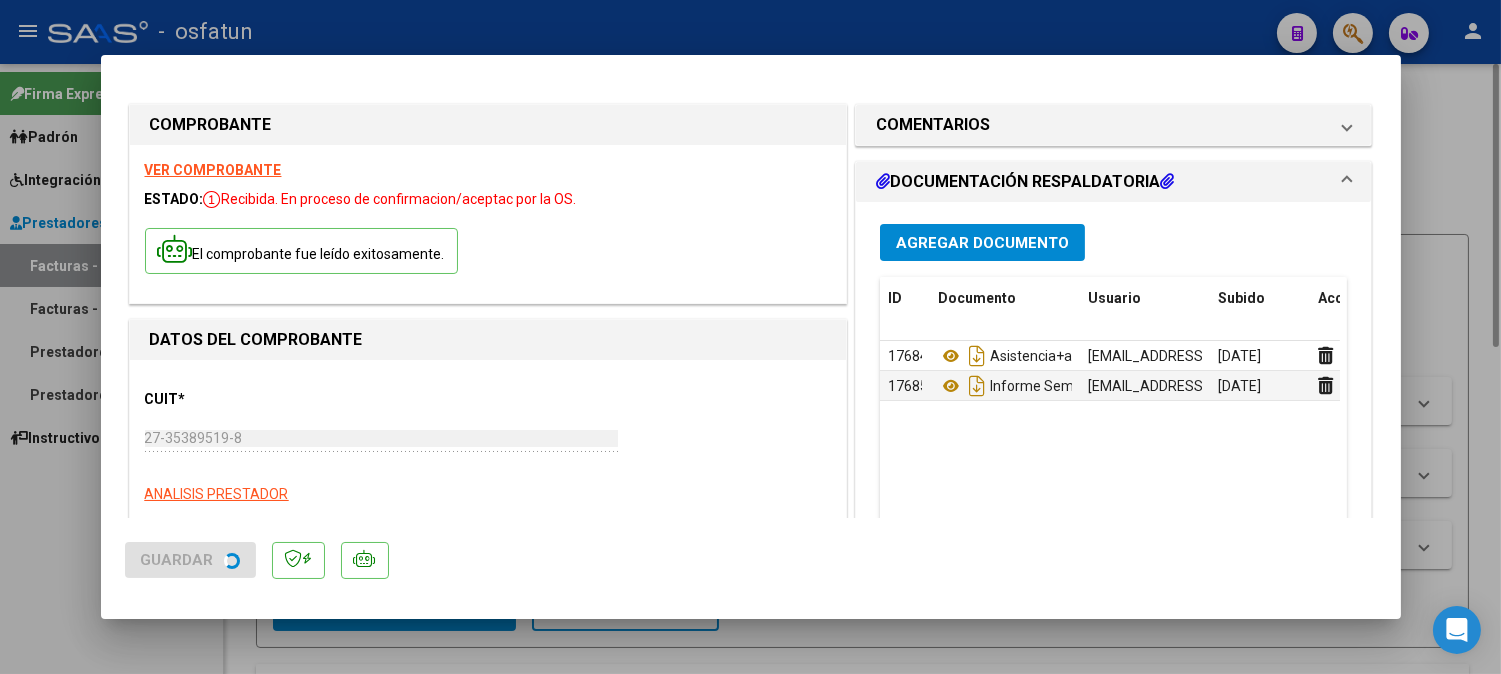 click at bounding box center [750, 337] 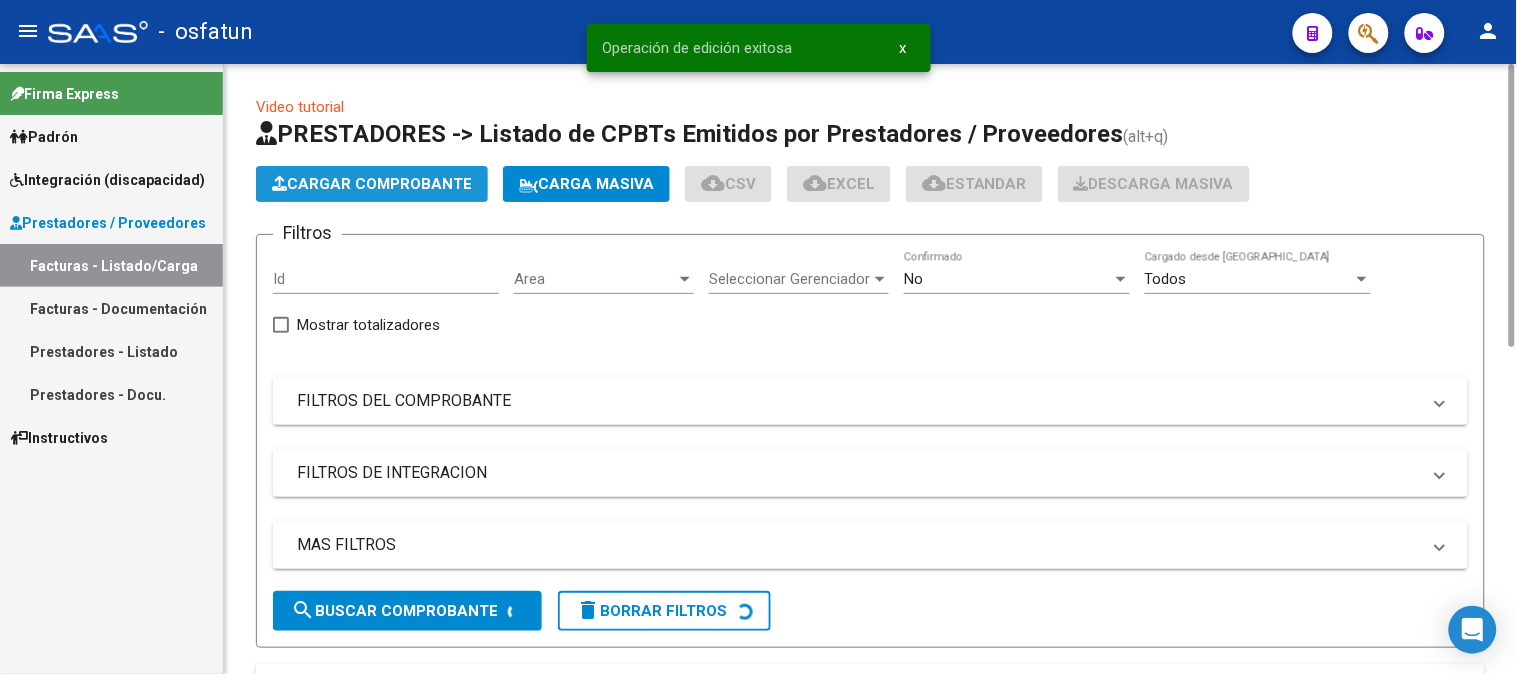 click on "Cargar Comprobante" 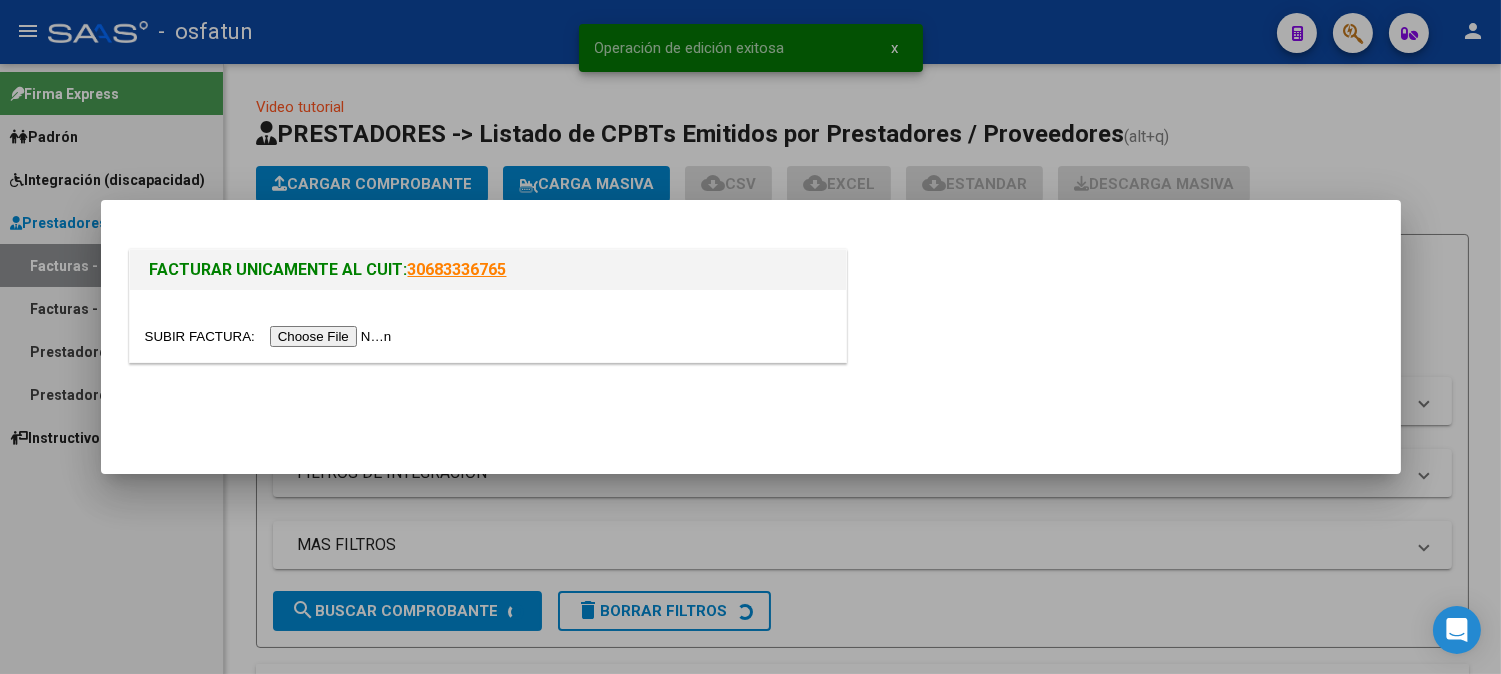 click at bounding box center (271, 336) 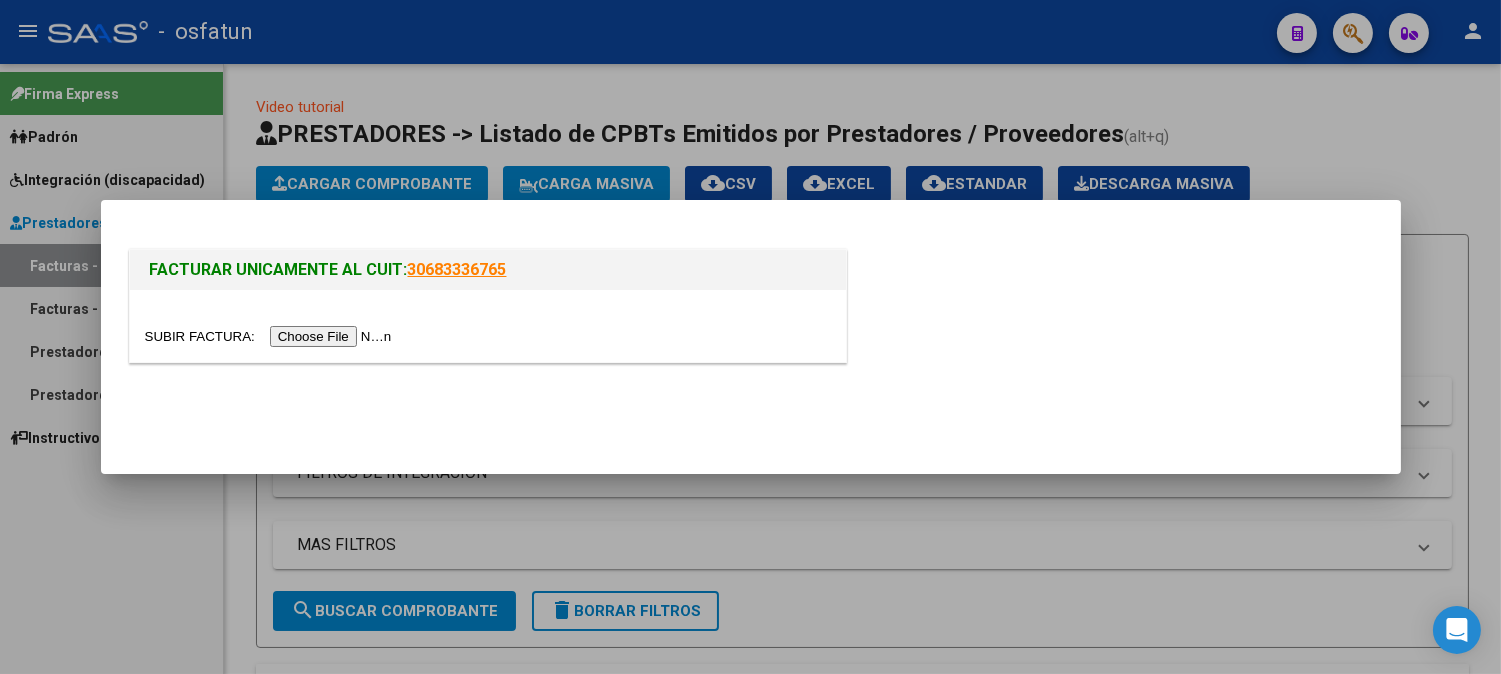 click at bounding box center (271, 336) 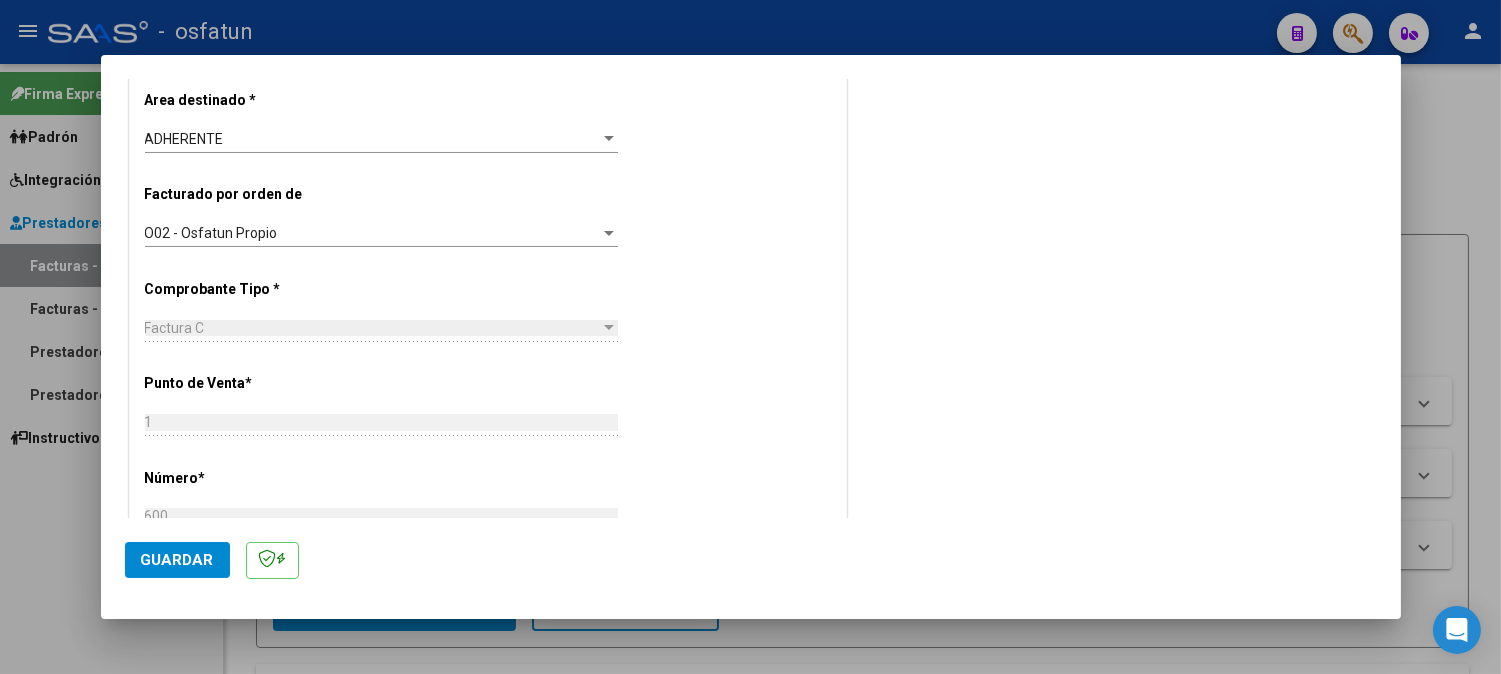 scroll, scrollTop: 444, scrollLeft: 0, axis: vertical 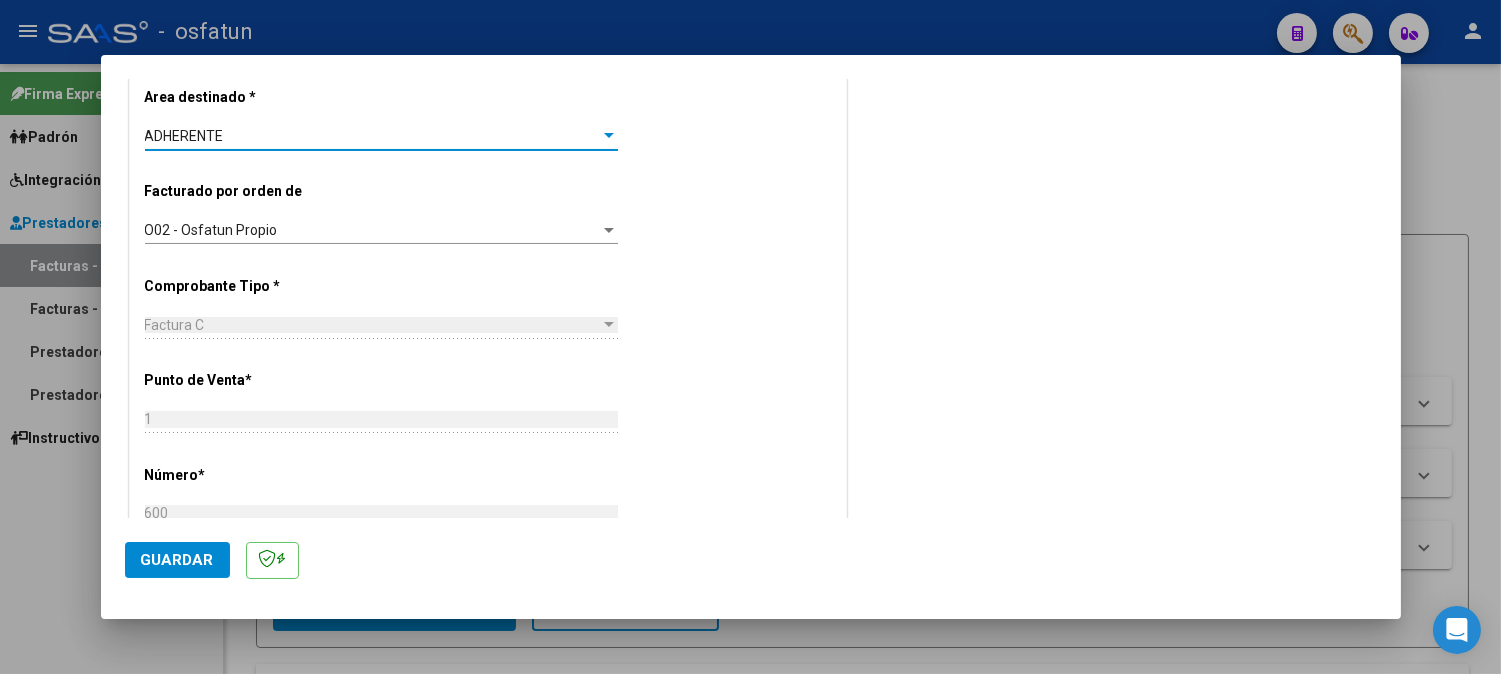 click on "ADHERENTE" at bounding box center (372, 136) 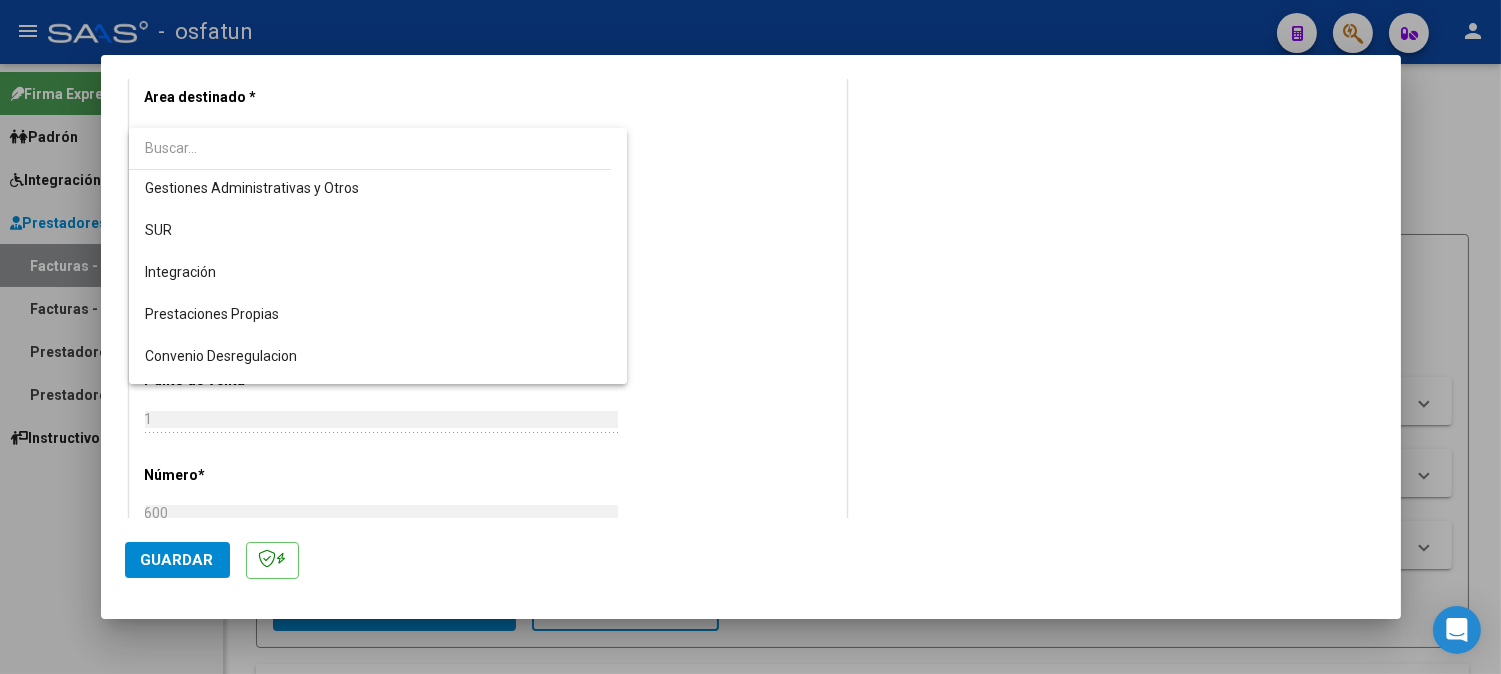 scroll, scrollTop: 0, scrollLeft: 0, axis: both 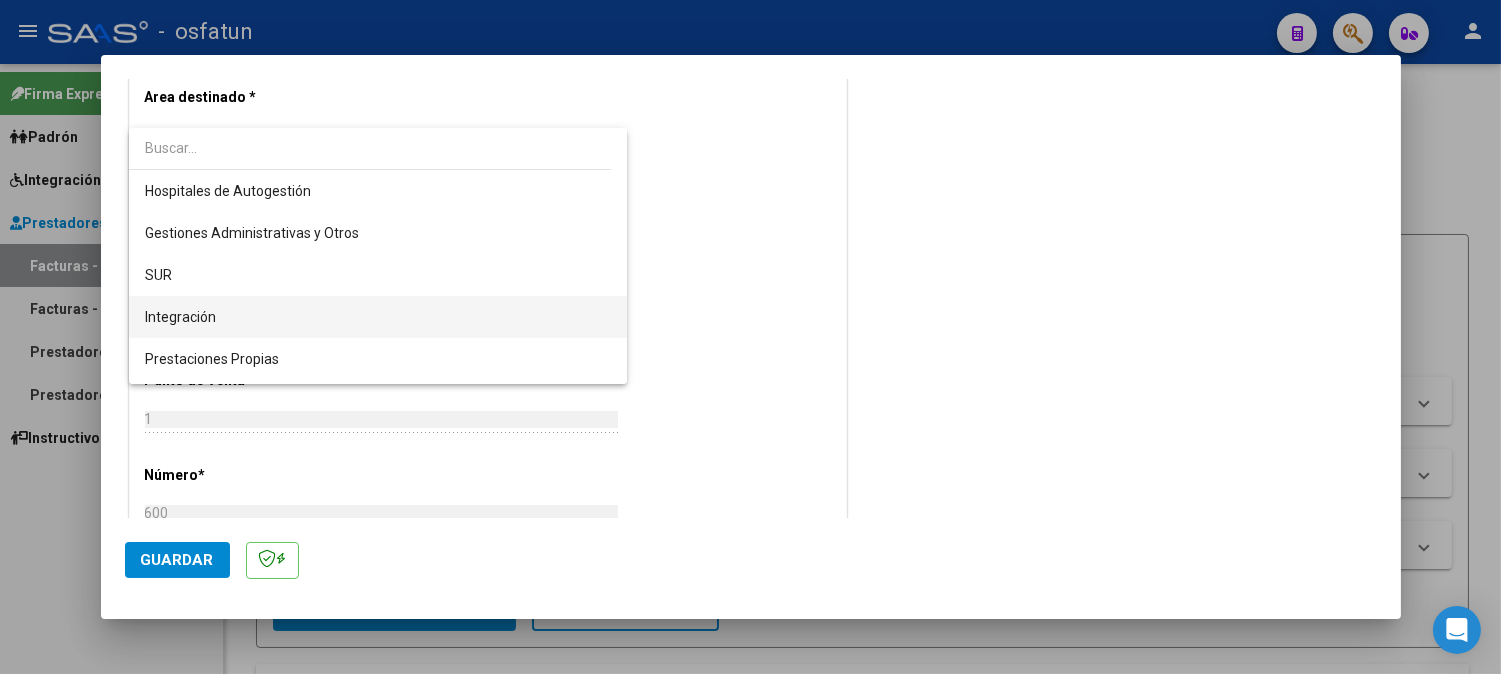 click on "Integración" at bounding box center [378, 317] 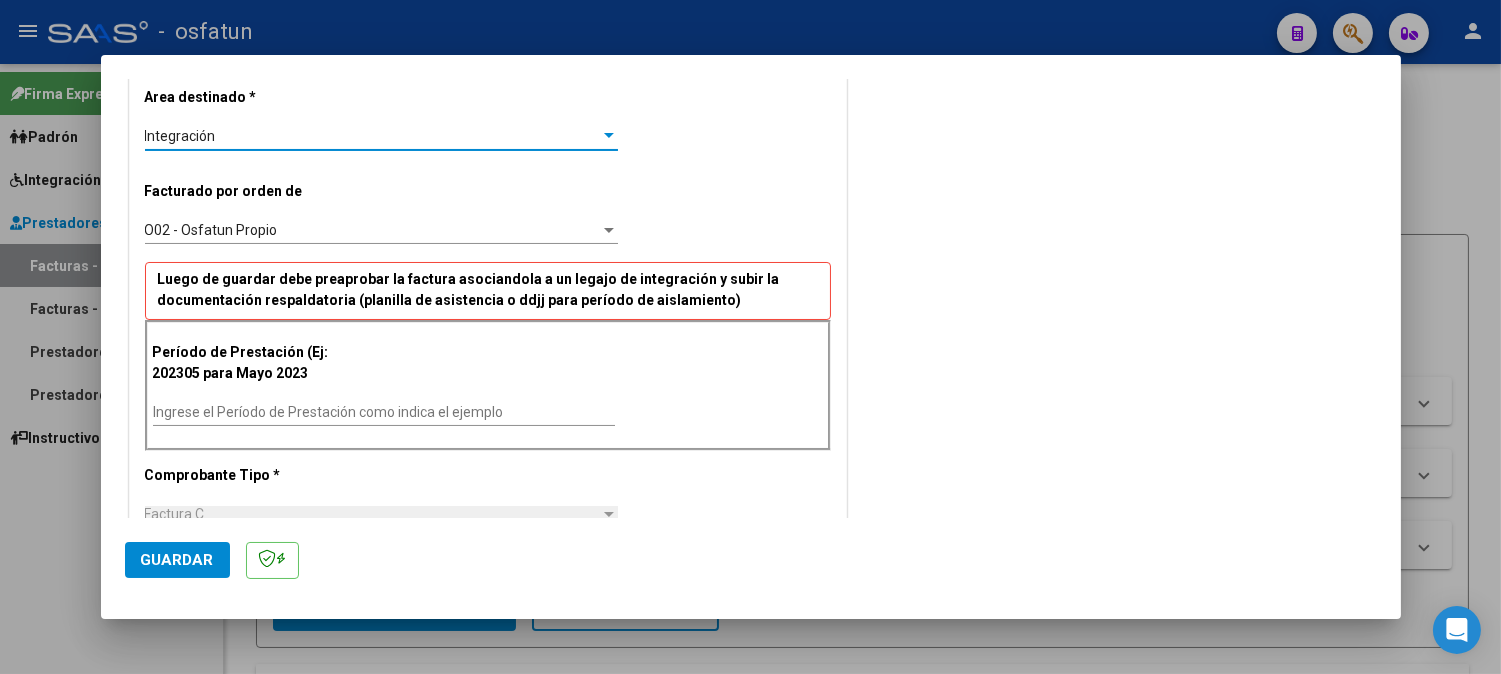 click on "Ingrese el Período de Prestación como indica el ejemplo" at bounding box center [384, 412] 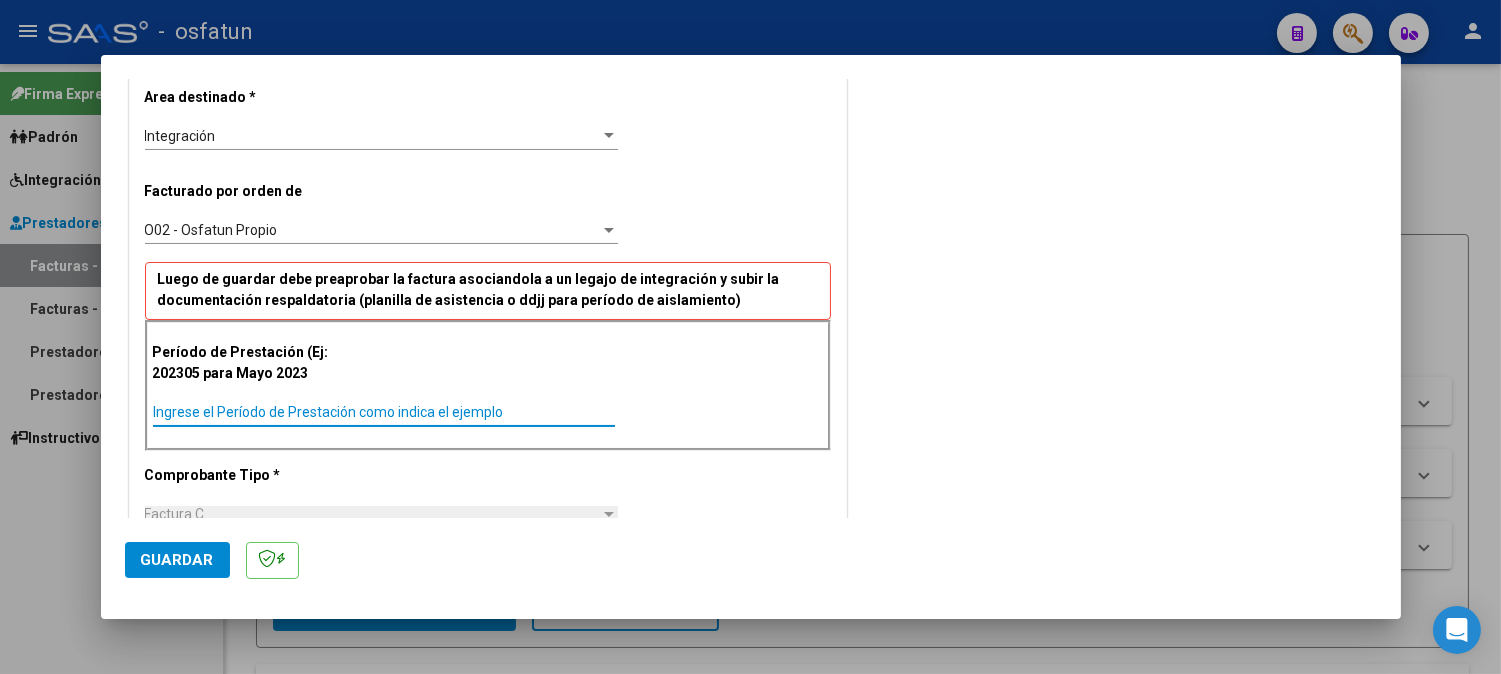 click on "Período de Prestación (Ej: 202305 para Mayo 2023    Ingrese el Período de Prestación como indica el ejemplo" at bounding box center [488, 385] 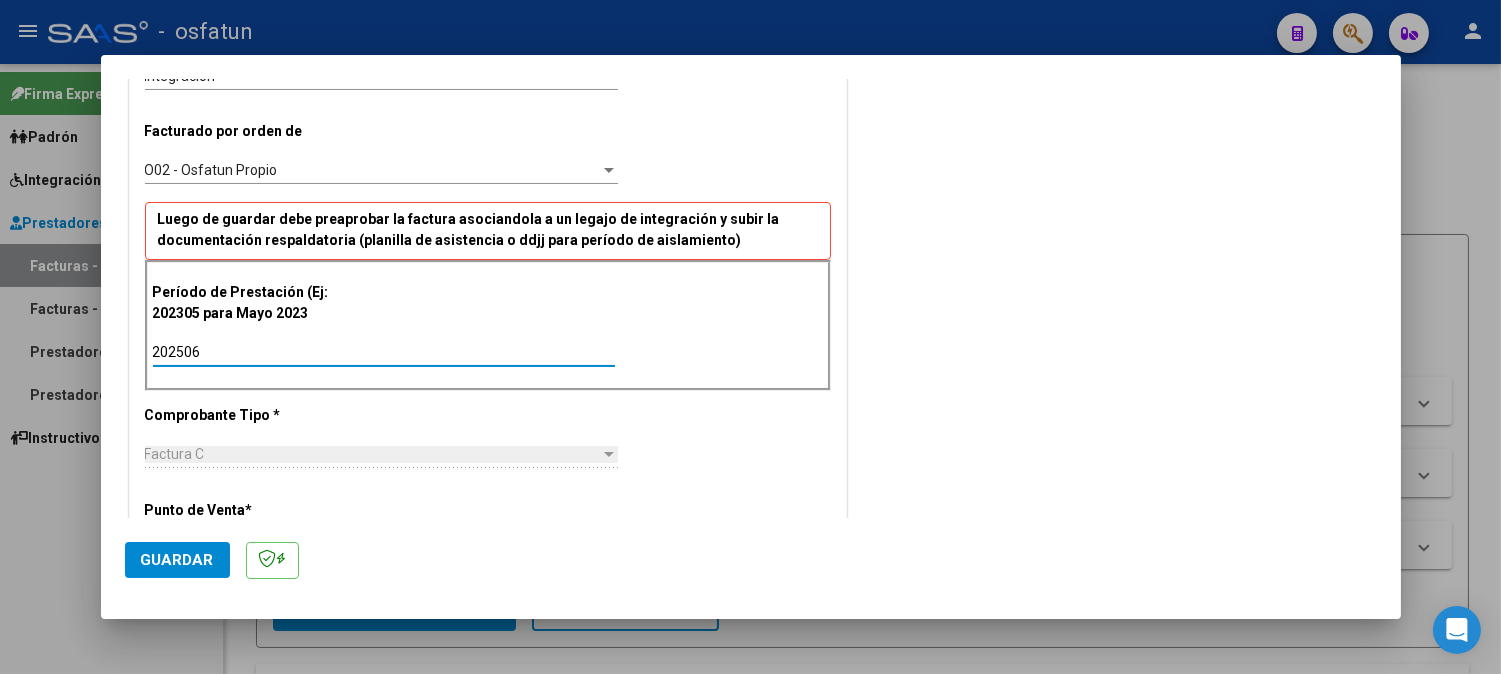 scroll, scrollTop: 222, scrollLeft: 0, axis: vertical 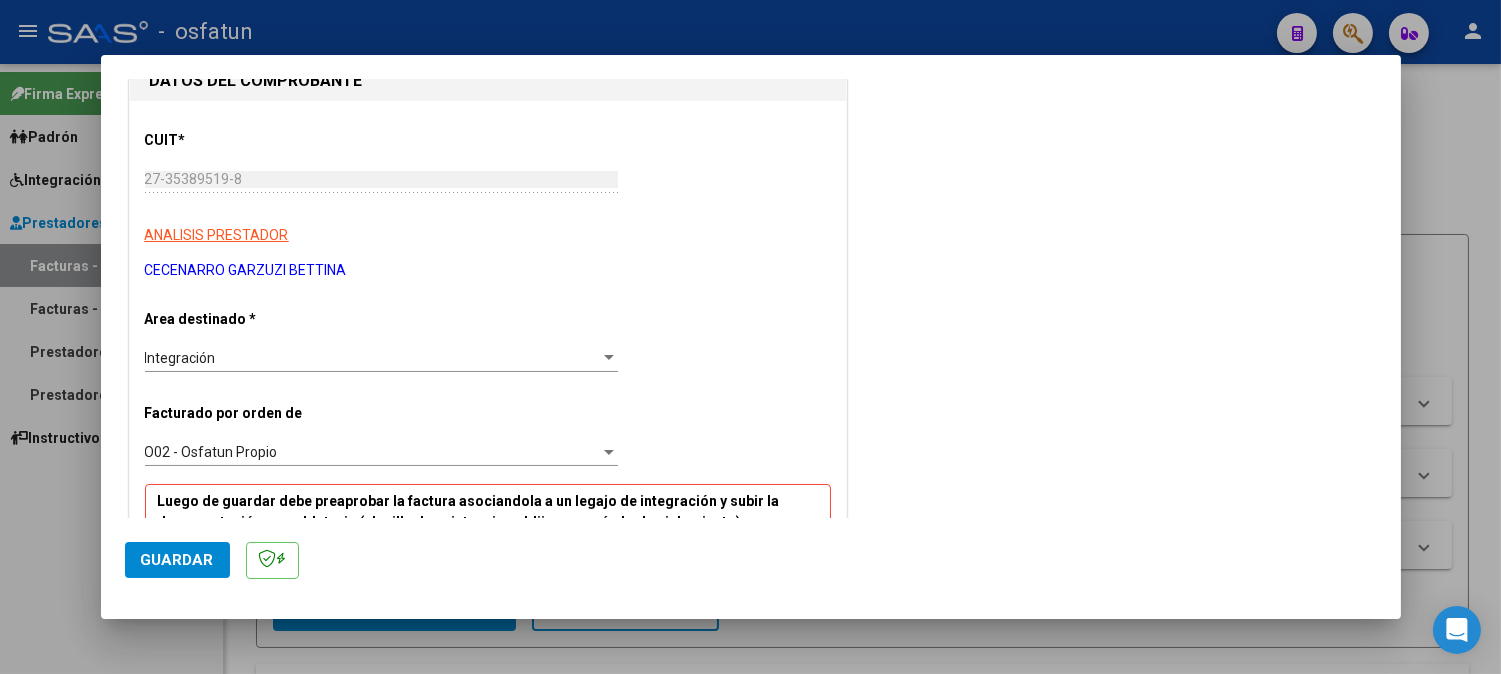 type on "202506" 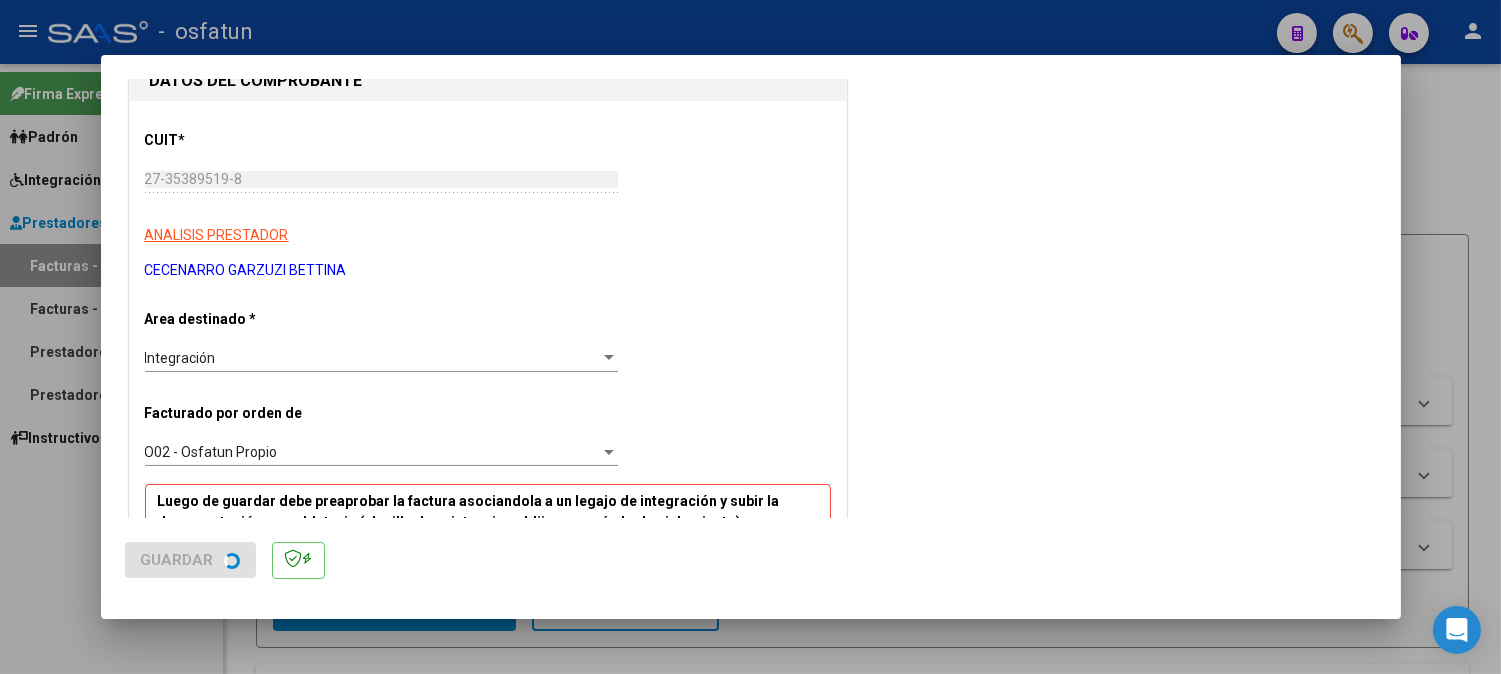 scroll, scrollTop: 0, scrollLeft: 0, axis: both 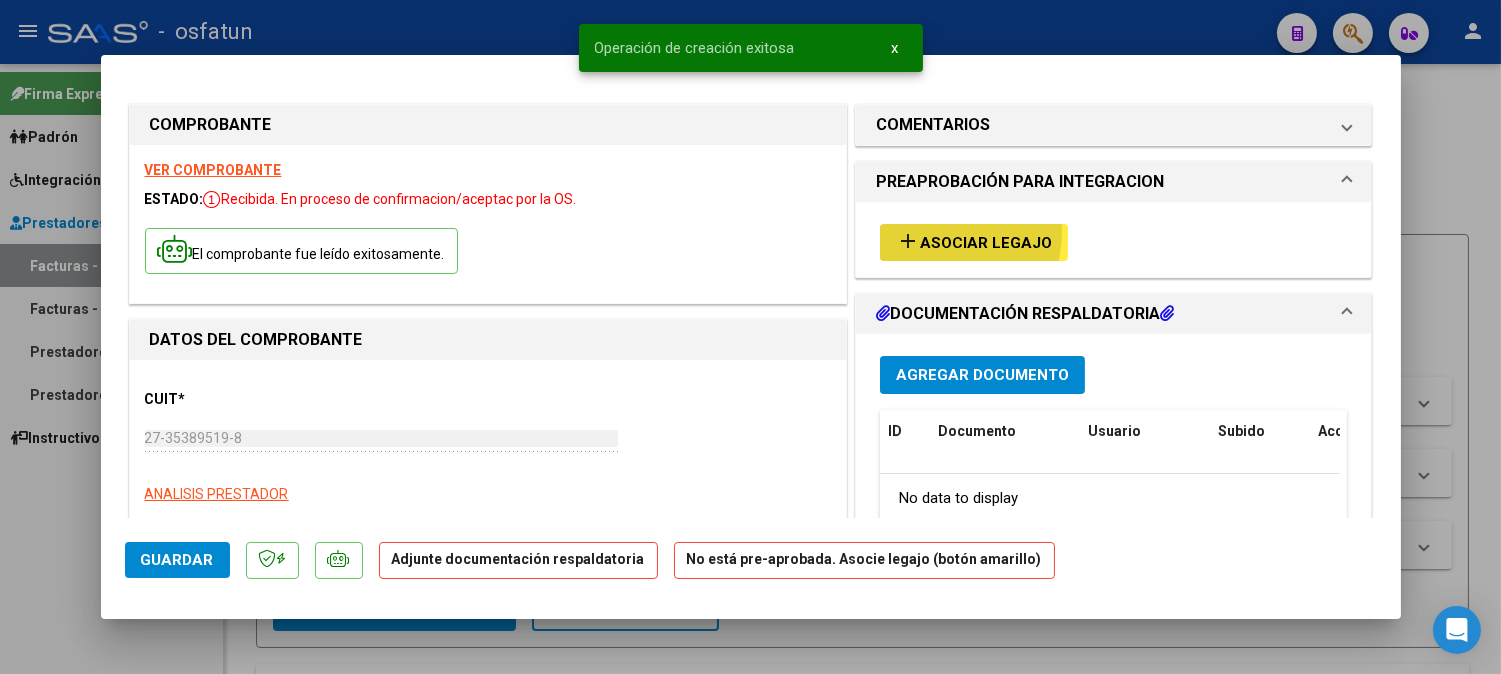 click on "add Asociar Legajo" at bounding box center [974, 242] 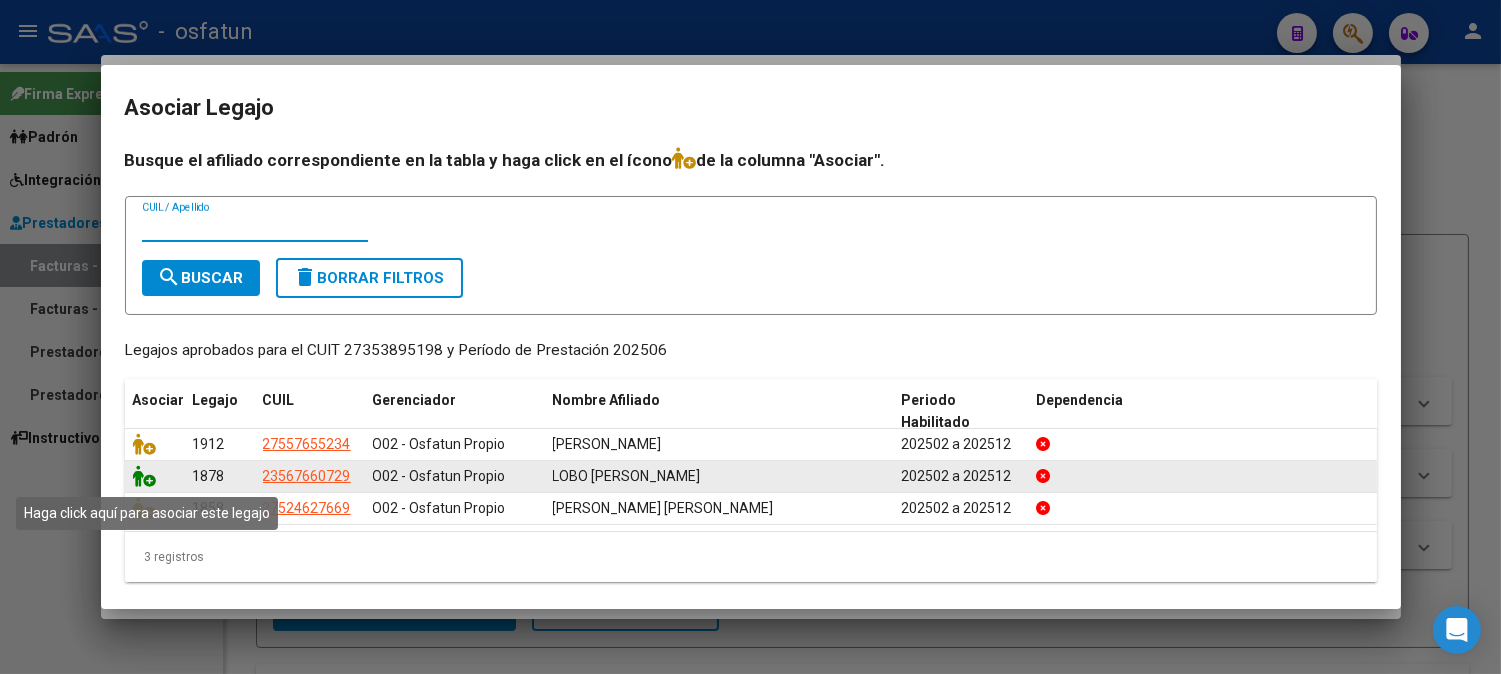 click 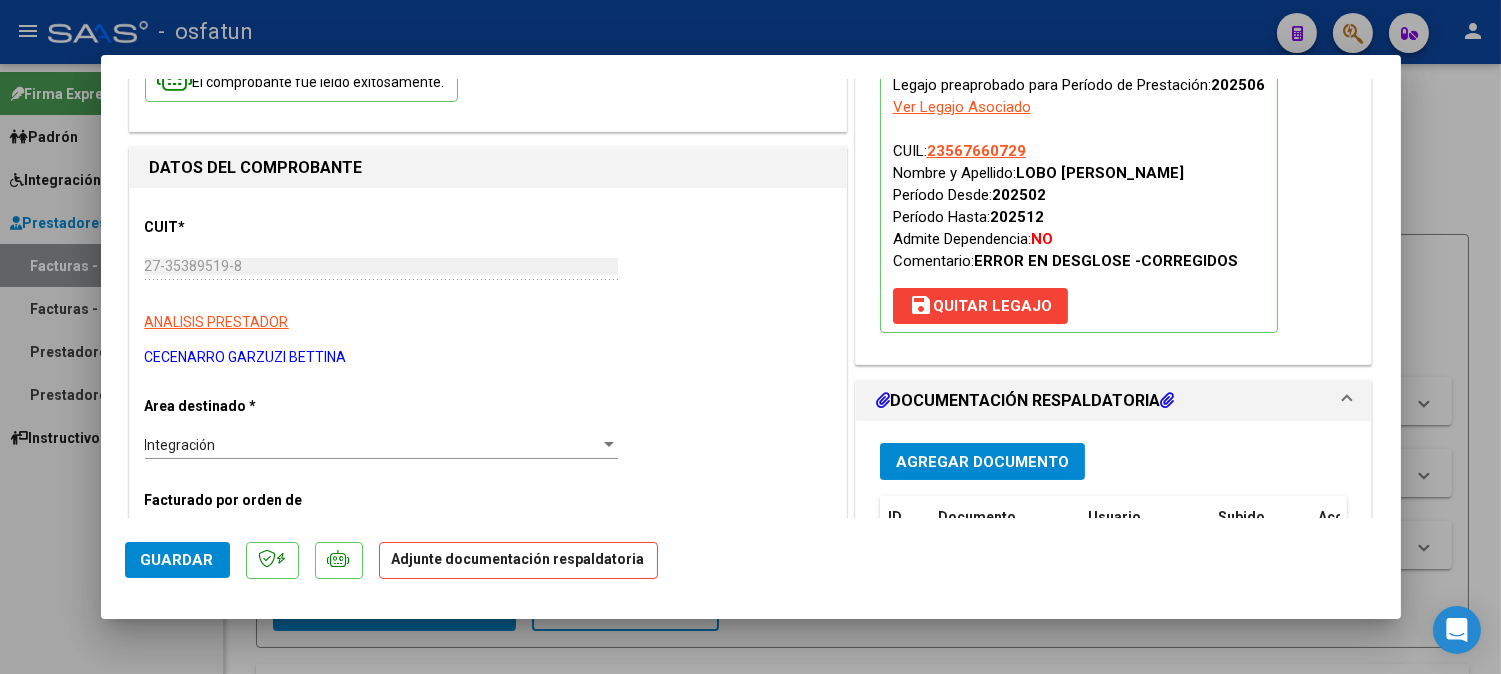 scroll, scrollTop: 444, scrollLeft: 0, axis: vertical 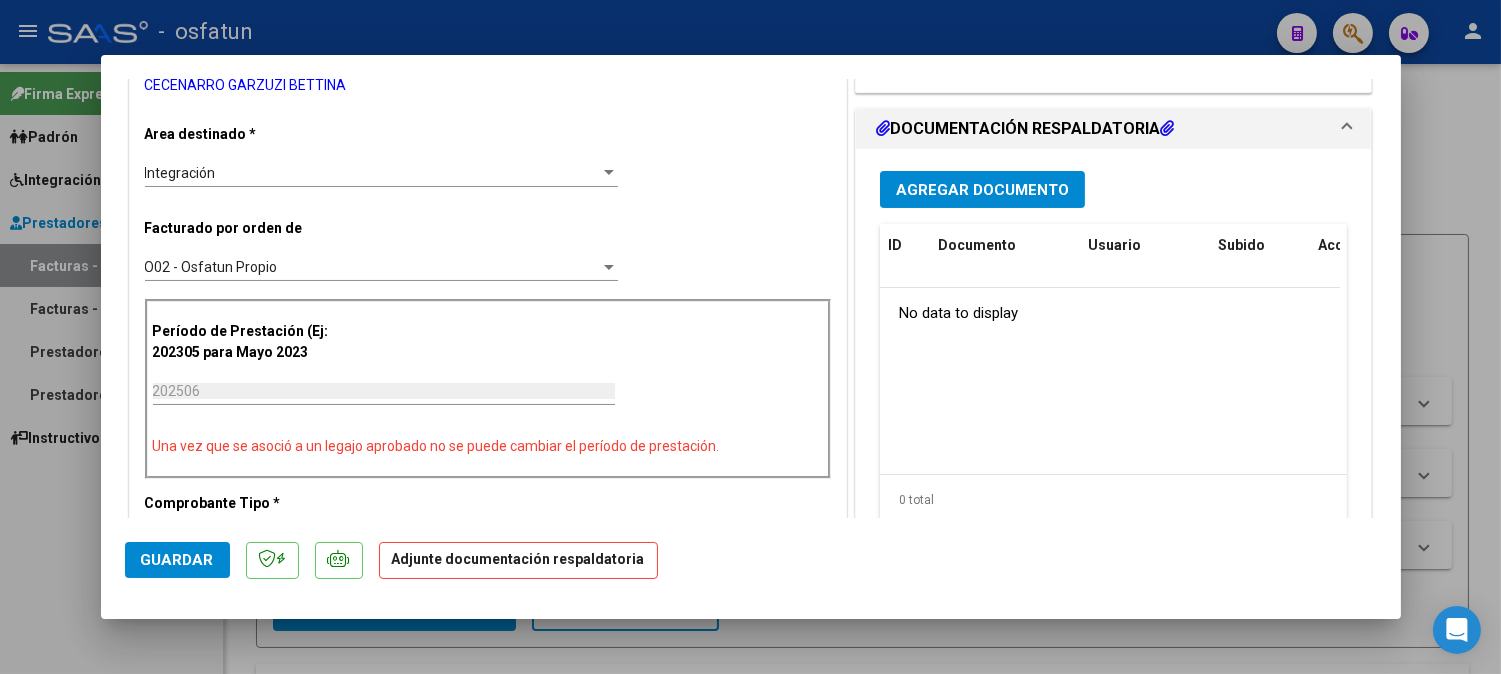 click on "Agregar Documento" at bounding box center (982, 190) 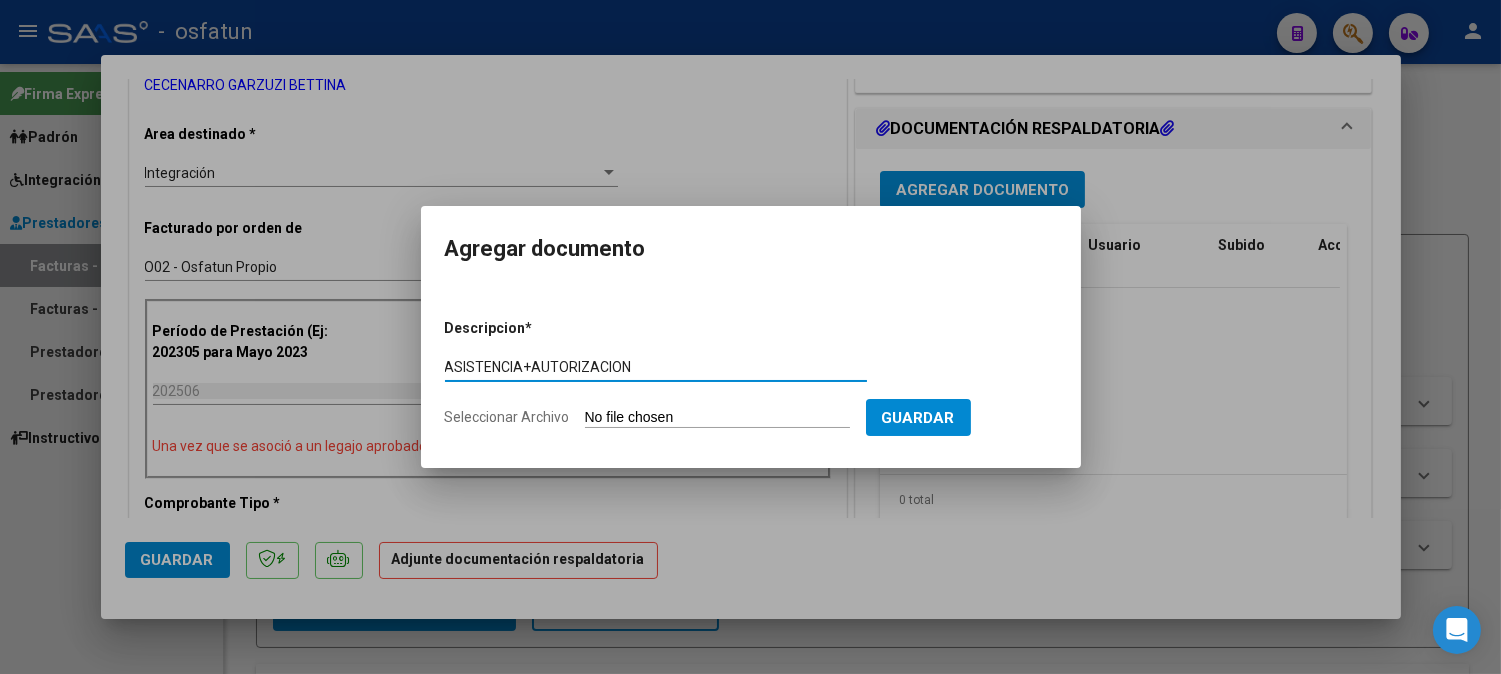 type on "ASISTENCIA+AUTORIZACION" 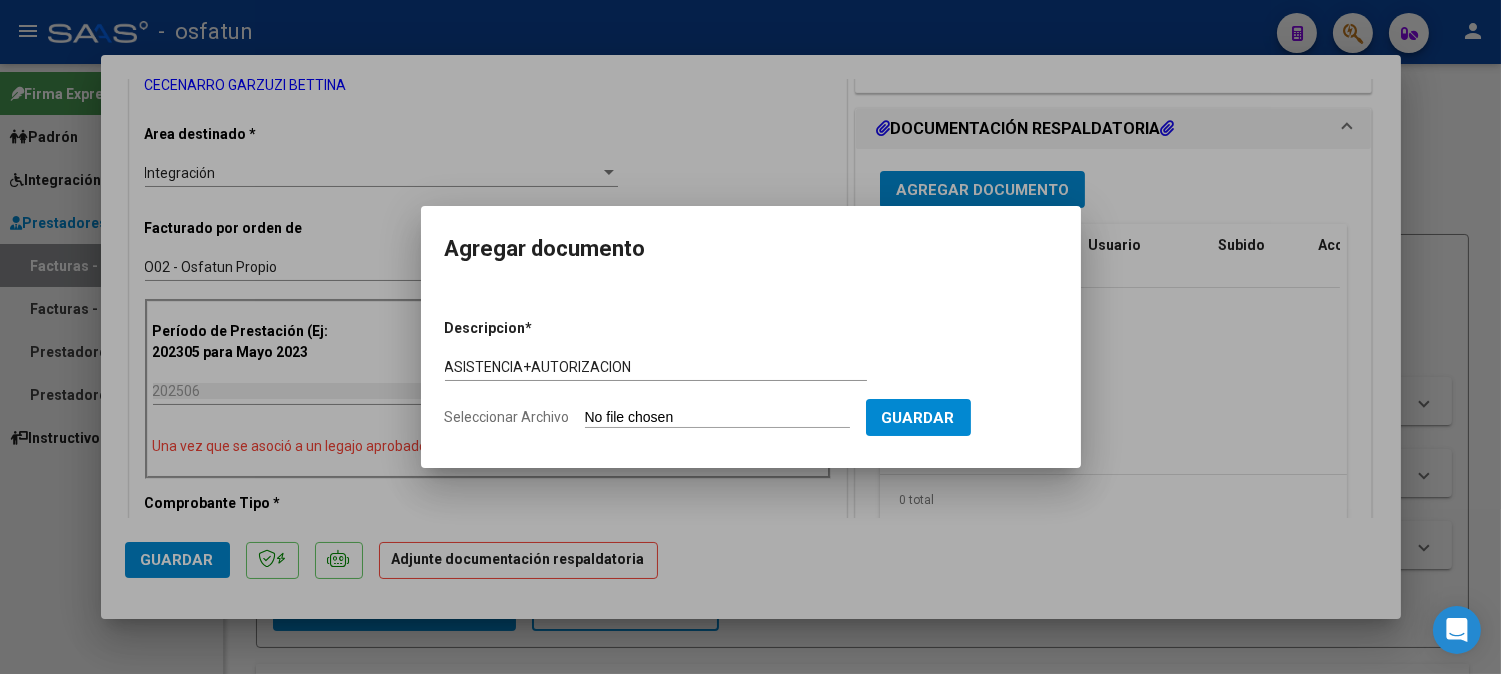 type on "C:\fakepath\ASIST+AUT FONO.pdf" 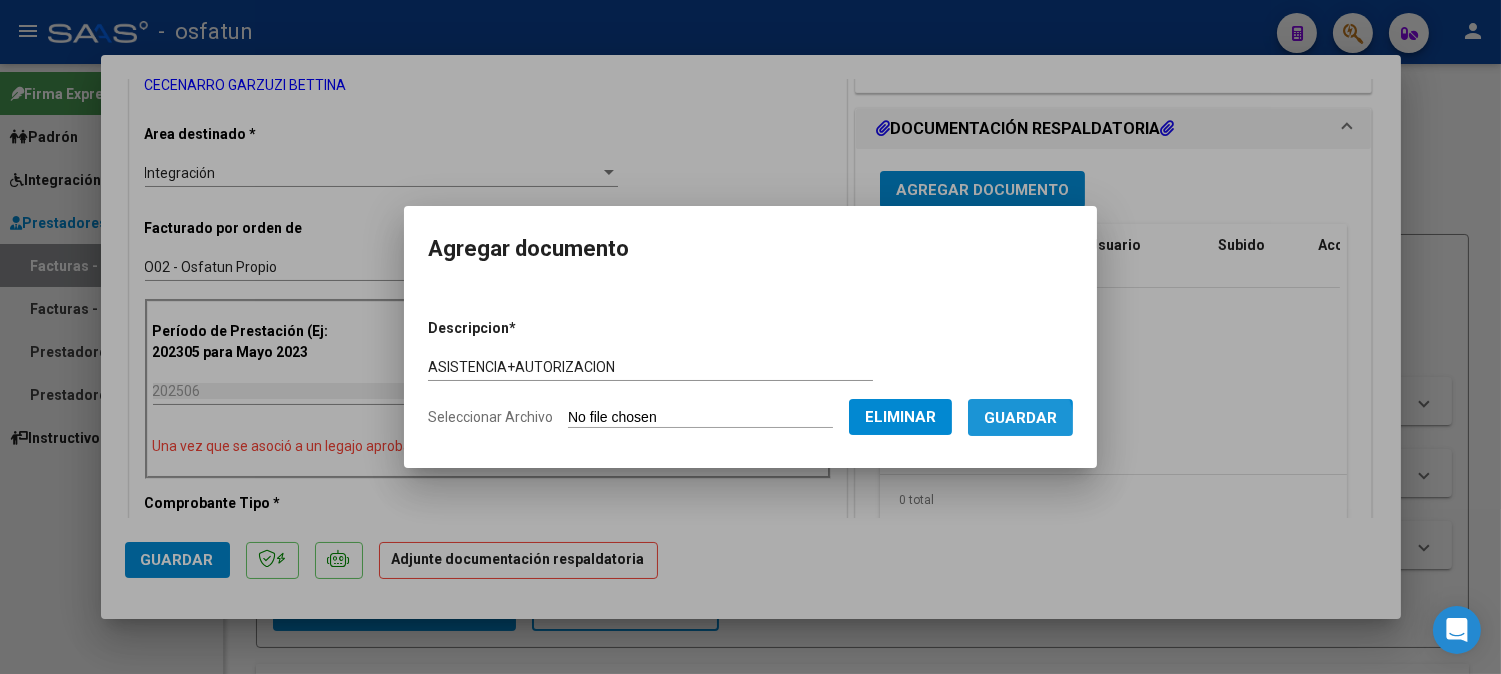 click on "Guardar" at bounding box center [1020, 418] 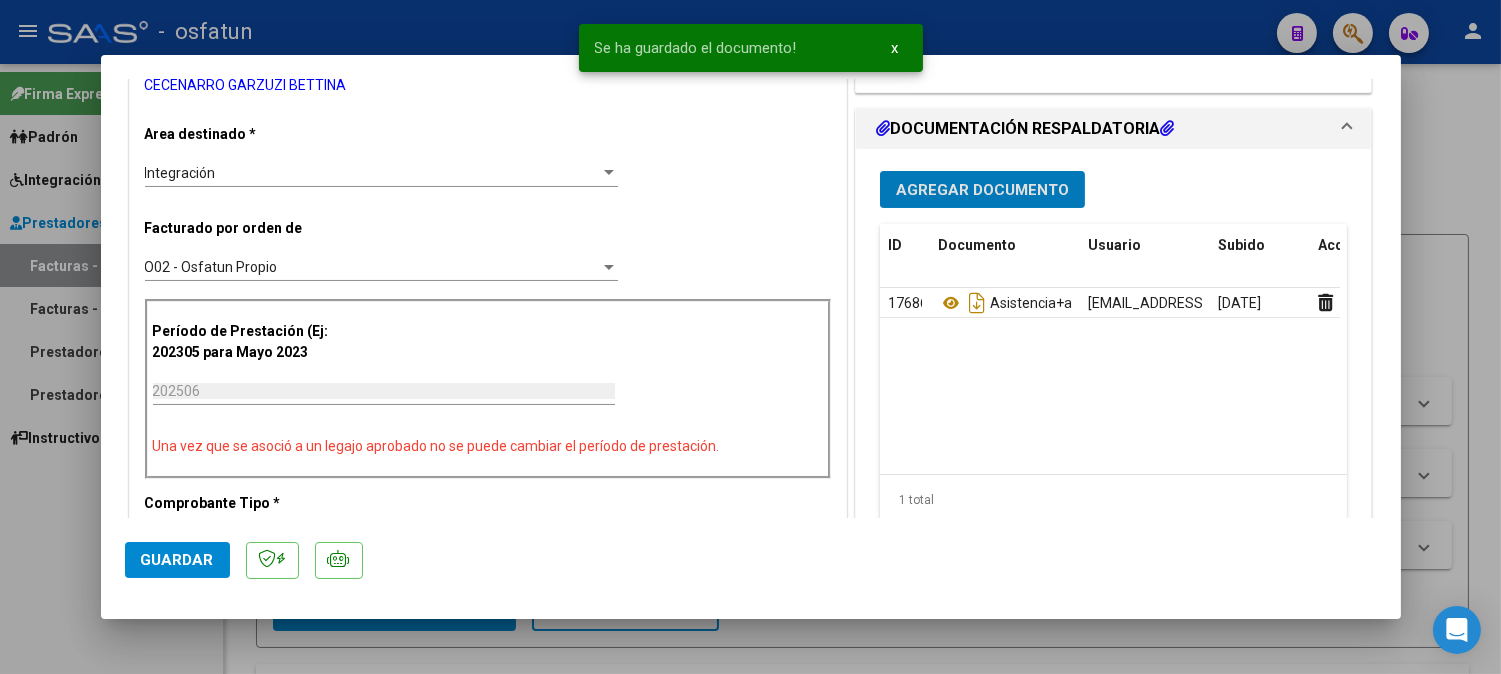 click on "Agregar Documento" at bounding box center [982, 189] 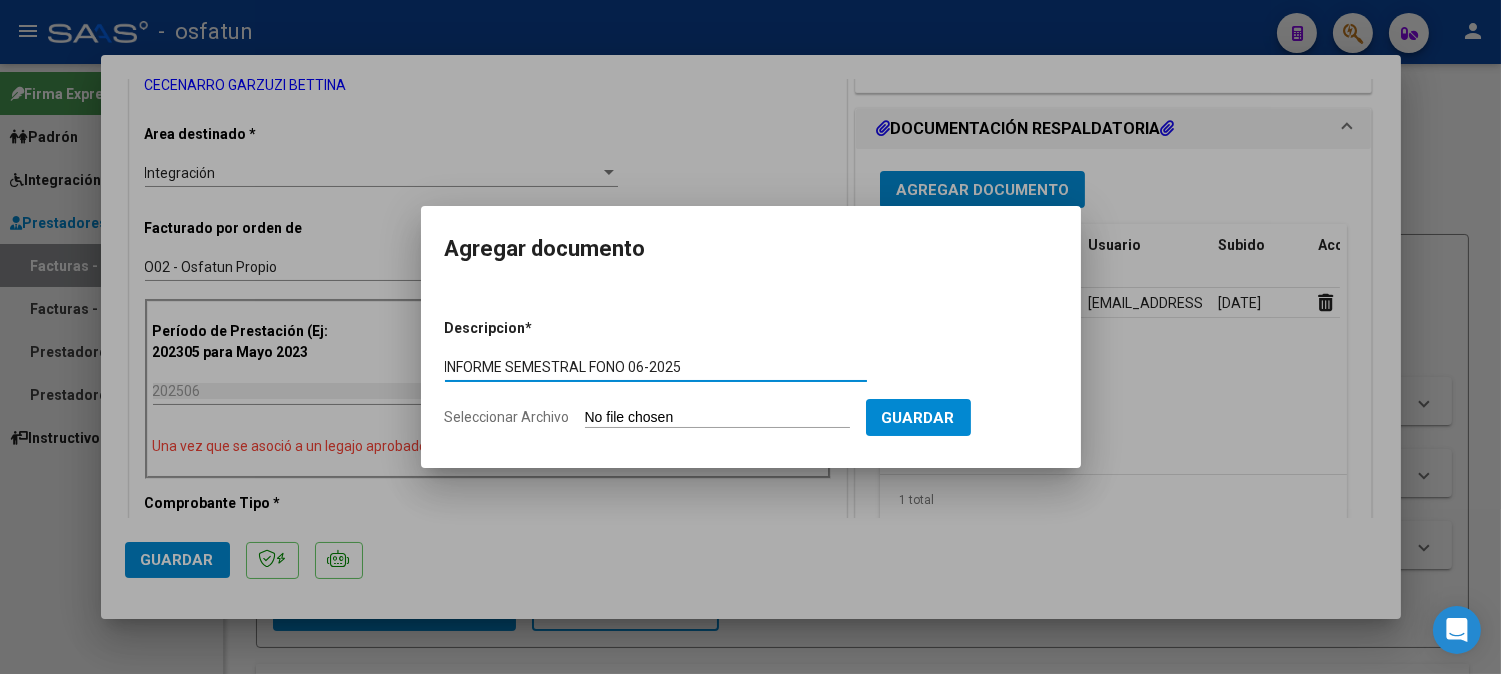 type on "INFORME SEMESTRAL FONO 06-2025" 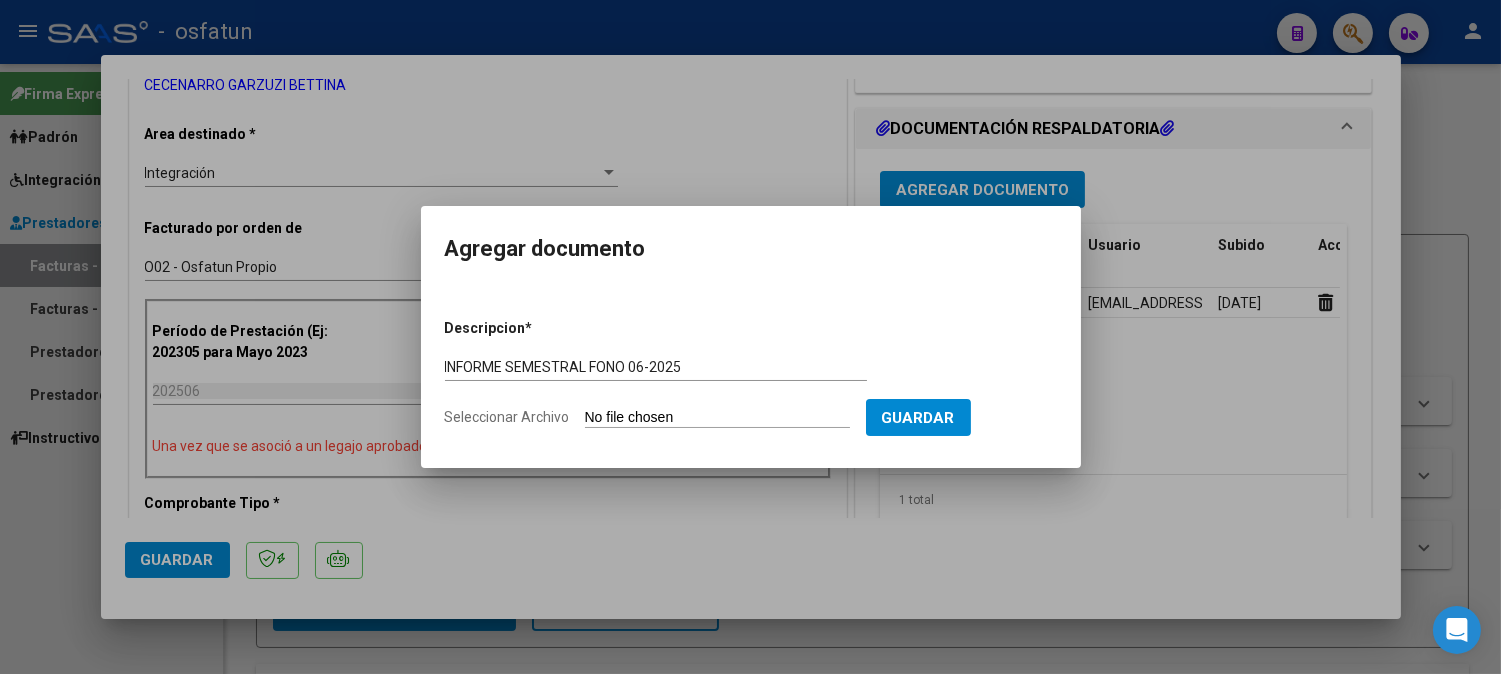click on "Seleccionar Archivo" at bounding box center (717, 418) 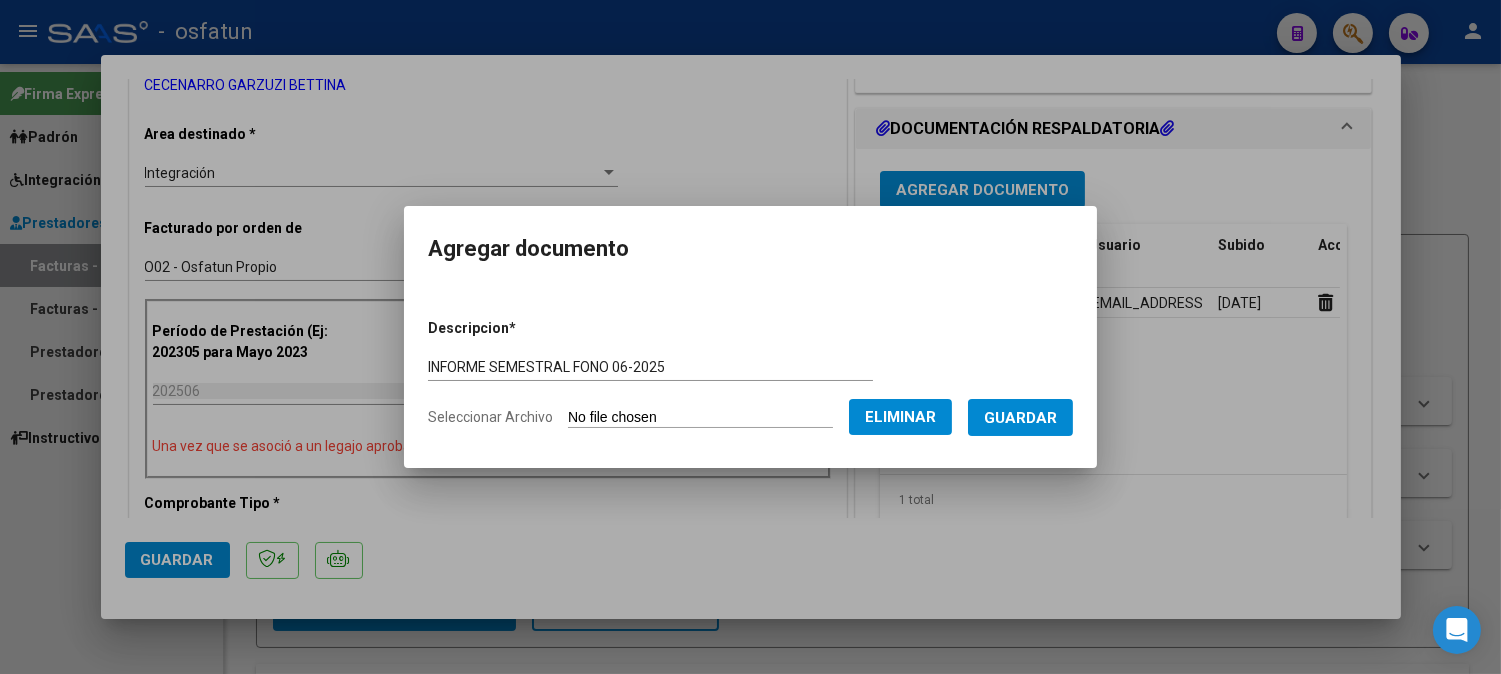 click on "Guardar" at bounding box center [1020, 418] 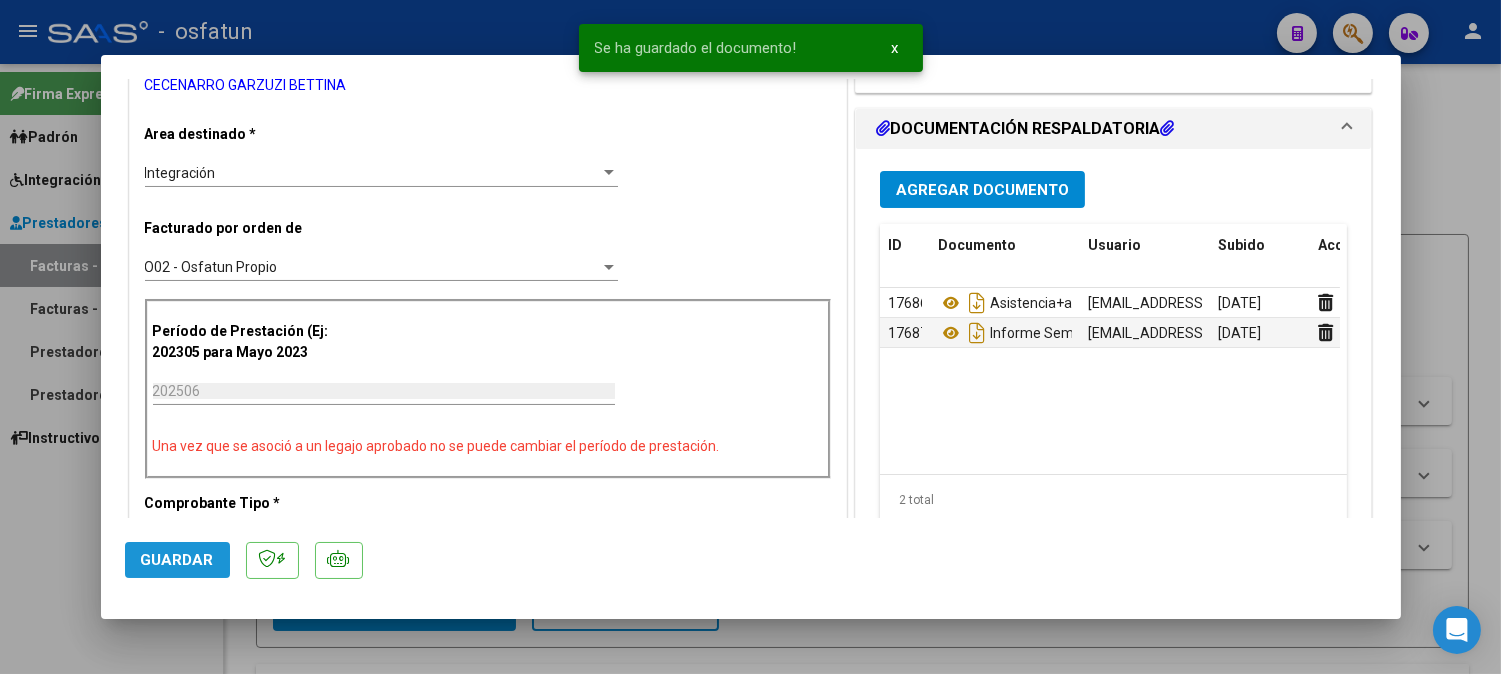 click on "Guardar" 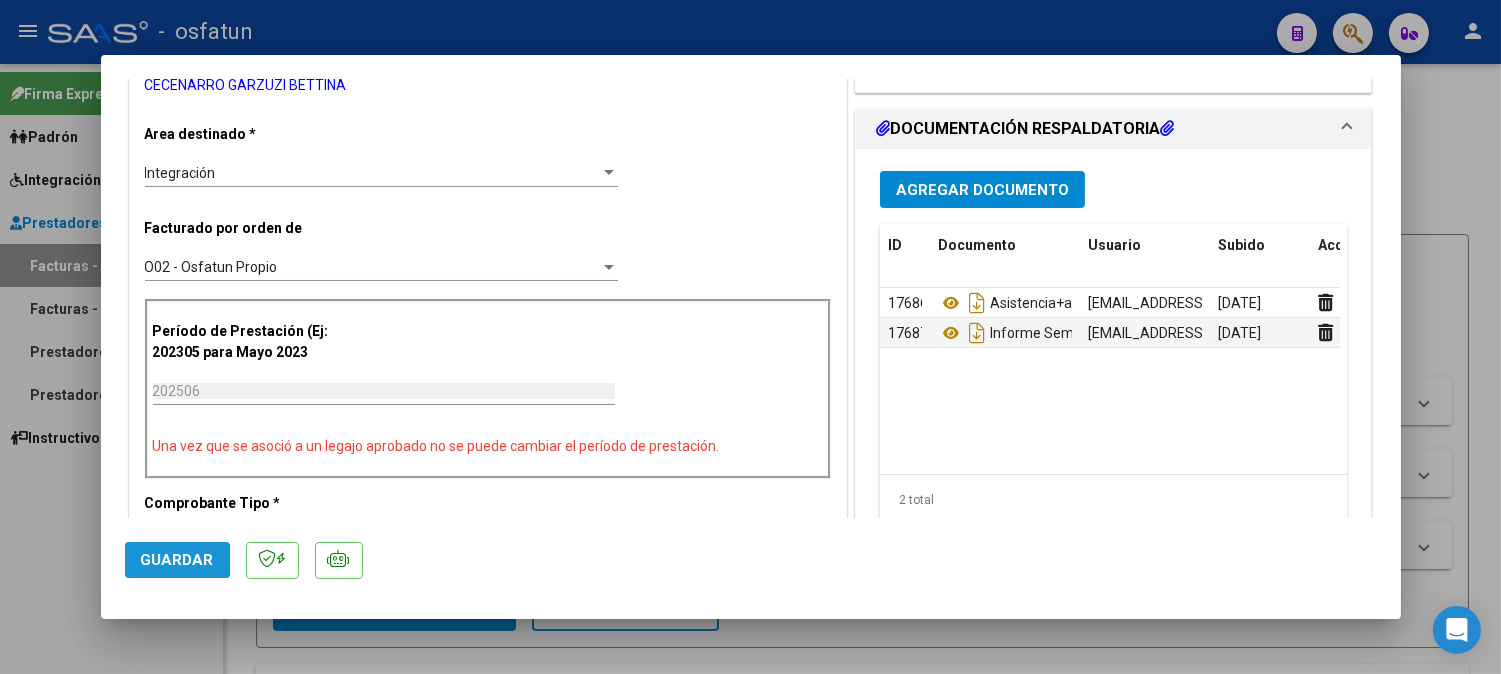 click on "Guardar" 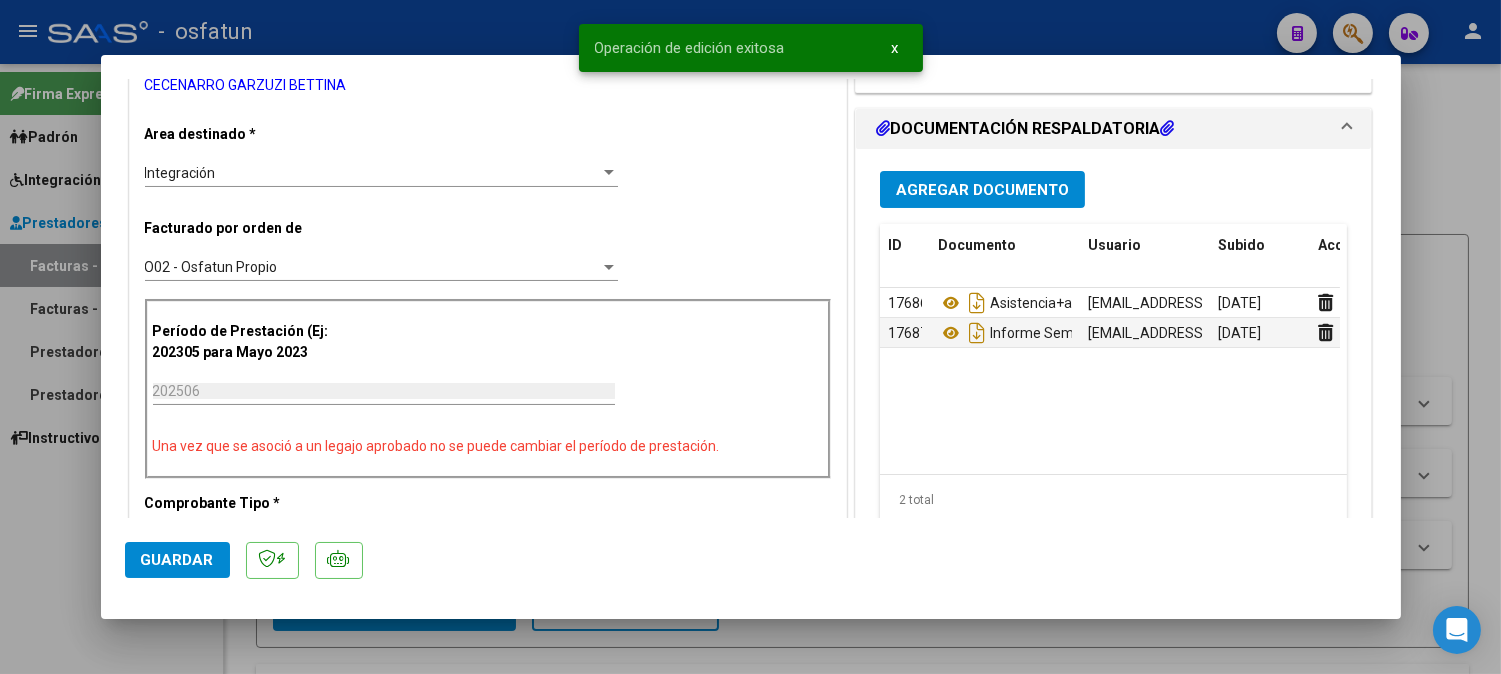 click at bounding box center [750, 337] 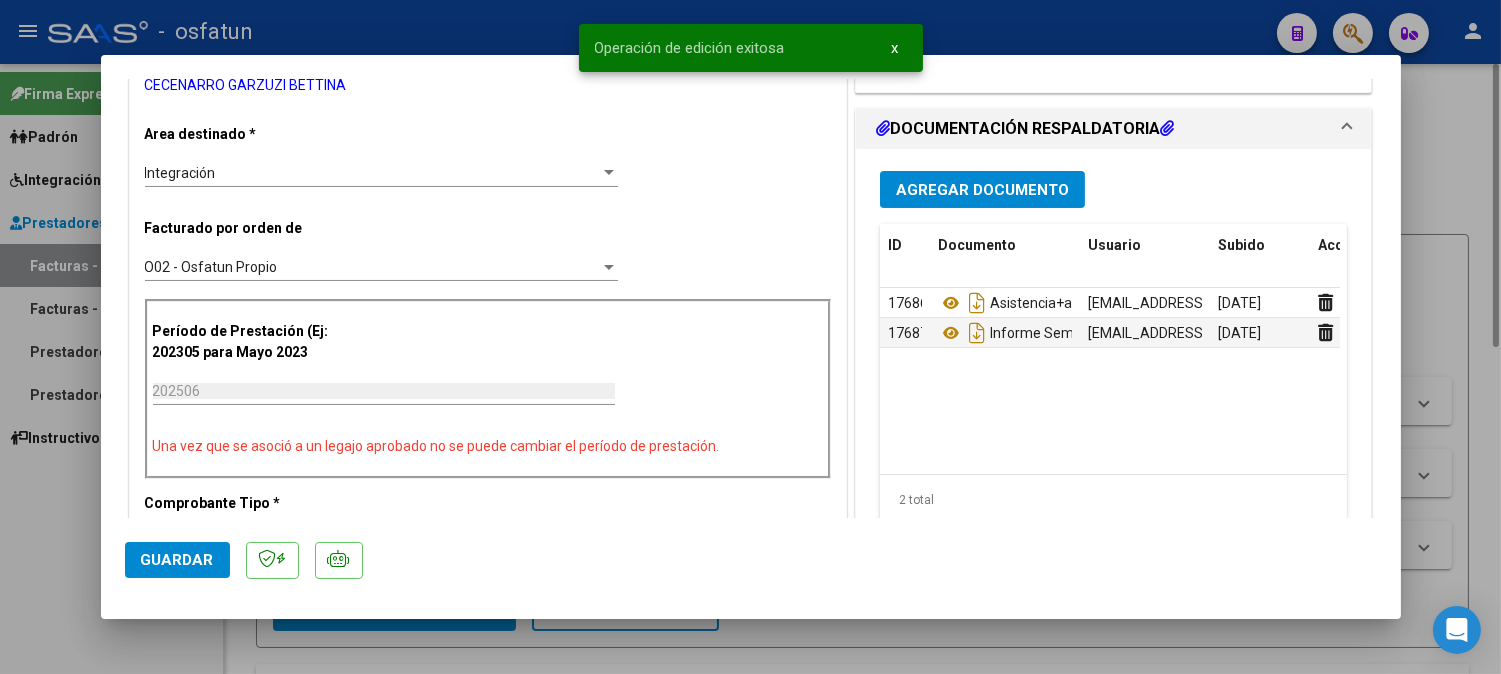 type 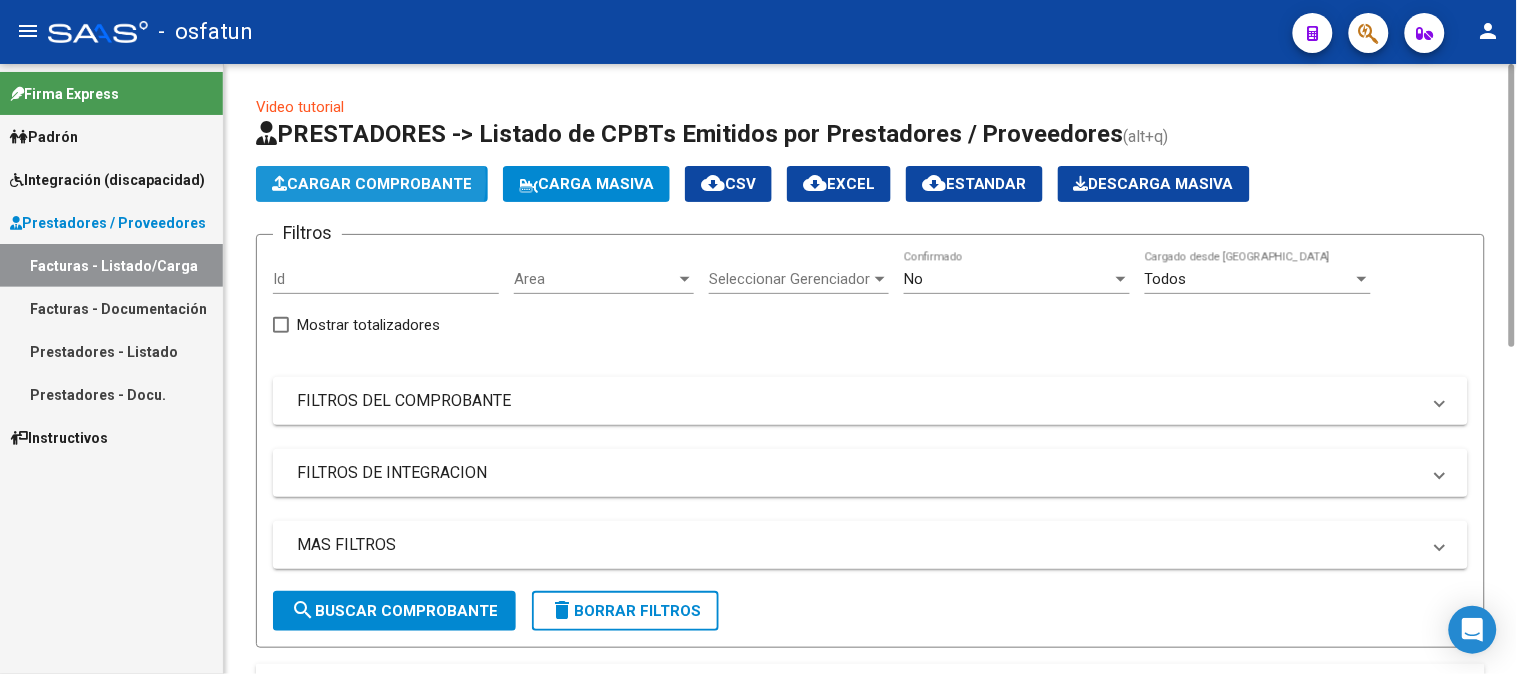 click on "Cargar Comprobante" 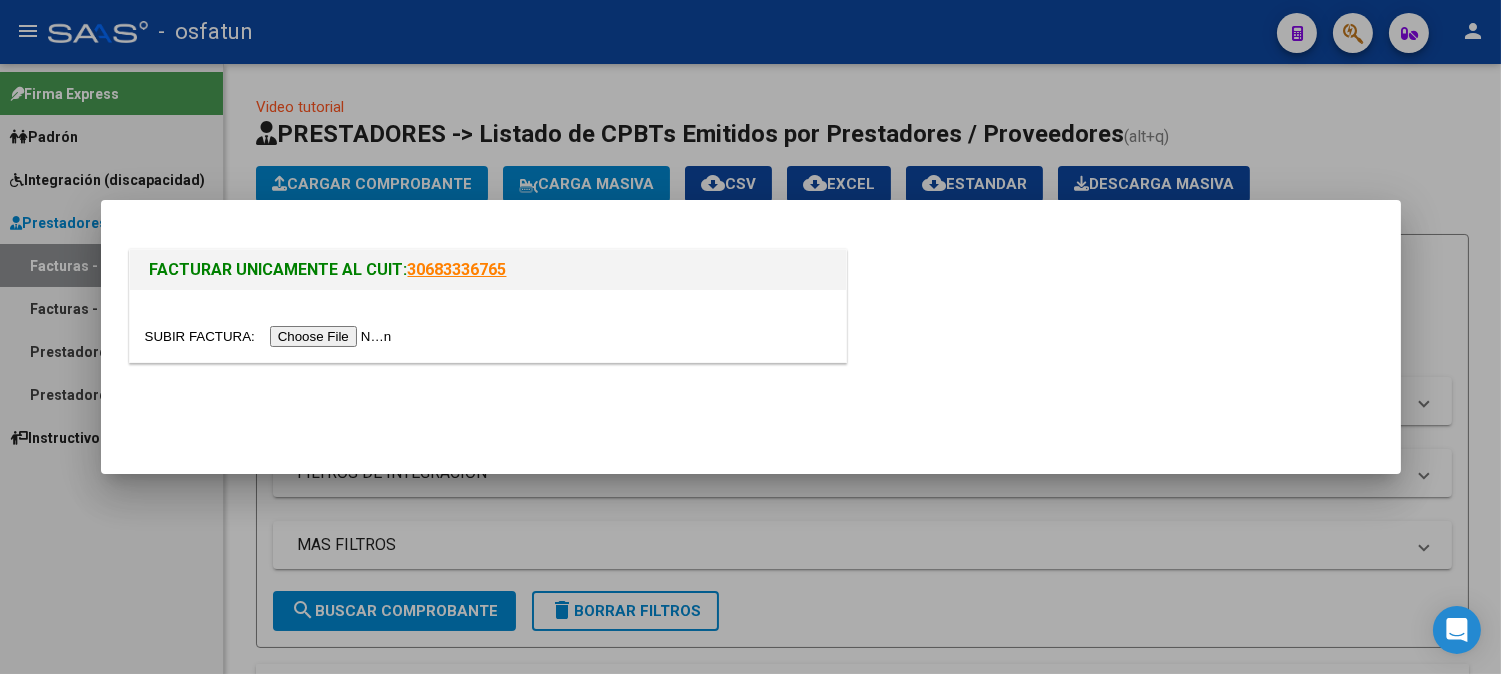 drag, startPoint x: 314, startPoint y: 321, endPoint x: 317, endPoint y: 336, distance: 15.297058 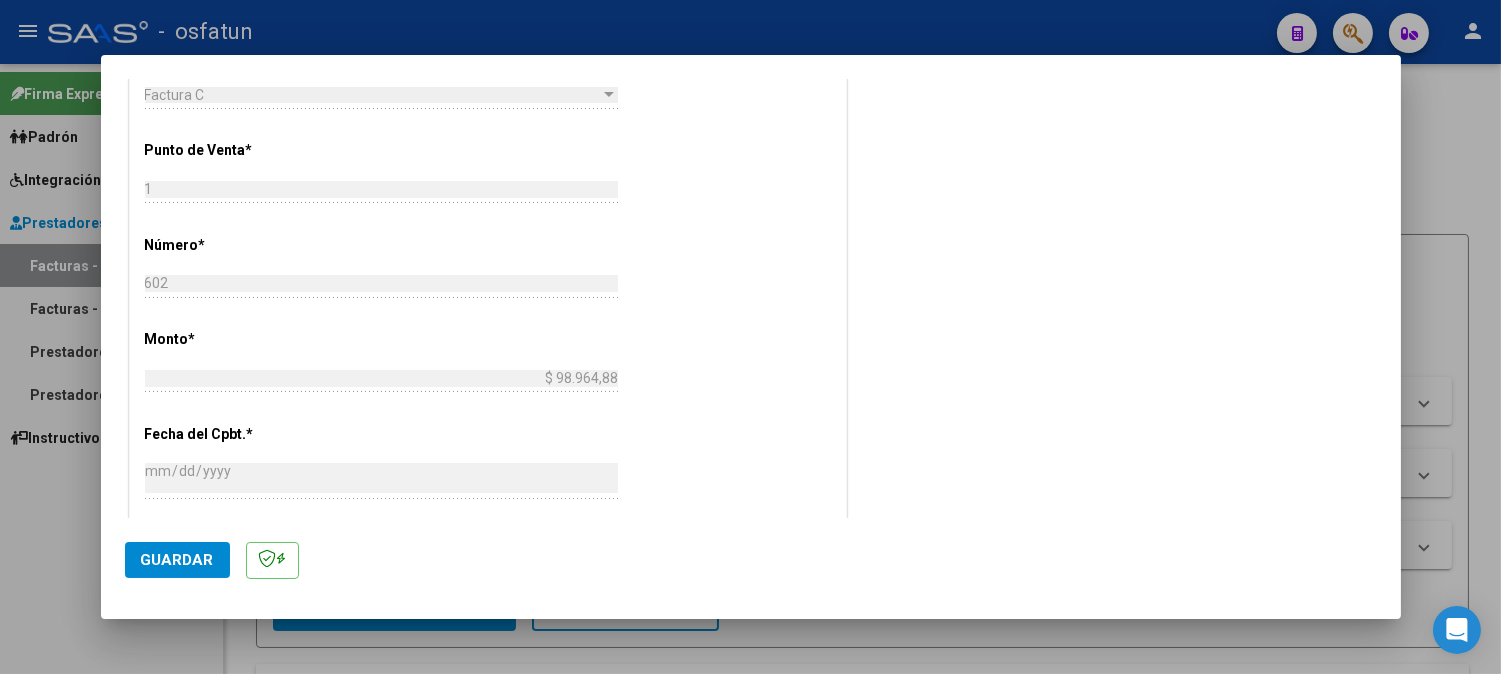 scroll, scrollTop: 222, scrollLeft: 0, axis: vertical 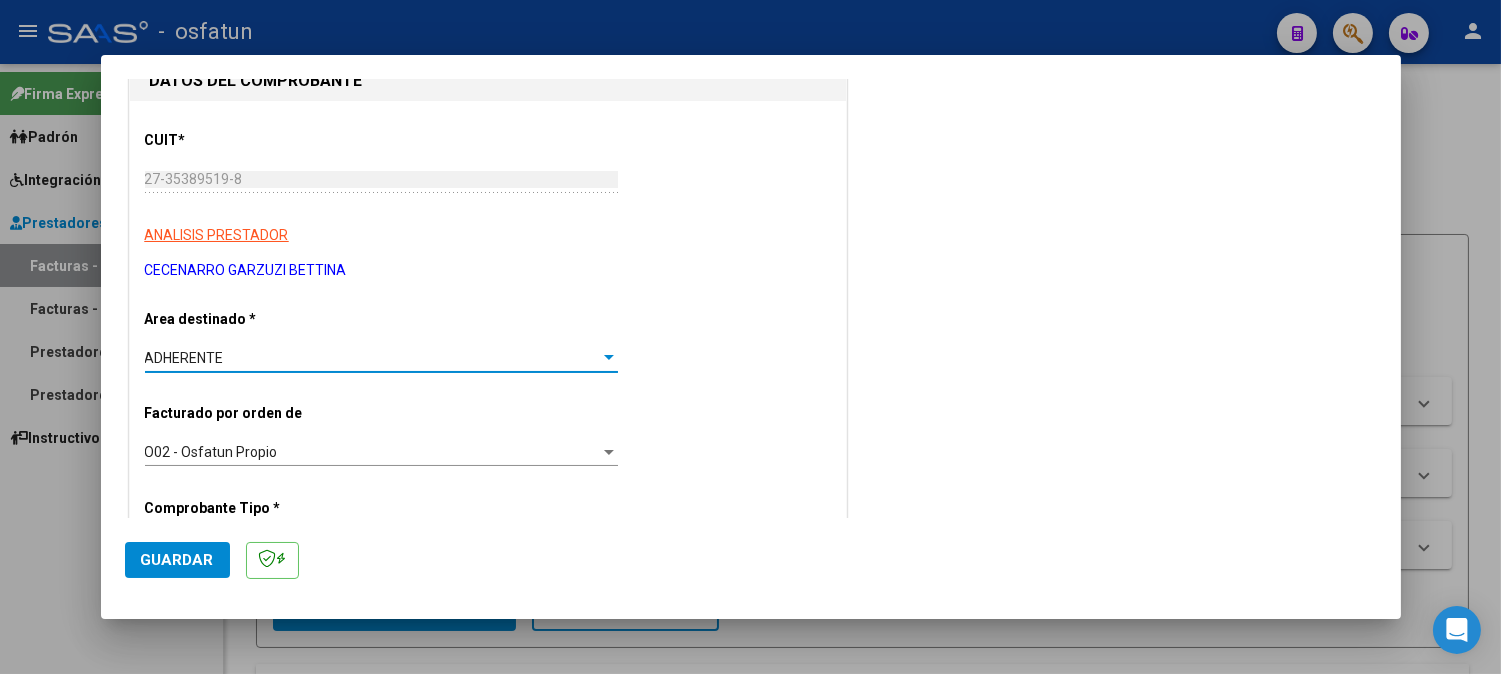 click on "ADHERENTE" at bounding box center [372, 358] 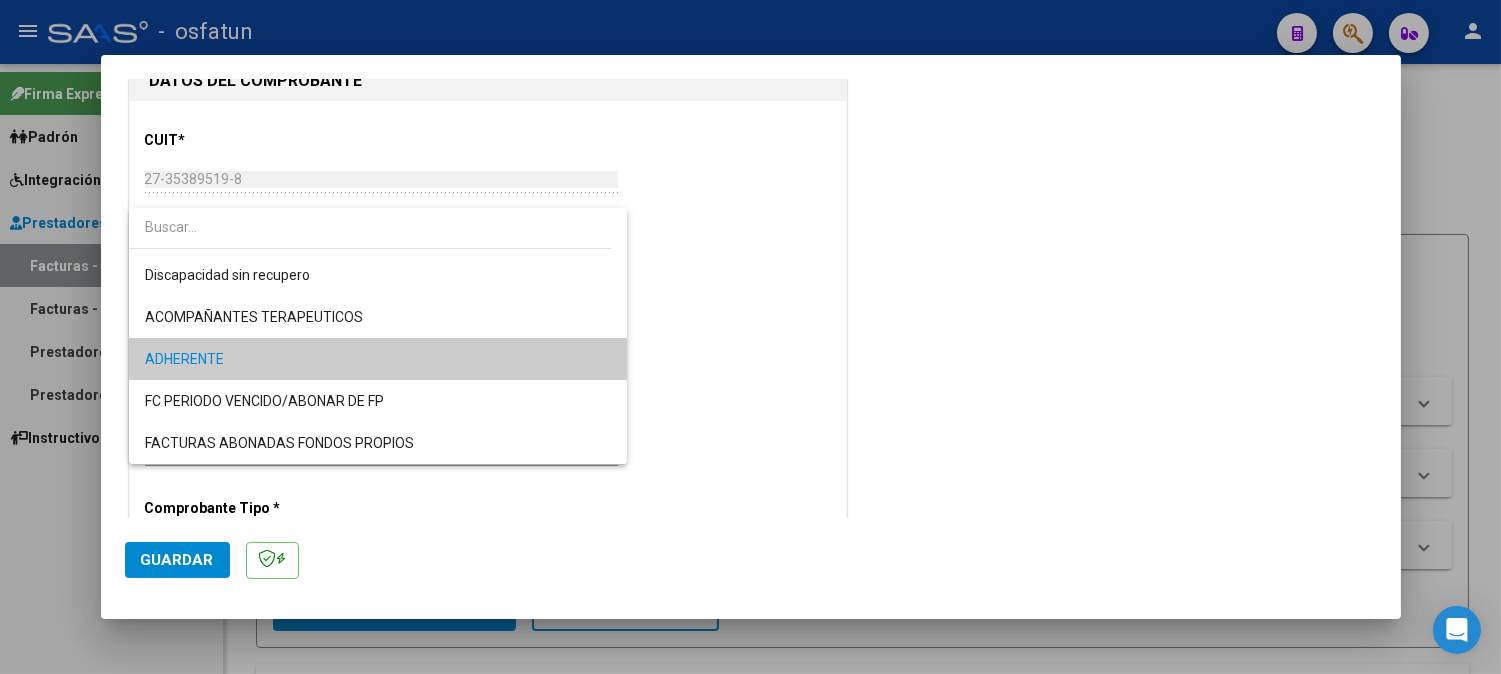 scroll, scrollTop: 67, scrollLeft: 0, axis: vertical 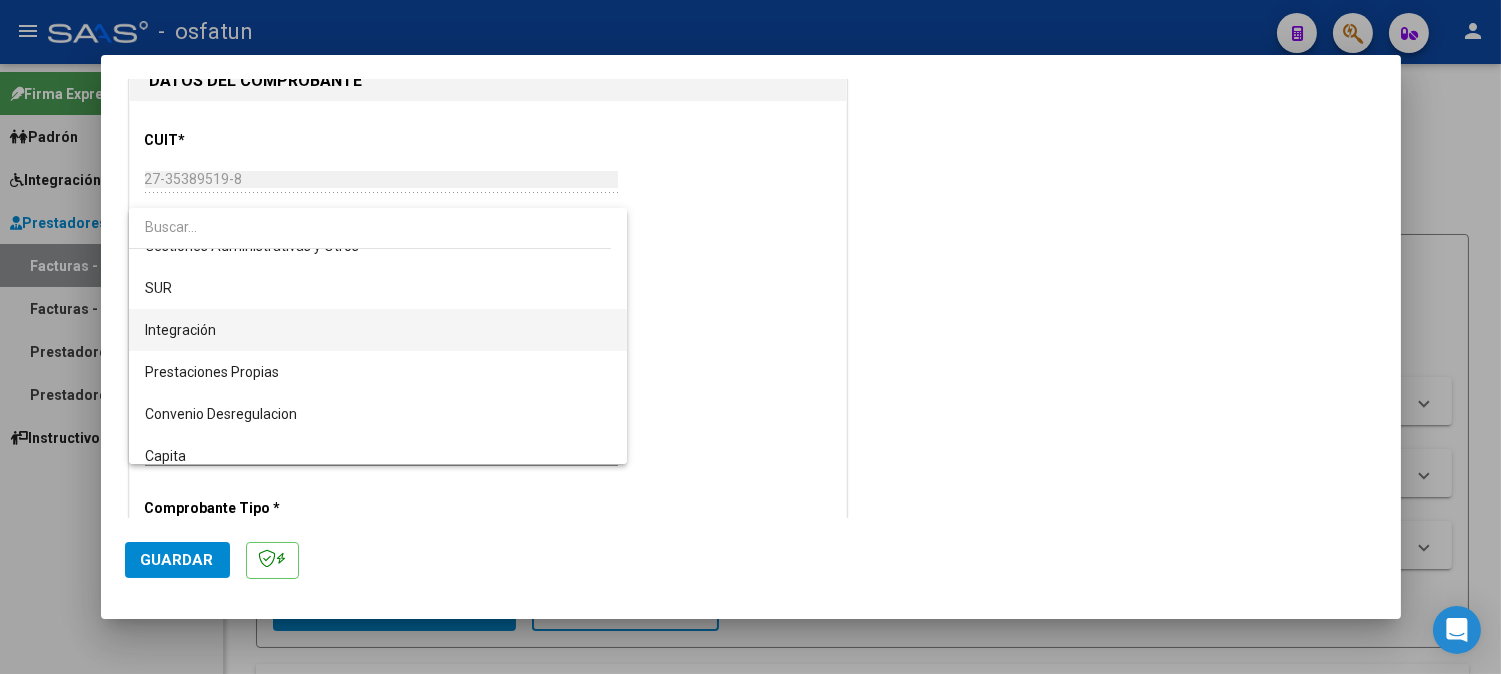 click on "Integración" at bounding box center [378, 330] 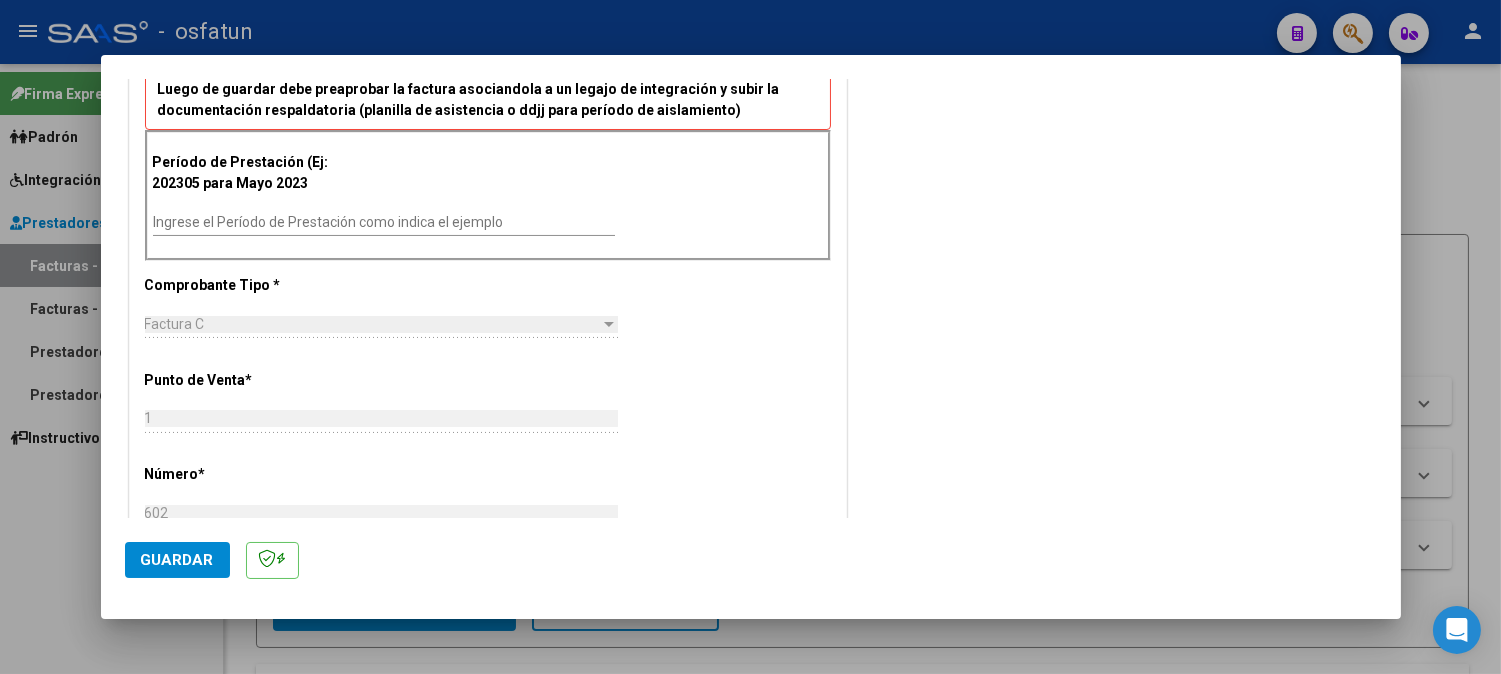 scroll, scrollTop: 666, scrollLeft: 0, axis: vertical 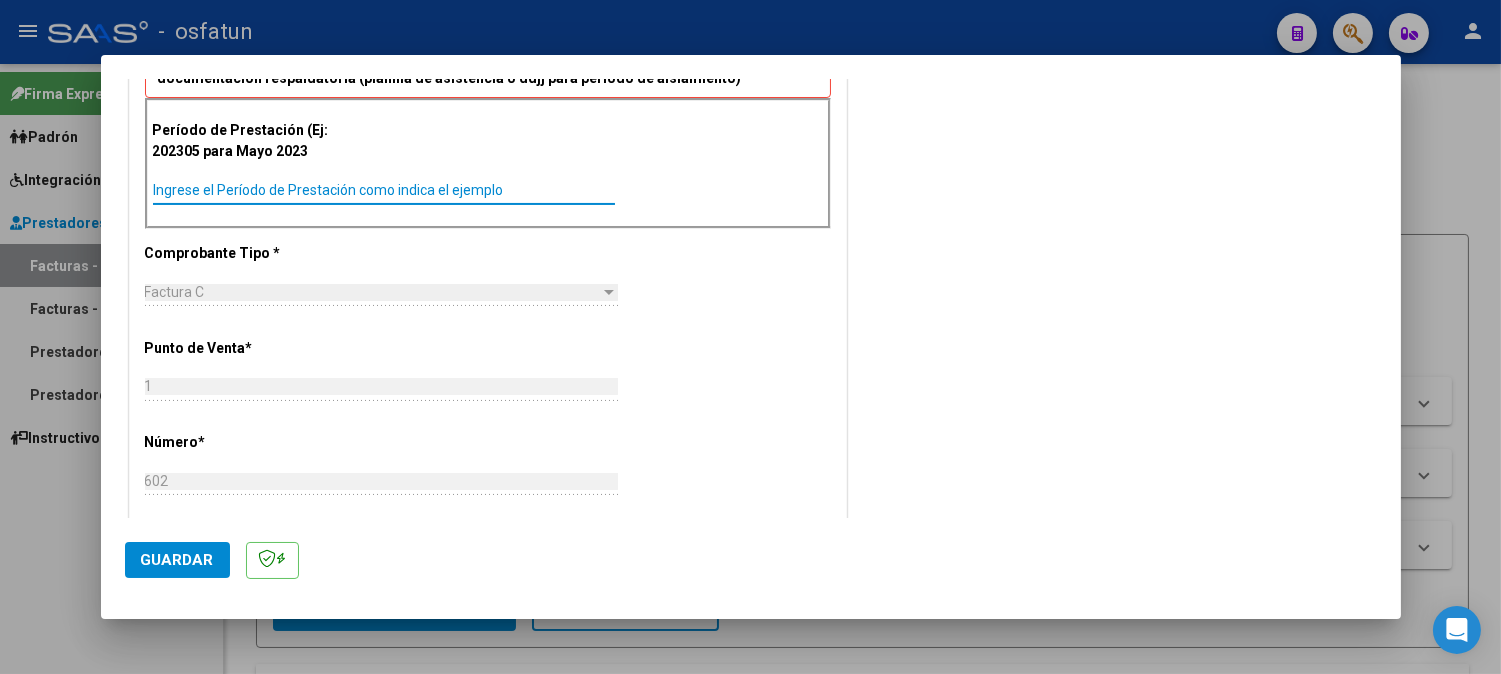 click on "Ingrese el Período de Prestación como indica el ejemplo" at bounding box center [384, 190] 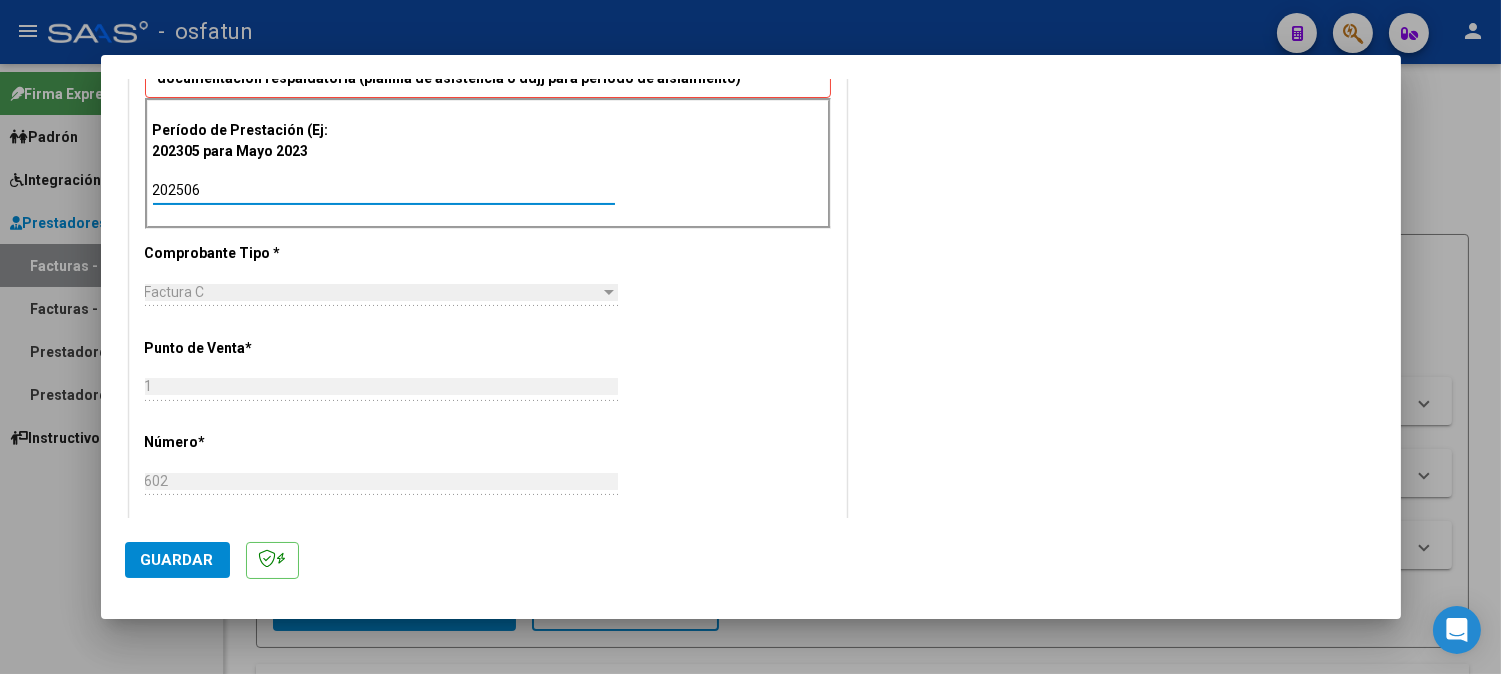 type on "202506" 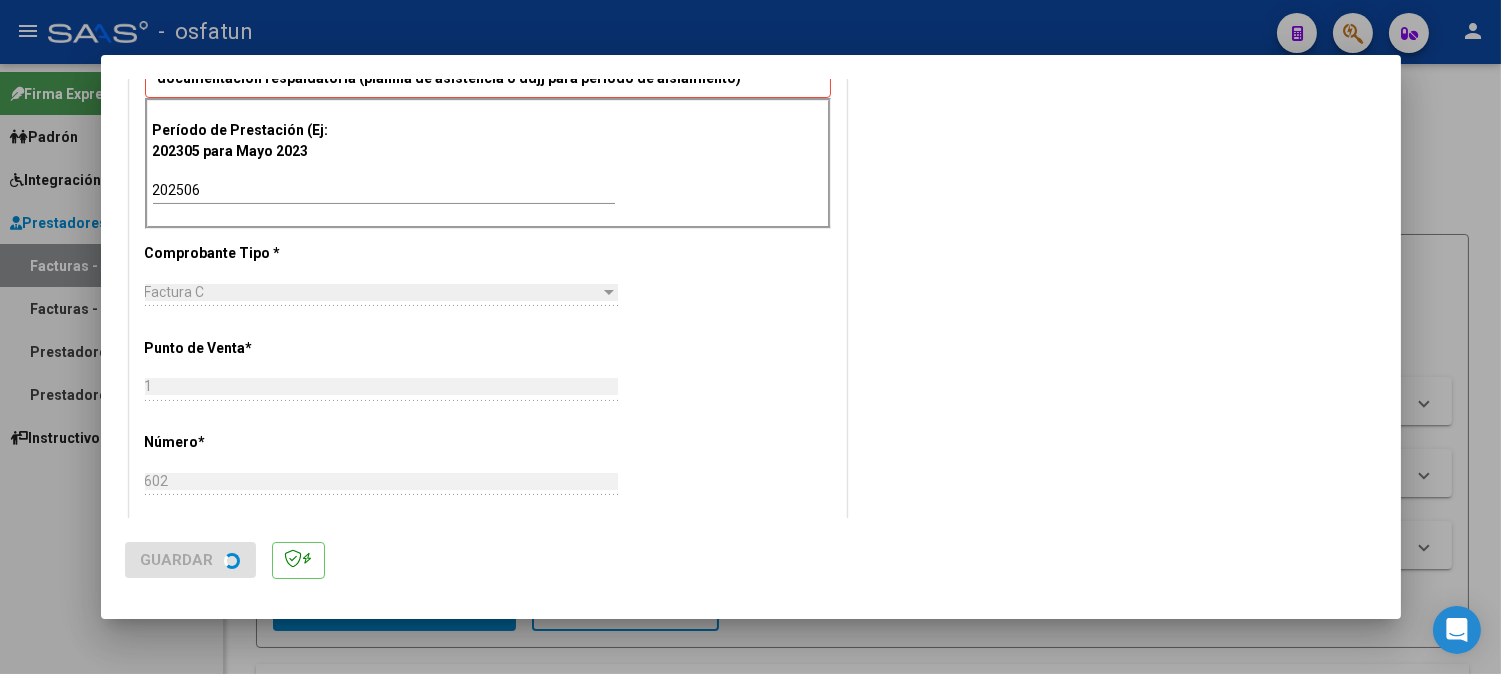 scroll, scrollTop: 0, scrollLeft: 0, axis: both 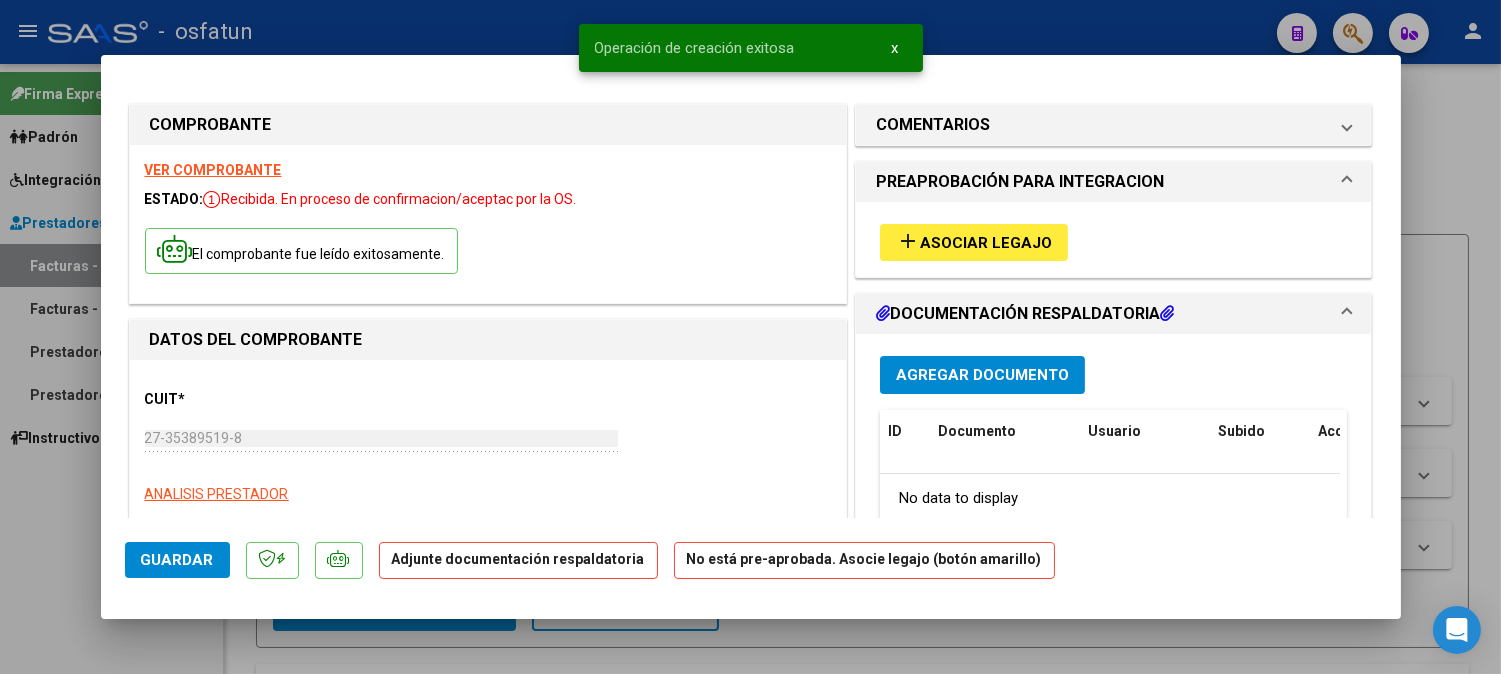 click on "add Asociar Legajo" at bounding box center [974, 242] 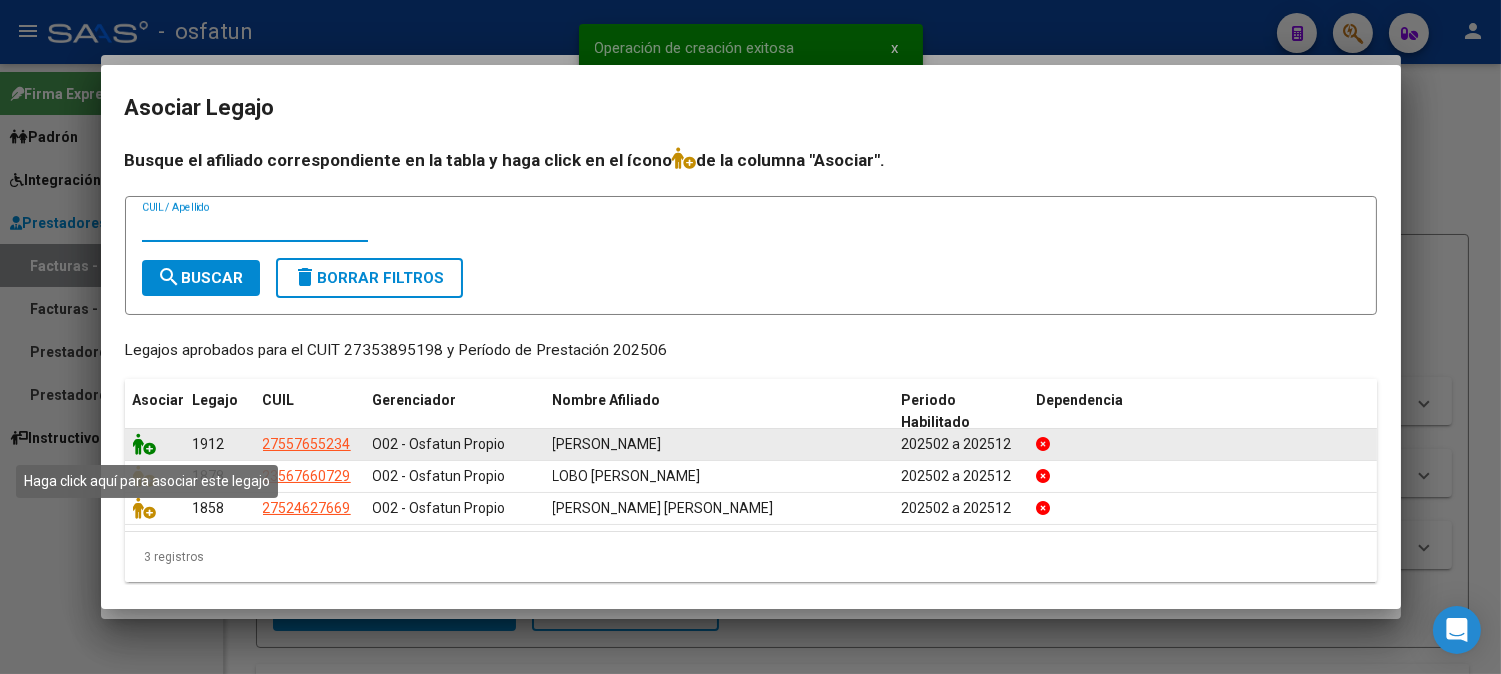 click 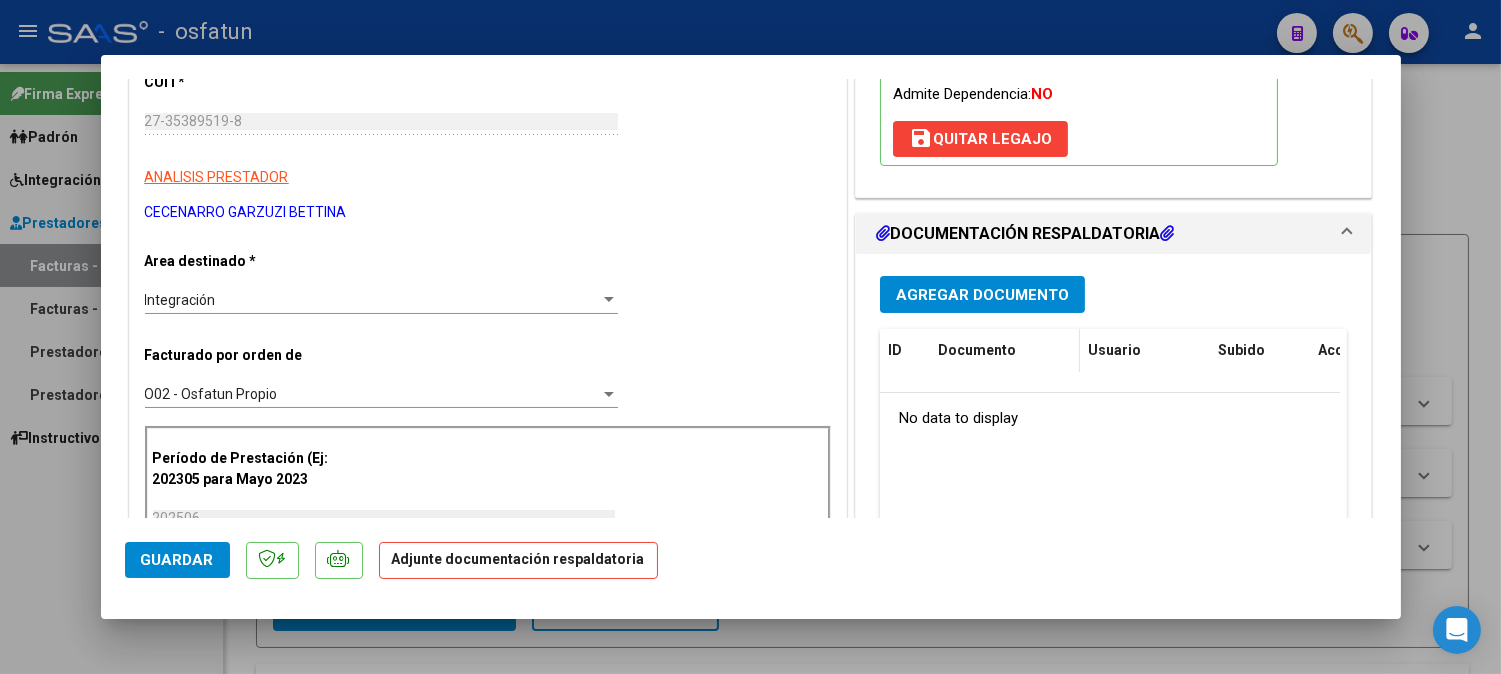 scroll, scrollTop: 333, scrollLeft: 0, axis: vertical 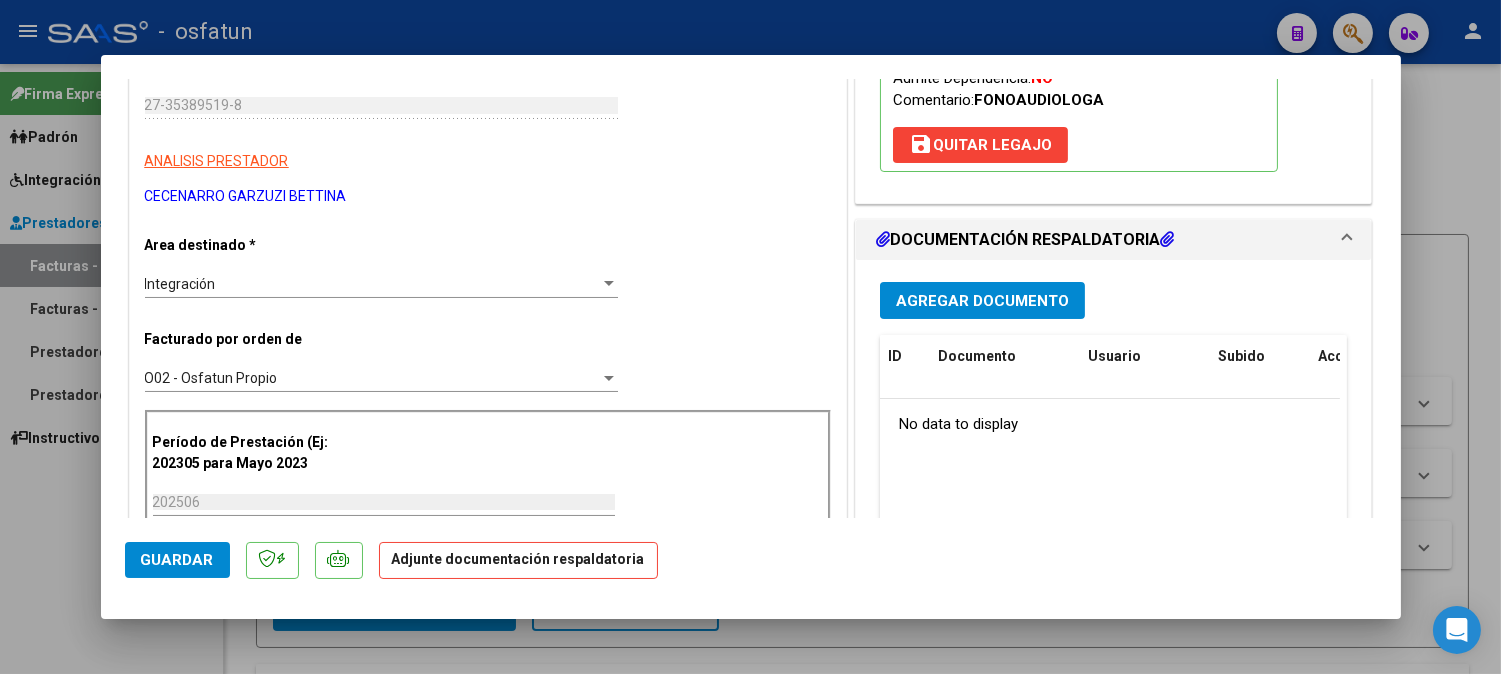 click on "Agregar Documento" at bounding box center (982, 301) 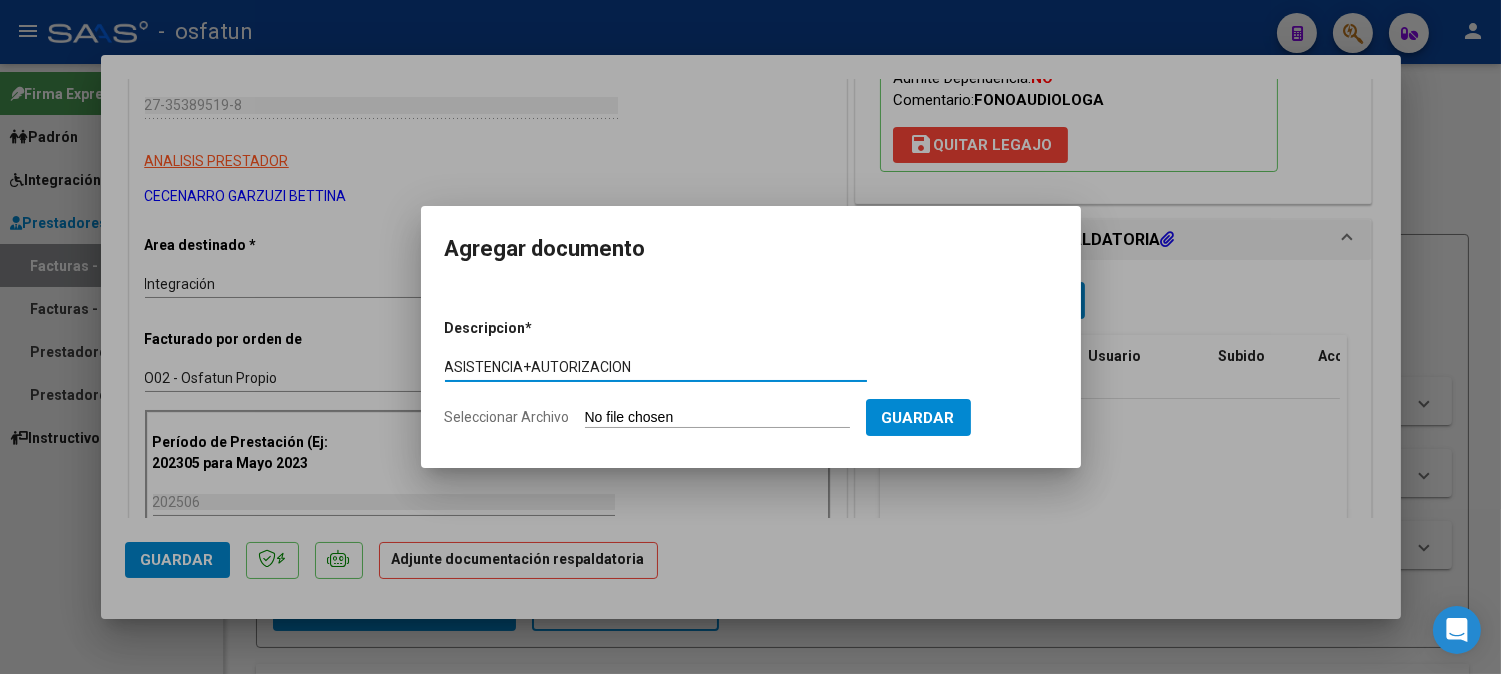 type on "ASISTENCIA+AUTORIZACION" 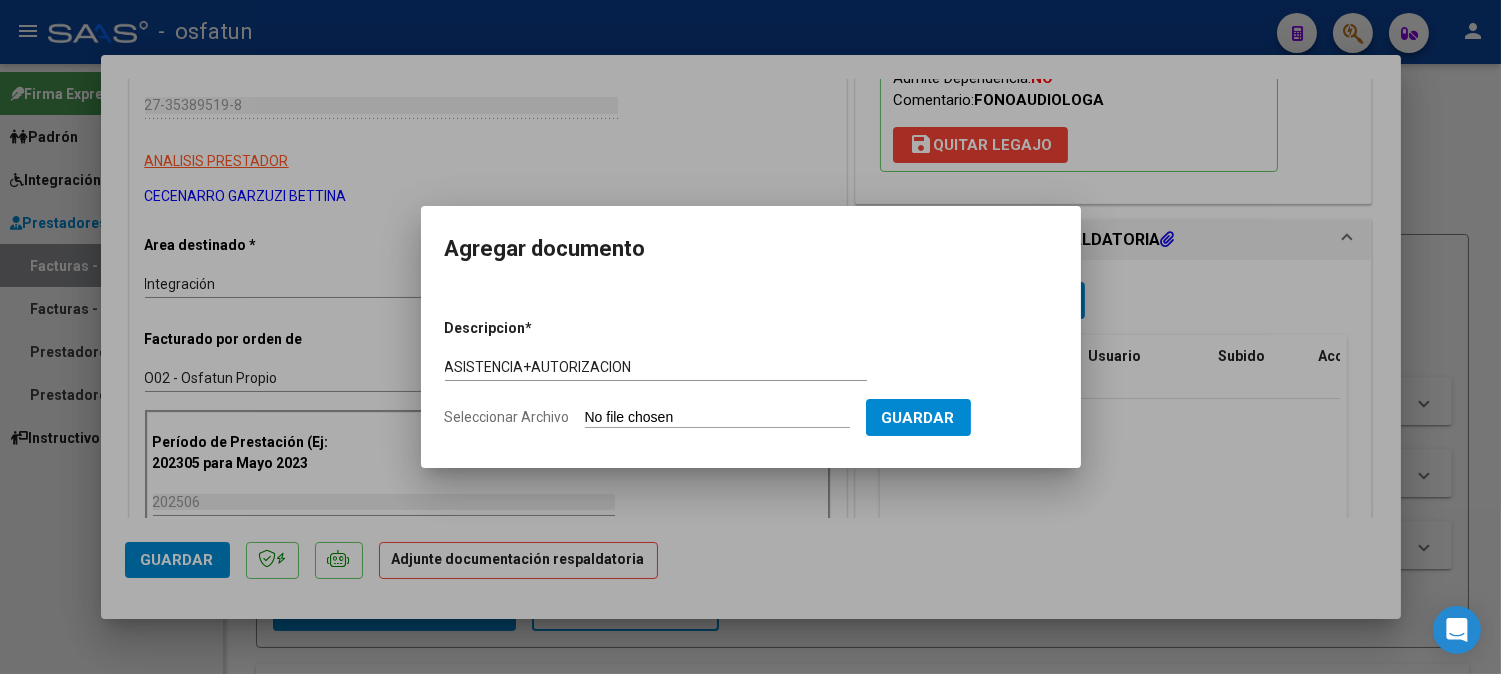 type on "C:\fakepath\ASIST+AUT FONO.pdf" 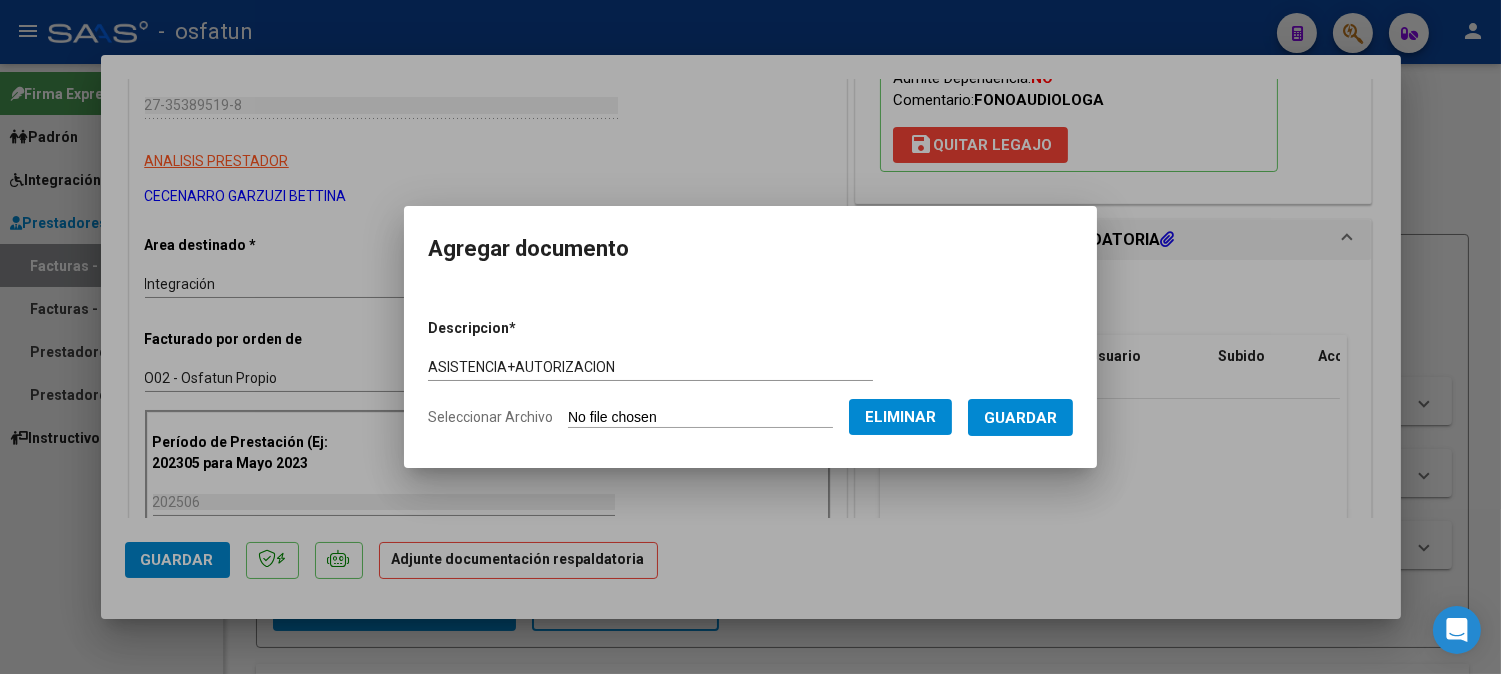 click on "Guardar" at bounding box center [1020, 417] 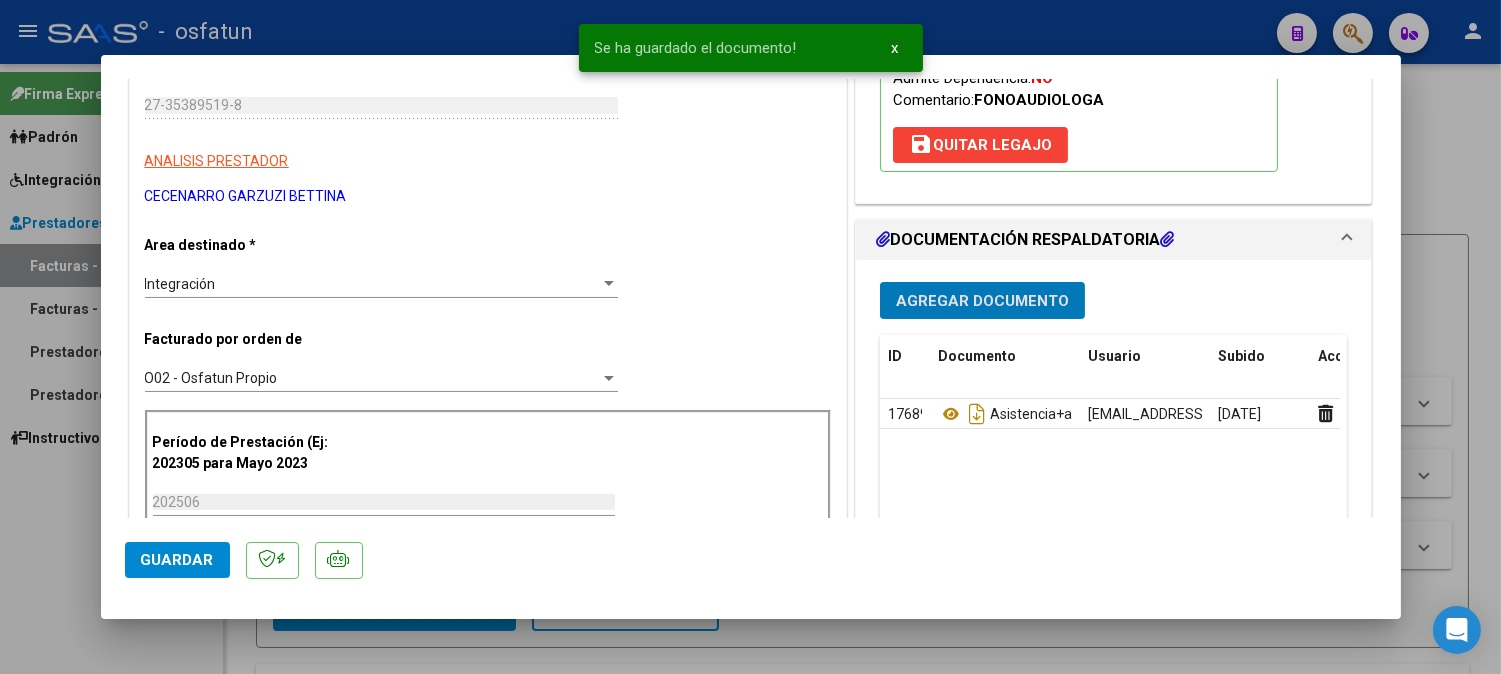 click on "Agregar Documento" at bounding box center (982, 301) 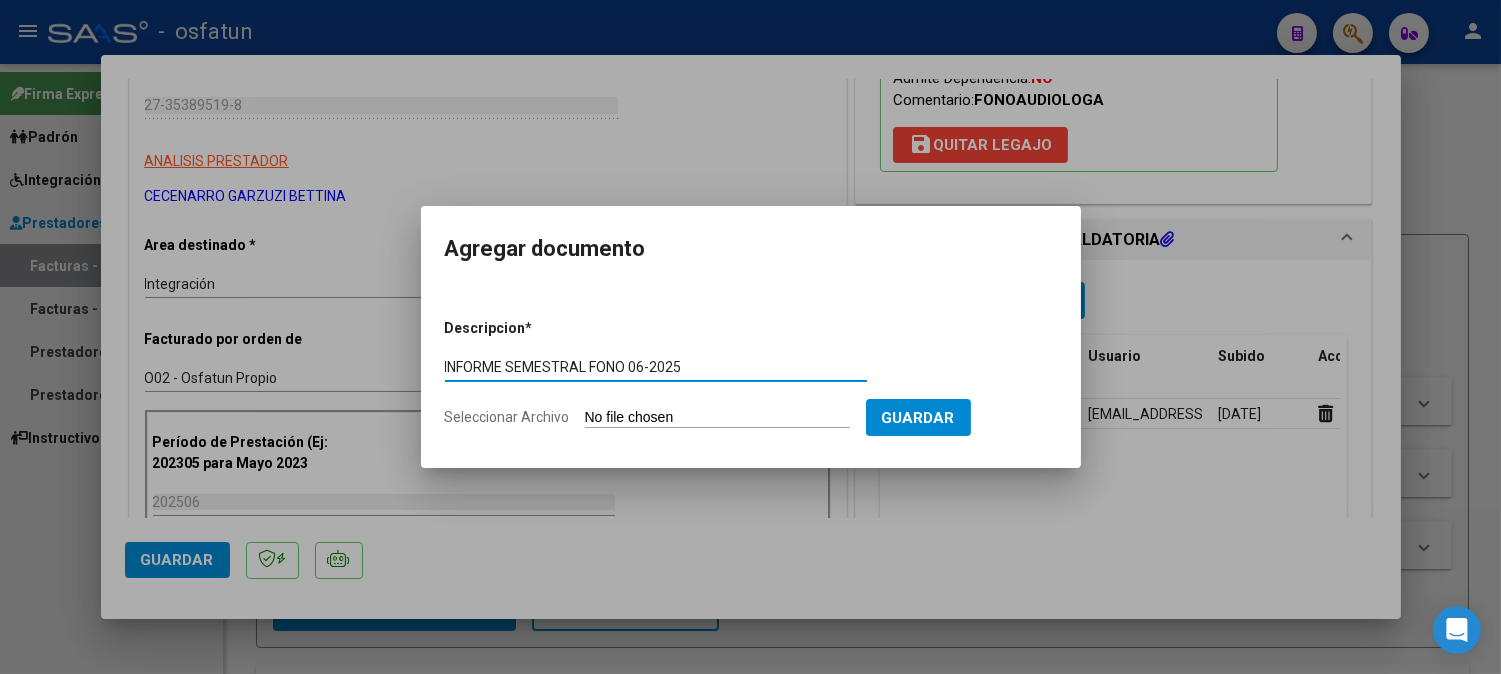type on "INFORME SEMESTRAL FONO 06-2025" 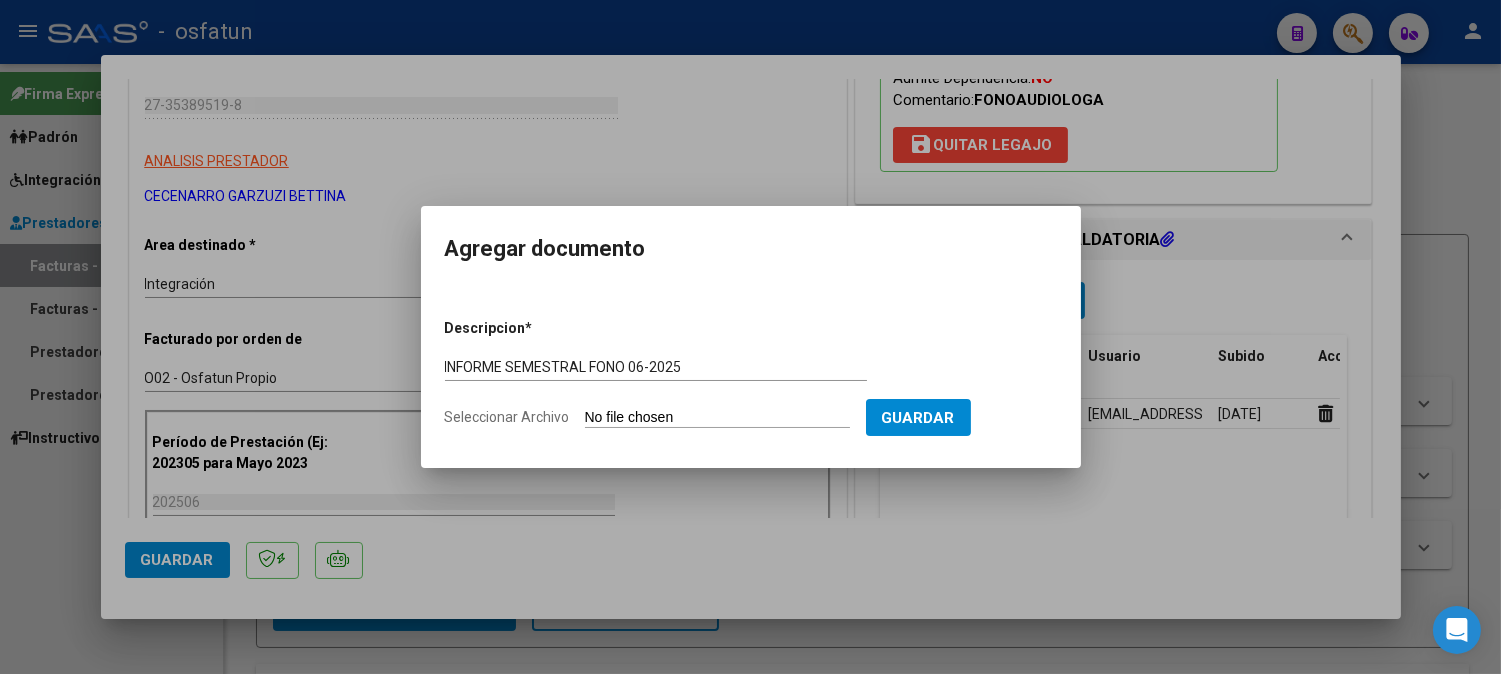 click on "Seleccionar Archivo" at bounding box center [717, 418] 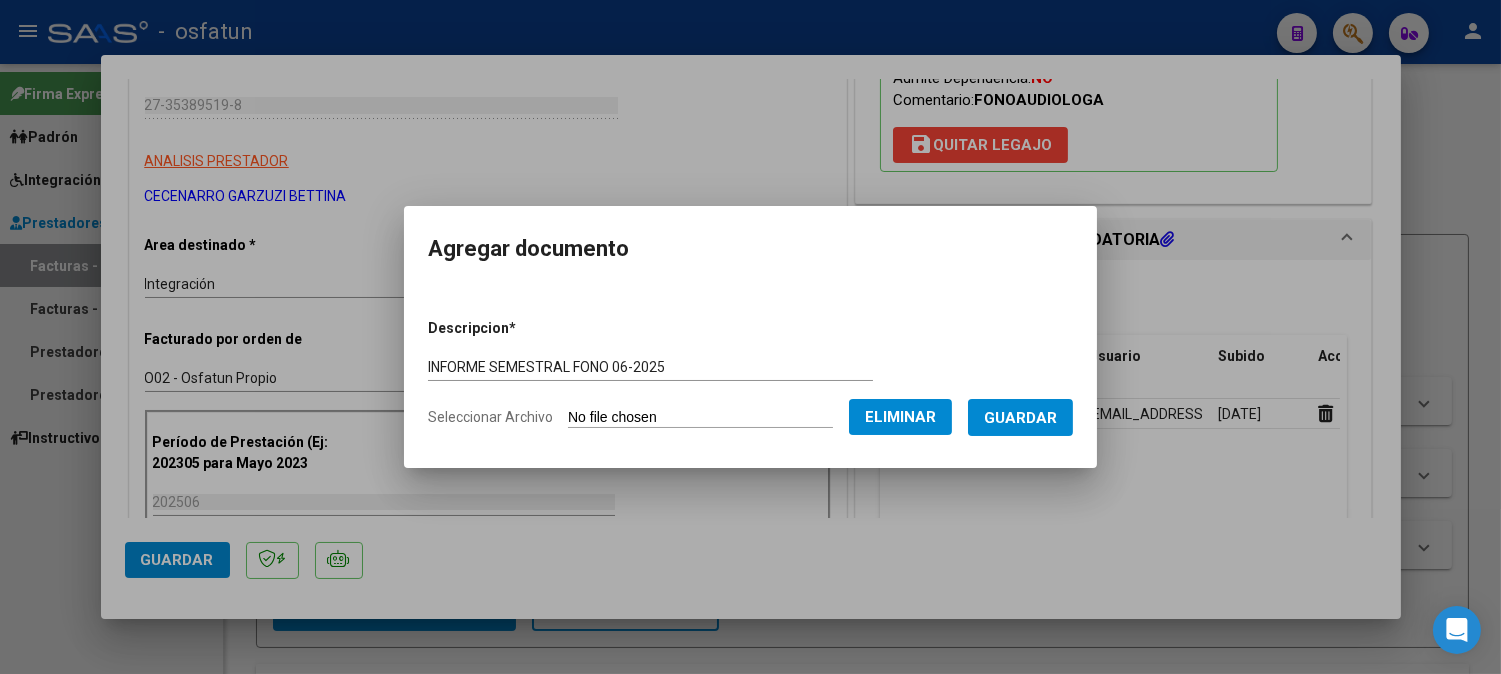 click on "Descripcion  *   INFORME SEMESTRAL FONO 06-2025 Escriba aquí una descripcion  Seleccionar Archivo Eliminar Guardar" at bounding box center (750, 365) 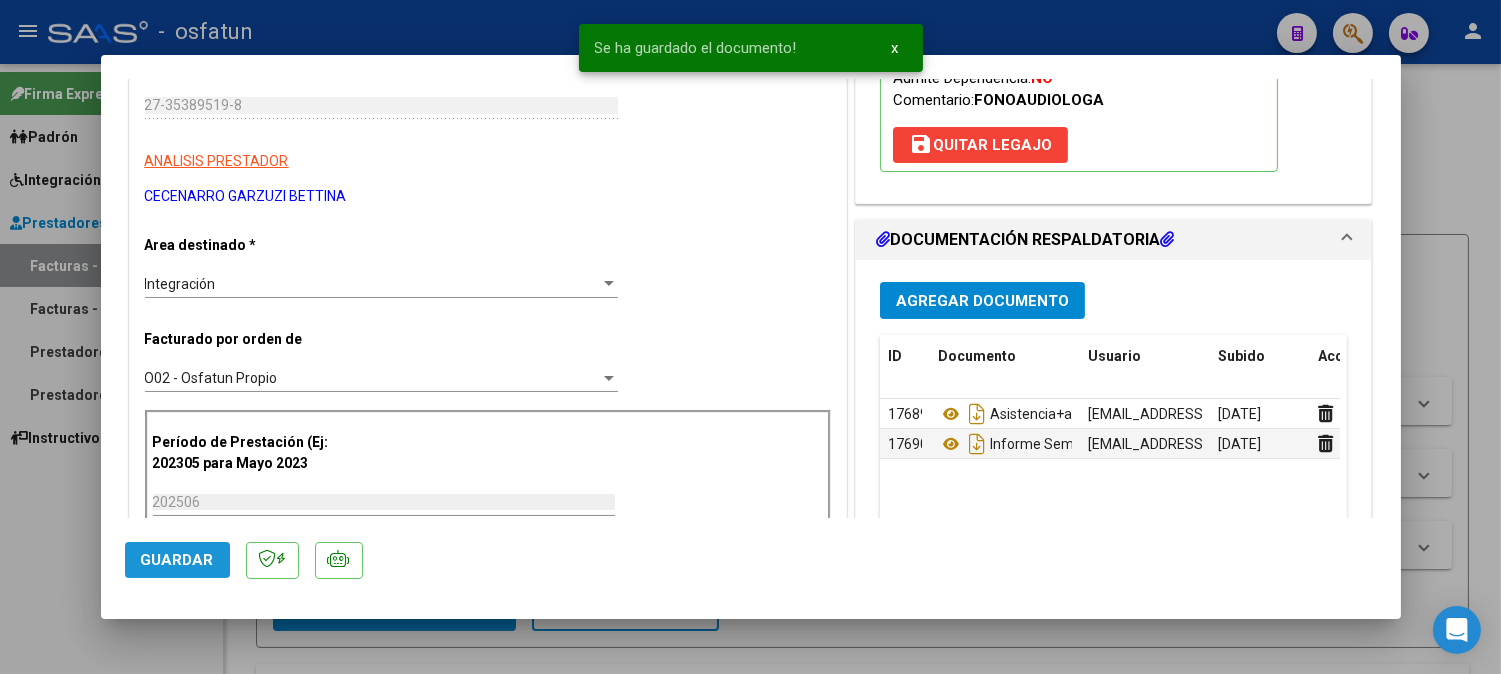 click on "Guardar" 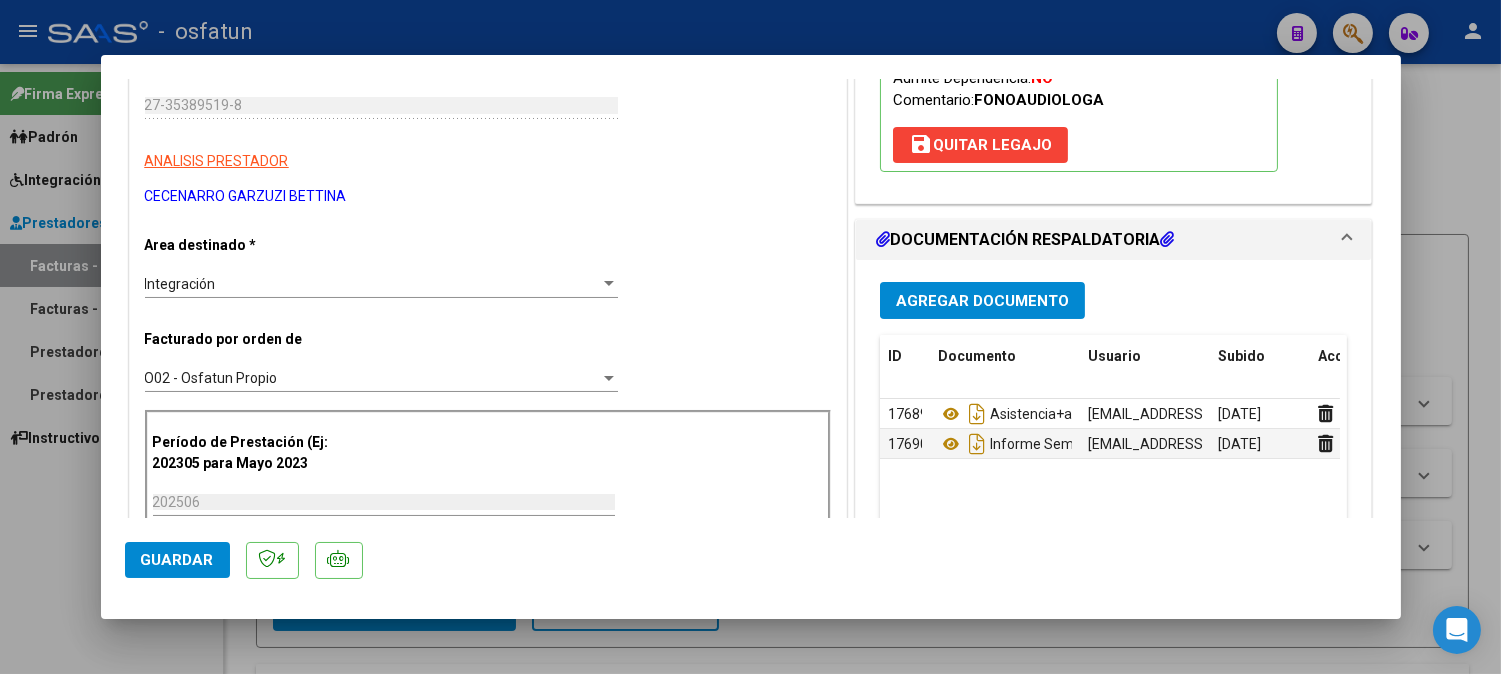 click on "Guardar" 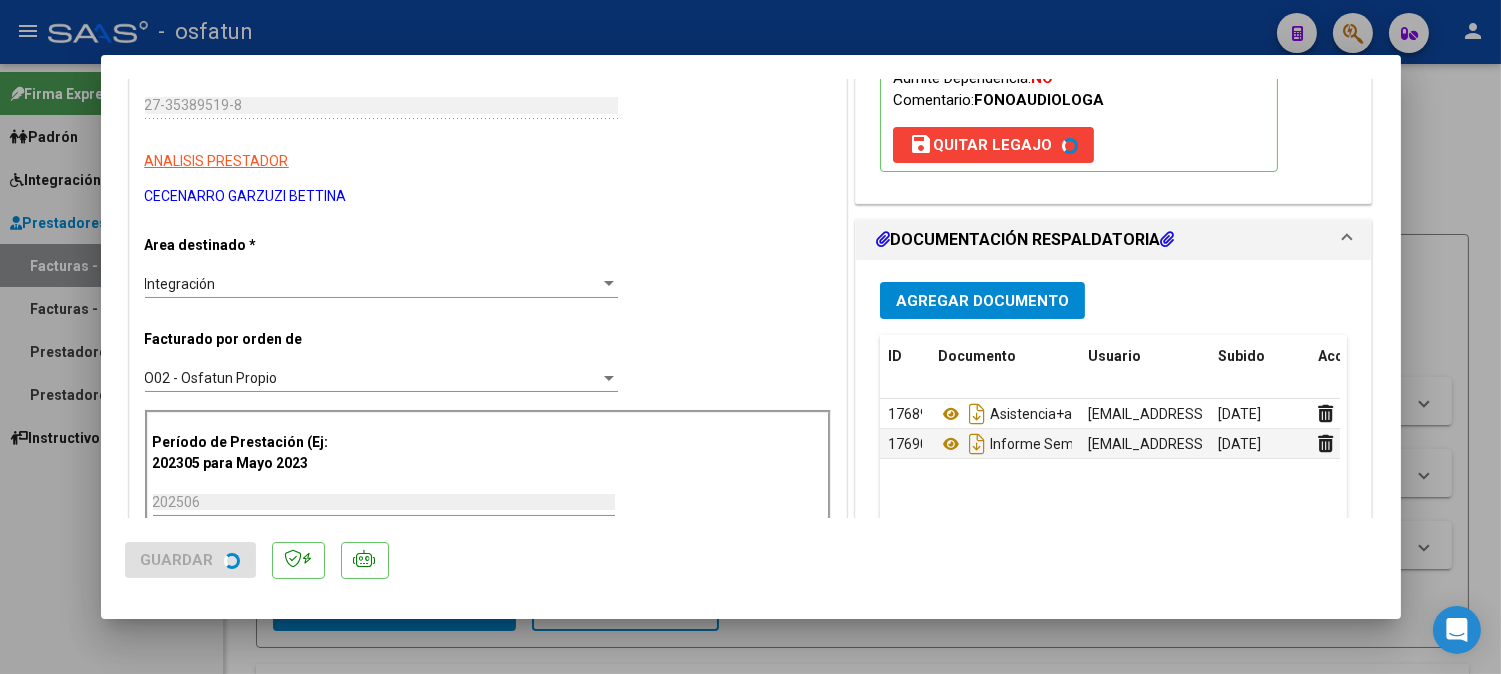 click at bounding box center (750, 337) 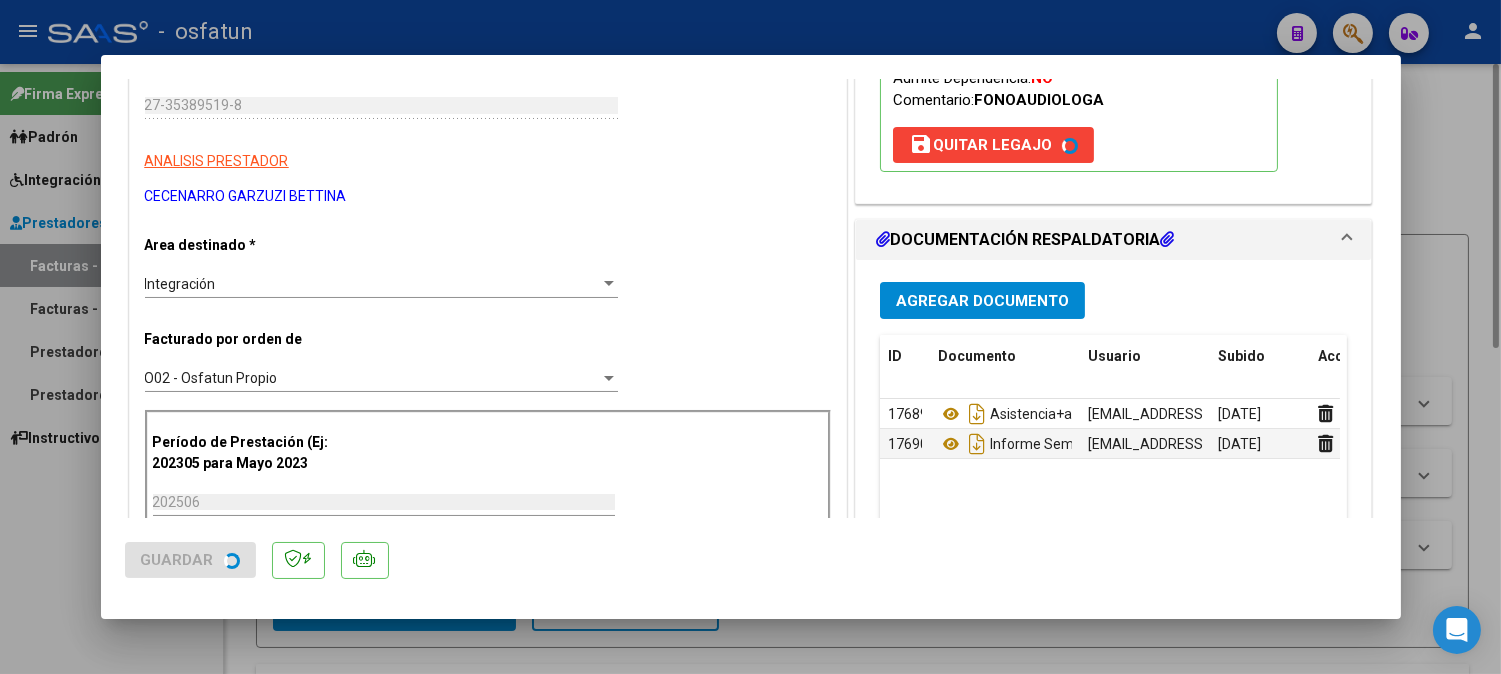 type 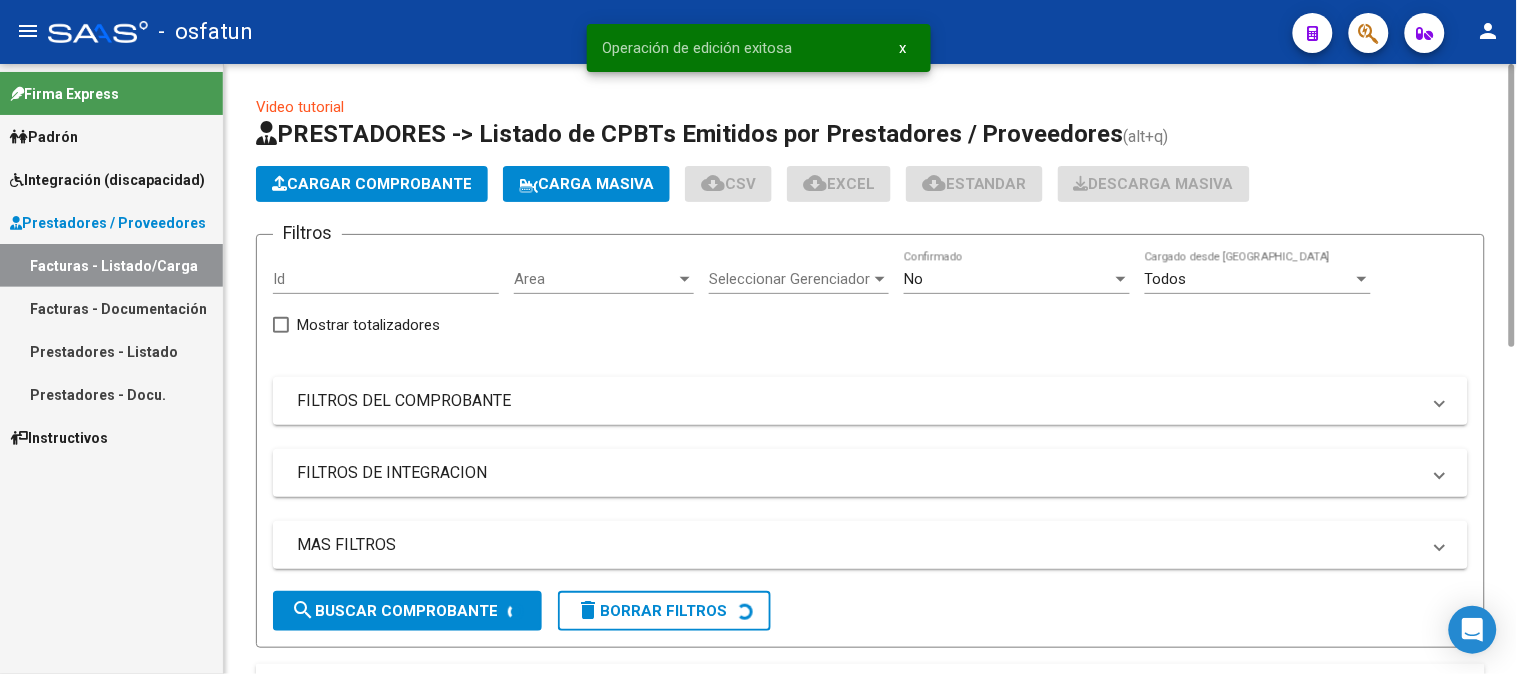 click on "Cargar Comprobante" 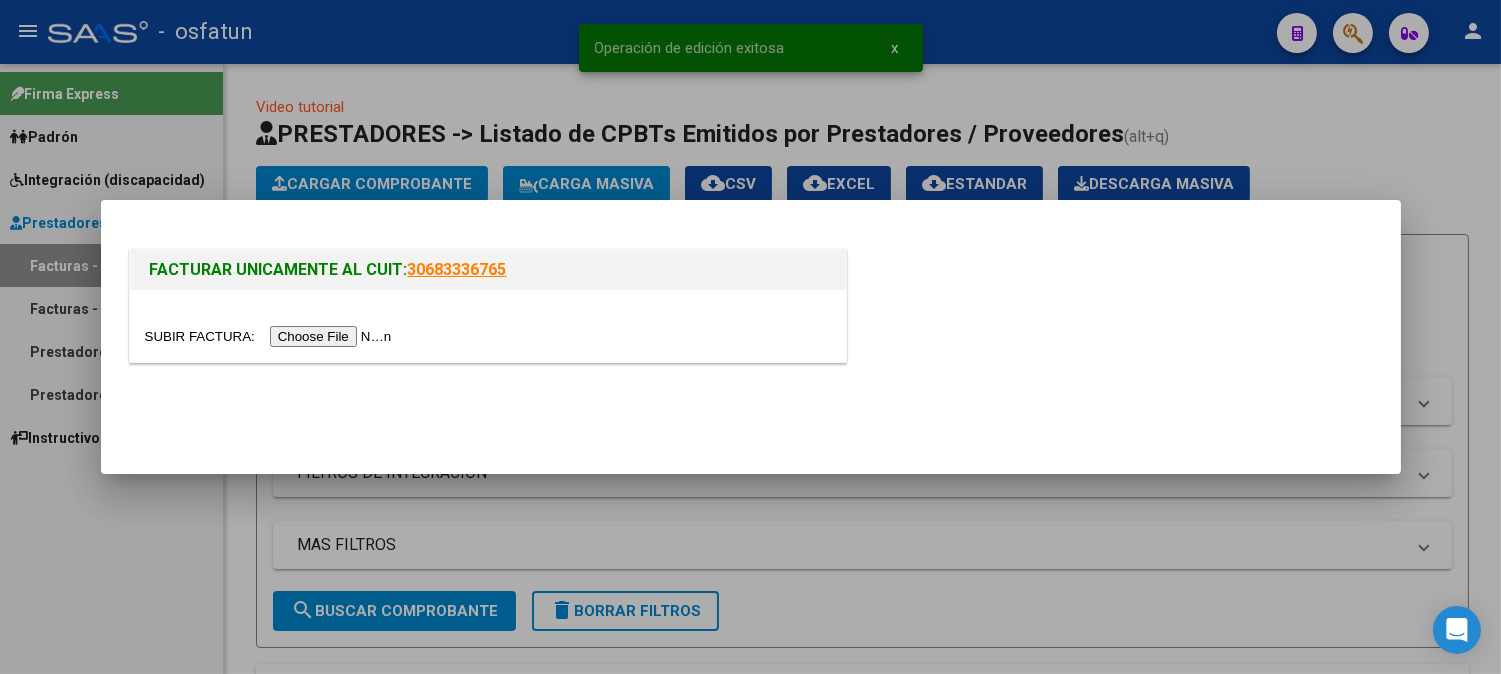 click at bounding box center (271, 336) 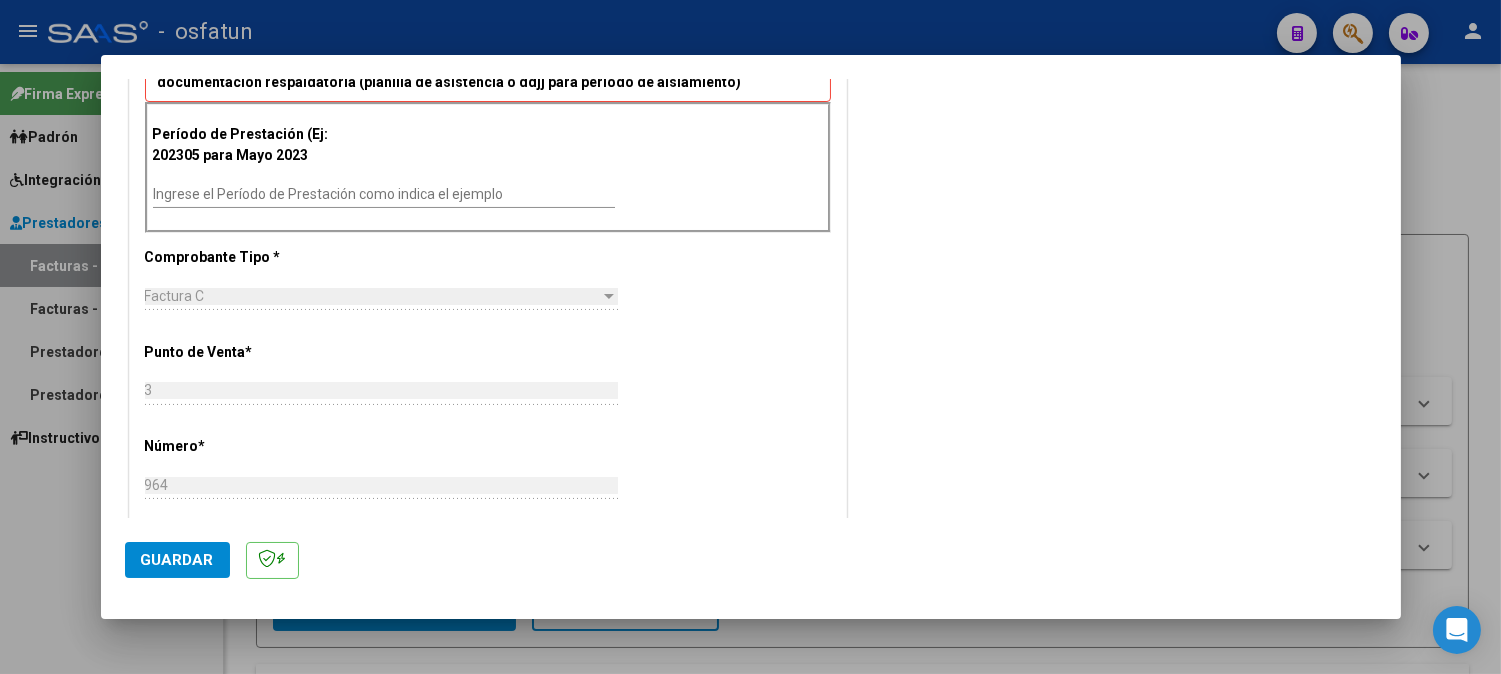 scroll, scrollTop: 666, scrollLeft: 0, axis: vertical 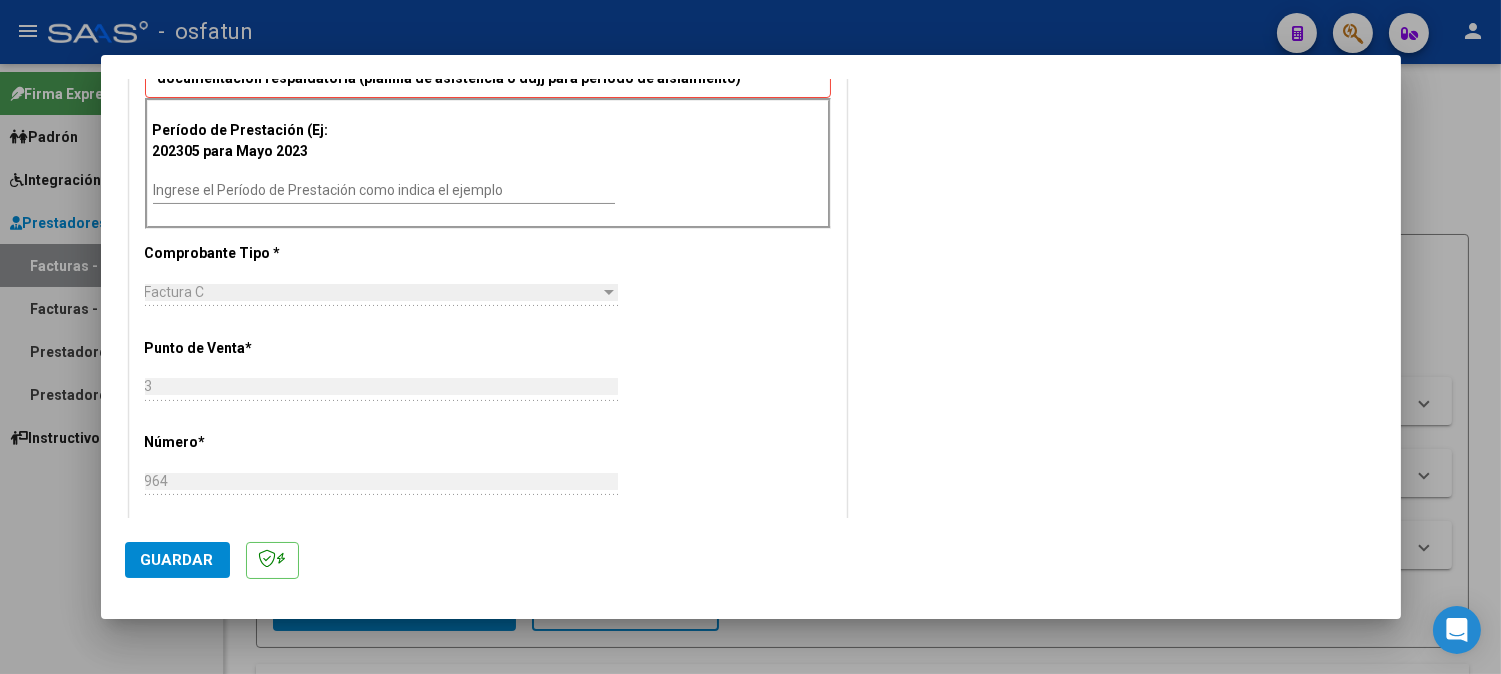 click on "Ingrese el Período de Prestación como indica el ejemplo" at bounding box center (384, 190) 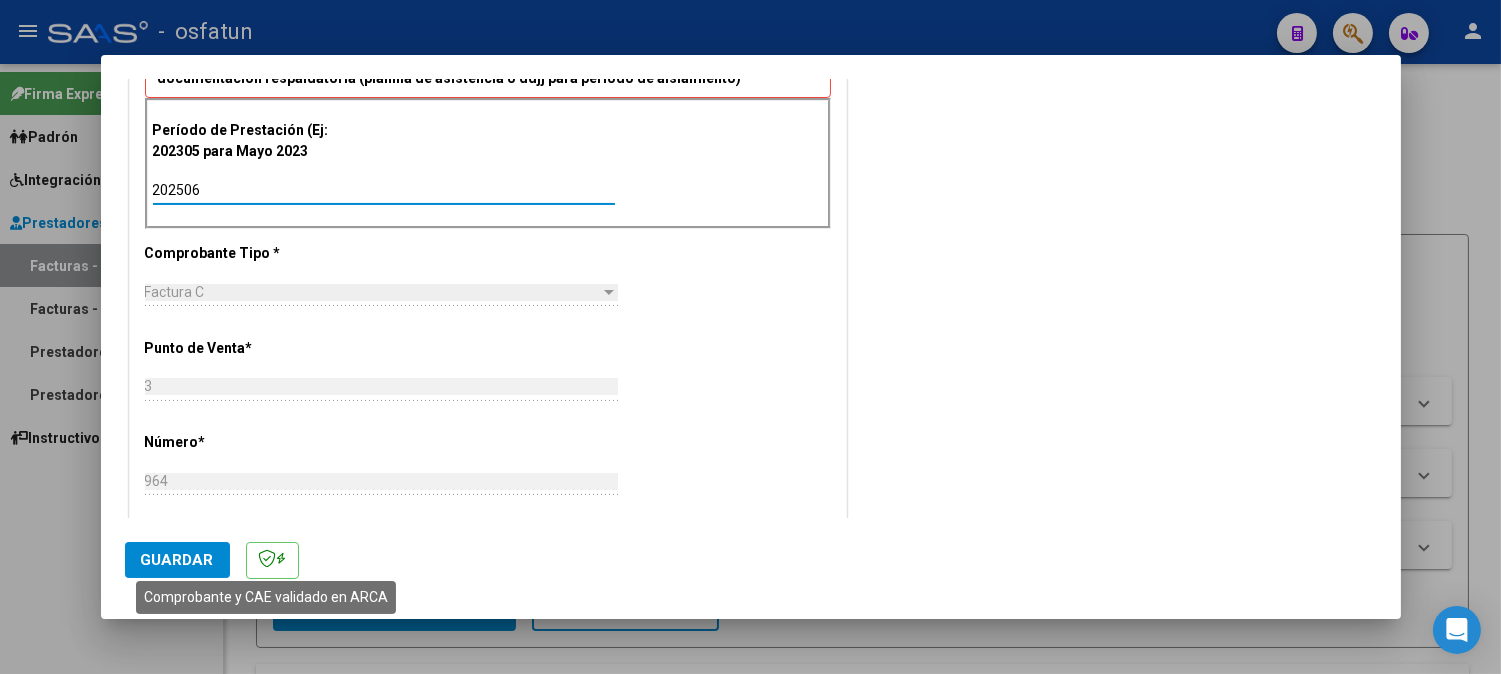 type on "202506" 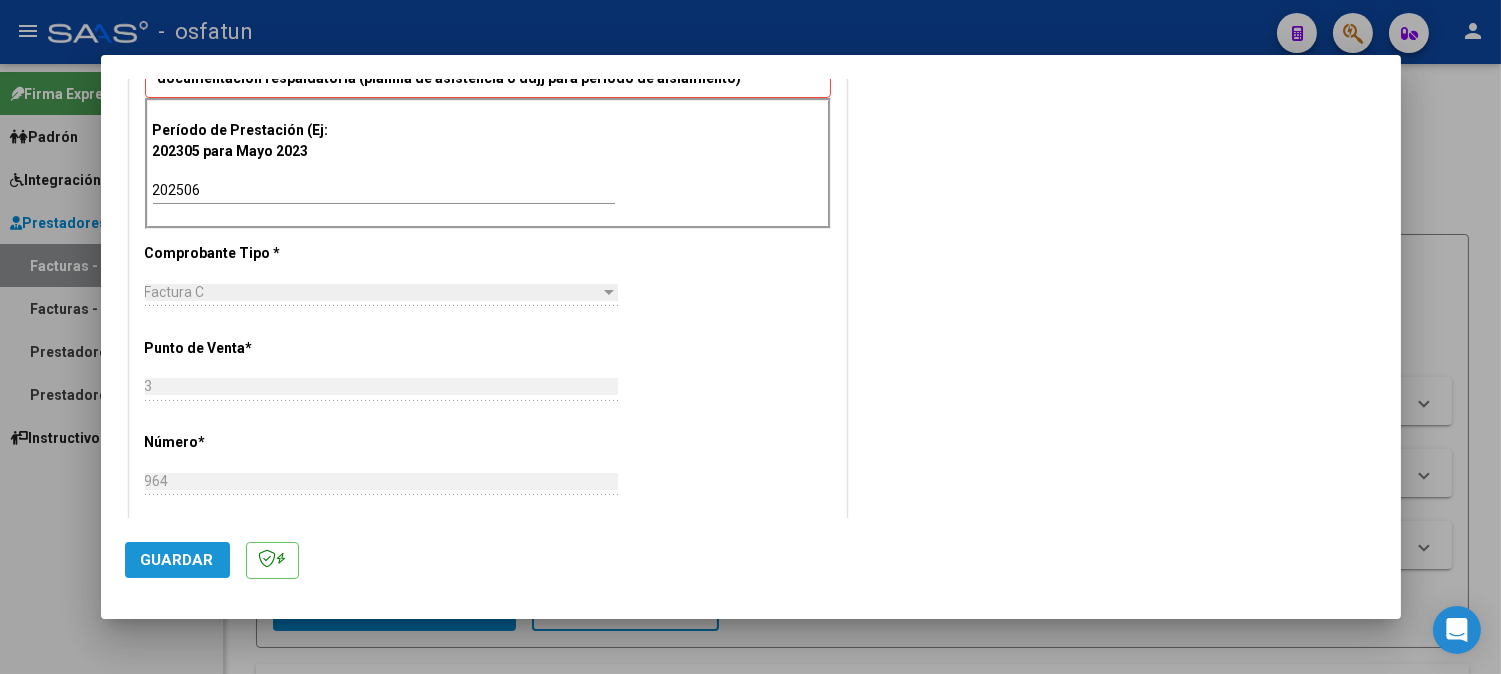click on "Guardar" 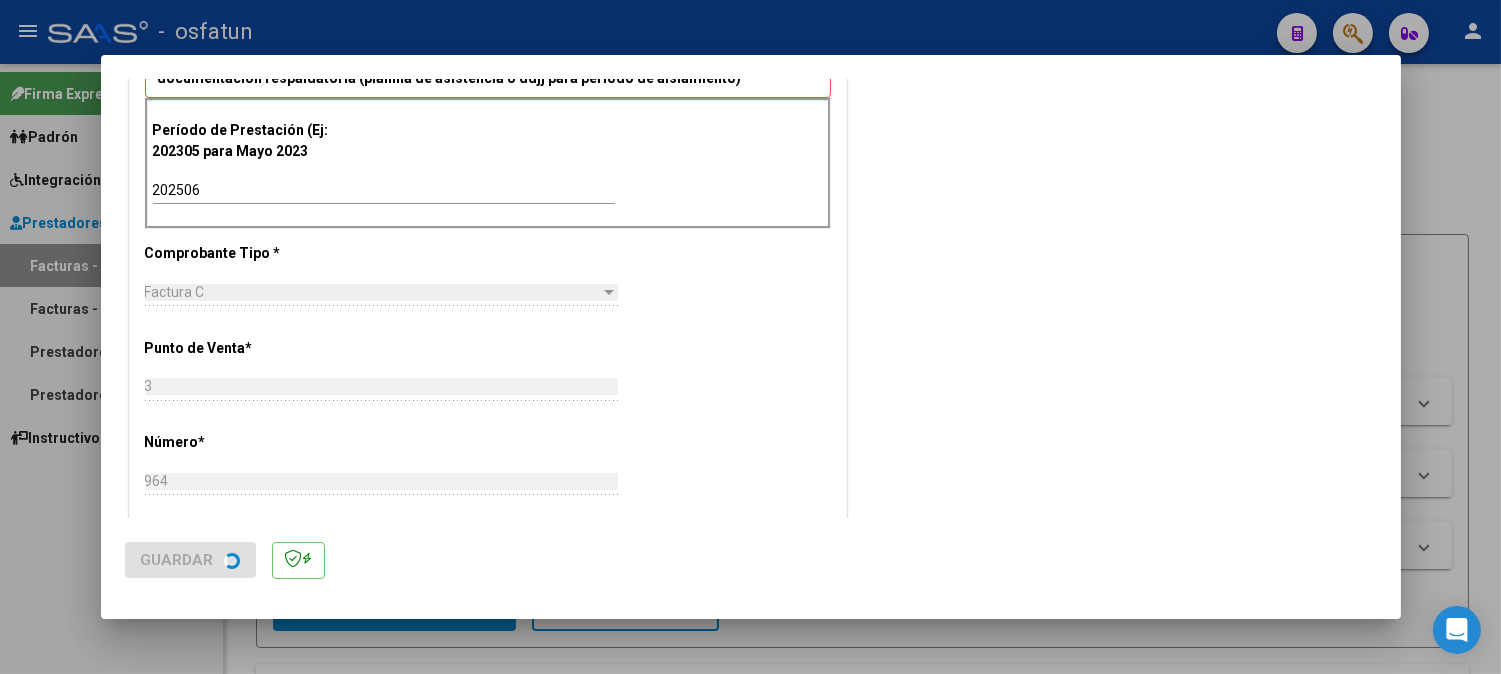 scroll, scrollTop: 0, scrollLeft: 0, axis: both 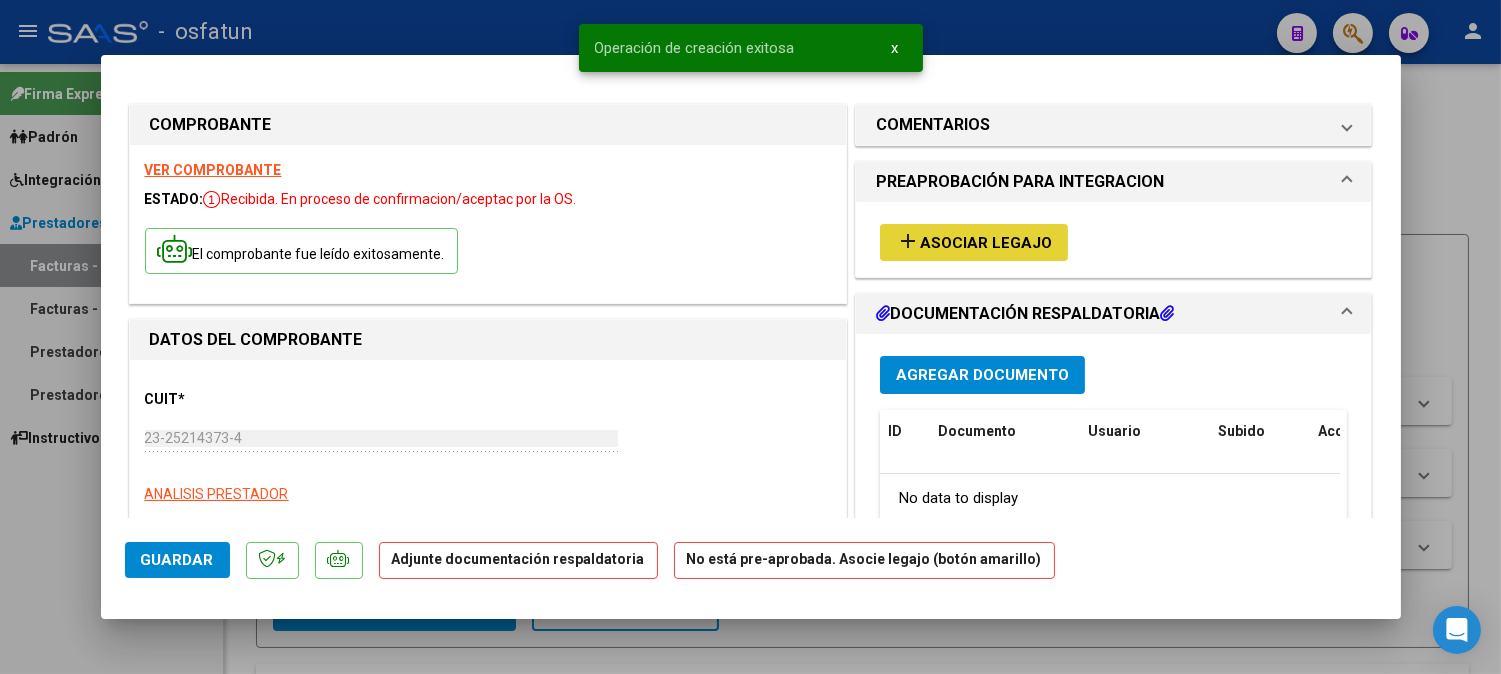 click on "Asociar Legajo" at bounding box center (986, 243) 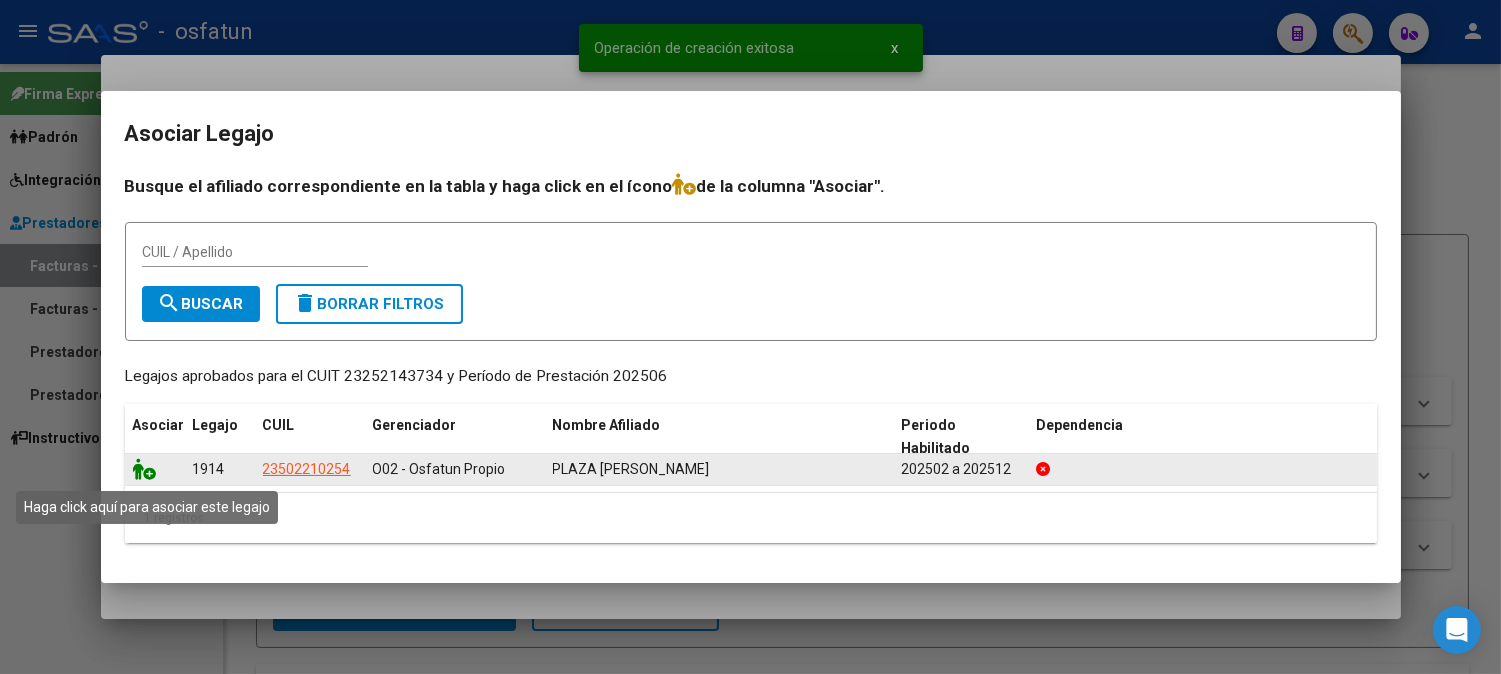 click 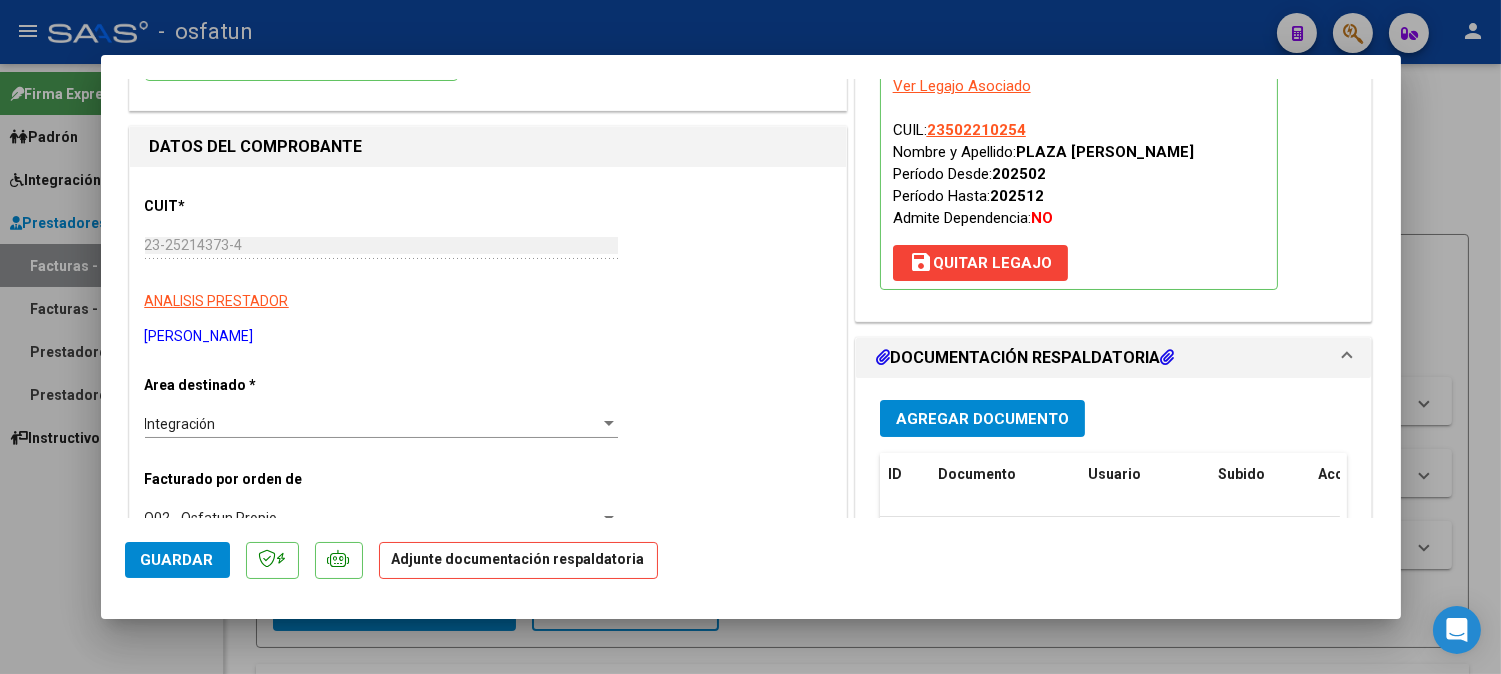 scroll, scrollTop: 333, scrollLeft: 0, axis: vertical 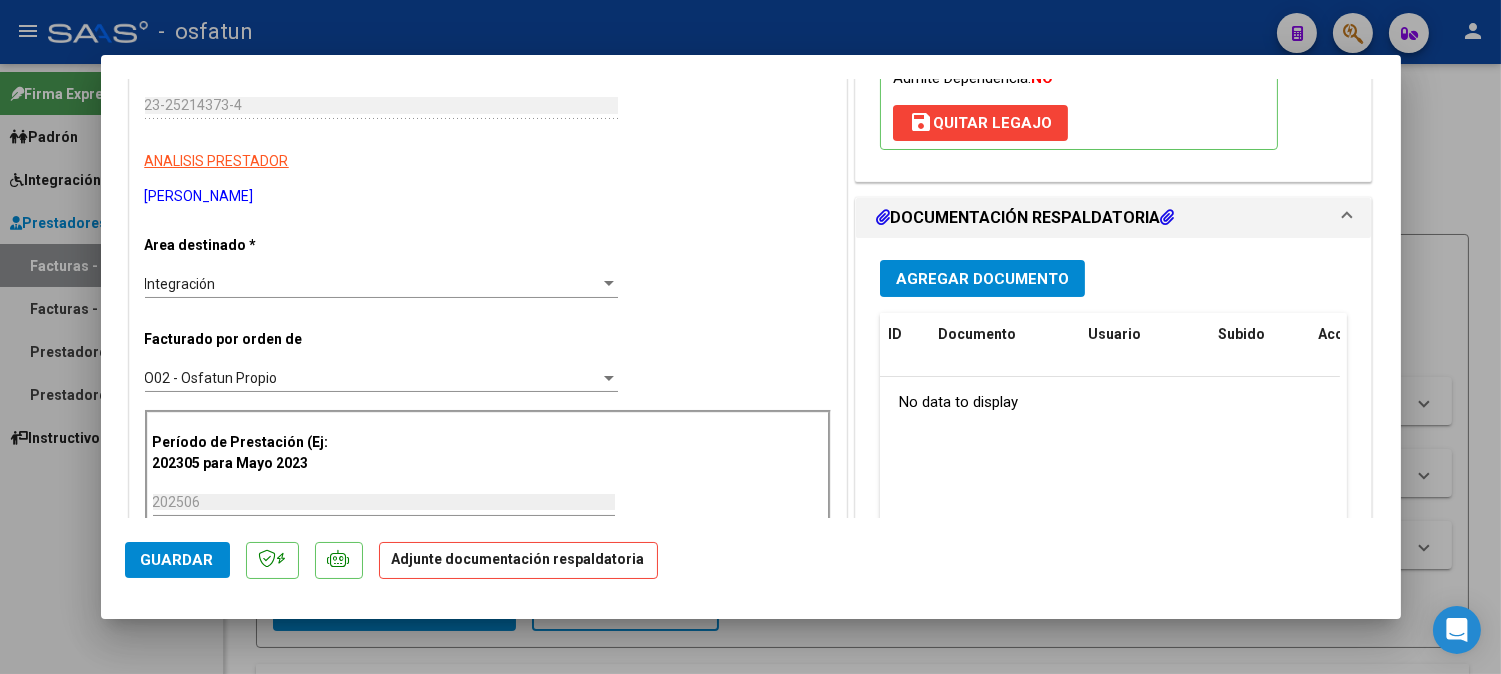 click on "Agregar Documento" at bounding box center (982, 278) 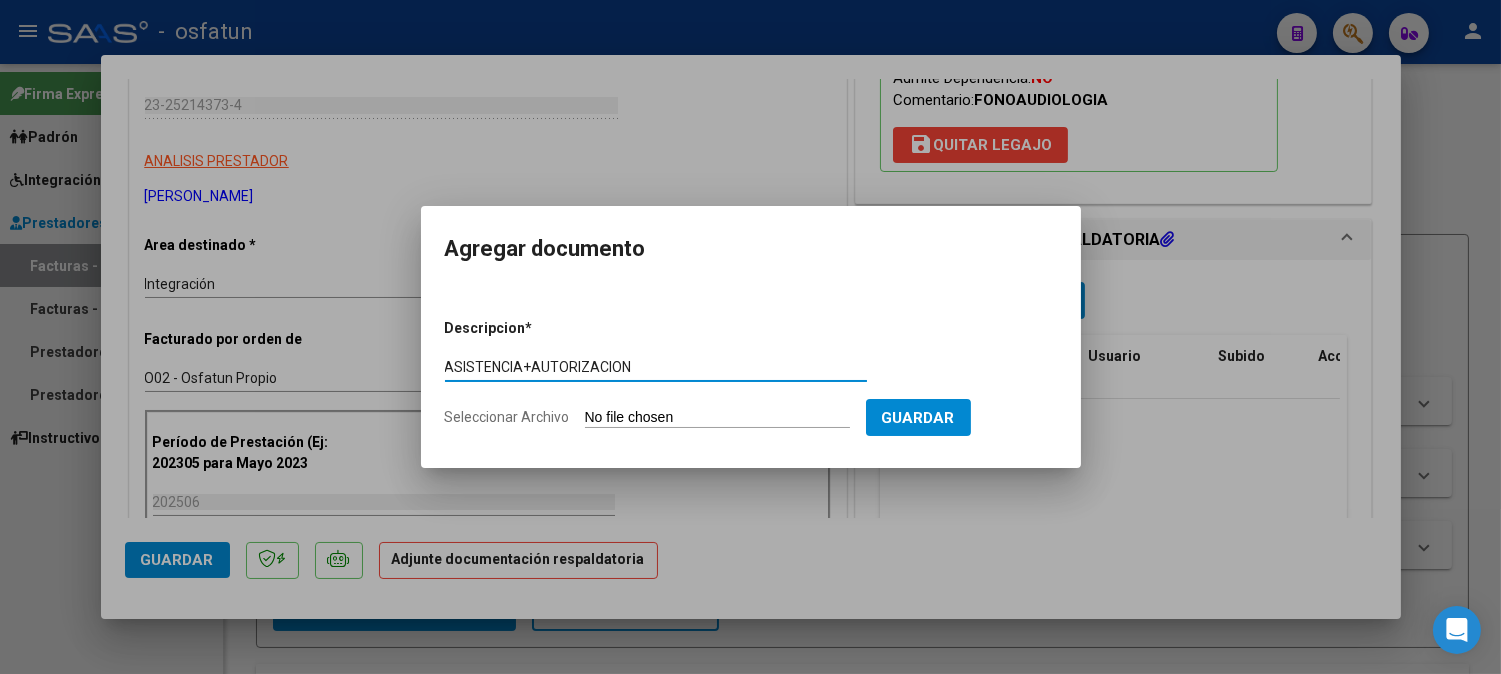 type on "ASISTENCIA+AUTORIZACION" 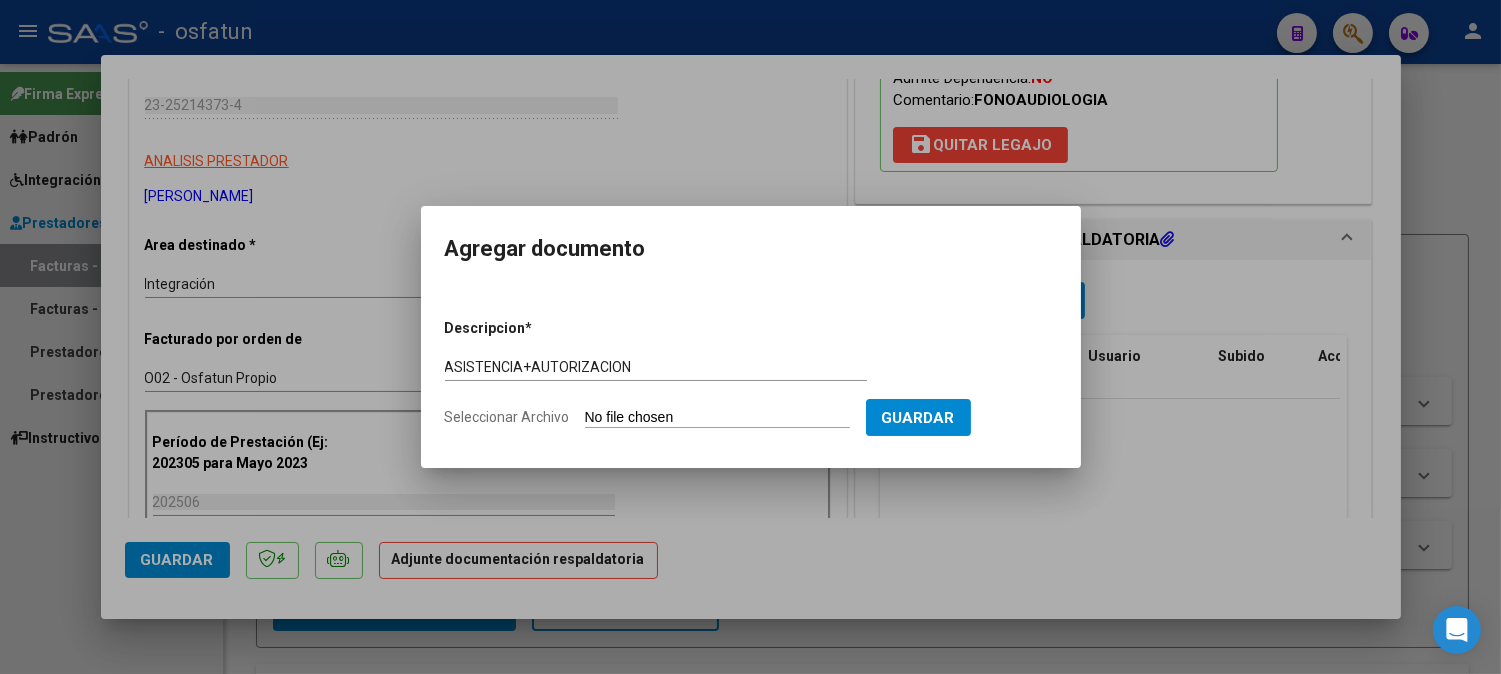 click on "Seleccionar Archivo" at bounding box center [717, 418] 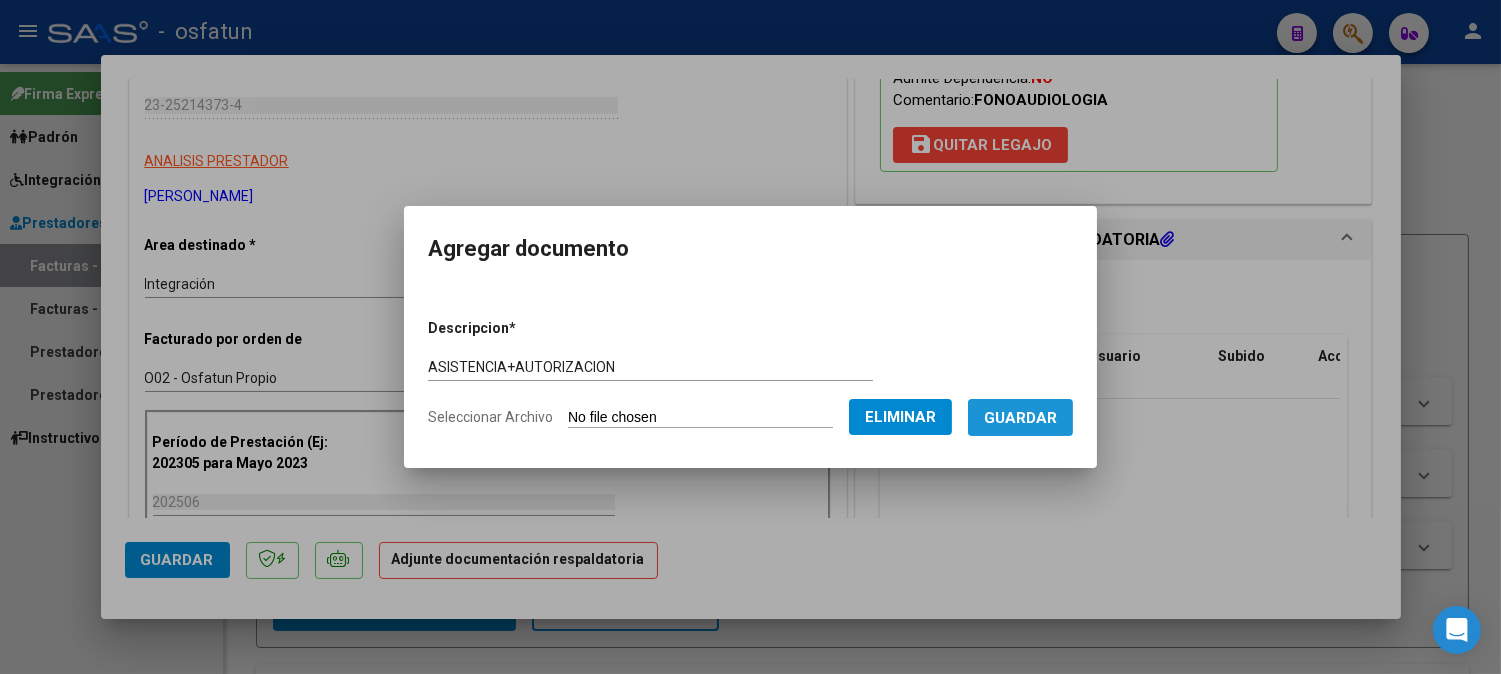 click on "Guardar" at bounding box center (1020, 417) 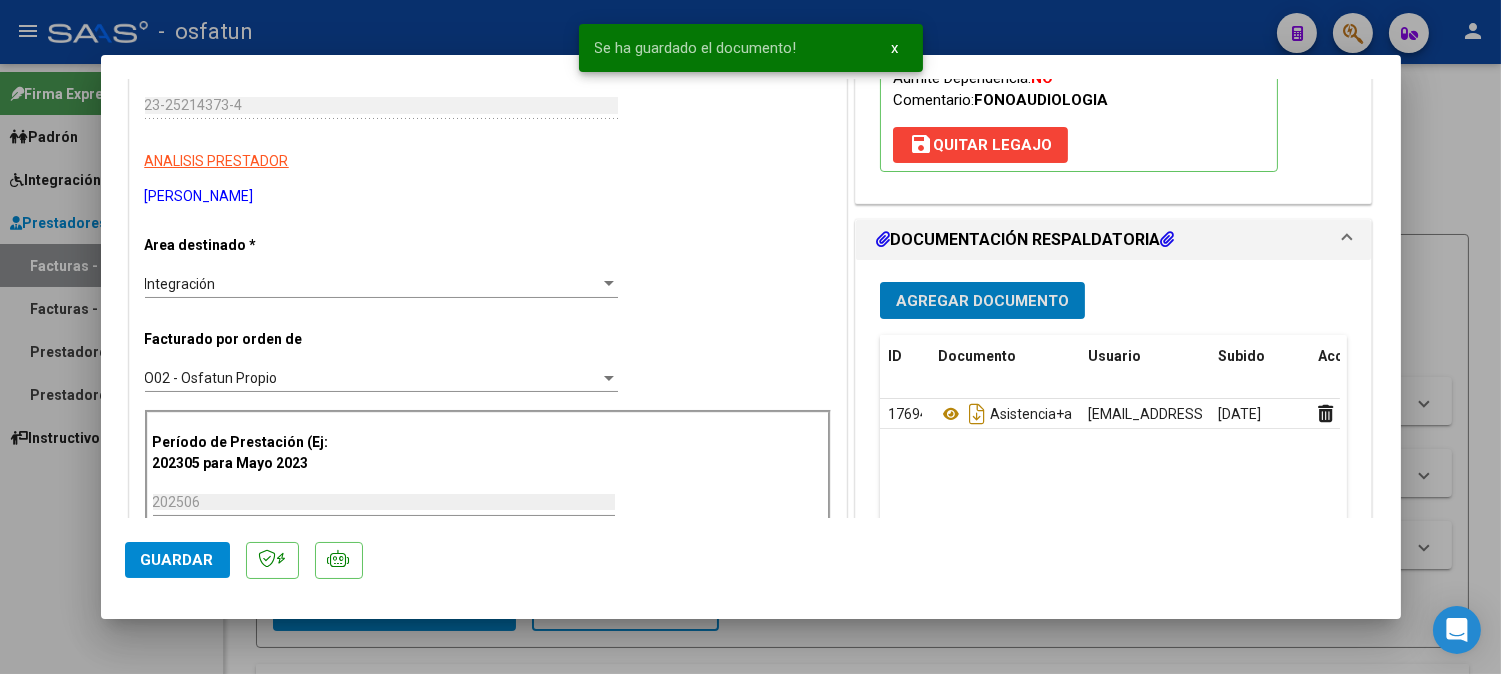 click on "Agregar Documento" at bounding box center (982, 301) 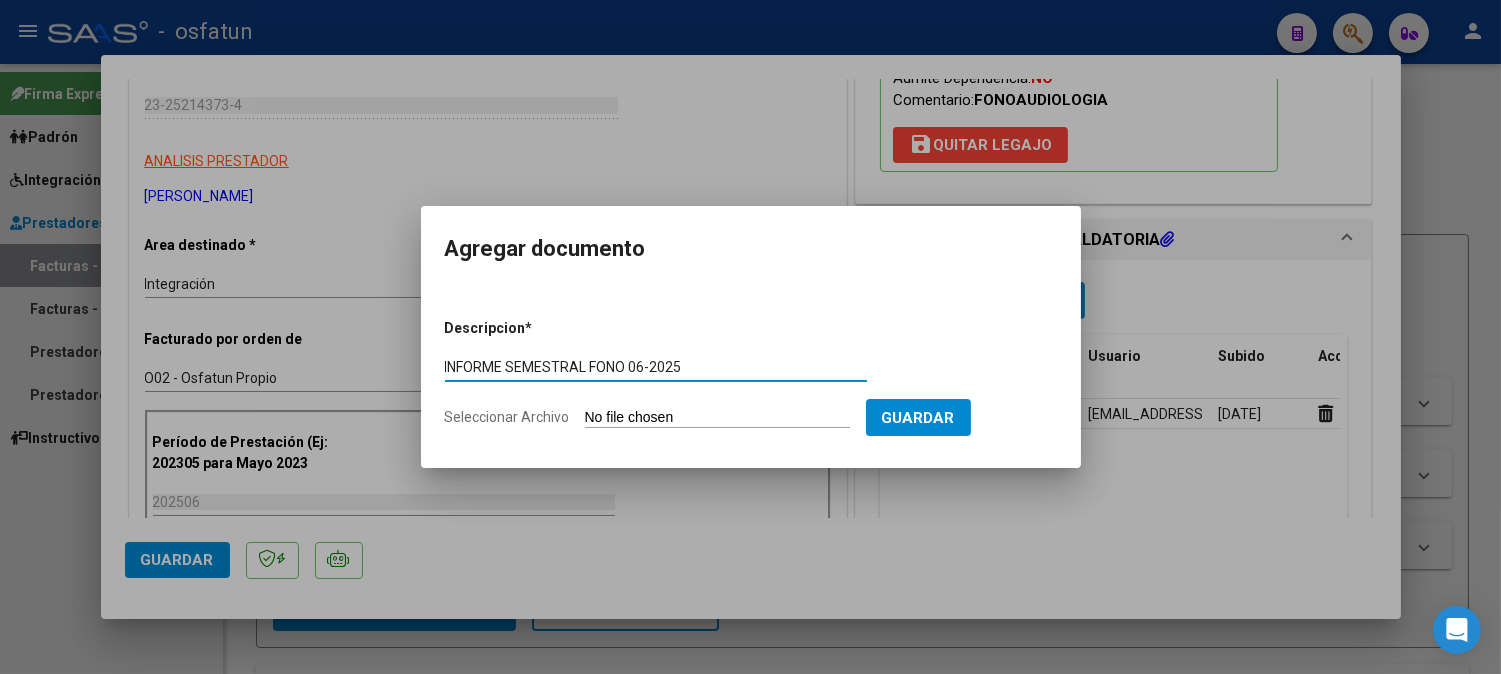 type on "INFORME SEMESTRAL FONO 06-2025" 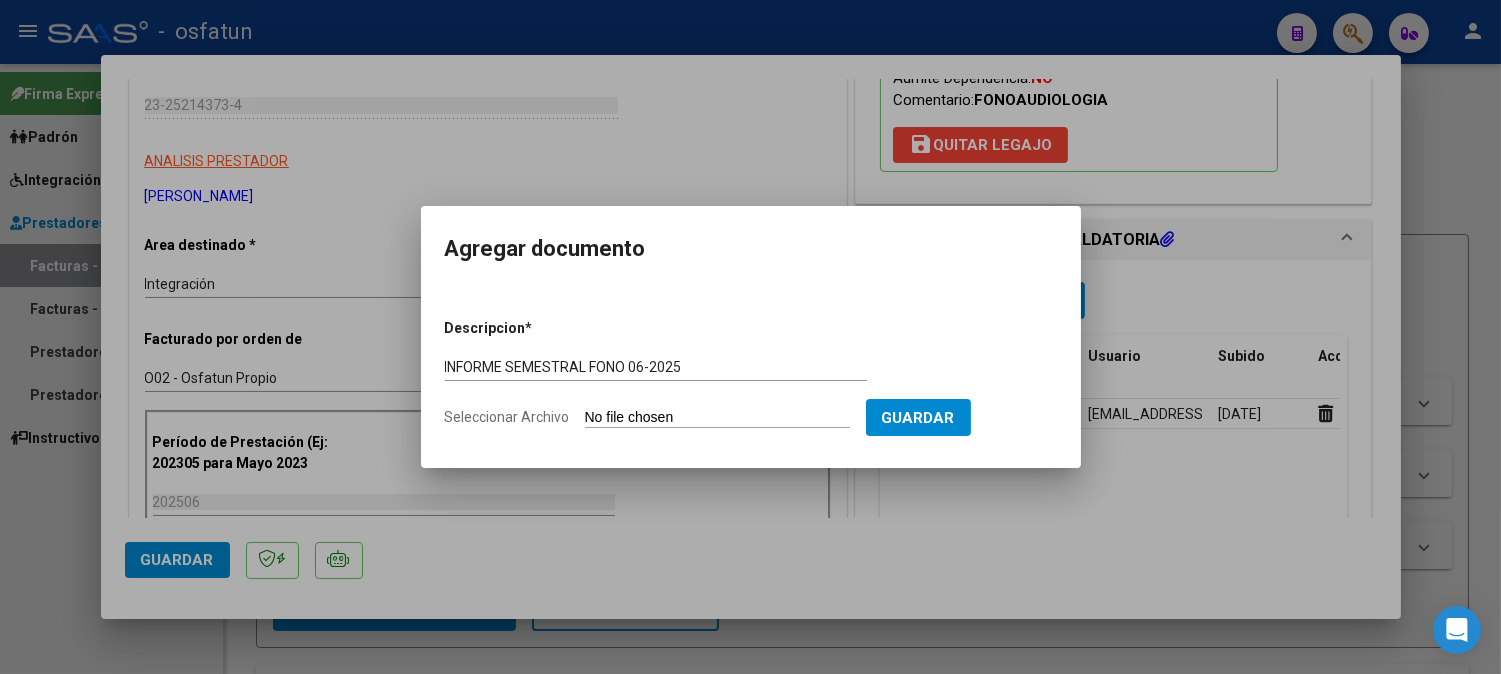 type on "C:\fakepath\INFORME SEMESTRAL FONO 06-2025.pdf" 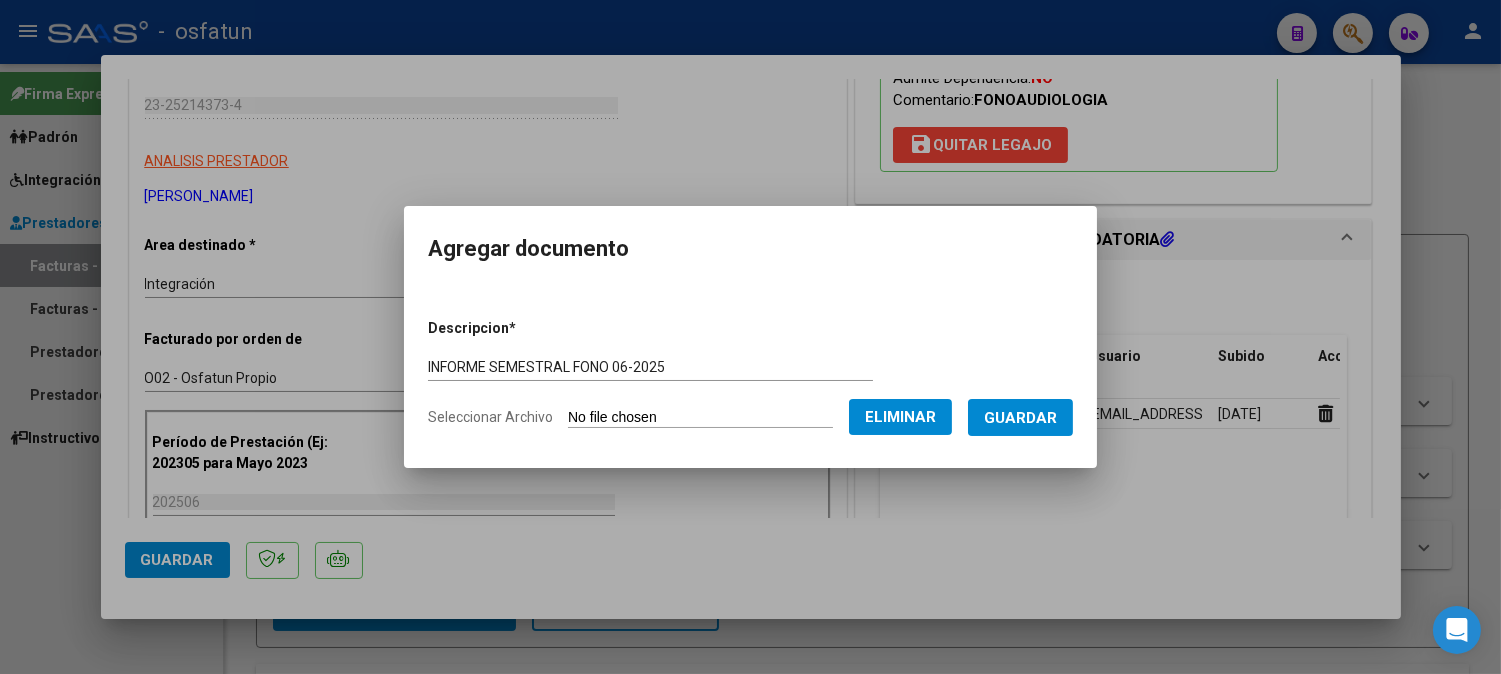 click on "Guardar" at bounding box center (1020, 418) 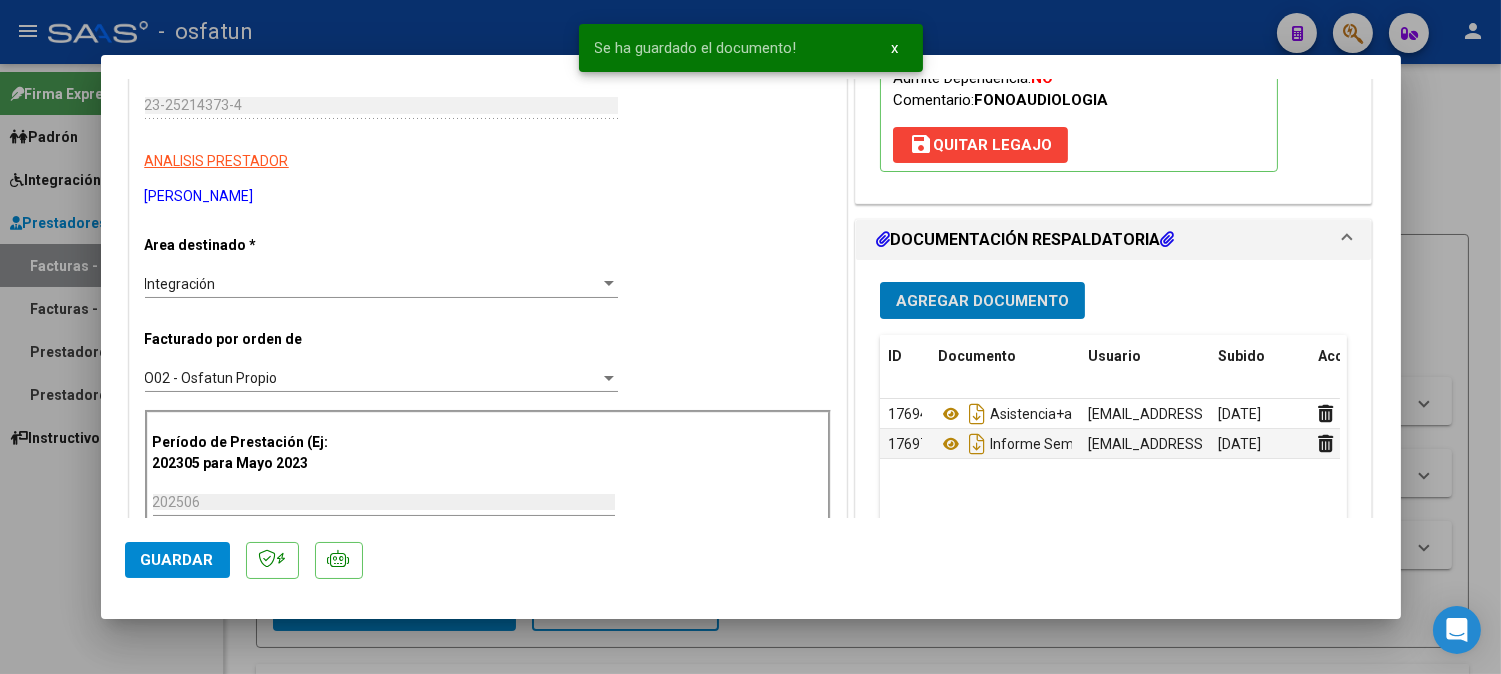 click on "Guardar" 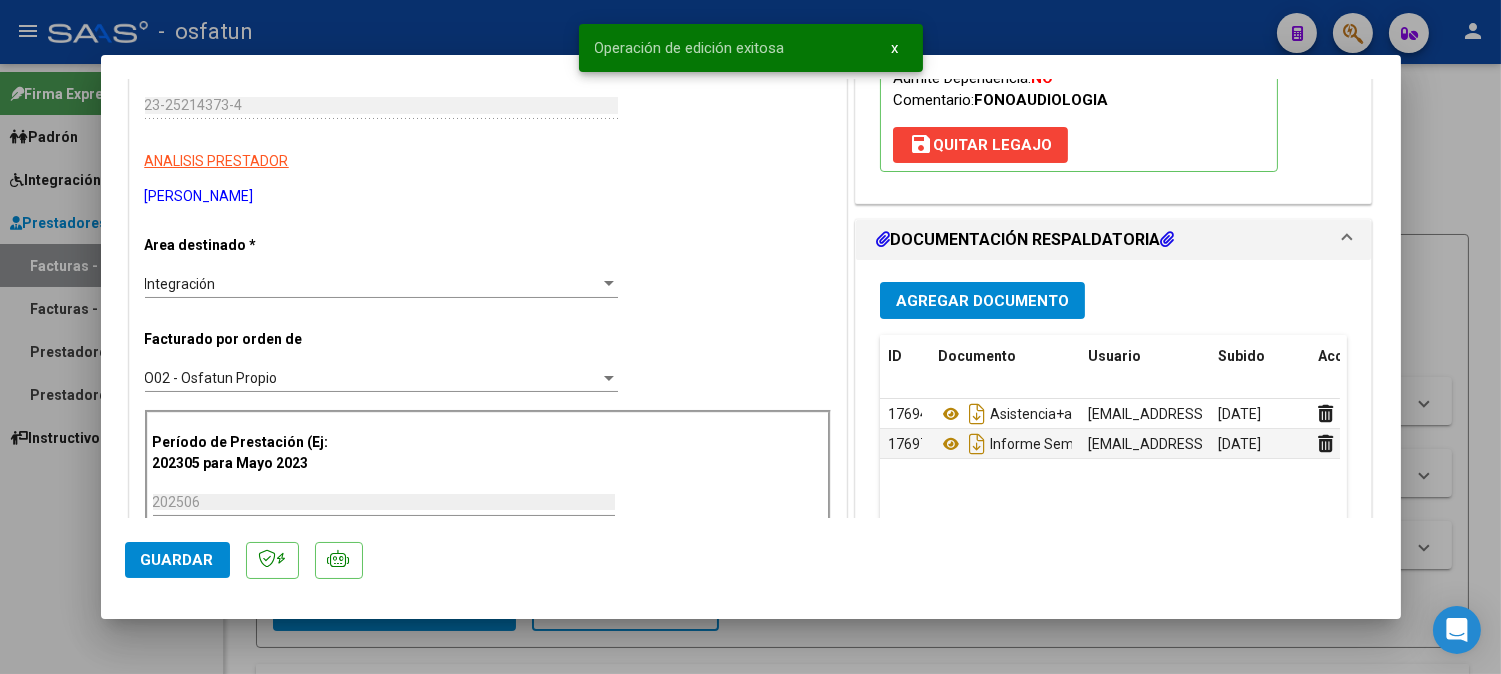 drag, startPoint x: 205, startPoint y: 556, endPoint x: 226, endPoint y: 551, distance: 21.587032 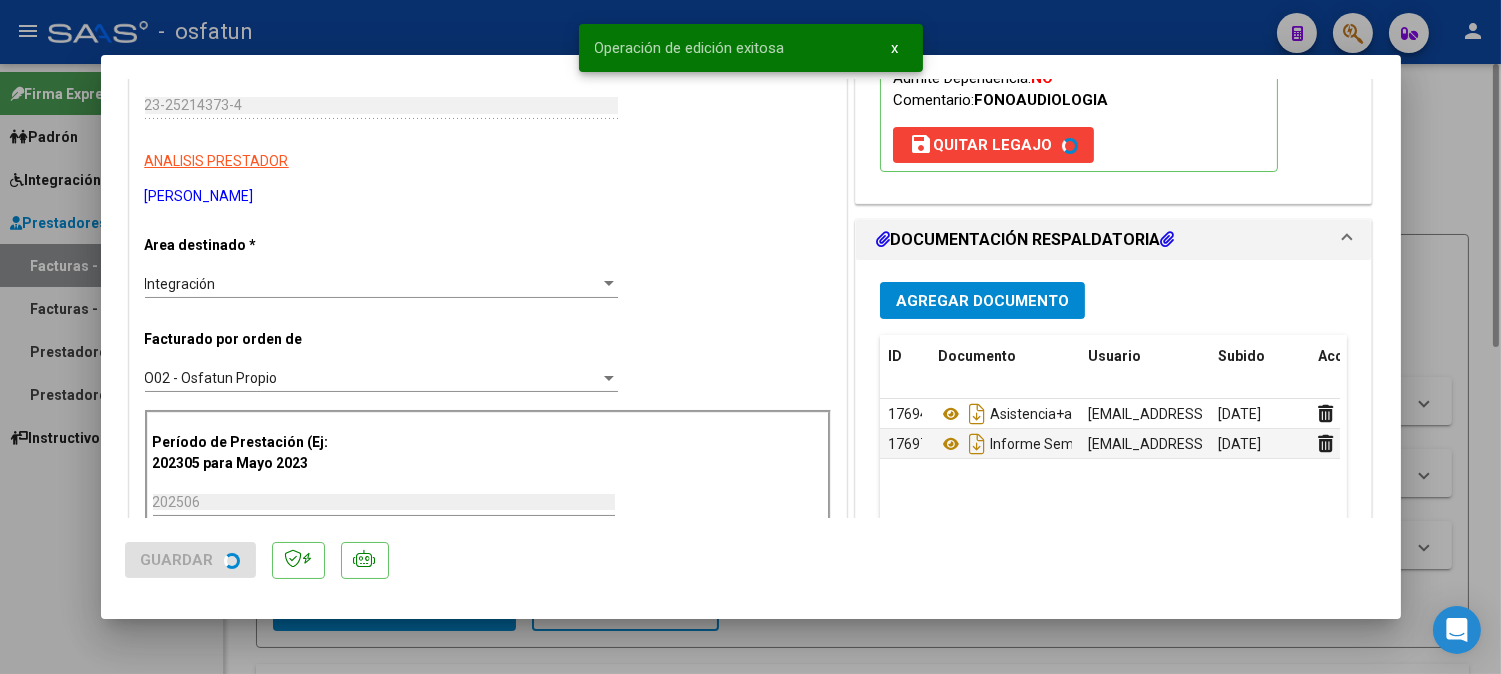 drag, startPoint x: 1483, startPoint y: 143, endPoint x: 1450, endPoint y: 136, distance: 33.734257 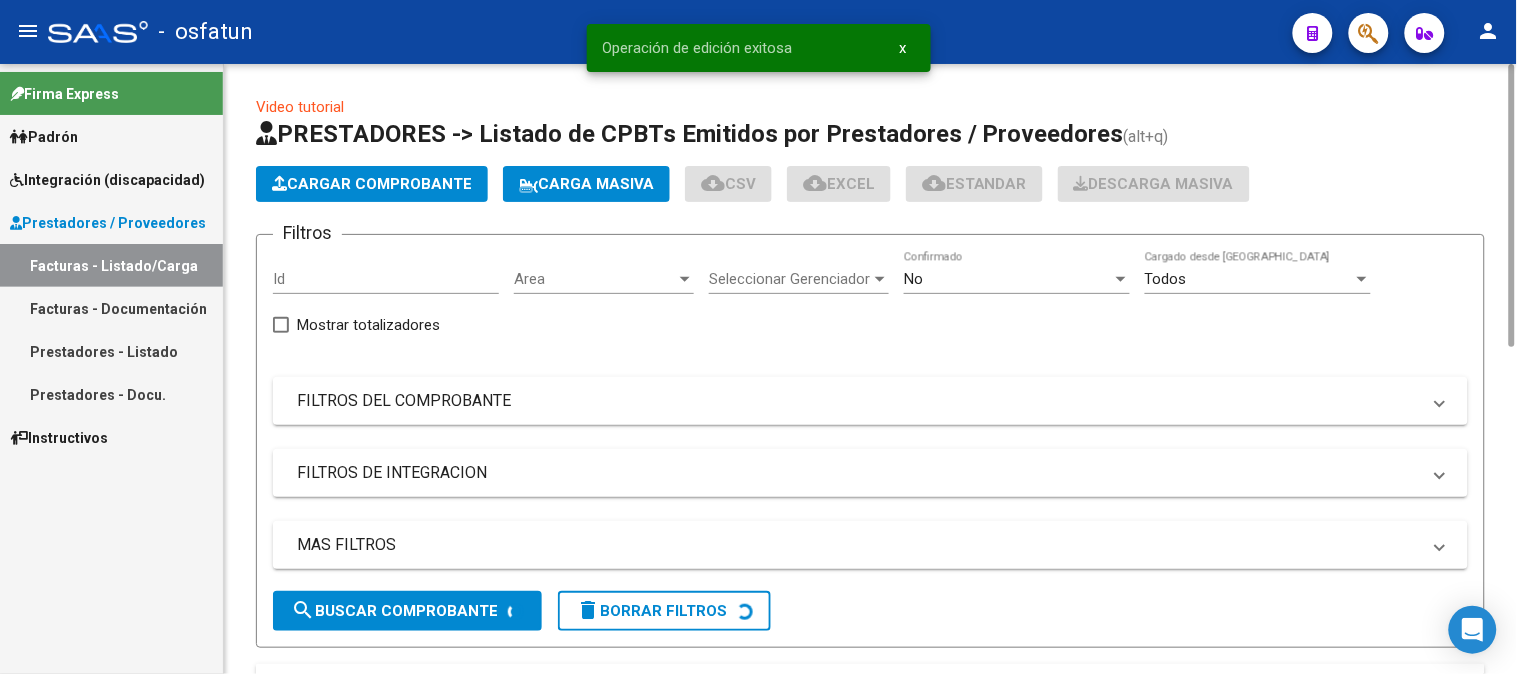 click on "Cargar Comprobante" 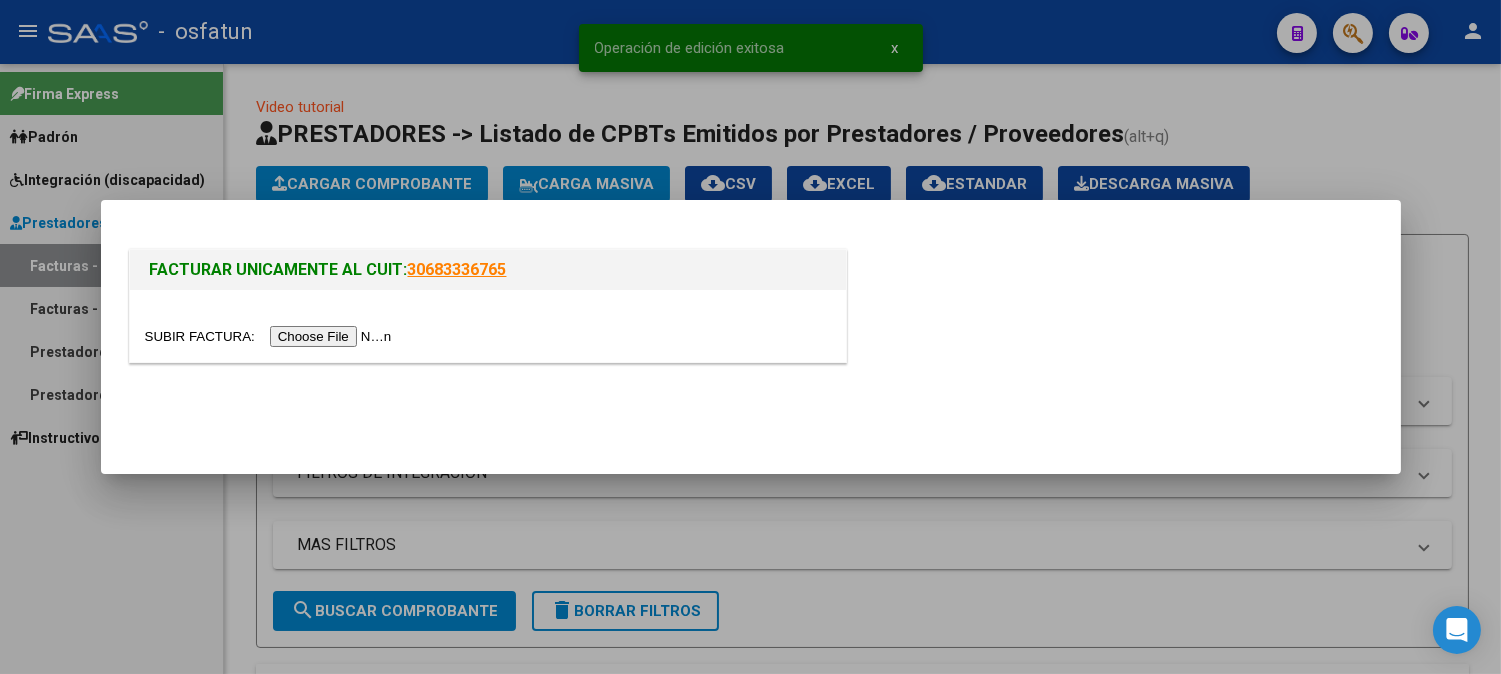 click at bounding box center [271, 336] 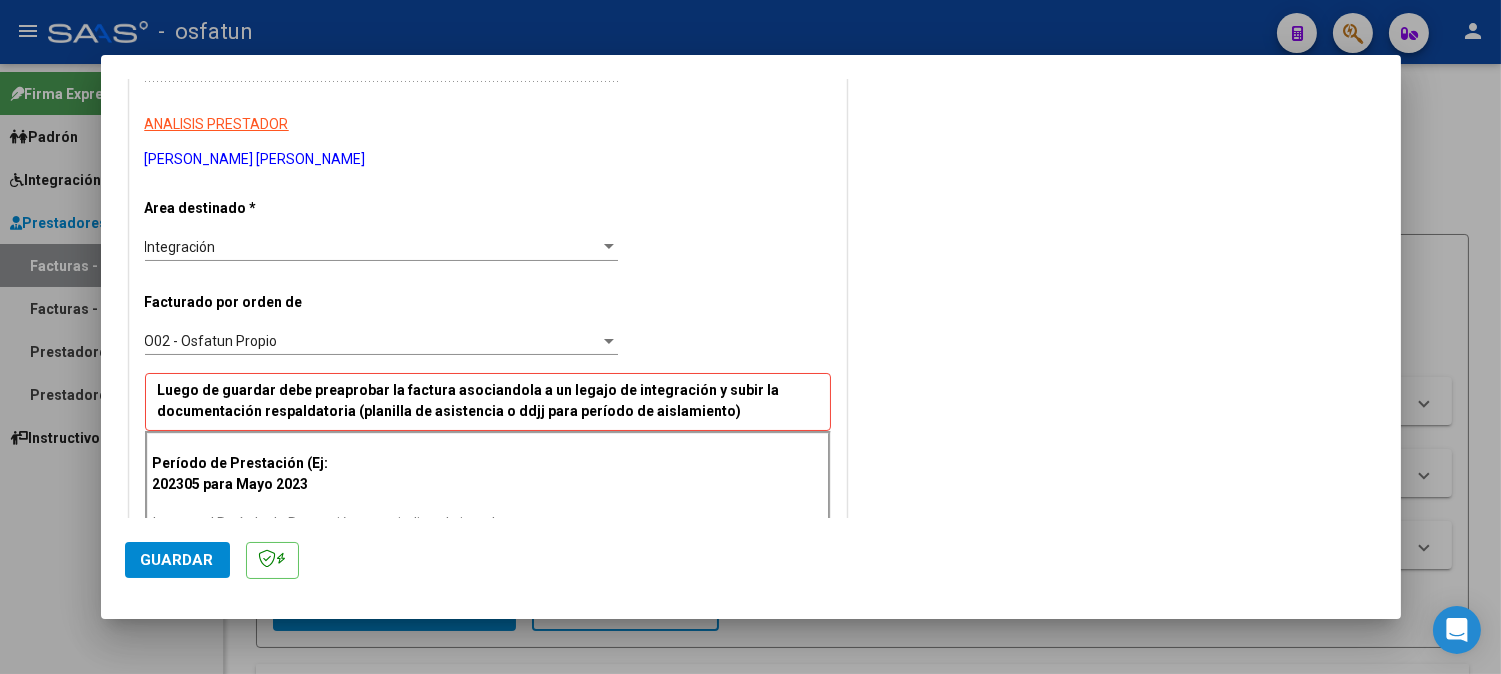 scroll, scrollTop: 444, scrollLeft: 0, axis: vertical 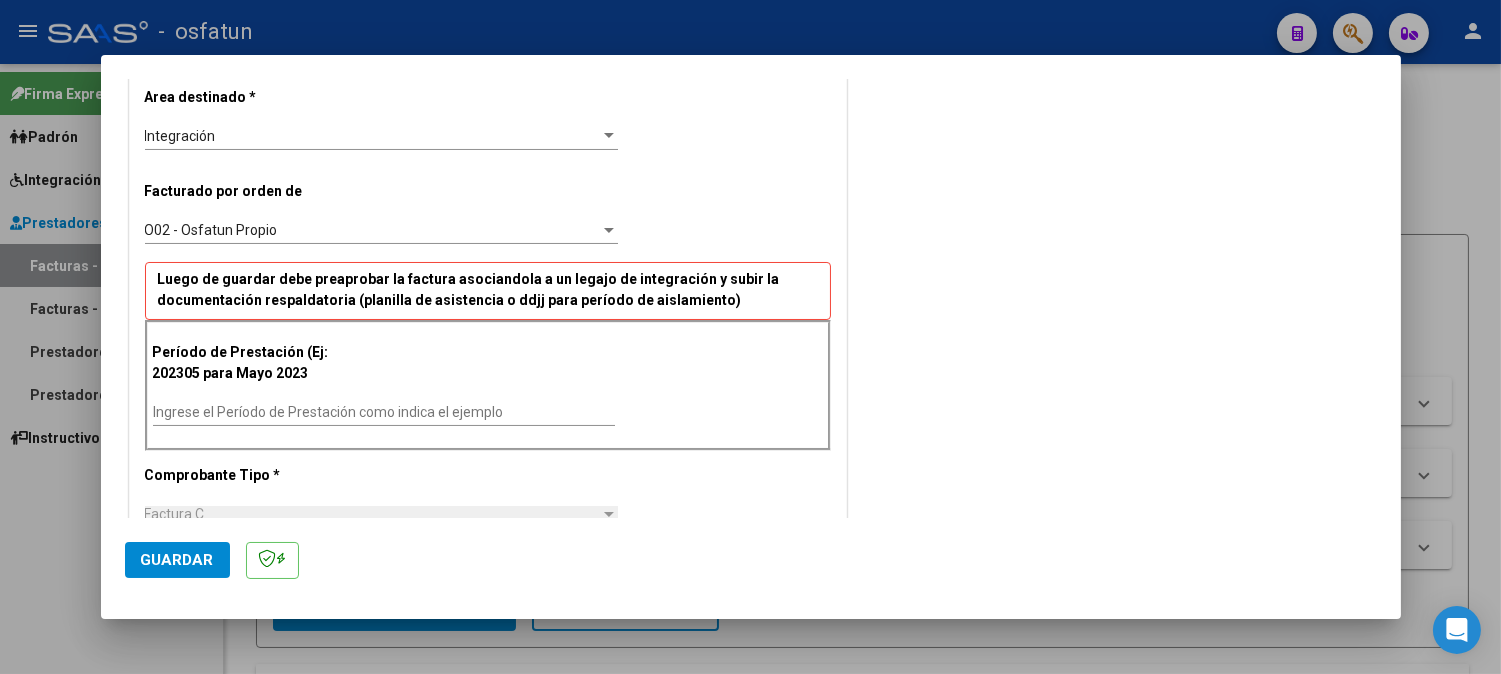 click on "Ingrese el Período de Prestación como indica el ejemplo" at bounding box center [384, 412] 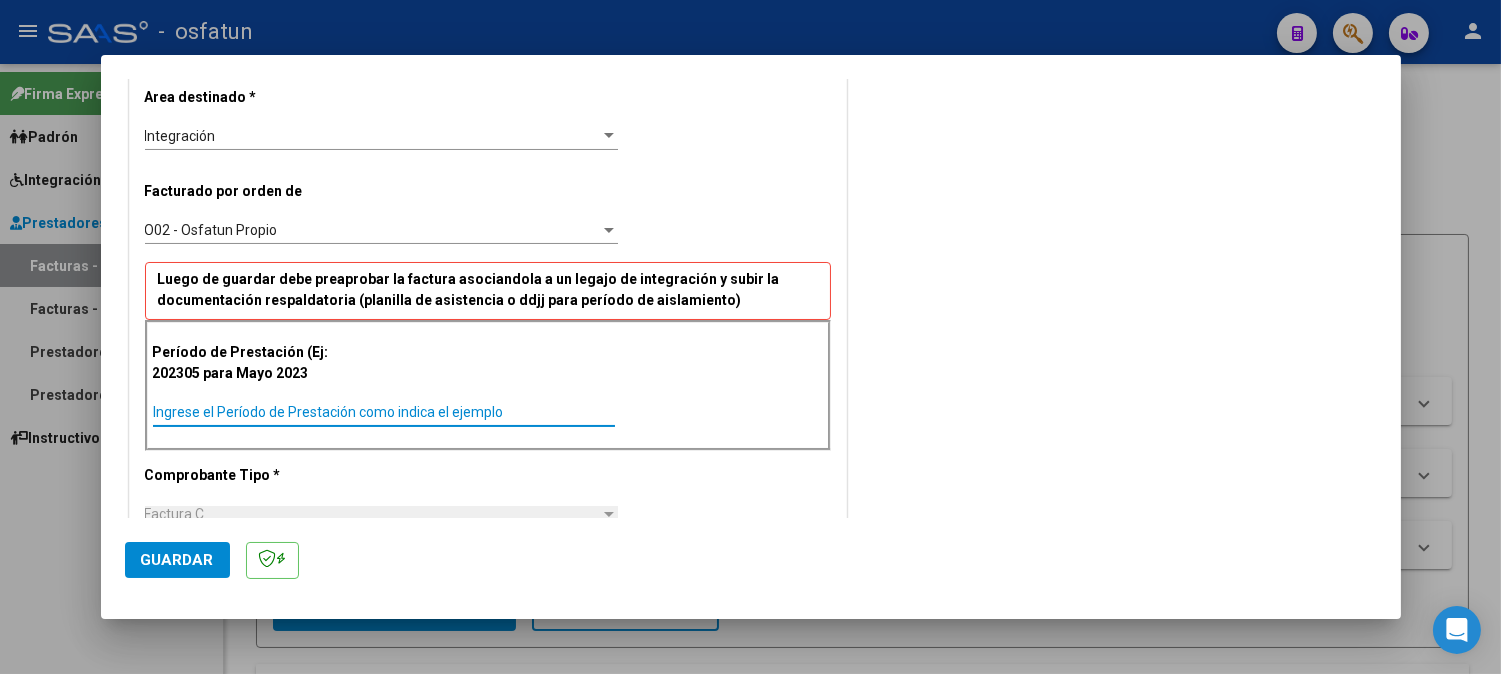 click on "Ingrese el Período de Prestación como indica el ejemplo" at bounding box center [384, 412] 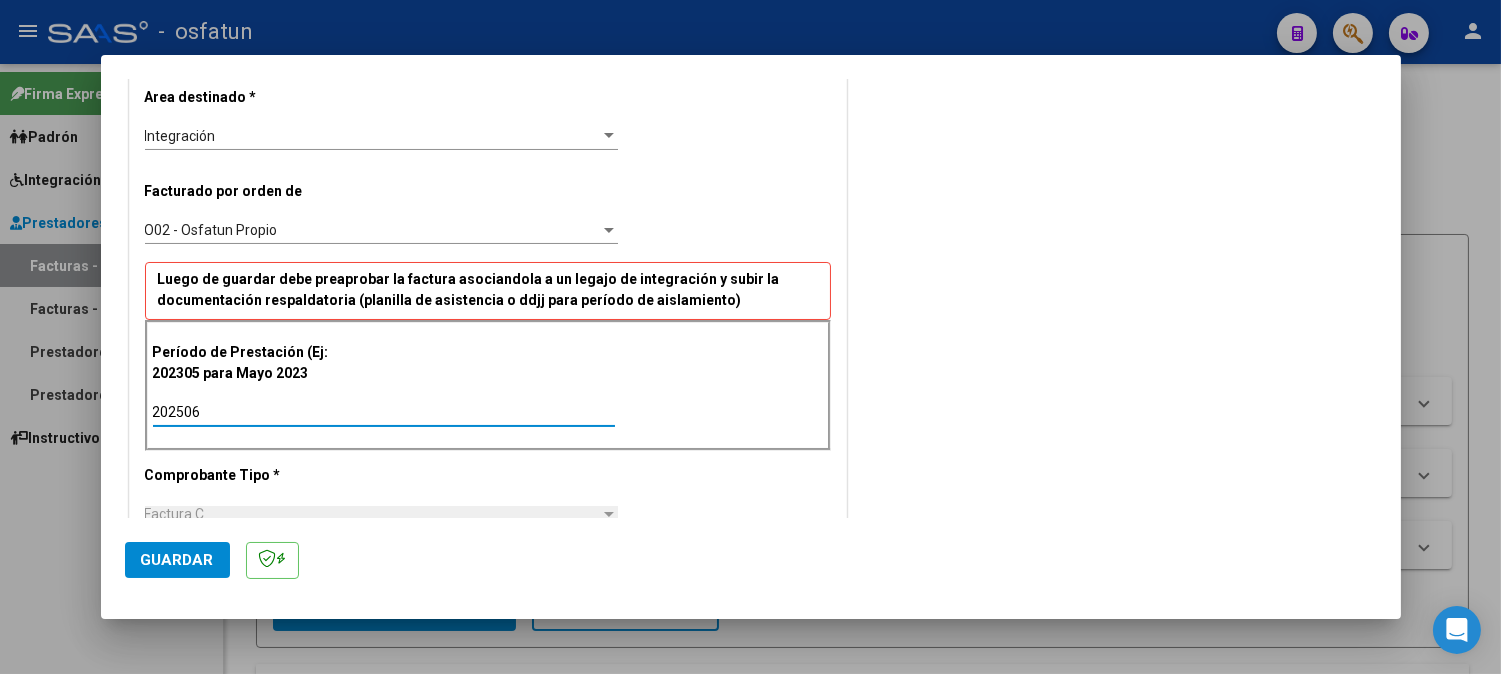 type on "202506" 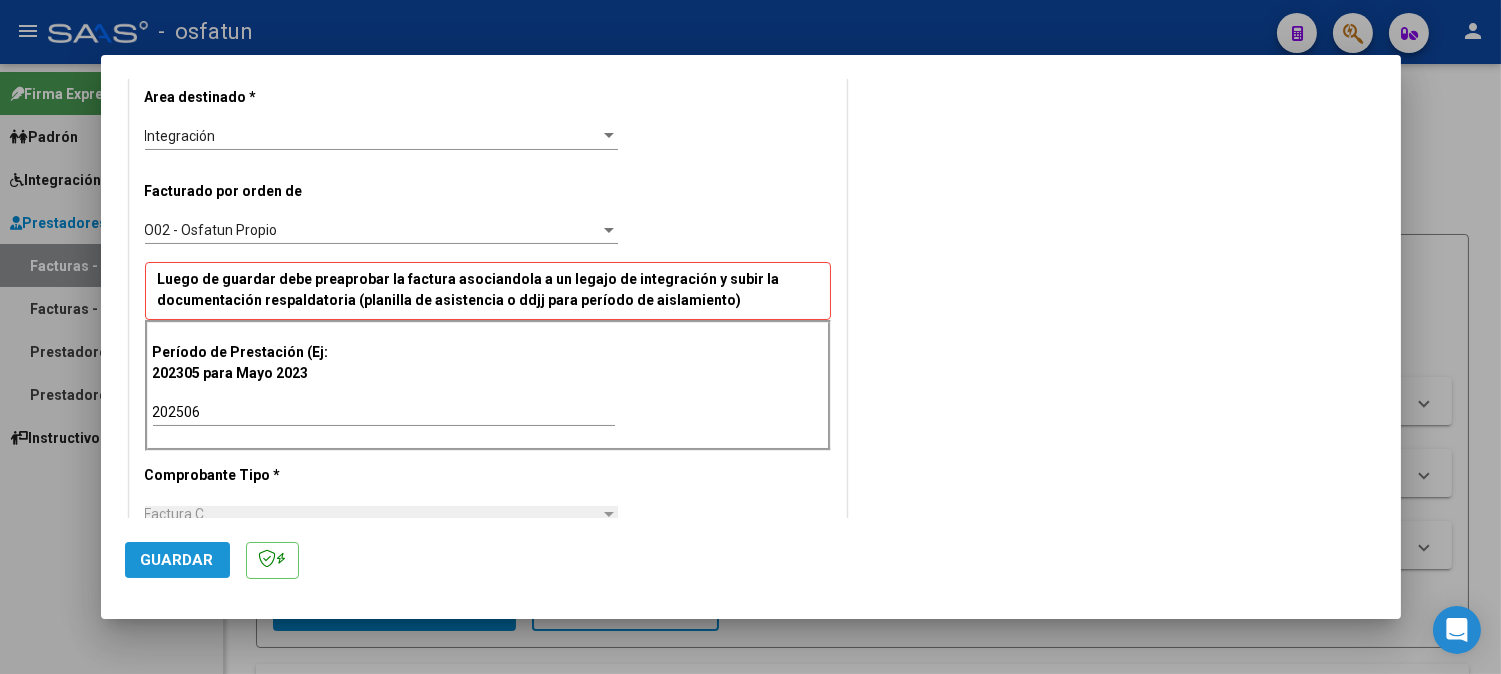 click on "Guardar" 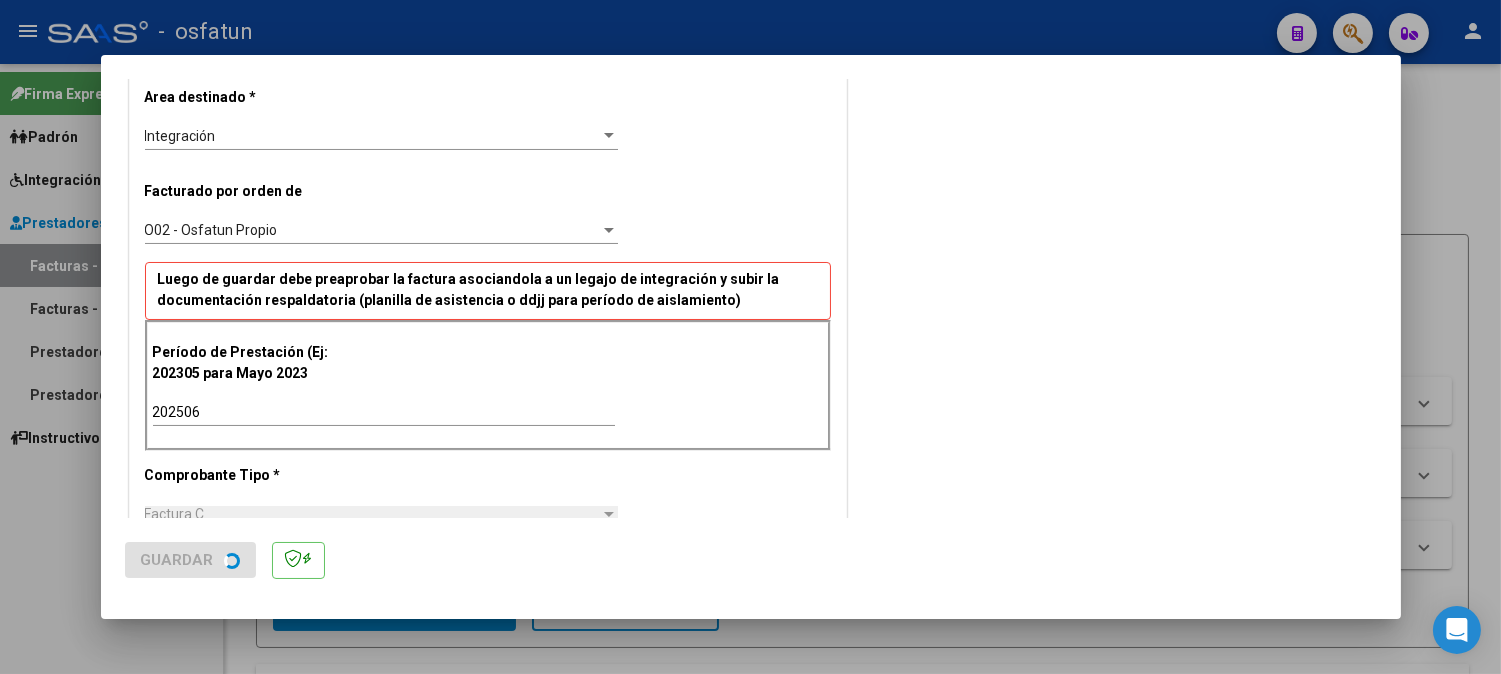scroll, scrollTop: 0, scrollLeft: 0, axis: both 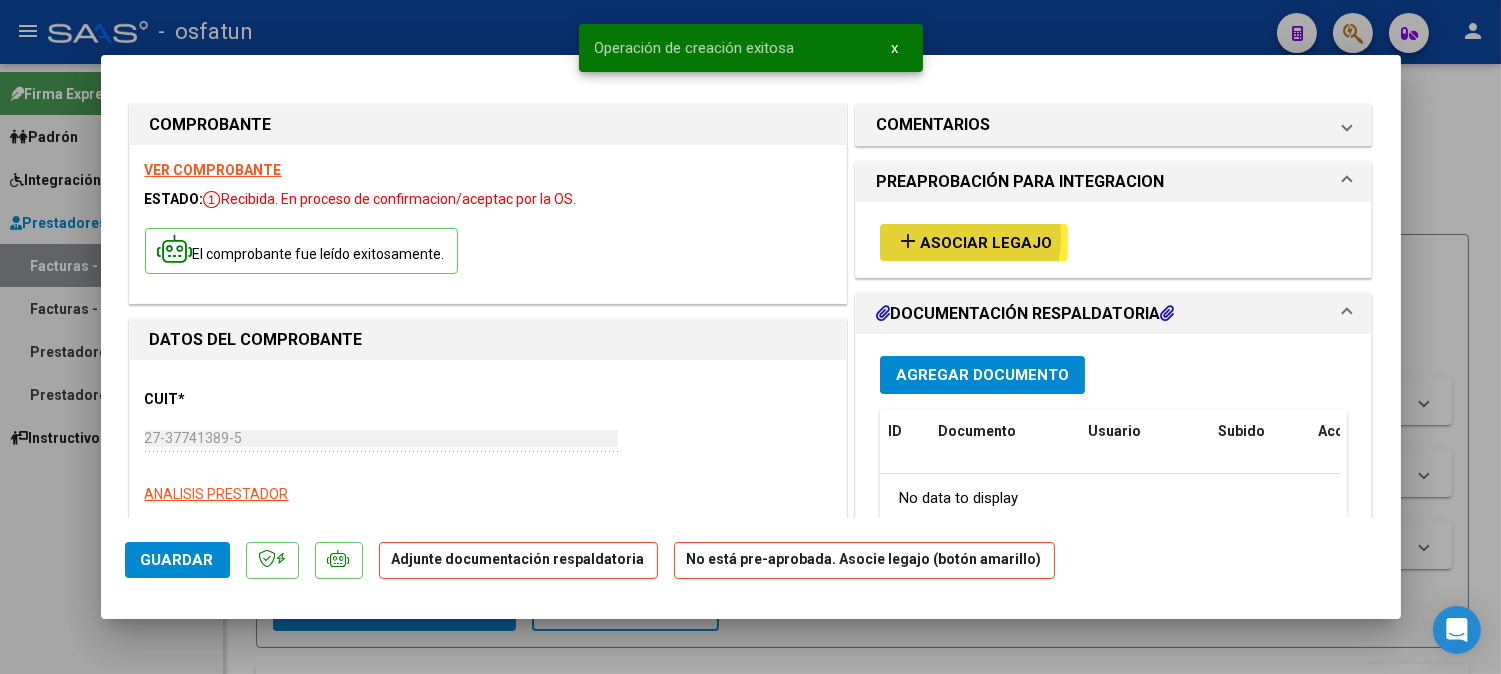 click on "Asociar Legajo" at bounding box center [986, 243] 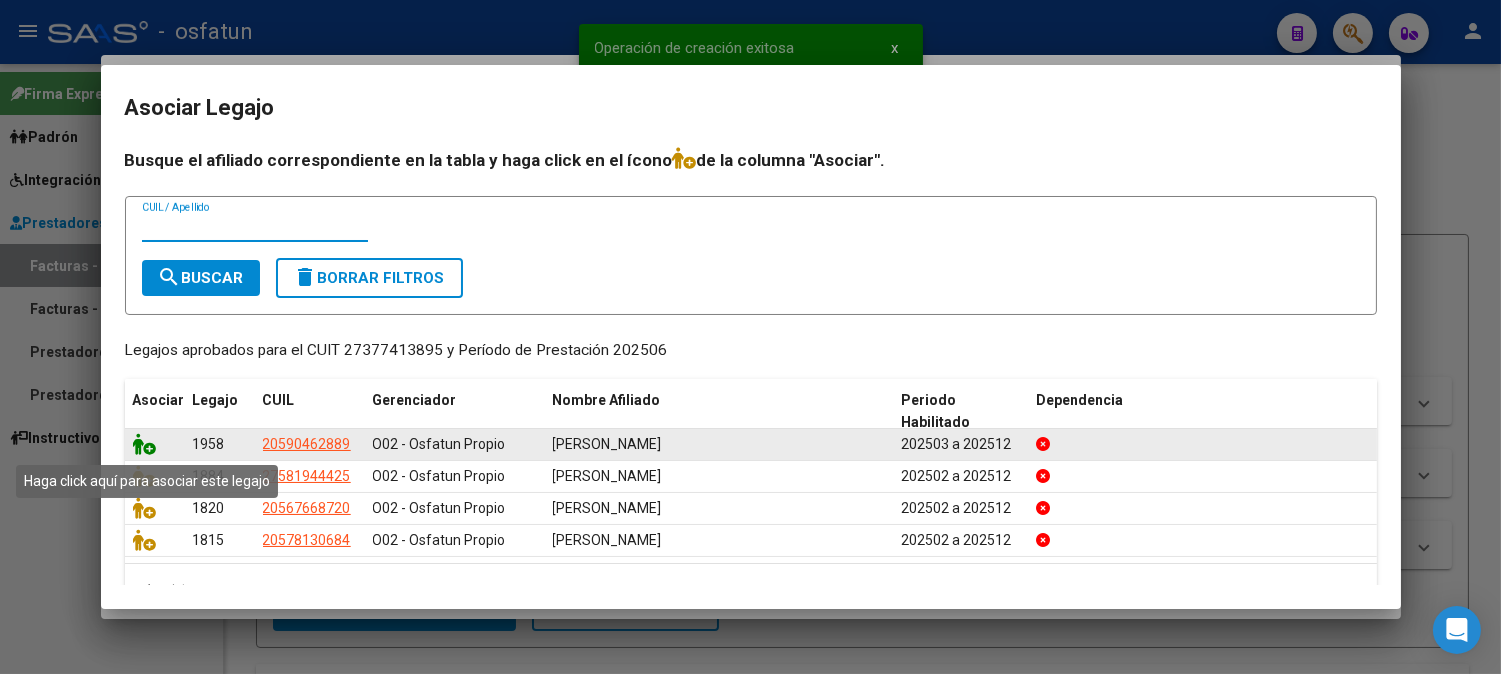 click 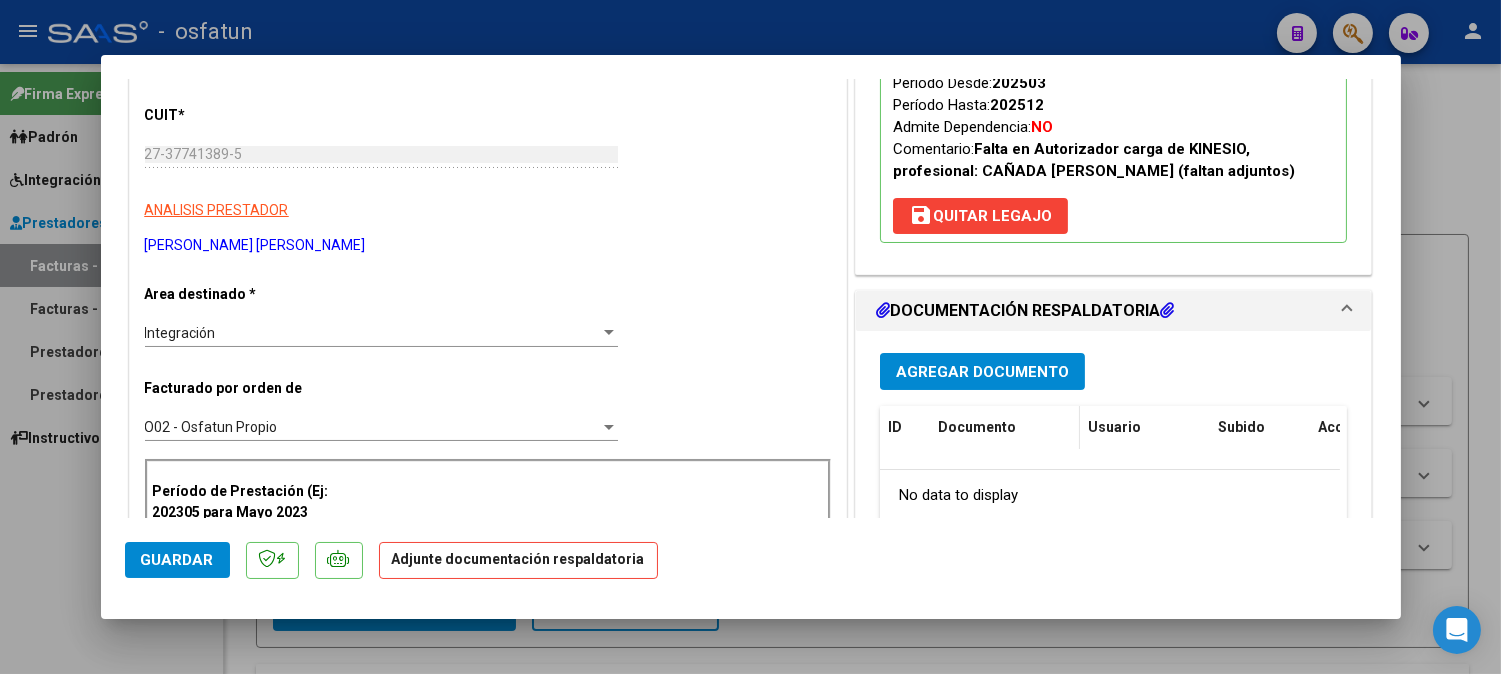 scroll, scrollTop: 333, scrollLeft: 0, axis: vertical 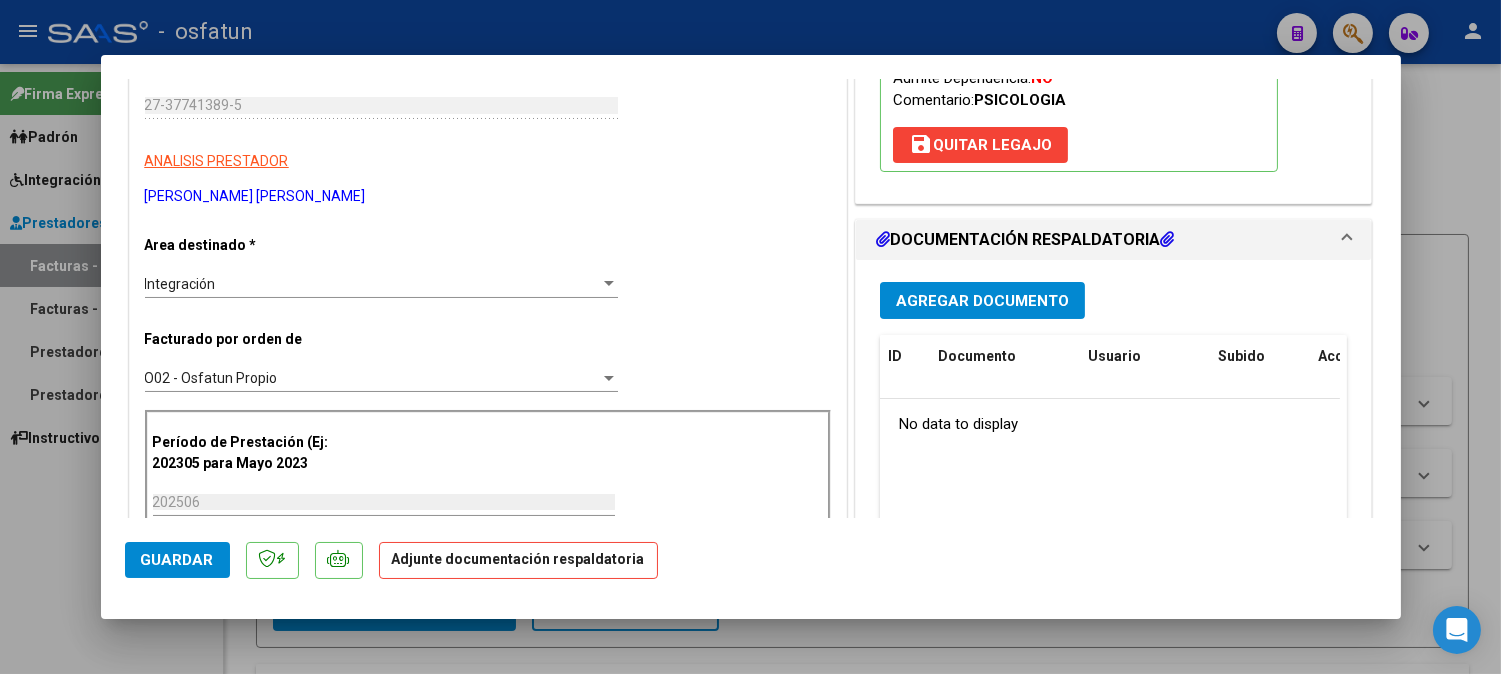 click on "Agregar Documento ID Documento Usuario Subido Acción No data to display  0 total   1" at bounding box center [1114, 474] 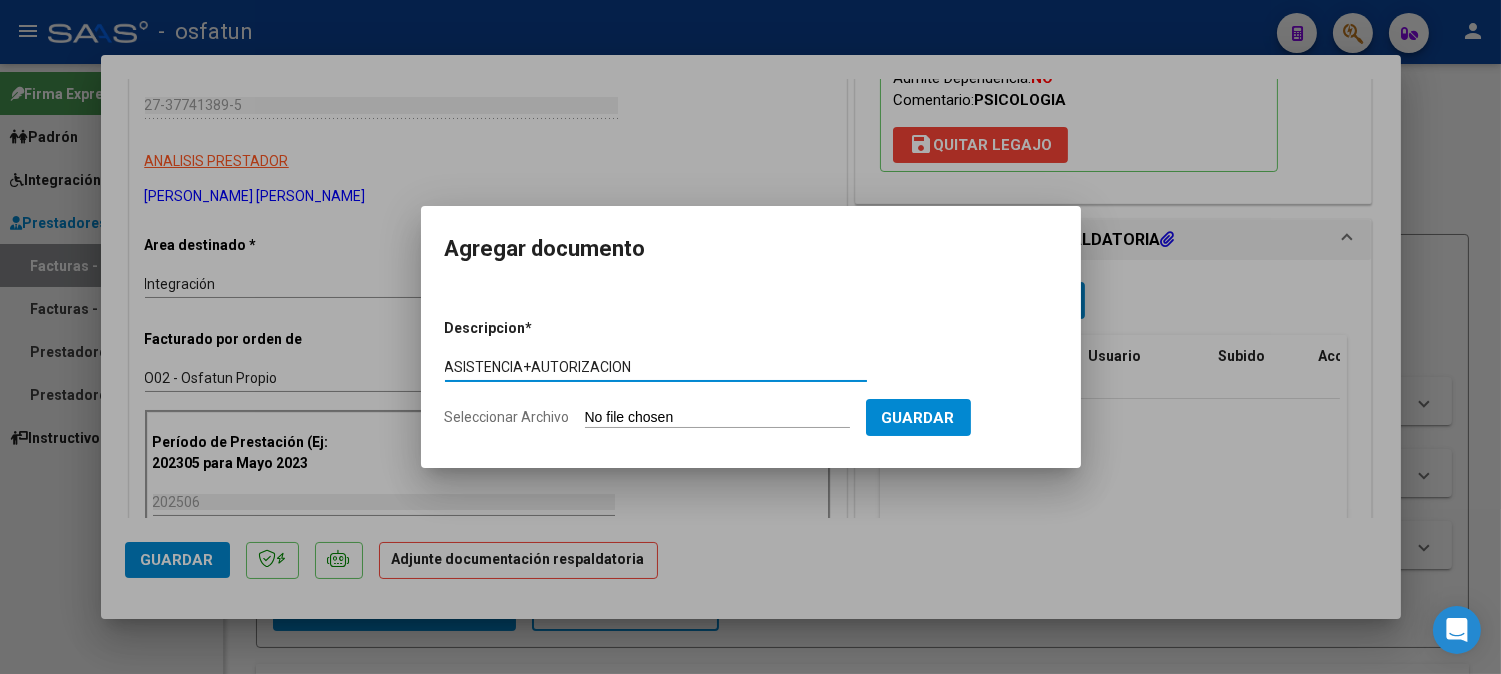 type on "ASISTENCIA+AUTORIZACION" 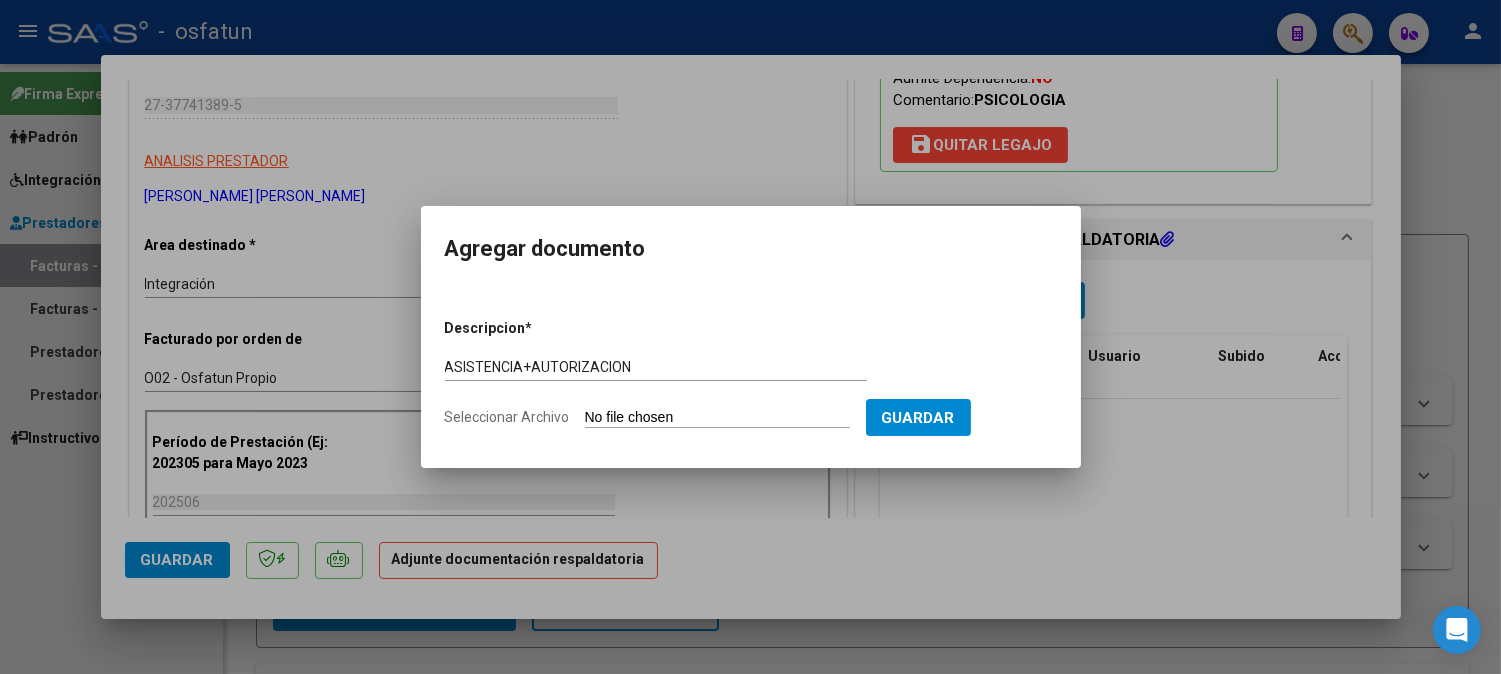 type on "C:\fakepath\ASIST+AUT PISCOLO.pdf" 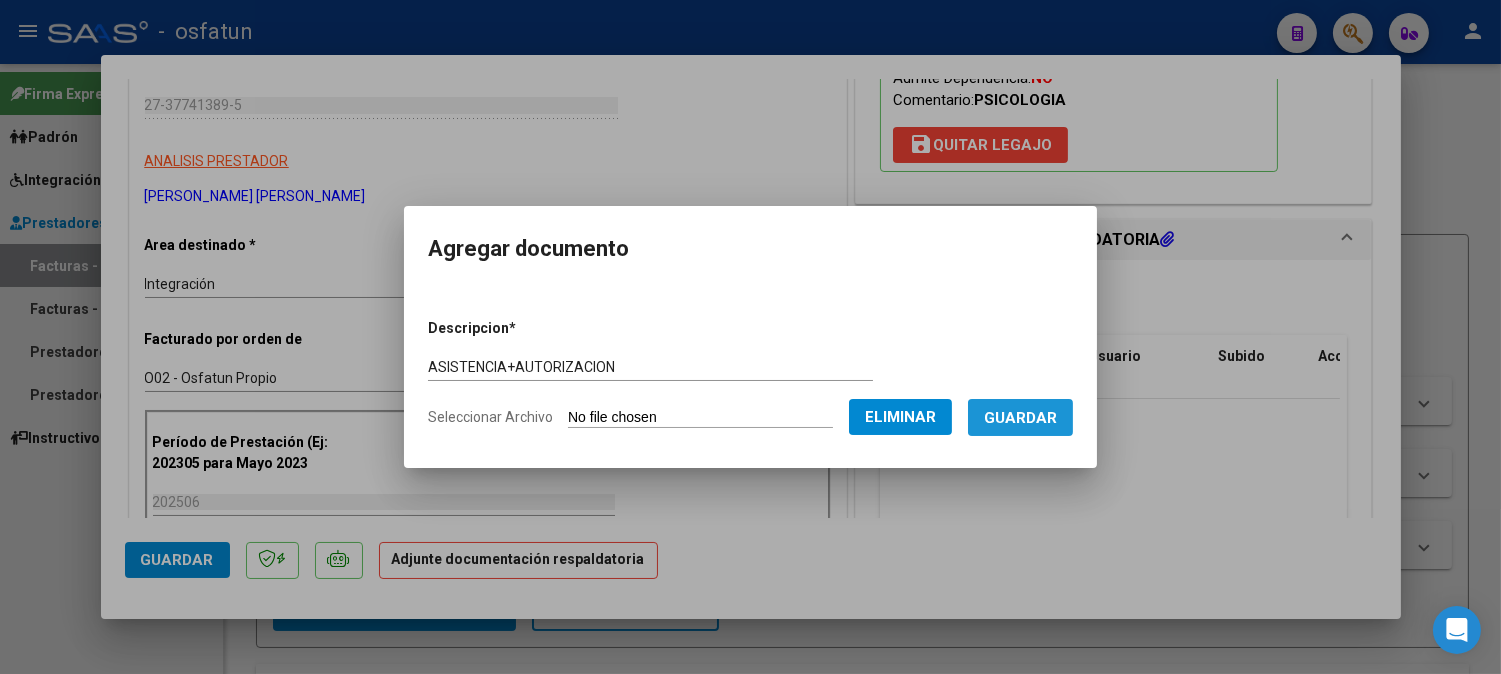 click on "Guardar" at bounding box center (1020, 418) 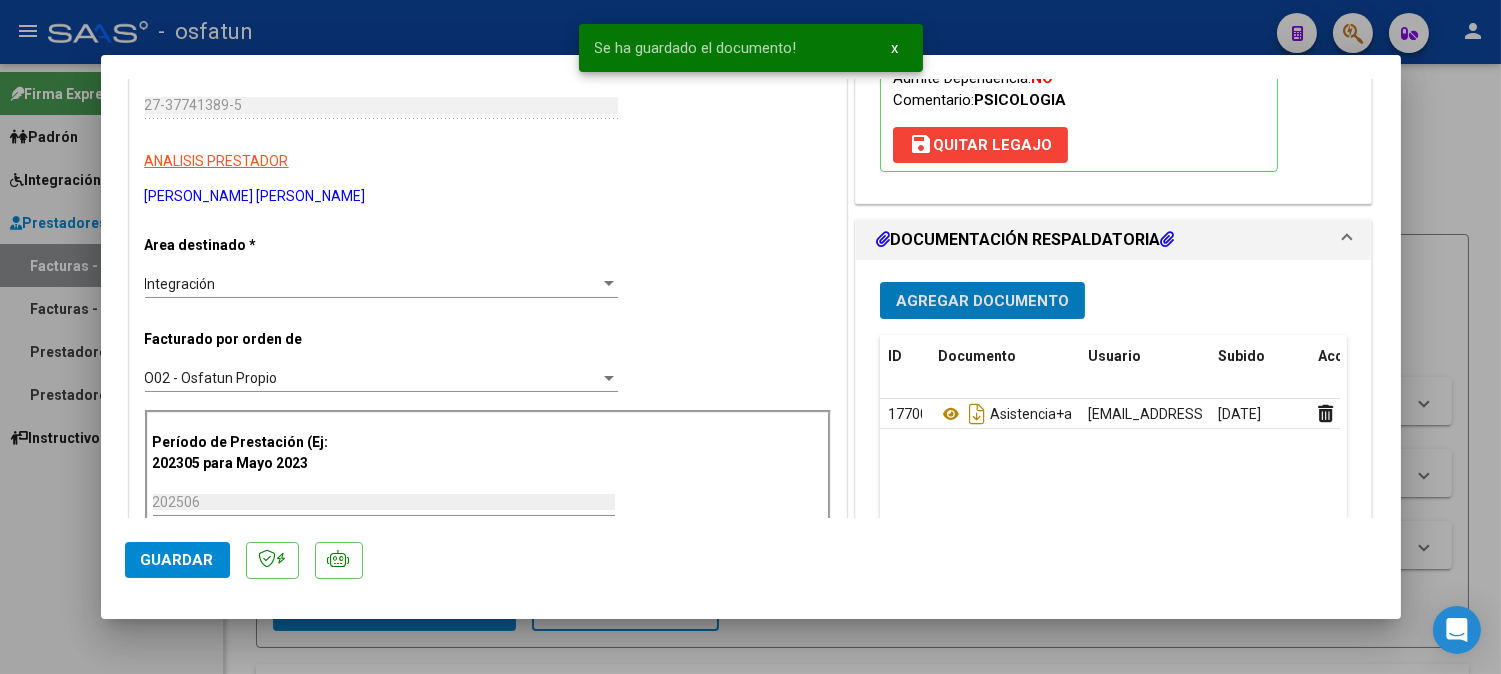 click on "Guardar" 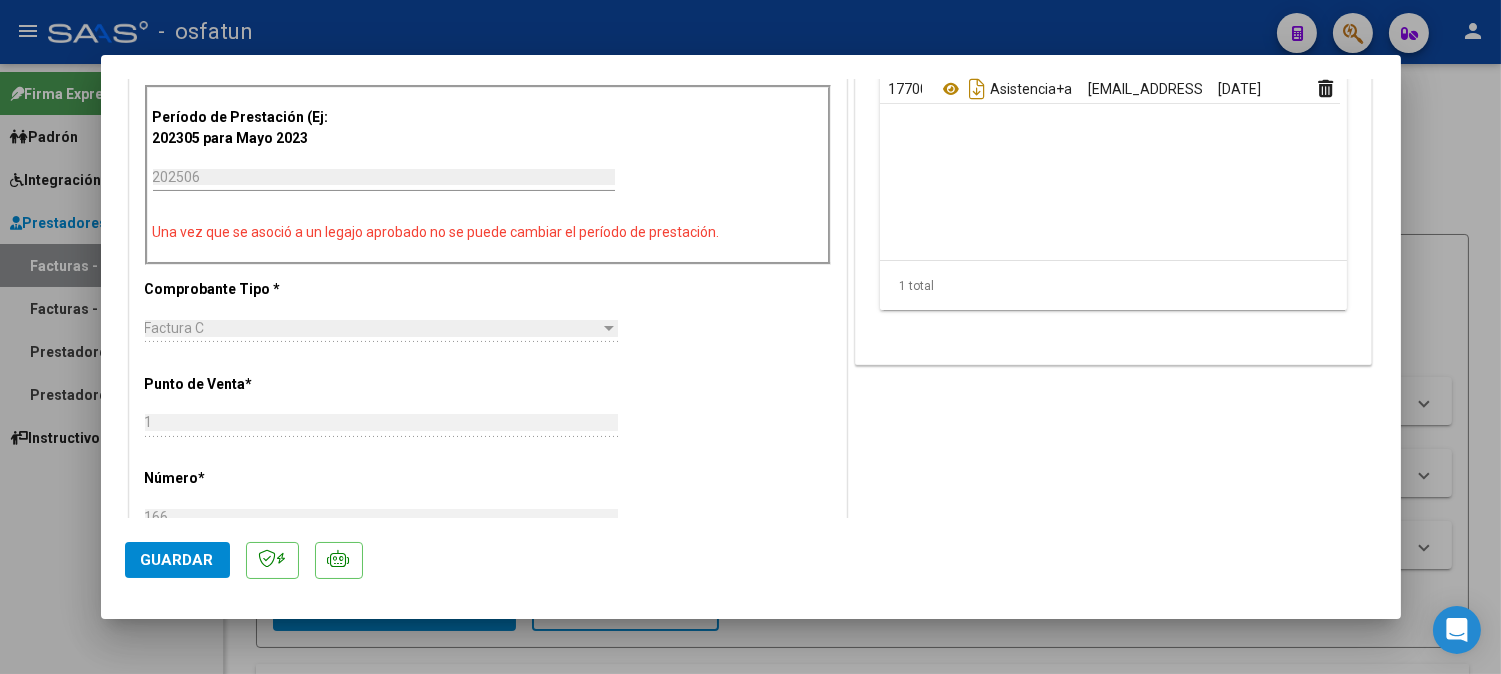 scroll, scrollTop: 777, scrollLeft: 0, axis: vertical 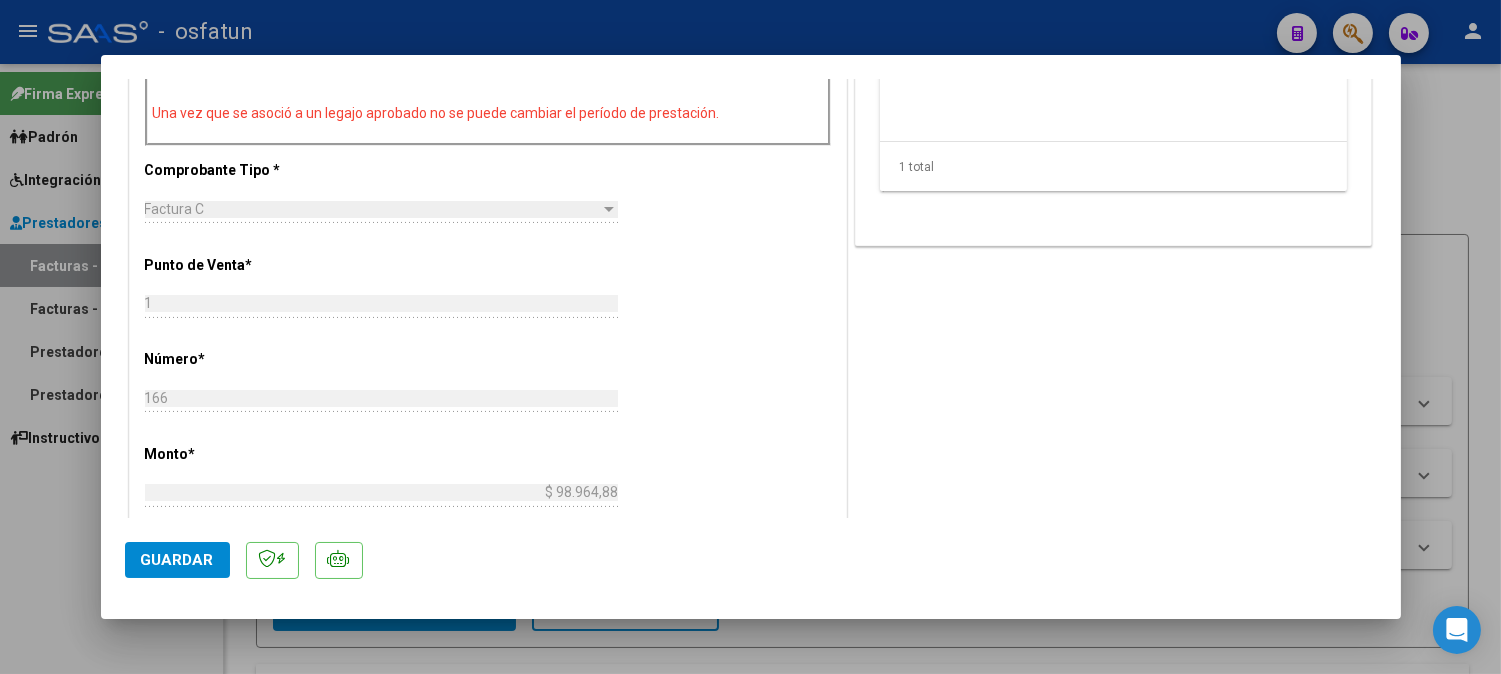 click on "Guardar" 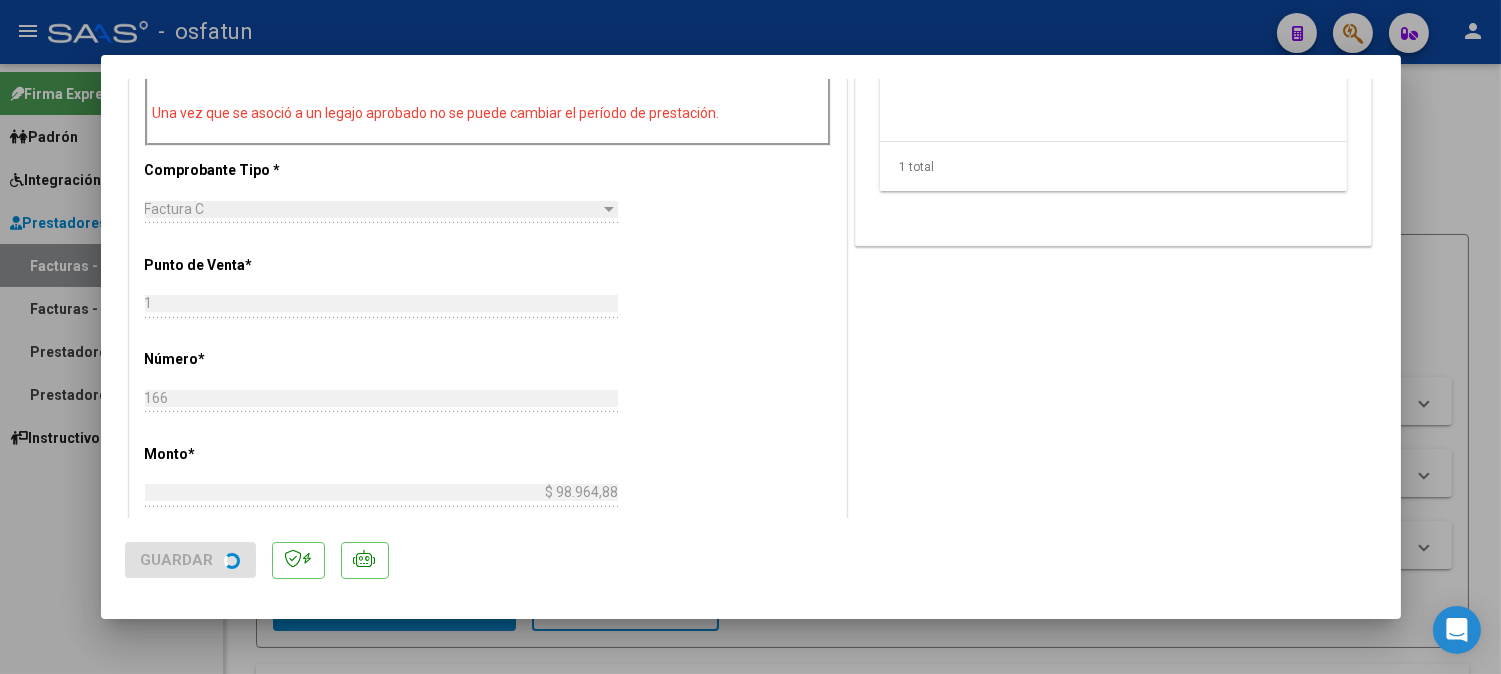 click at bounding box center [750, 337] 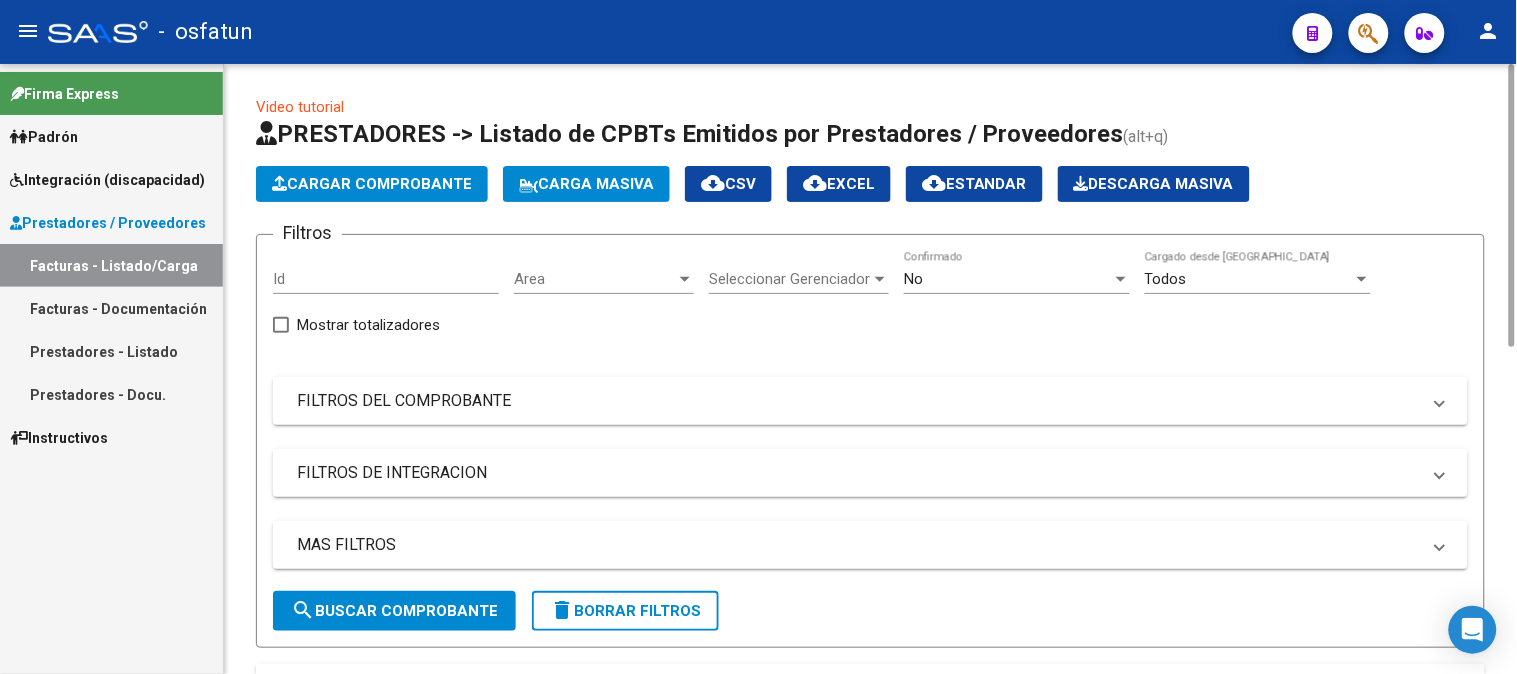 click on "Cargar Comprobante" 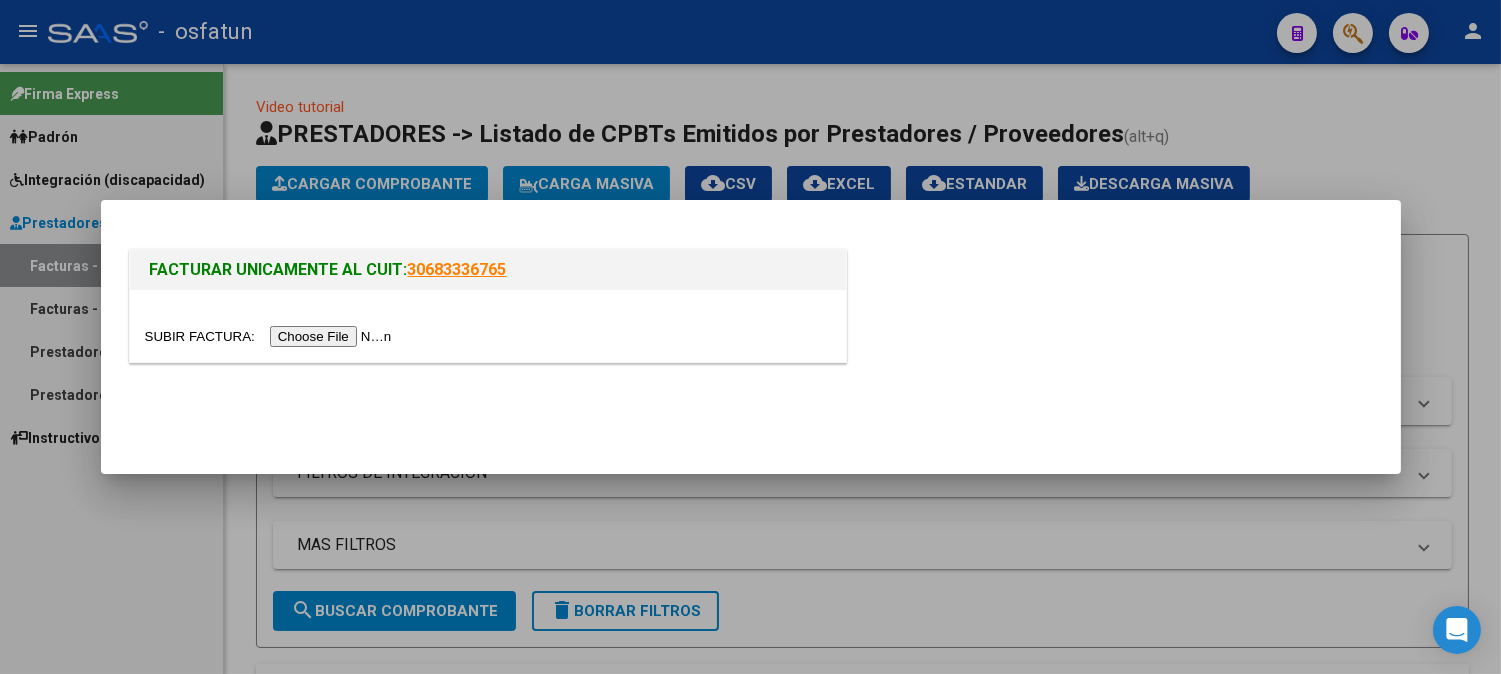 click at bounding box center [271, 336] 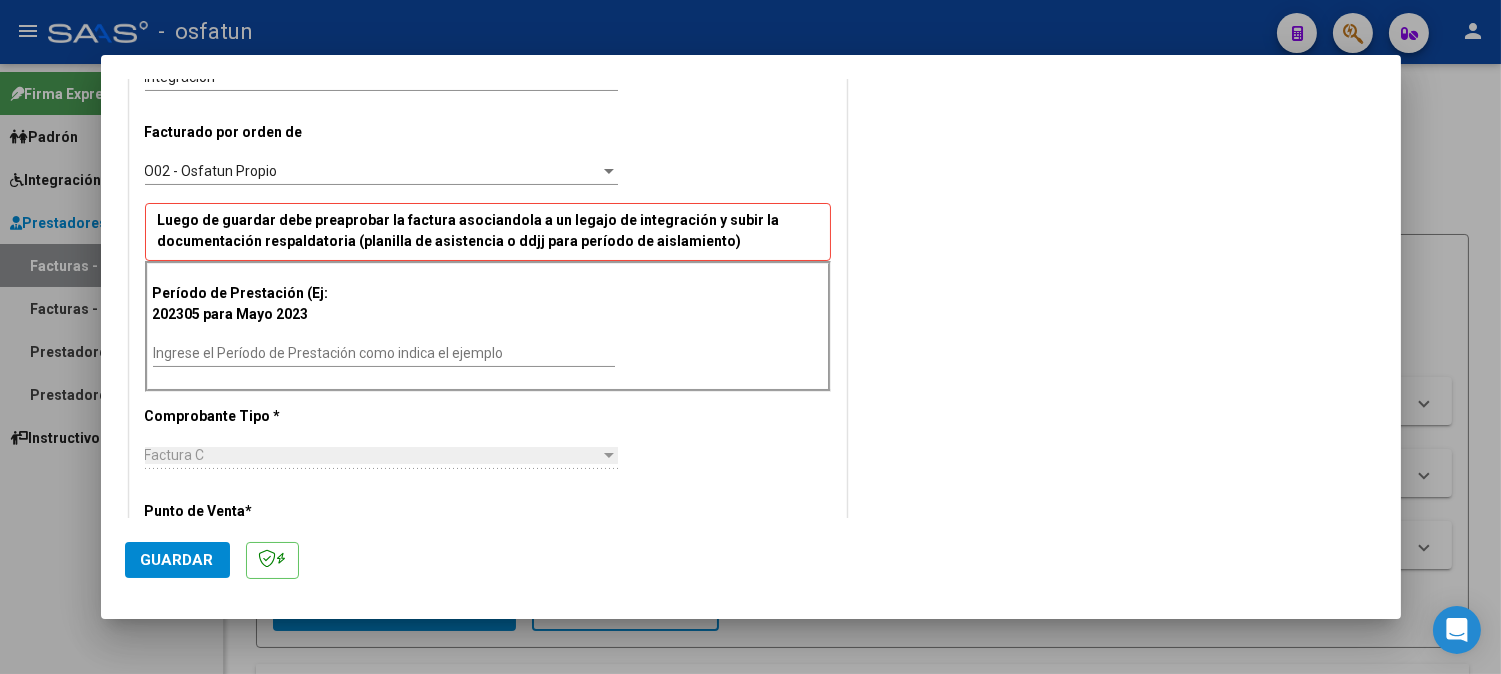 scroll, scrollTop: 555, scrollLeft: 0, axis: vertical 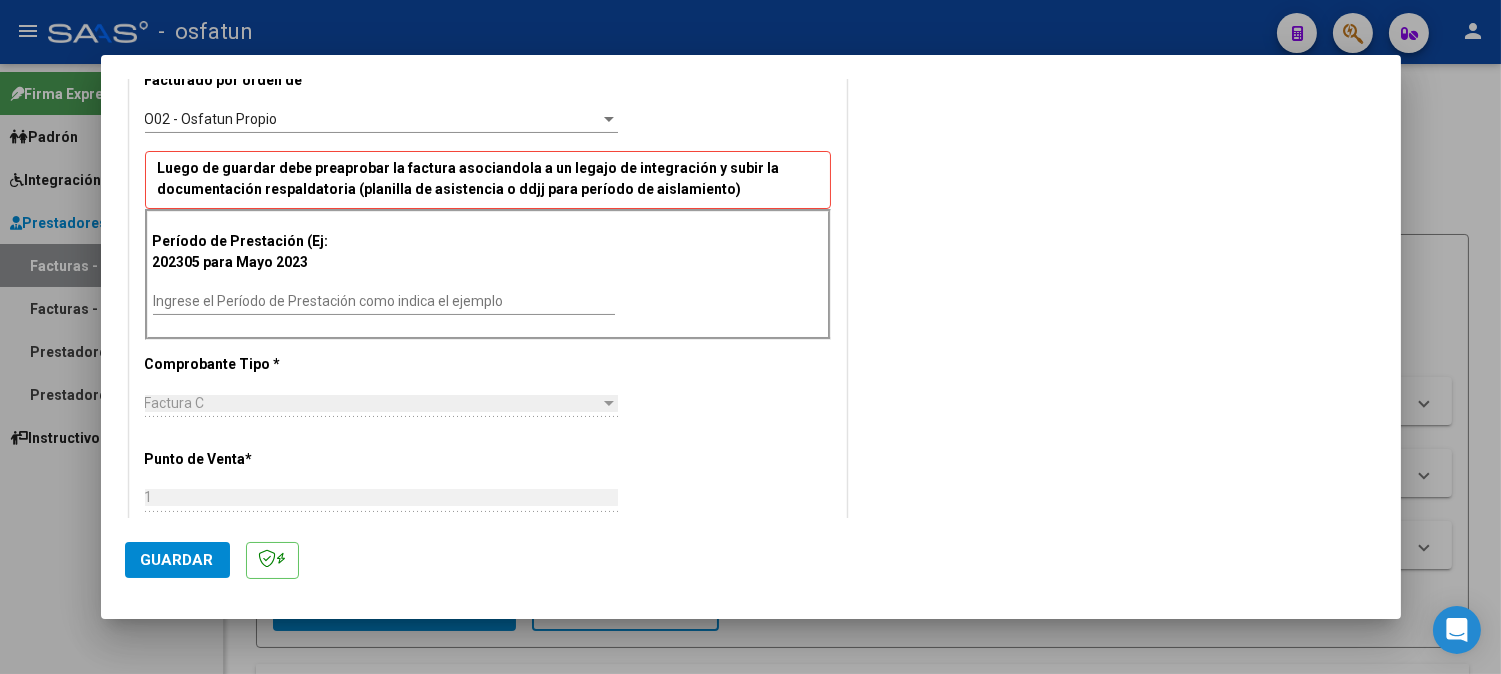click on "Ingrese el Período de Prestación como indica el ejemplo" at bounding box center (384, 301) 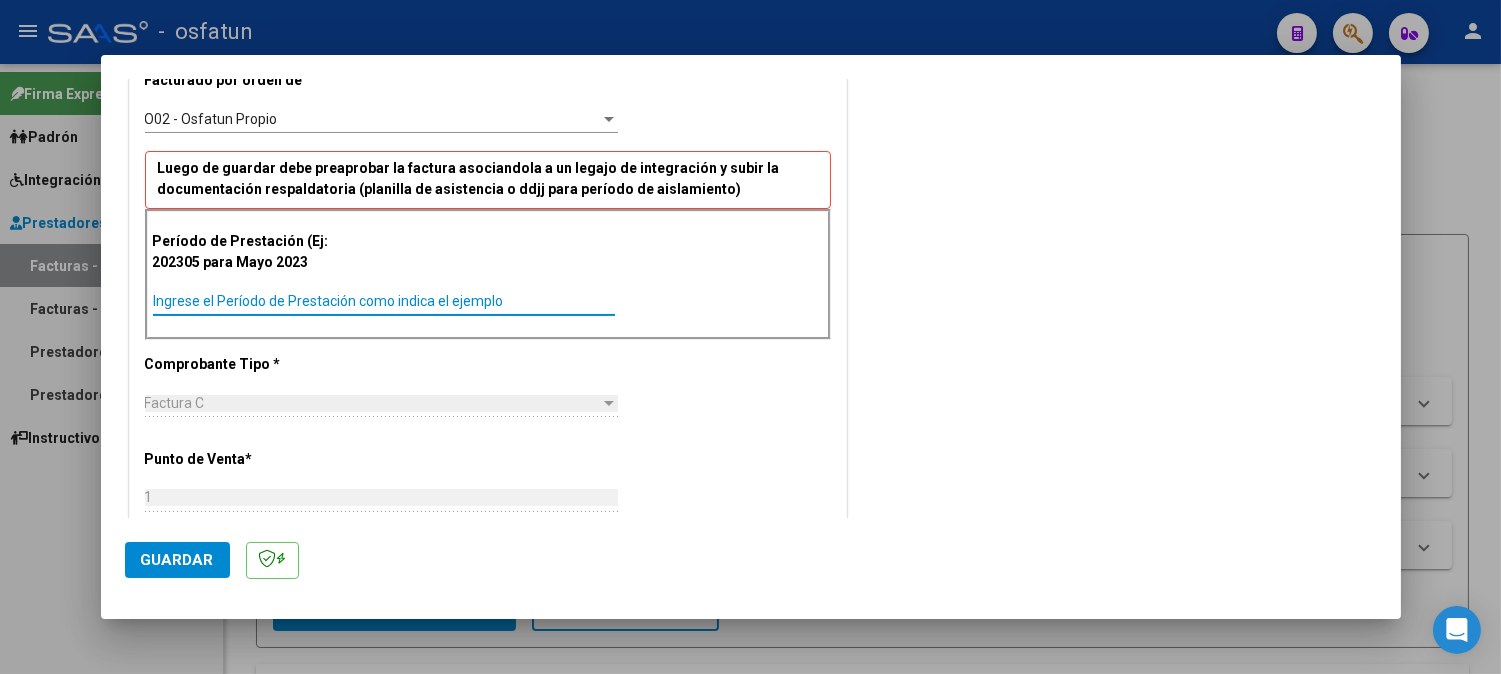click on "Ingrese el Período de Prestación como indica el ejemplo" at bounding box center (384, 301) 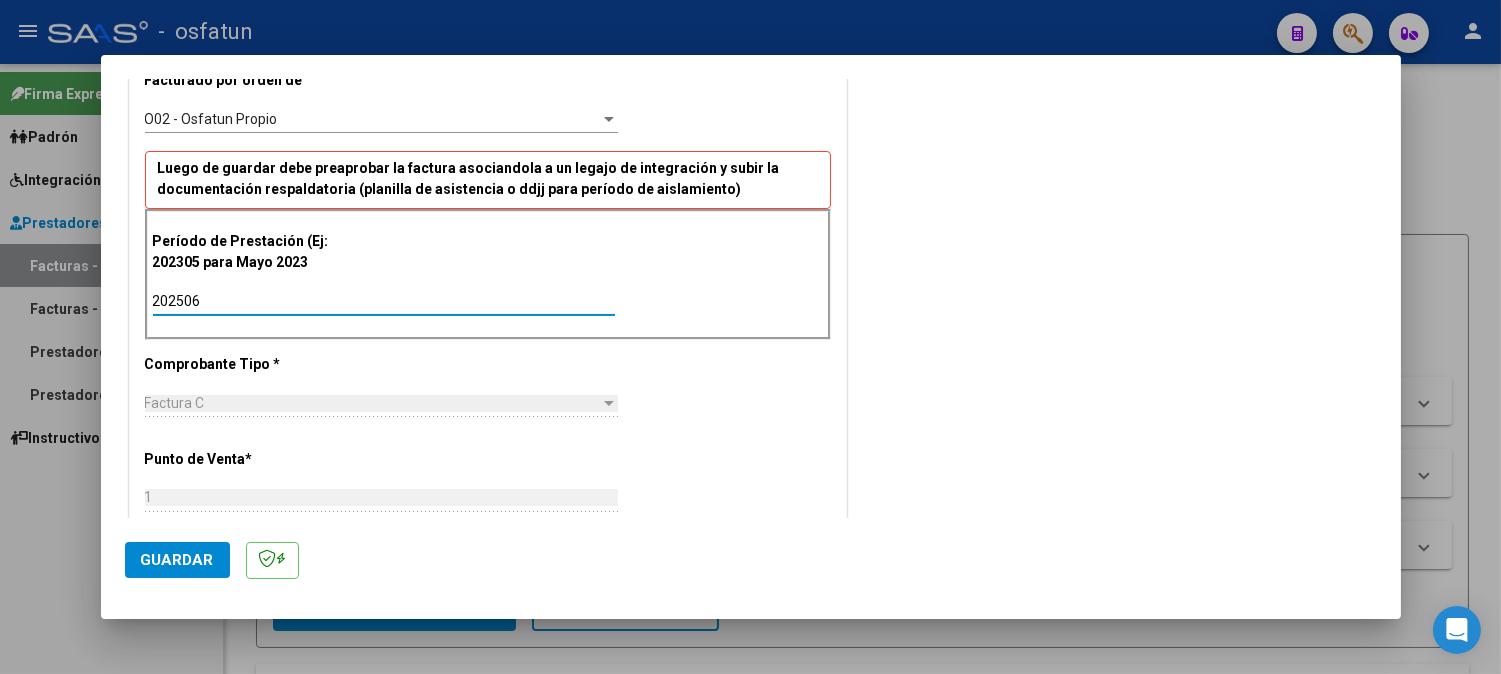 type on "202506" 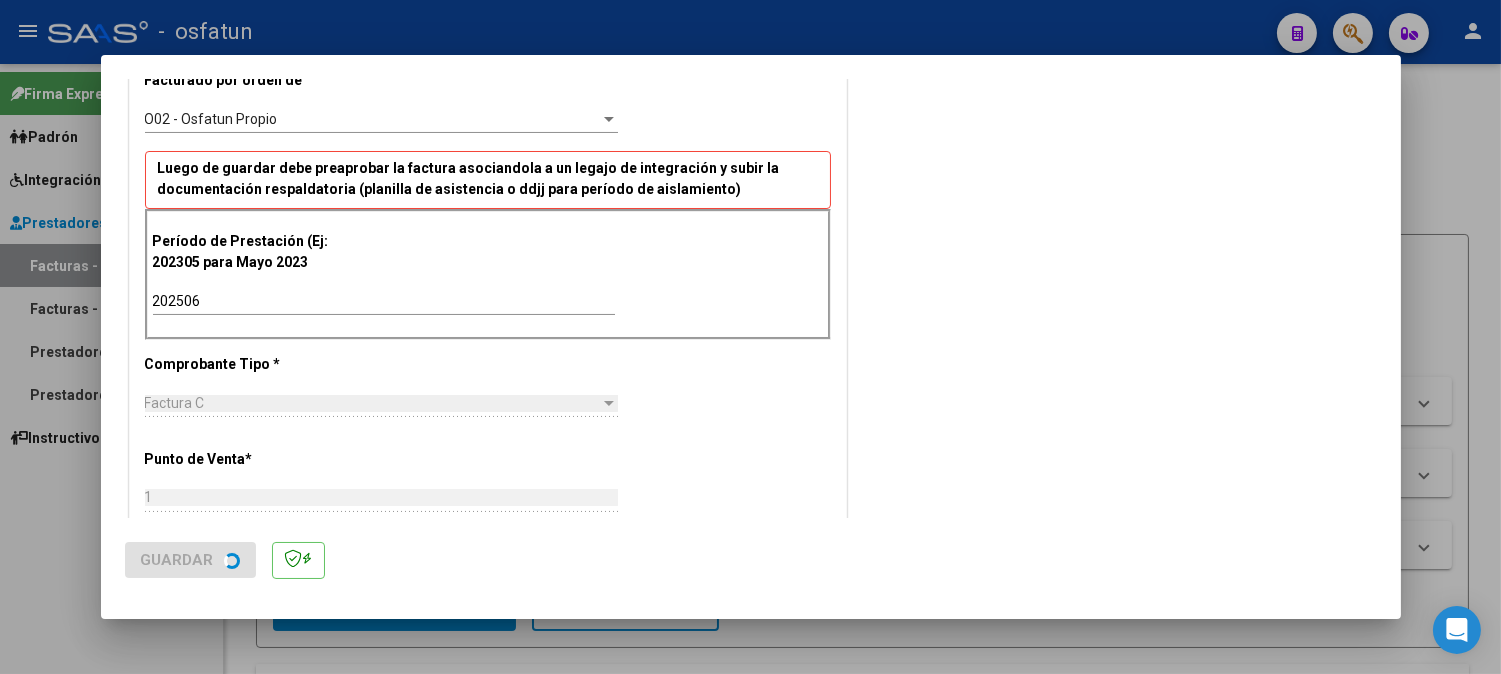 scroll, scrollTop: 0, scrollLeft: 0, axis: both 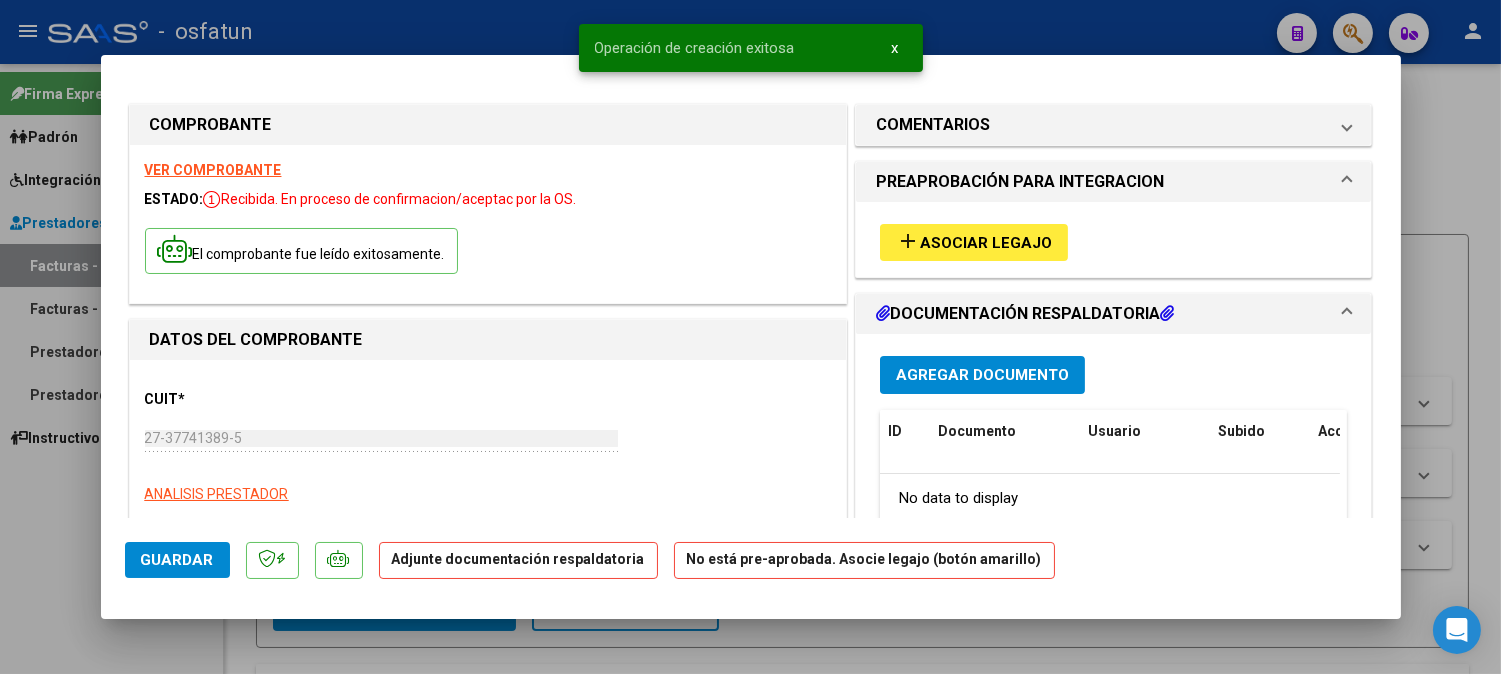 click on "Asociar Legajo" at bounding box center (986, 243) 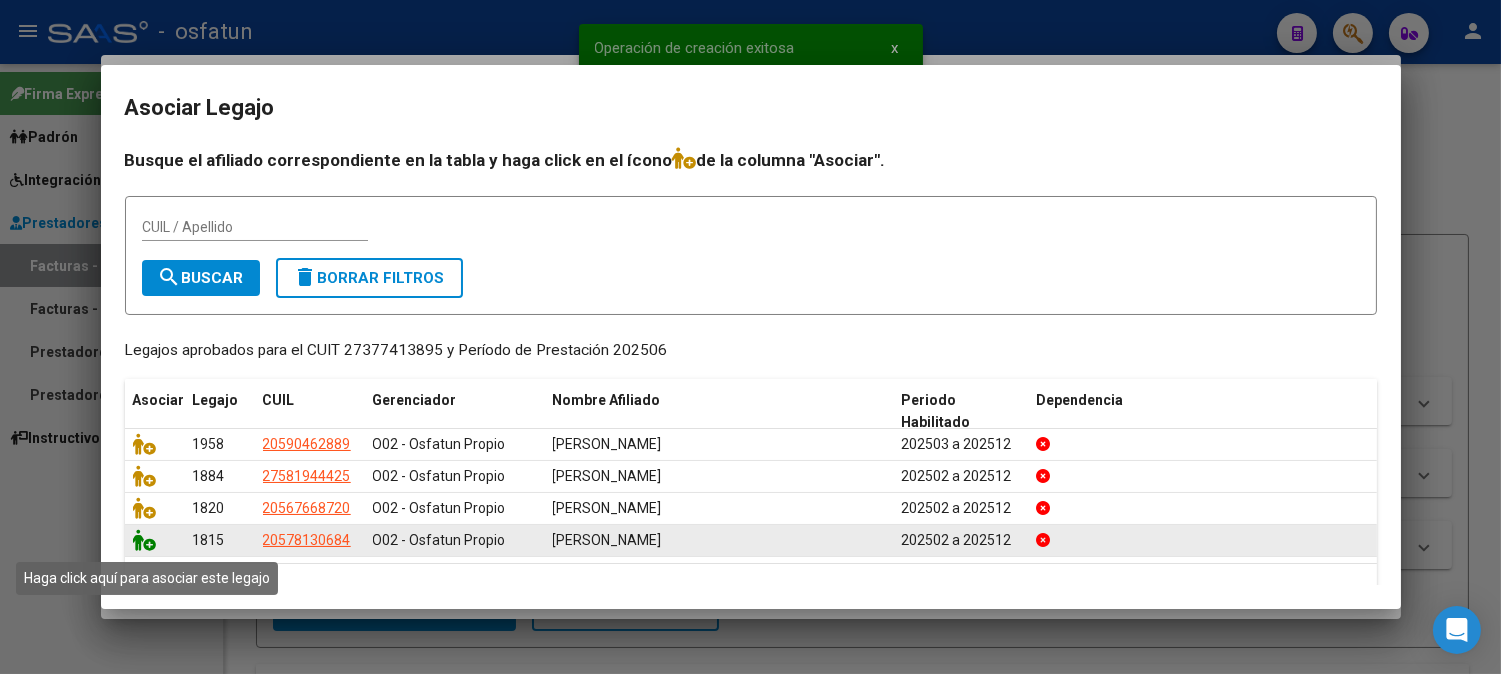 click 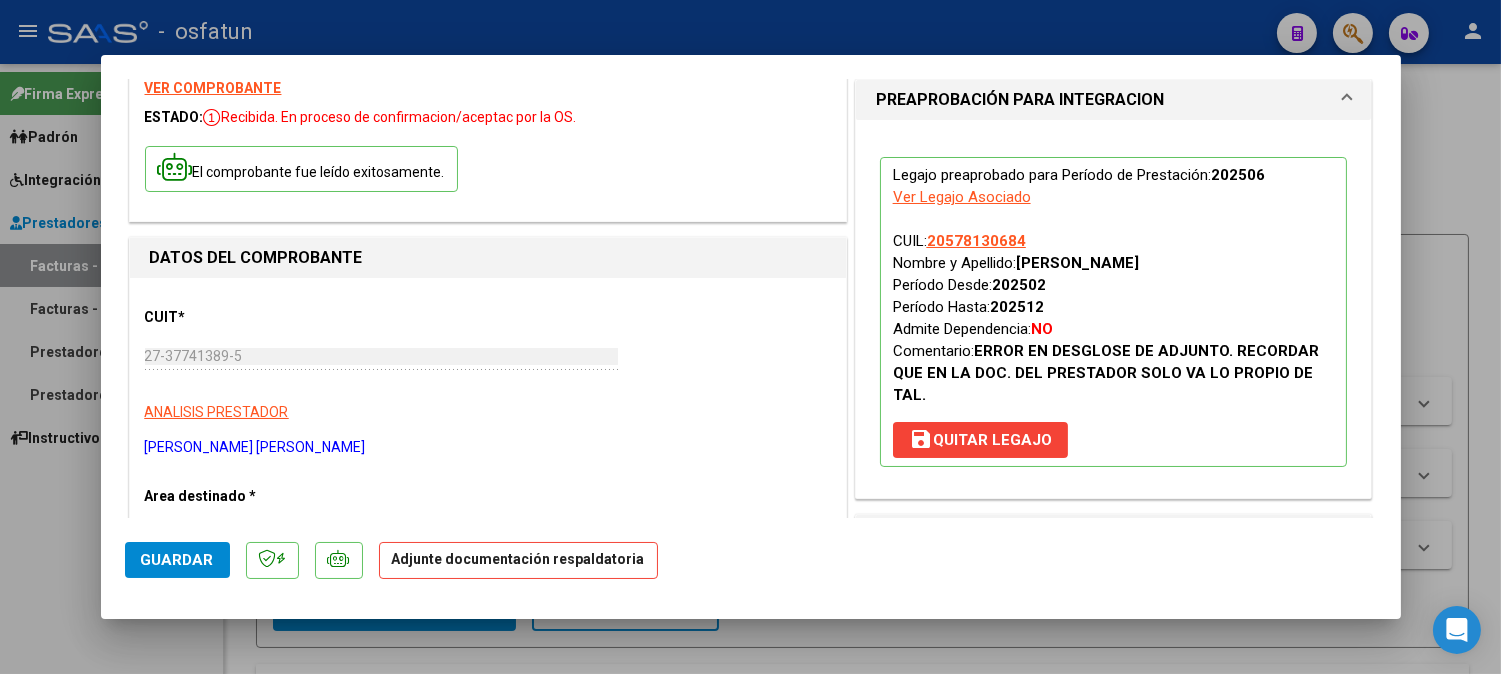 scroll, scrollTop: 333, scrollLeft: 0, axis: vertical 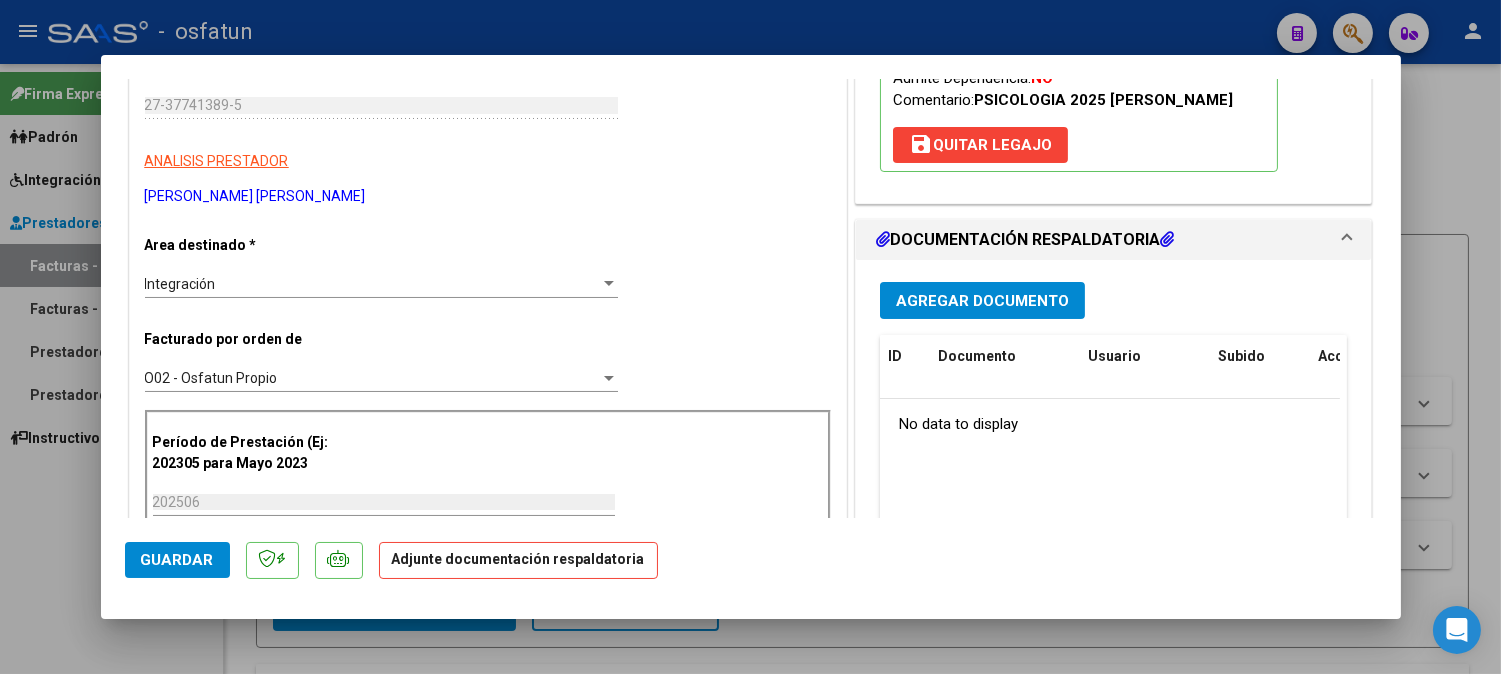click on "Agregar Documento ID Documento Usuario Subido Acción No data to display  0 total   1" at bounding box center (1114, 466) 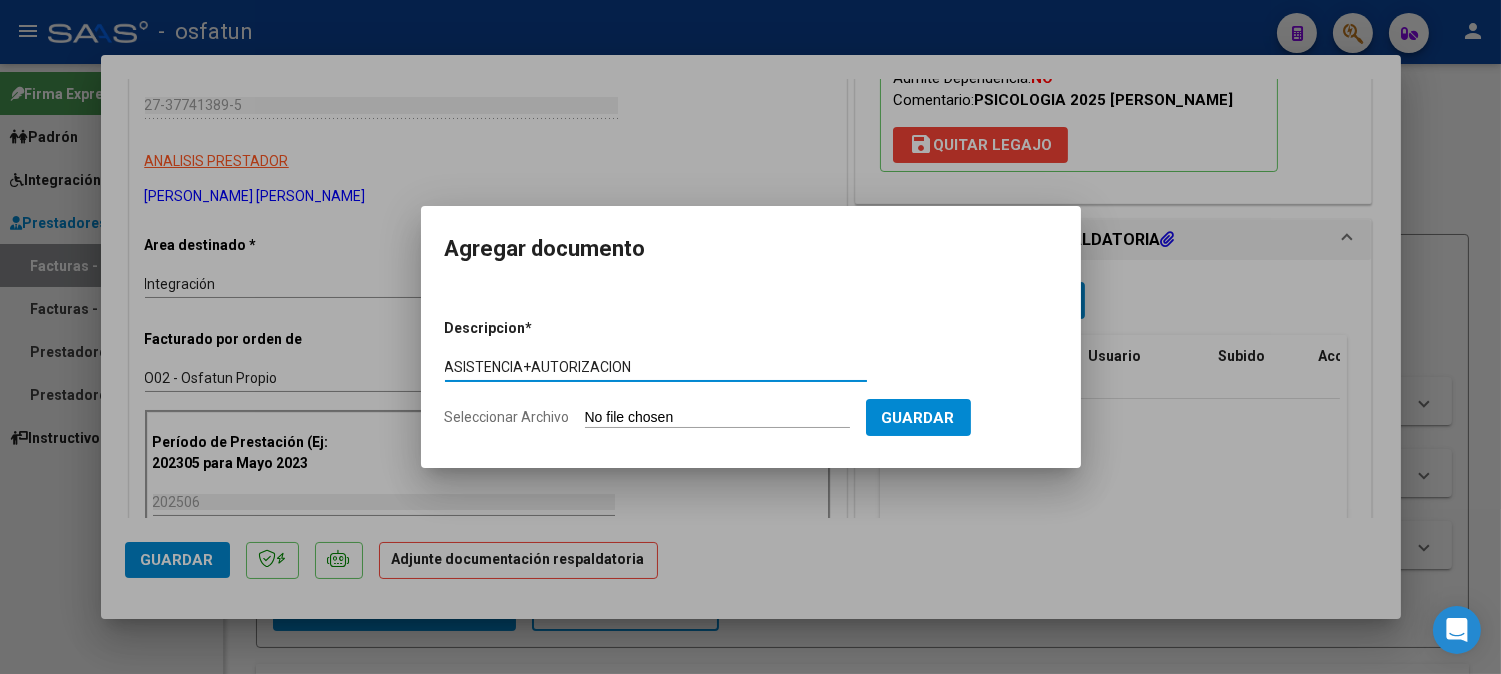 type on "ASISTENCIA+AUTORIZACION" 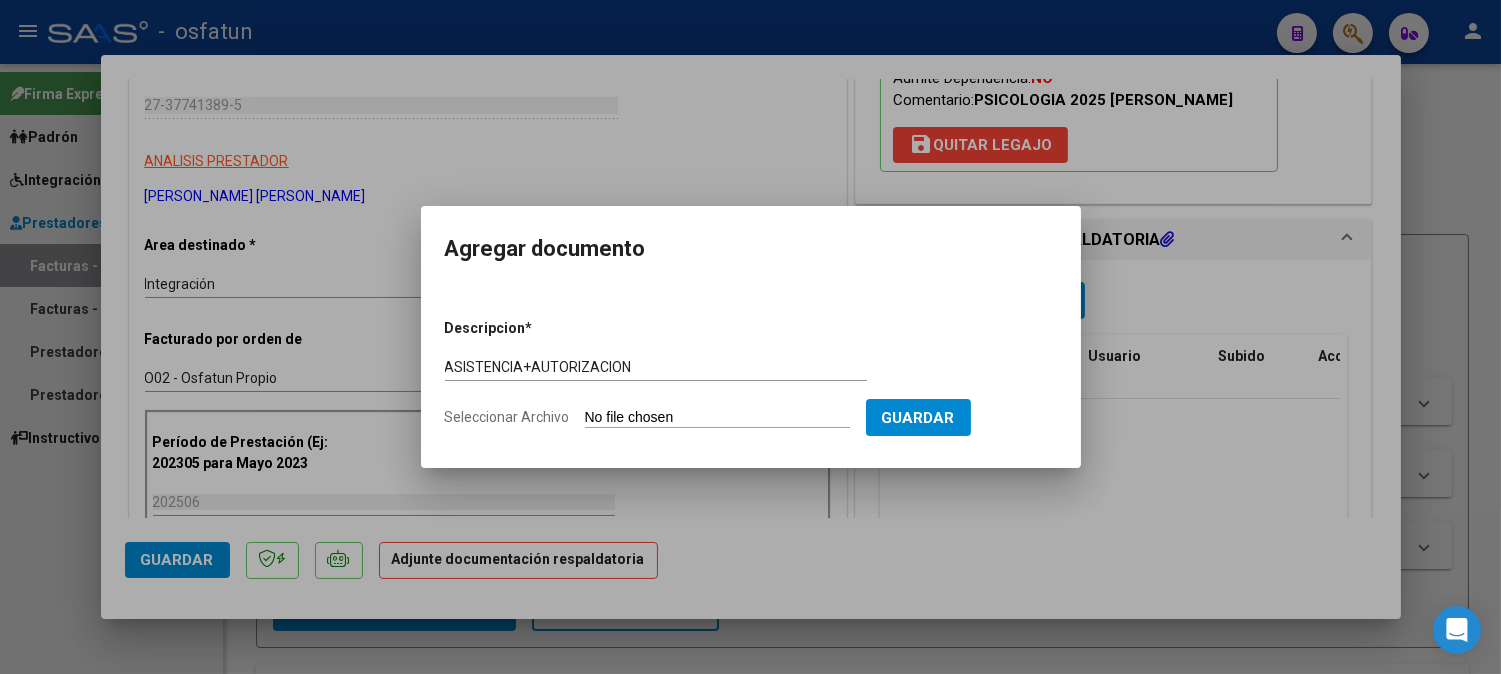 type on "C:\fakepath\ASIST+AUT PSICOLO.pdf" 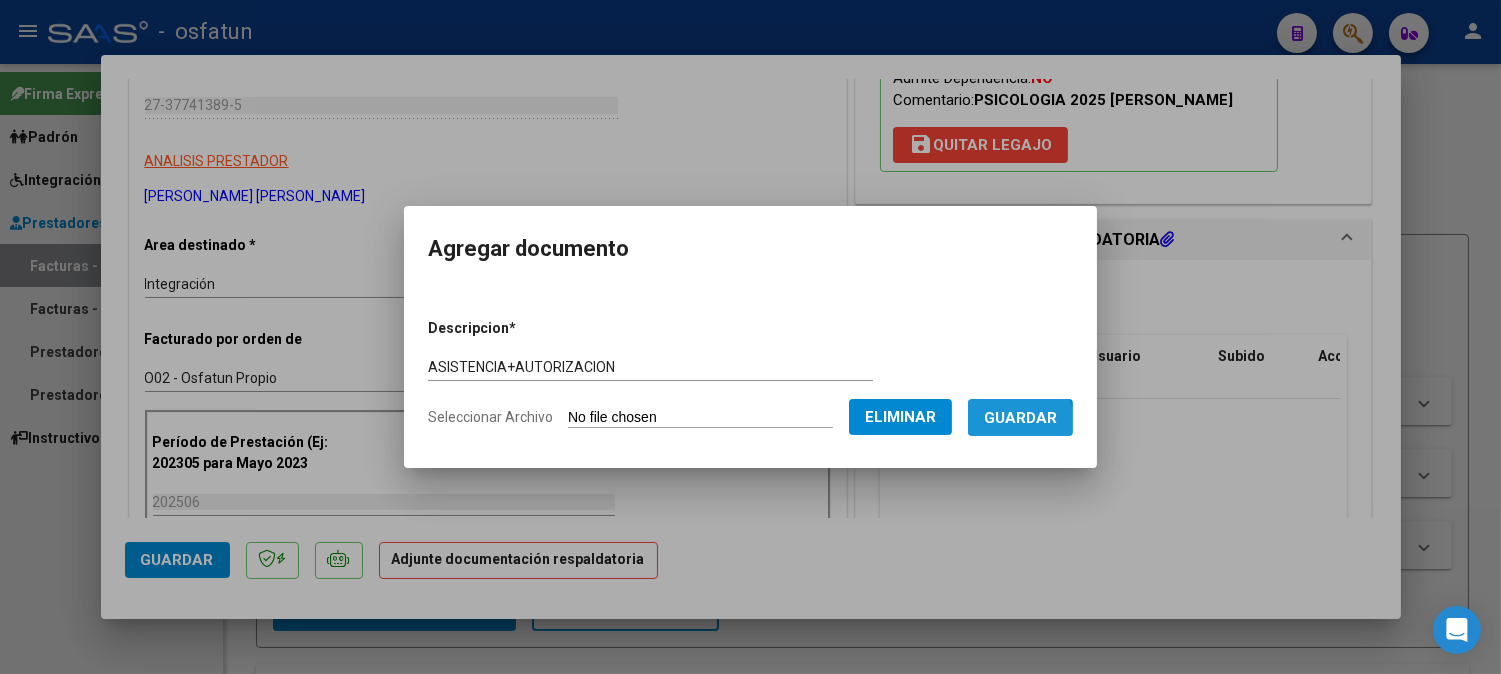 click on "Guardar" at bounding box center (1020, 417) 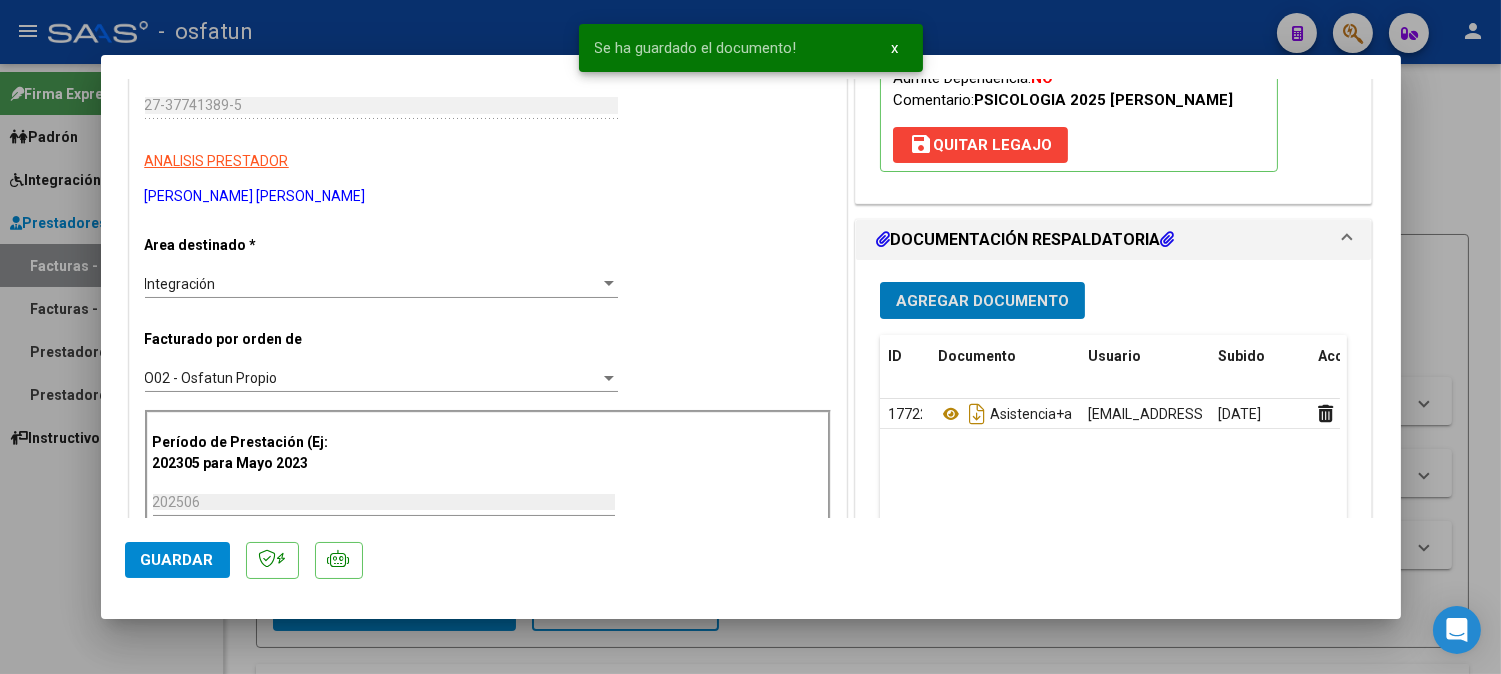 click on "Agregar Documento" at bounding box center [982, 301] 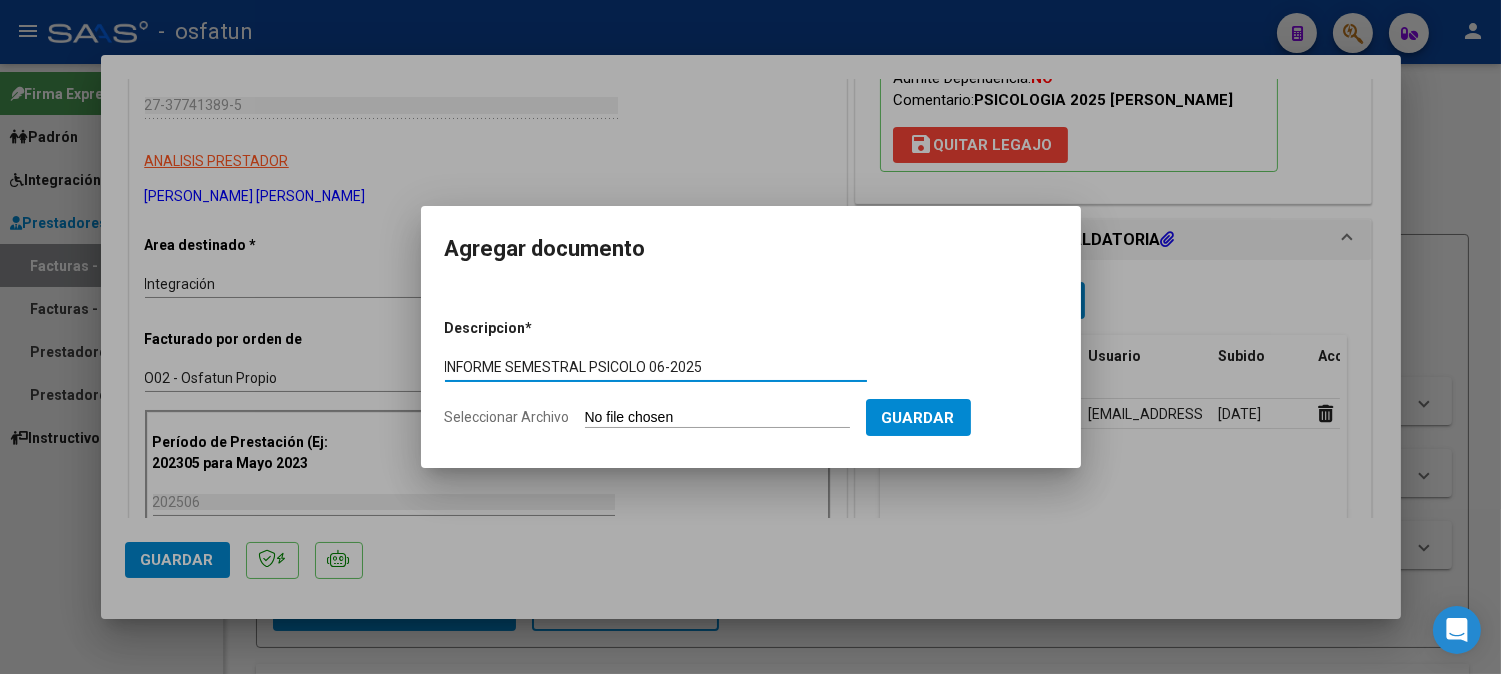 type on "INFORME SEMESTRAL PSICOLO 06-2025" 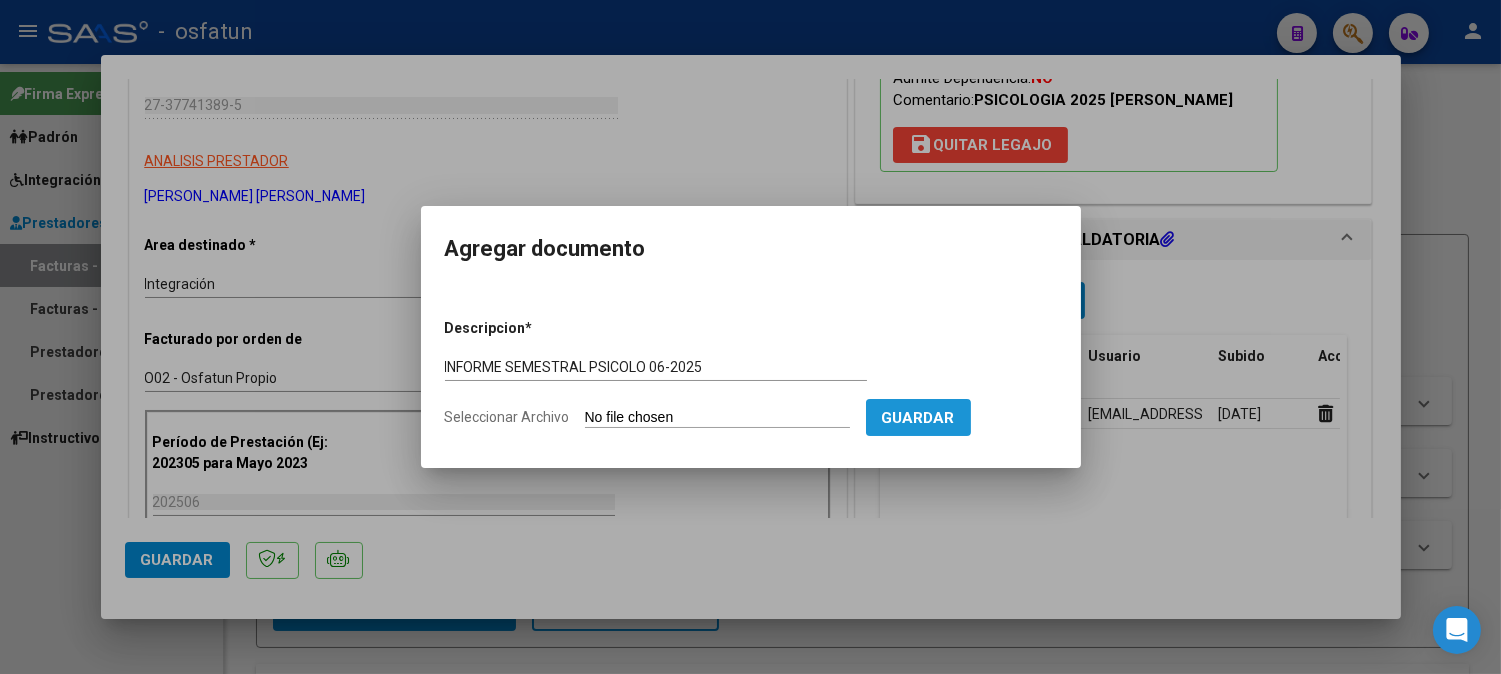 click on "Guardar" at bounding box center [918, 418] 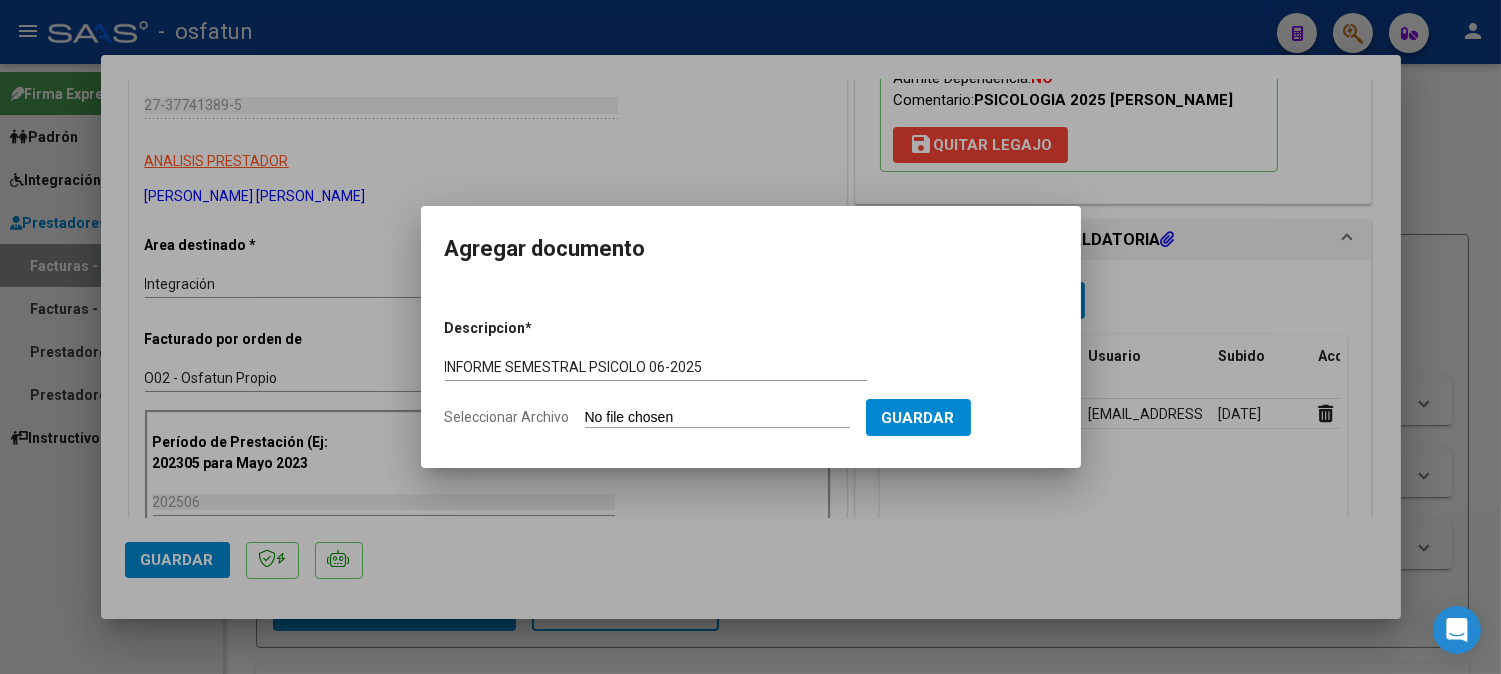 click on "Seleccionar Archivo" at bounding box center (717, 418) 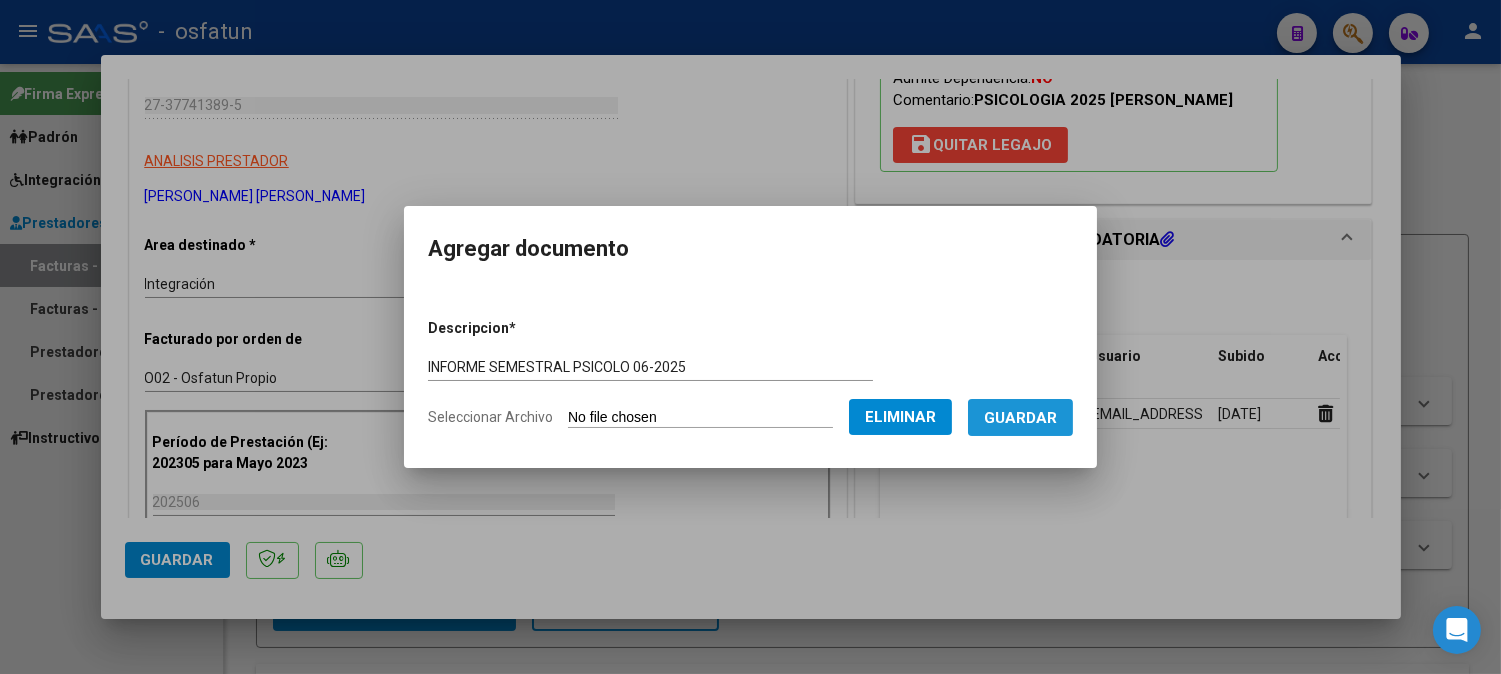 click on "Guardar" at bounding box center (1020, 417) 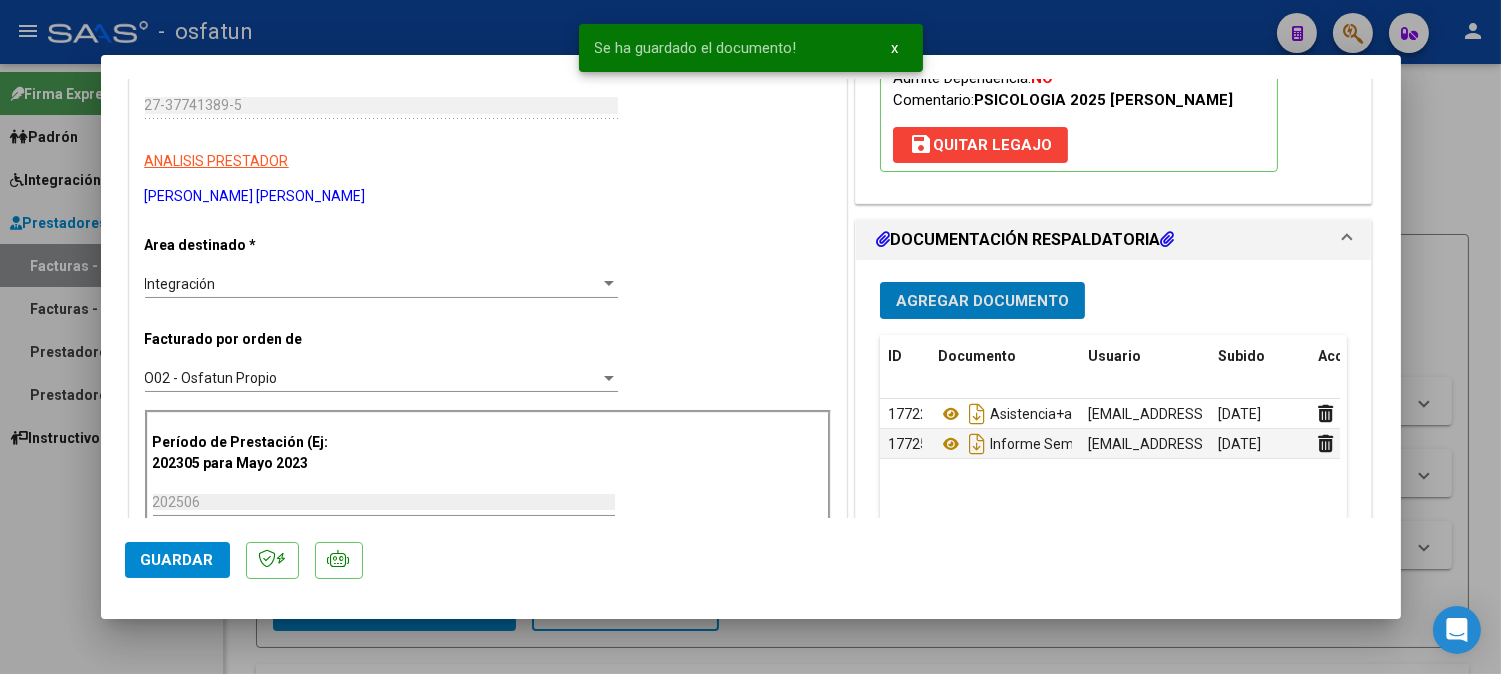 click on "Guardar" 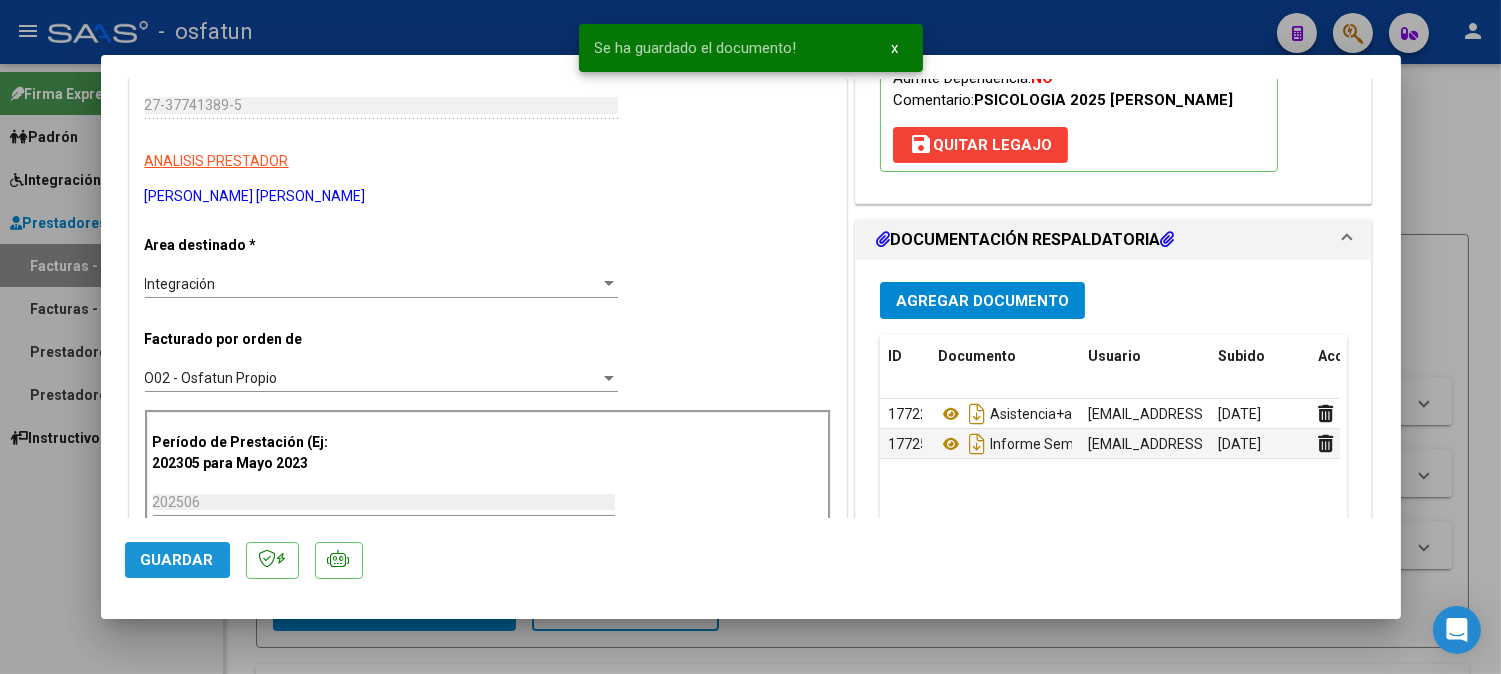 click on "Guardar" 